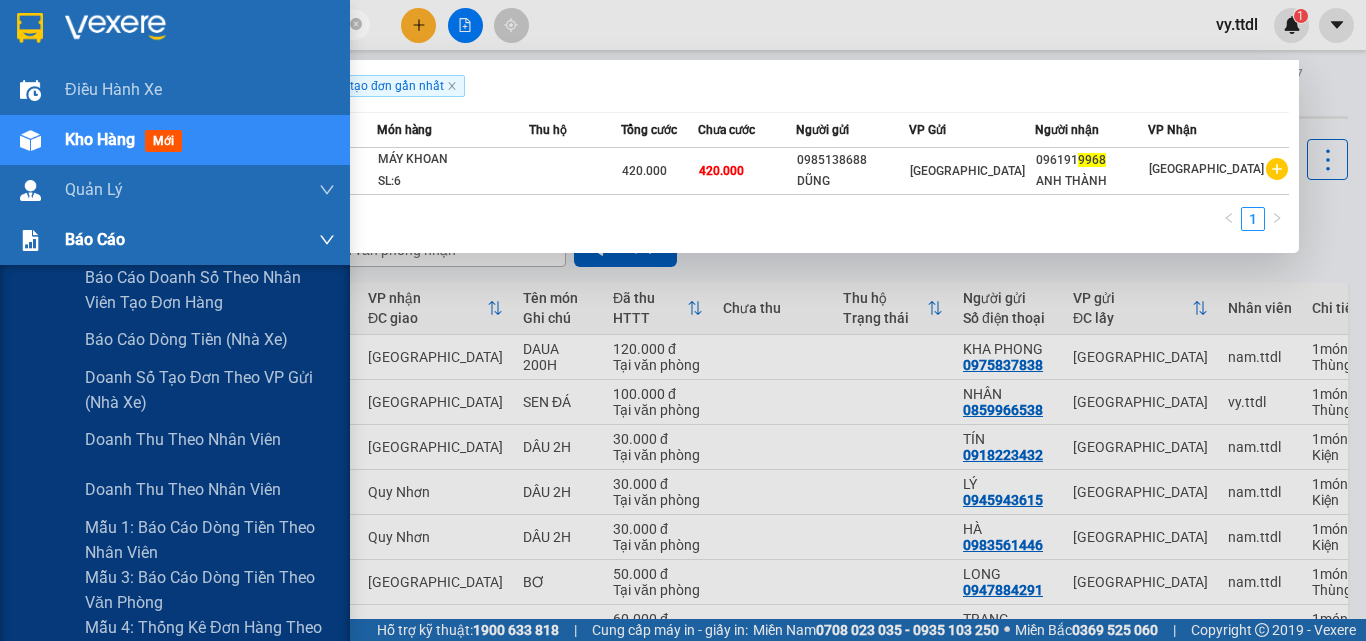 scroll, scrollTop: 0, scrollLeft: 0, axis: both 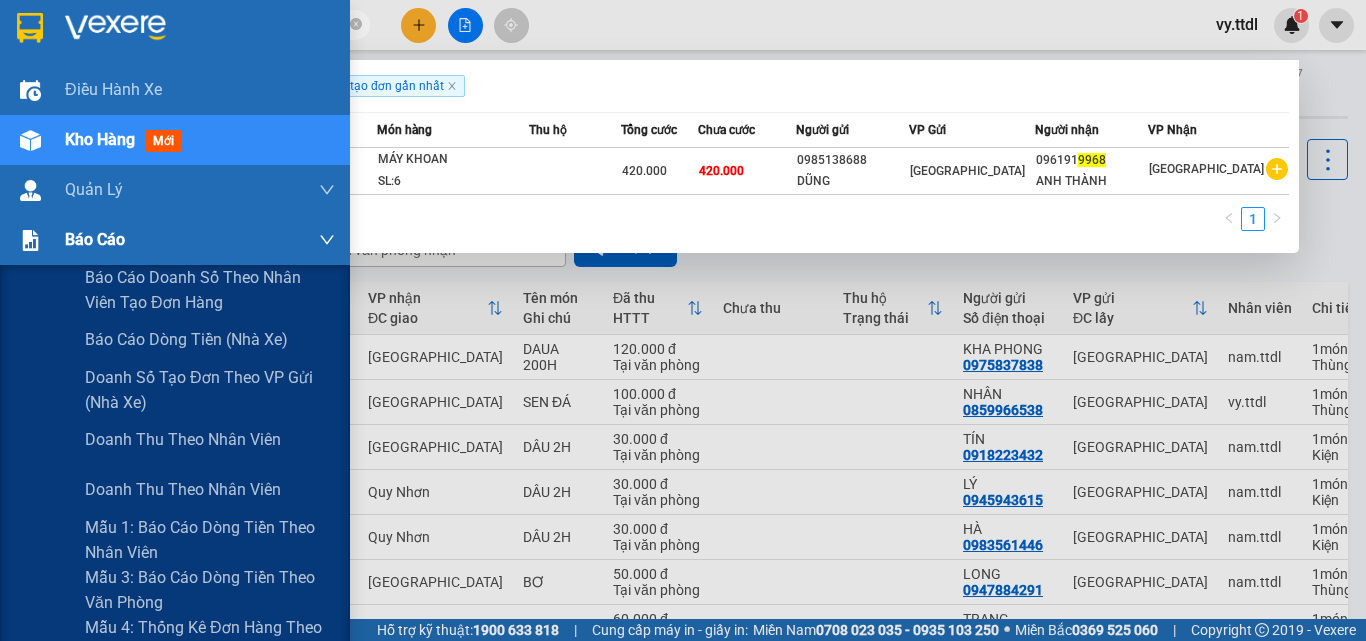 click at bounding box center [30, 240] 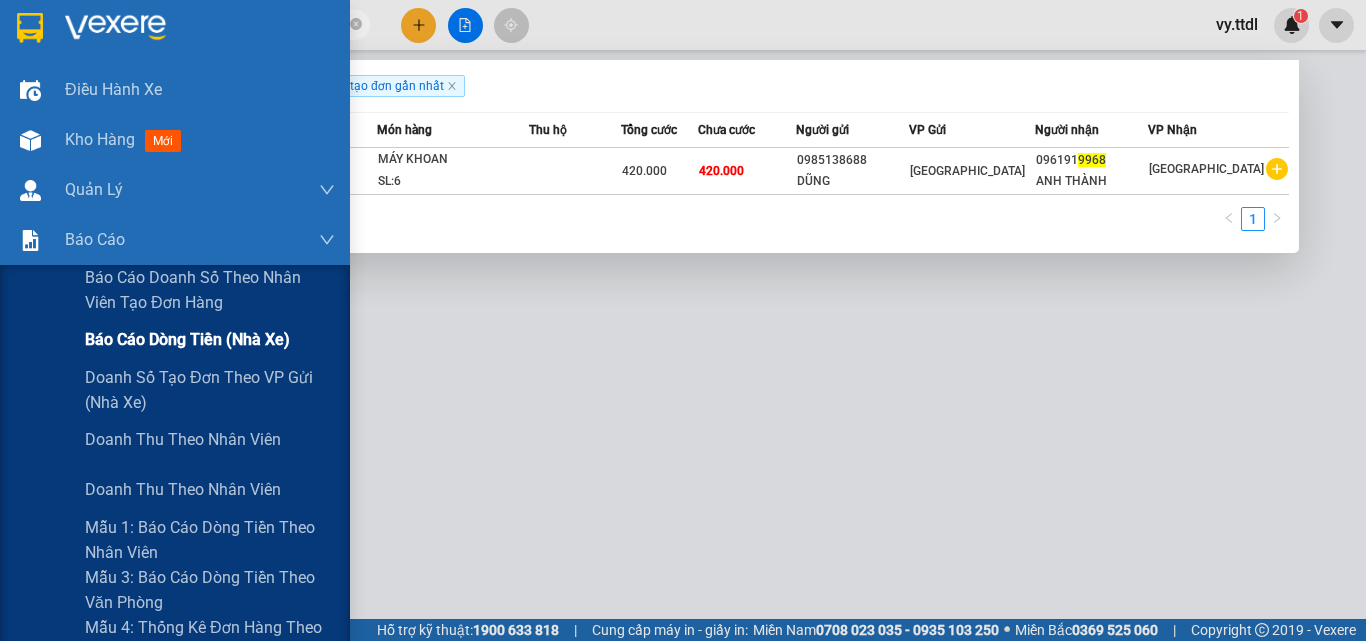click on "Báo cáo dòng tiền (nhà xe)" at bounding box center [187, 339] 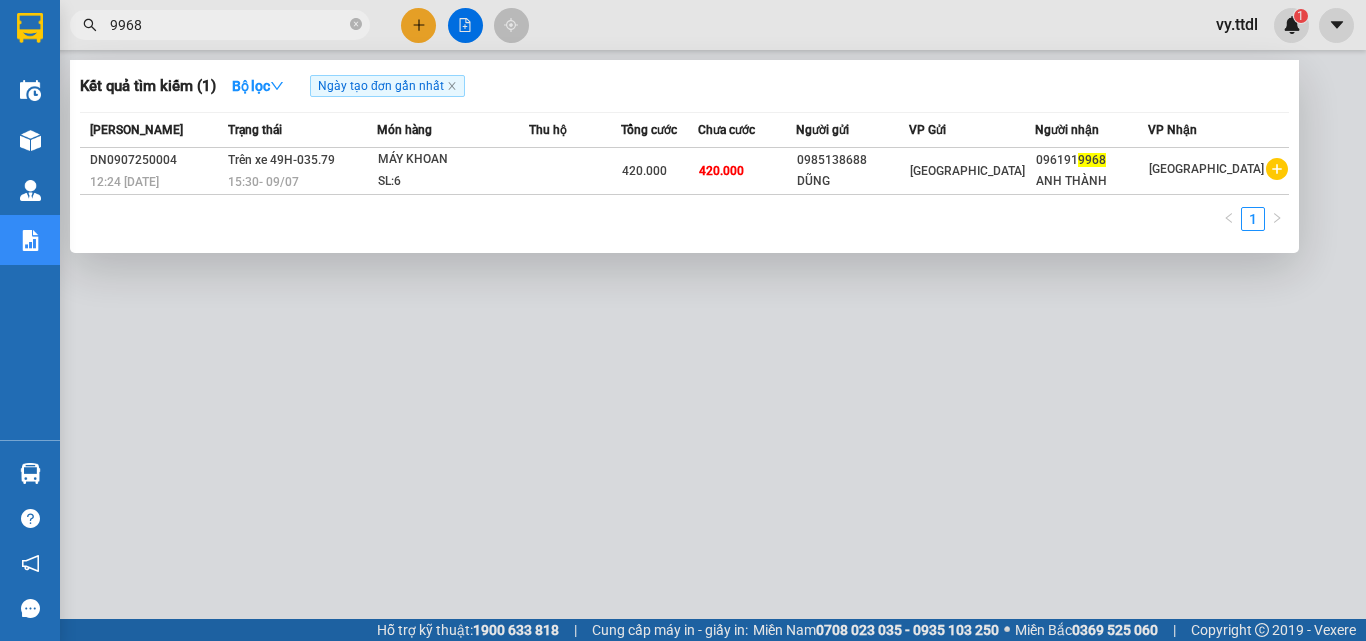 click at bounding box center (683, 320) 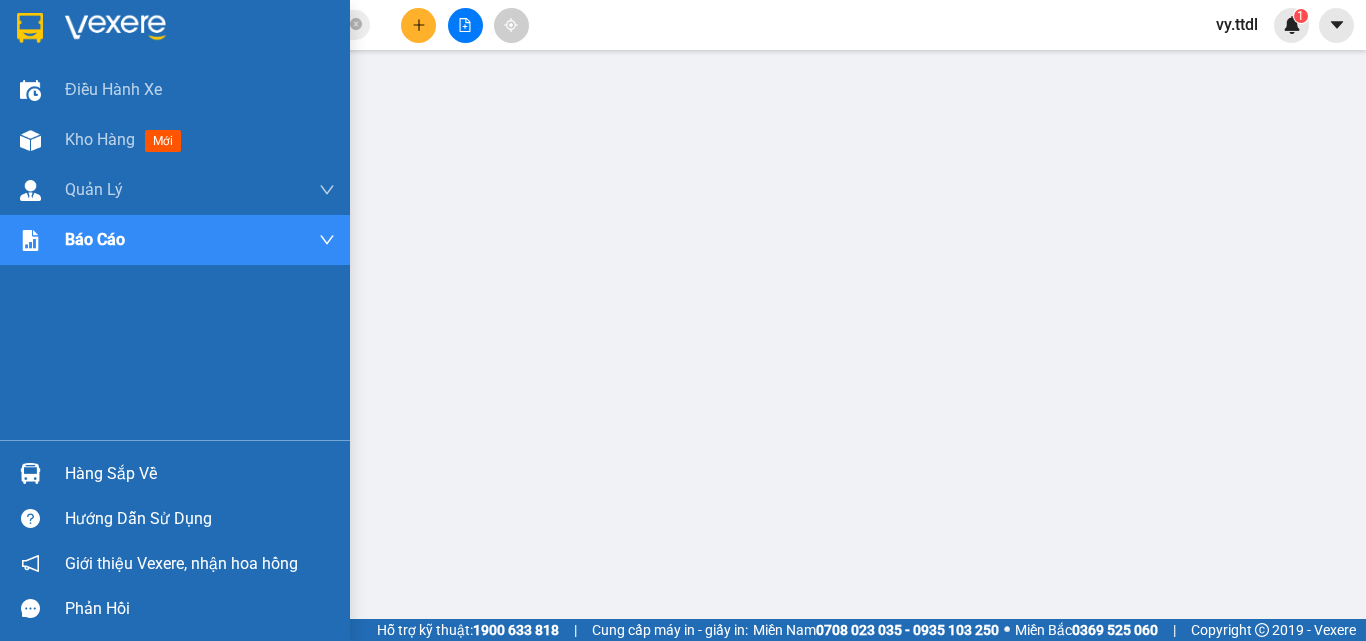 click at bounding box center (175, 32) 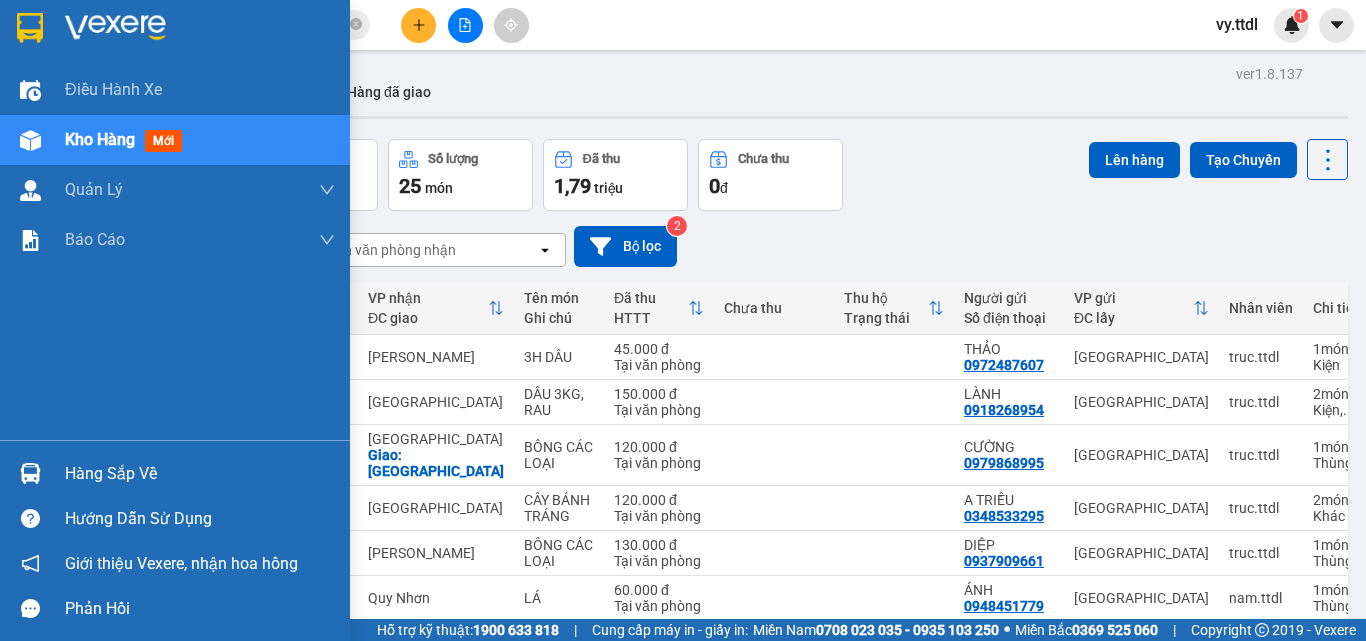 click at bounding box center [30, 28] 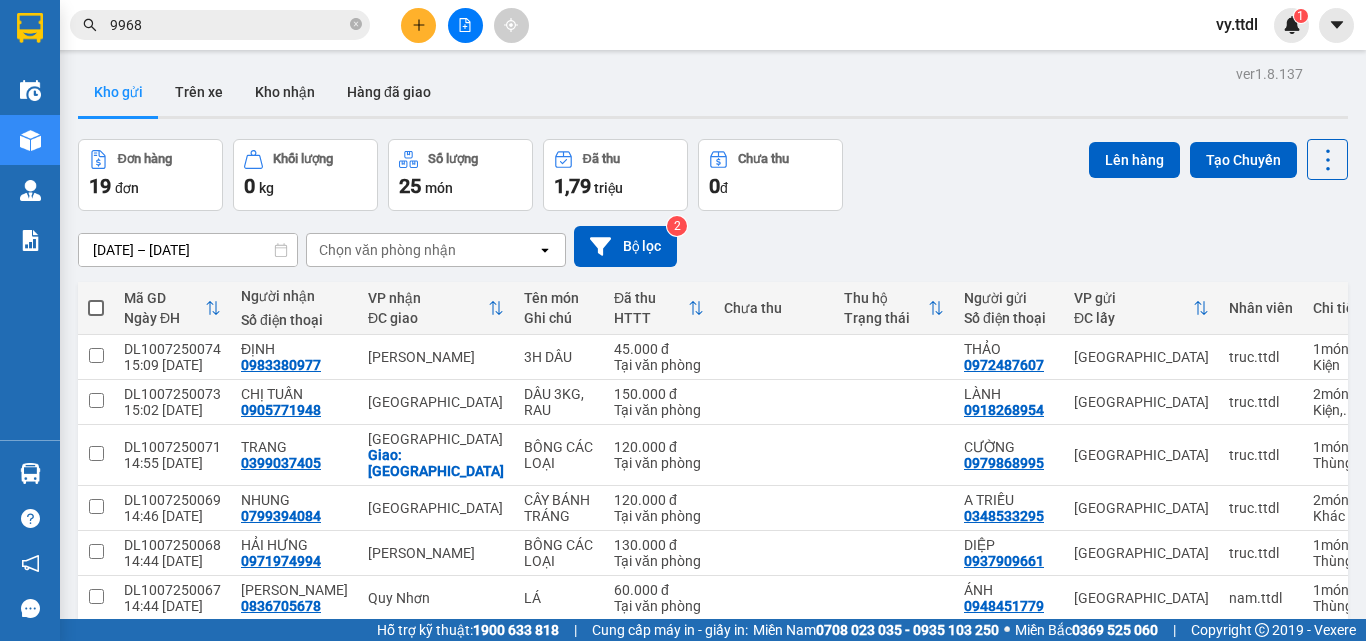 click on "Kho gửi Trên xe Kho nhận Hàng đã giao" at bounding box center [713, 94] 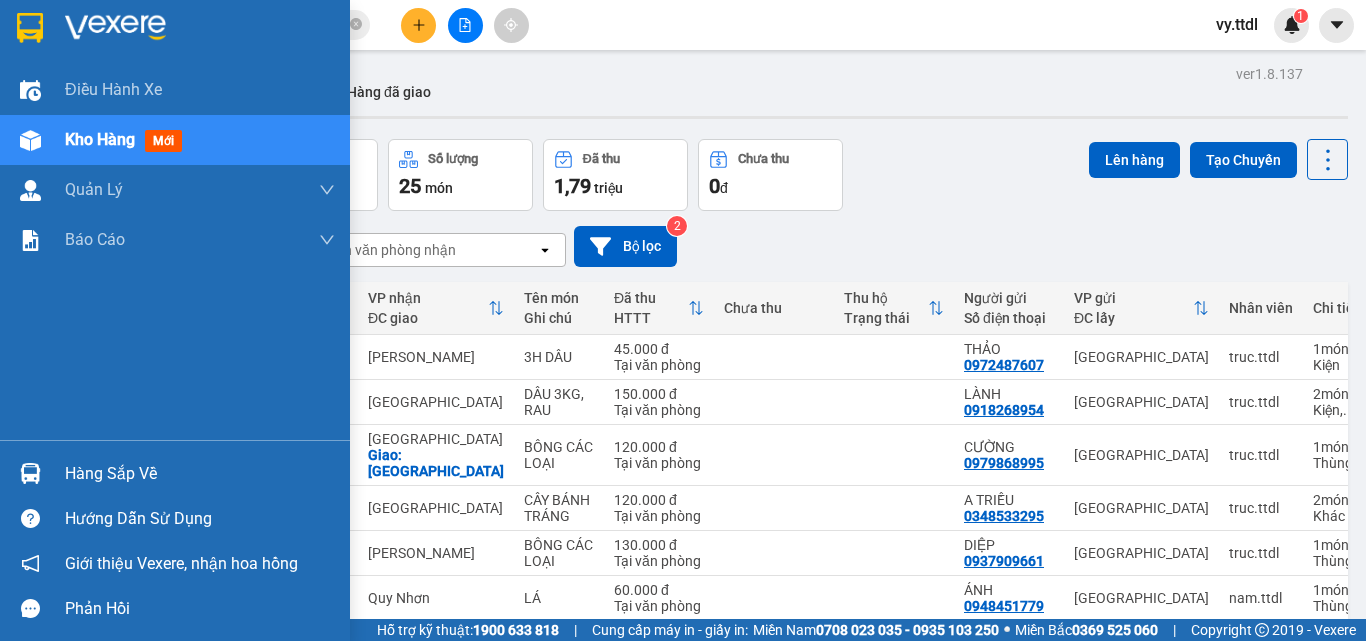 click at bounding box center (30, 28) 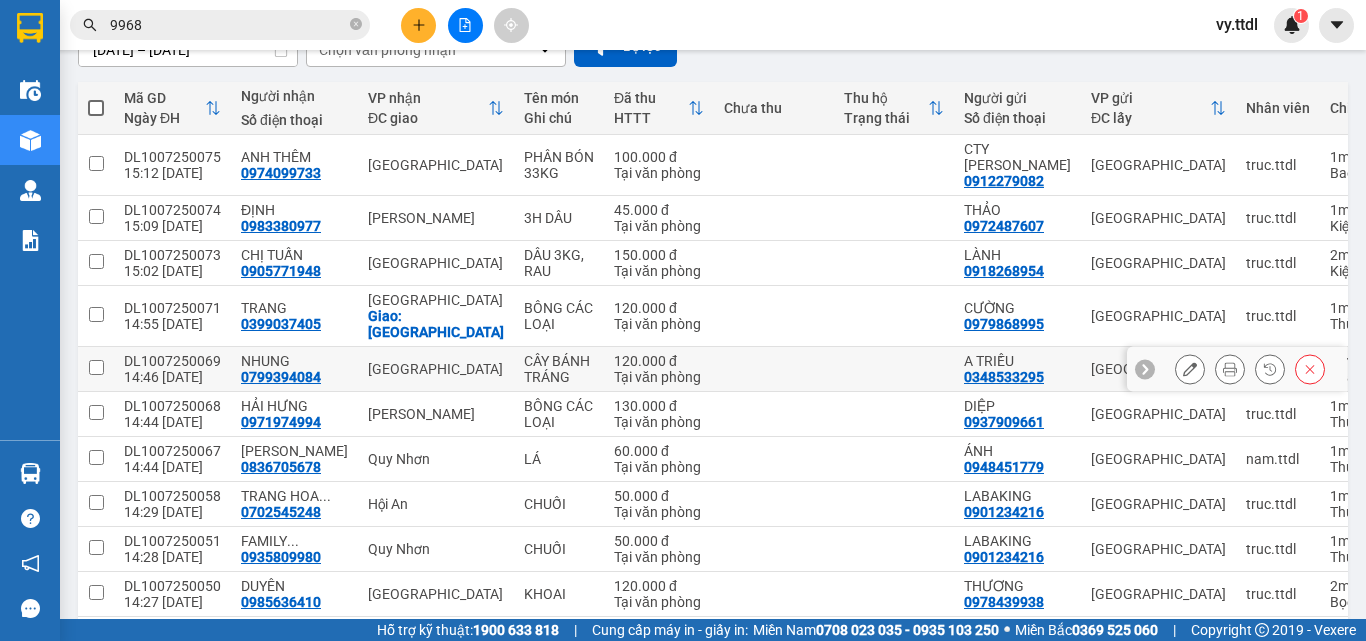scroll, scrollTop: 272, scrollLeft: 0, axis: vertical 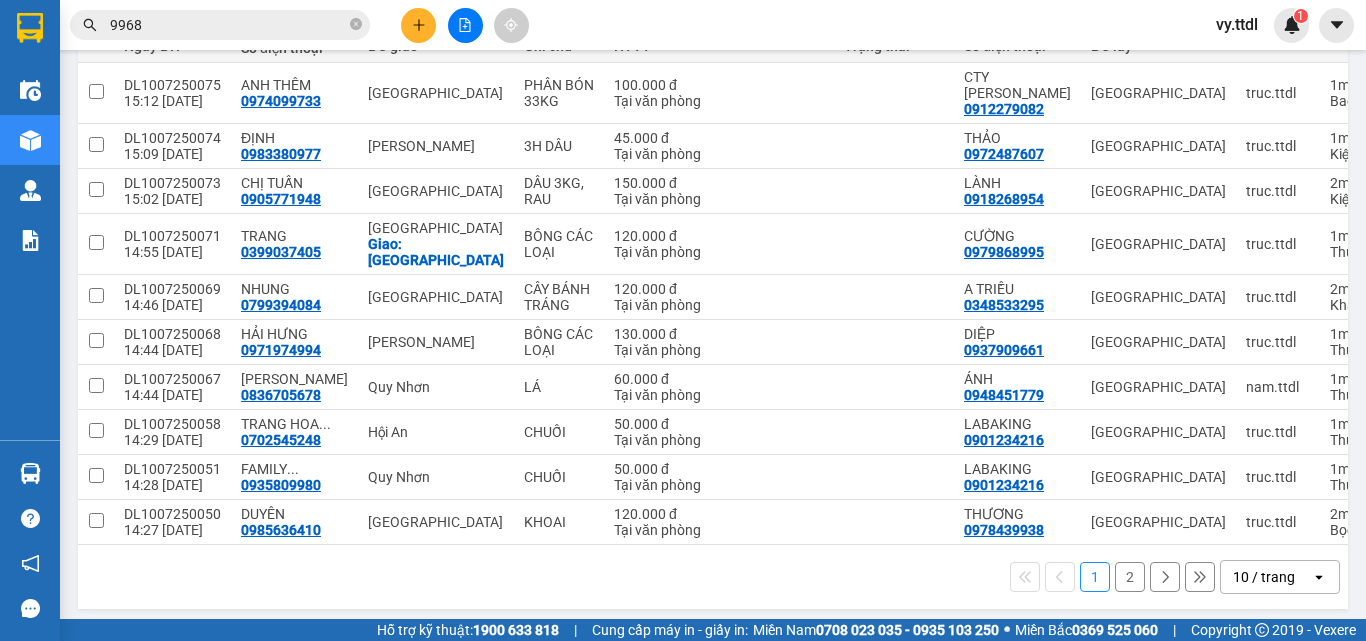click on "10 / trang" at bounding box center (1264, 577) 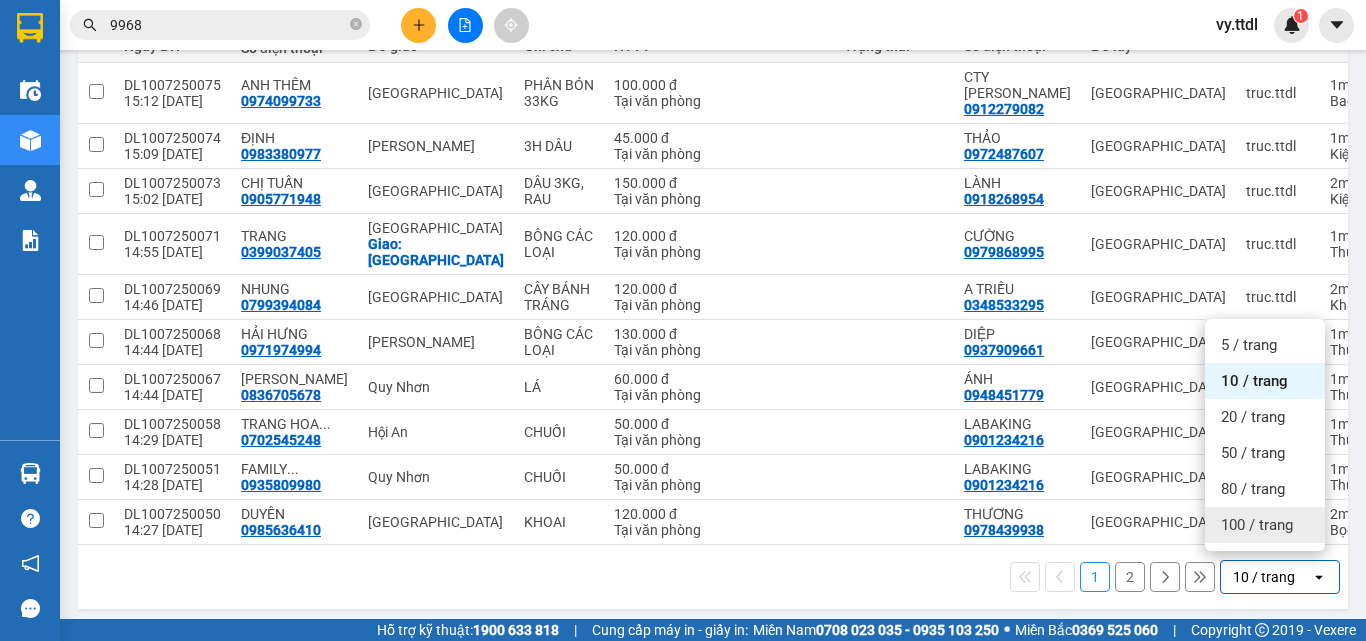 click on "100 / trang" at bounding box center (1265, 525) 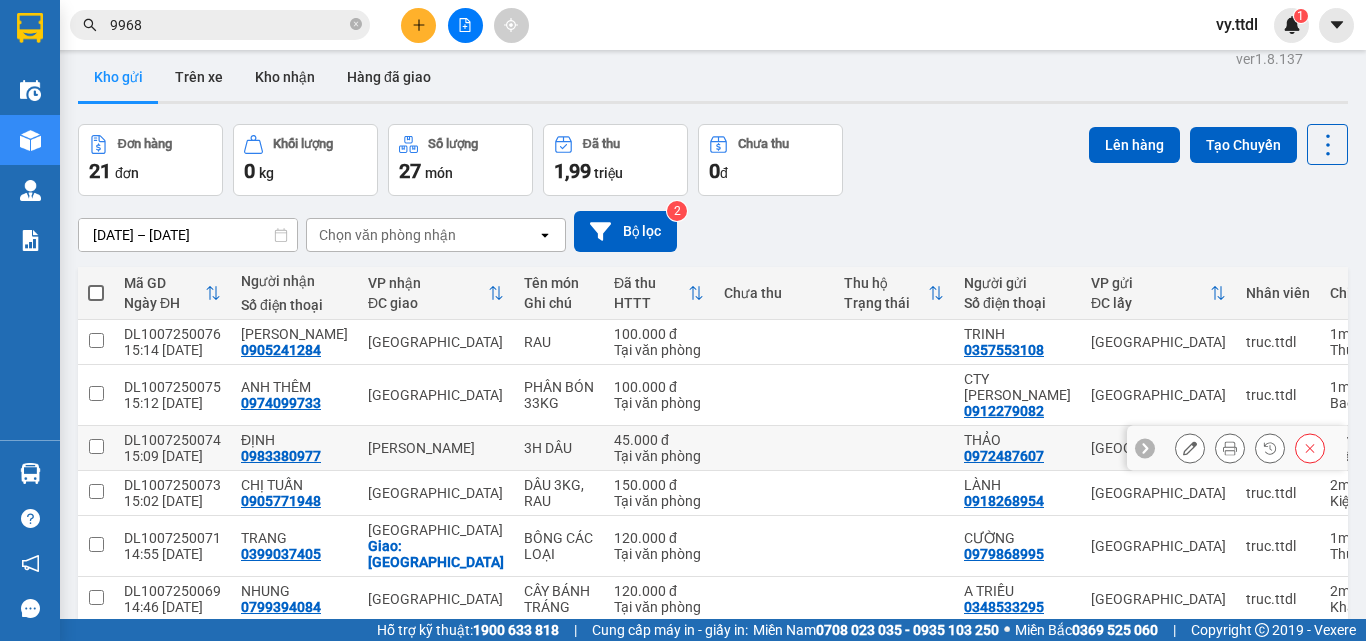 scroll, scrollTop: 0, scrollLeft: 0, axis: both 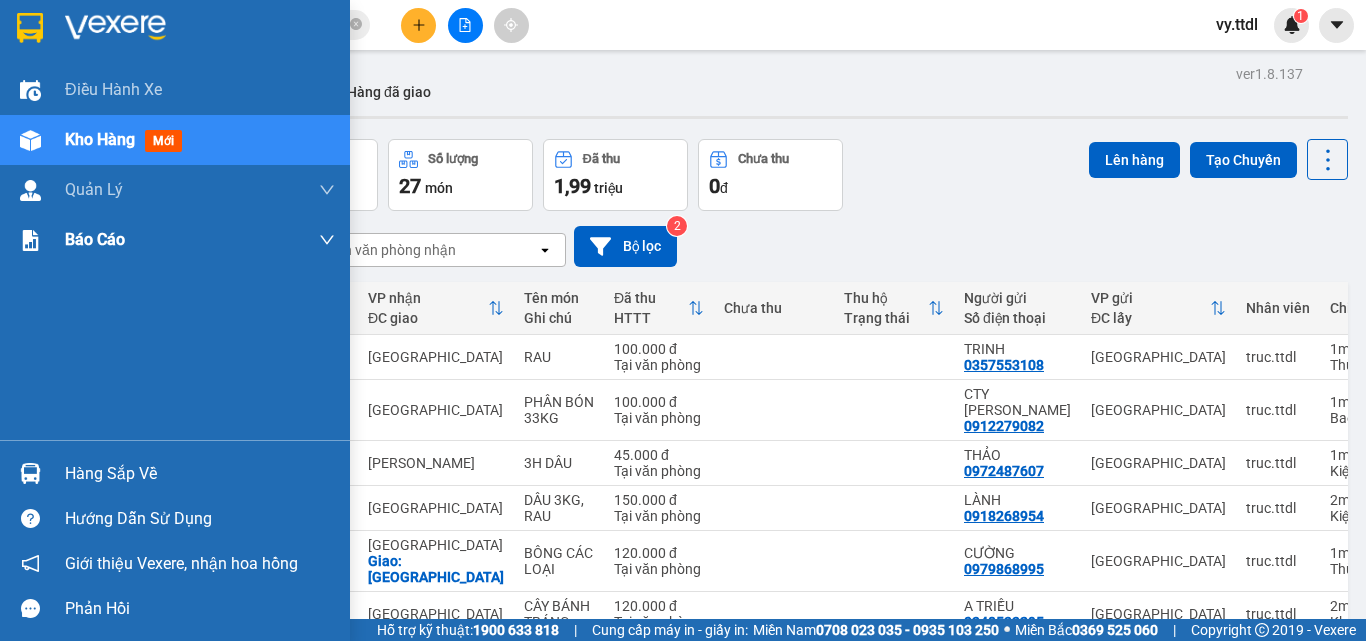 drag, startPoint x: 73, startPoint y: 17, endPoint x: 208, endPoint y: 254, distance: 272.75262 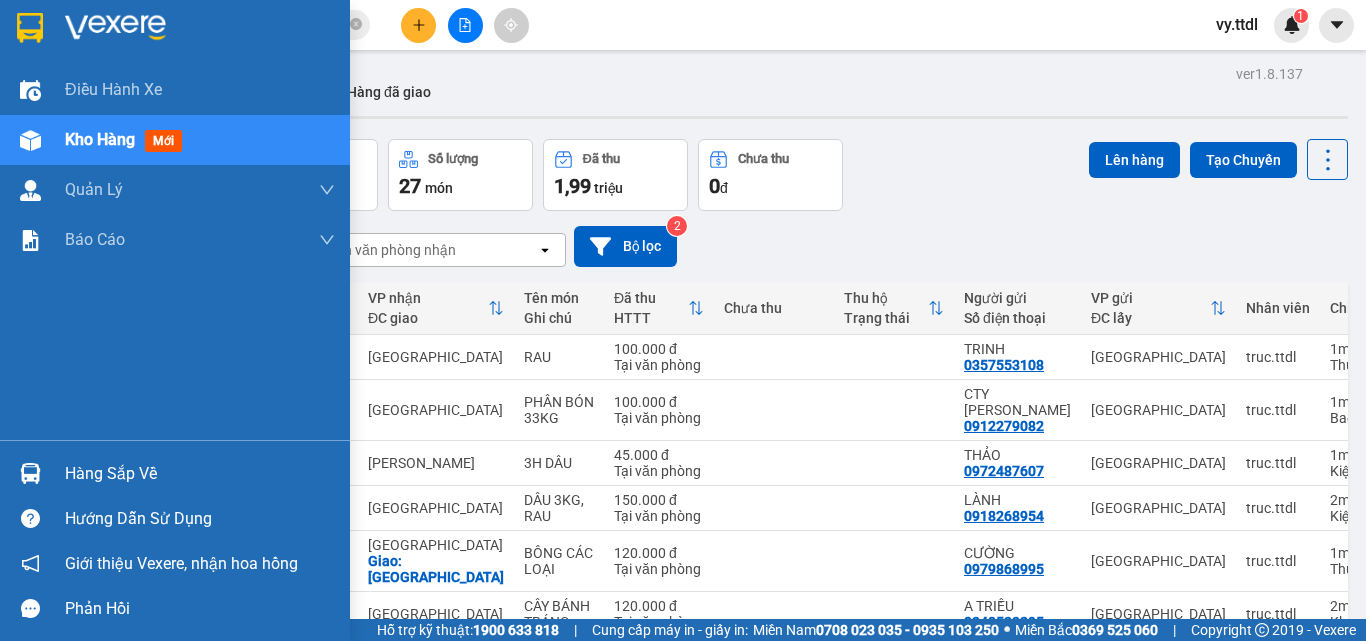 click at bounding box center [30, 28] 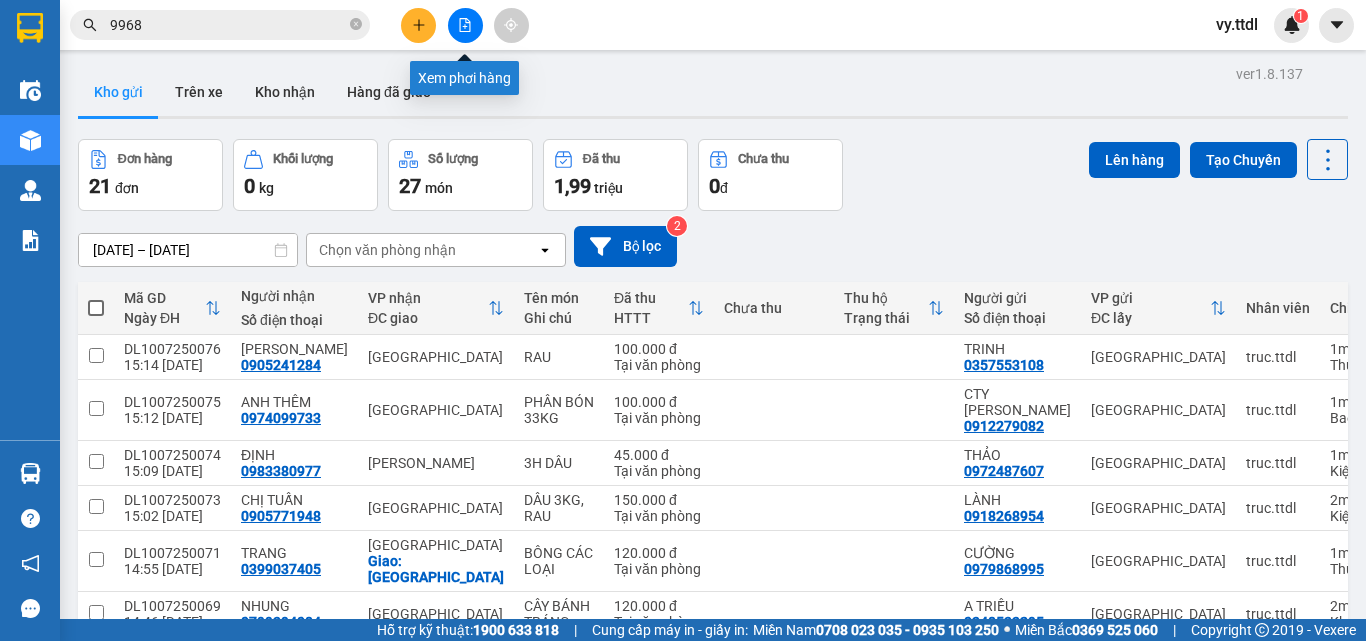 click 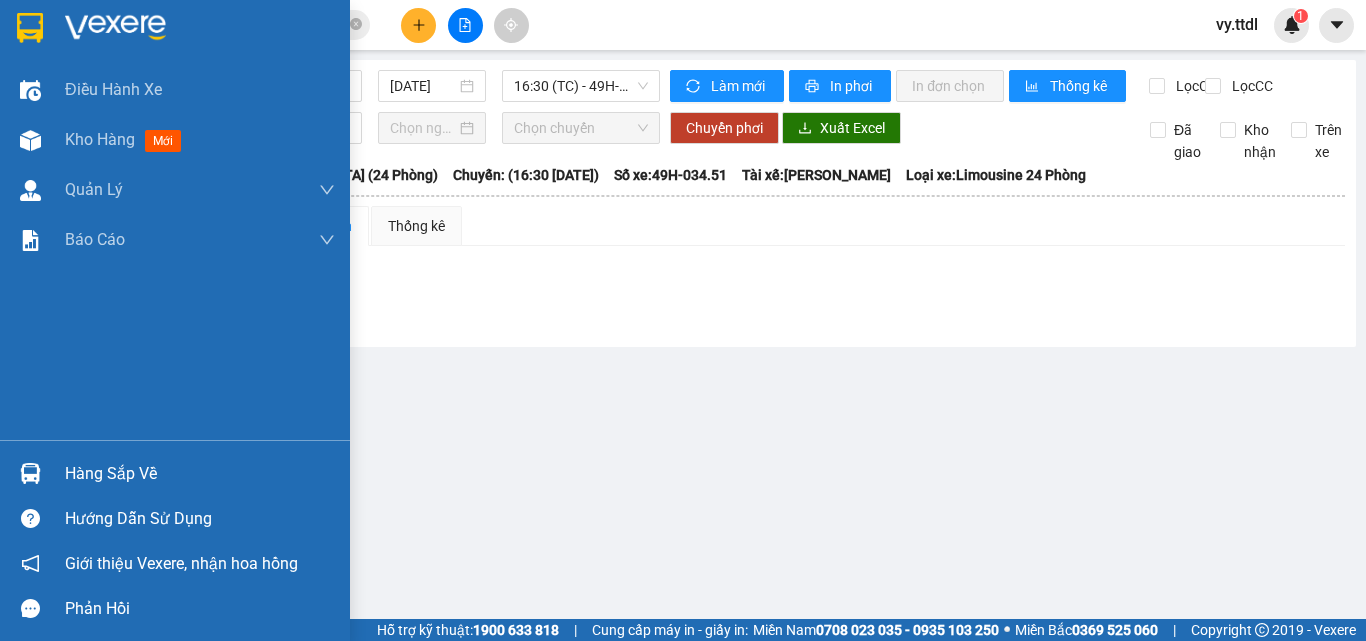 click at bounding box center [175, 32] 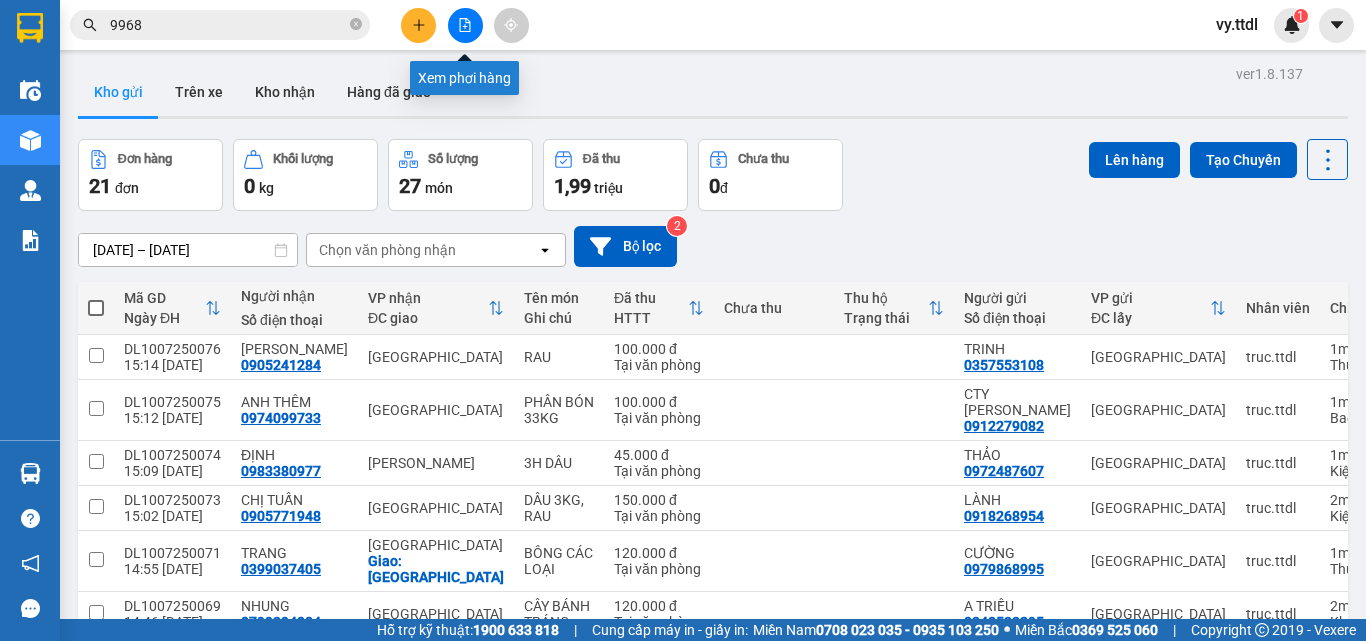 click at bounding box center [465, 25] 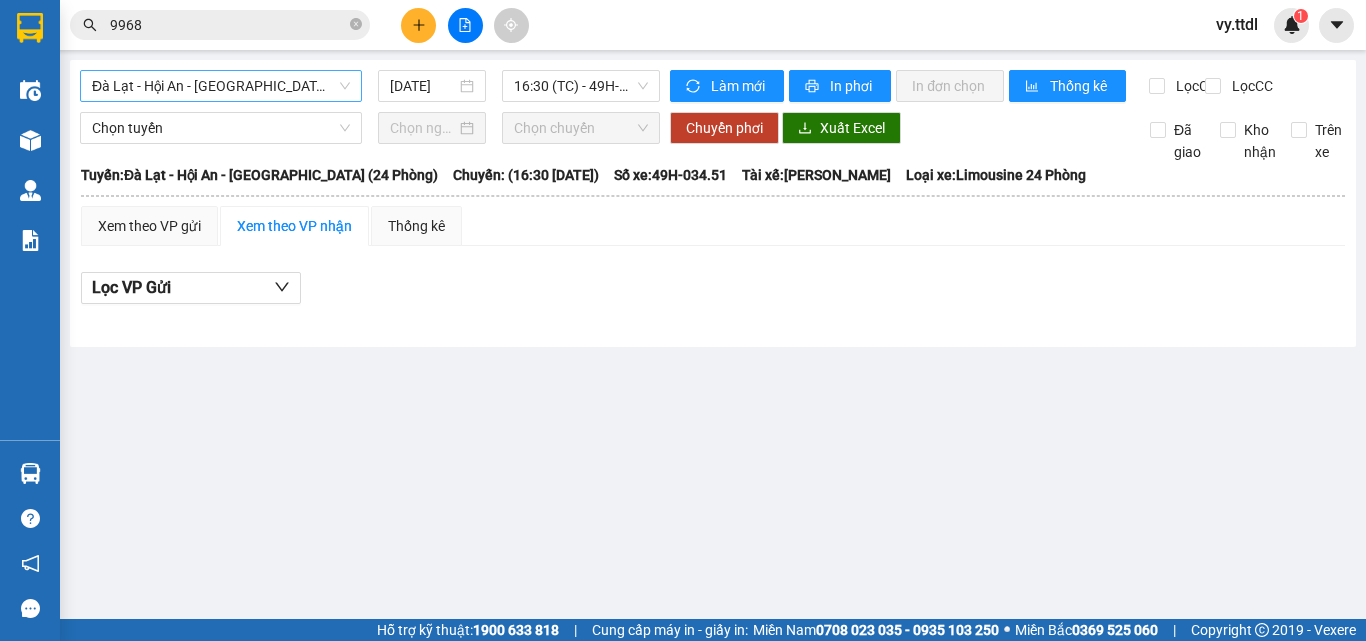 click on "Đà Lạt - Hội An - [GEOGRAPHIC_DATA] (24 Phòng)" at bounding box center [221, 86] 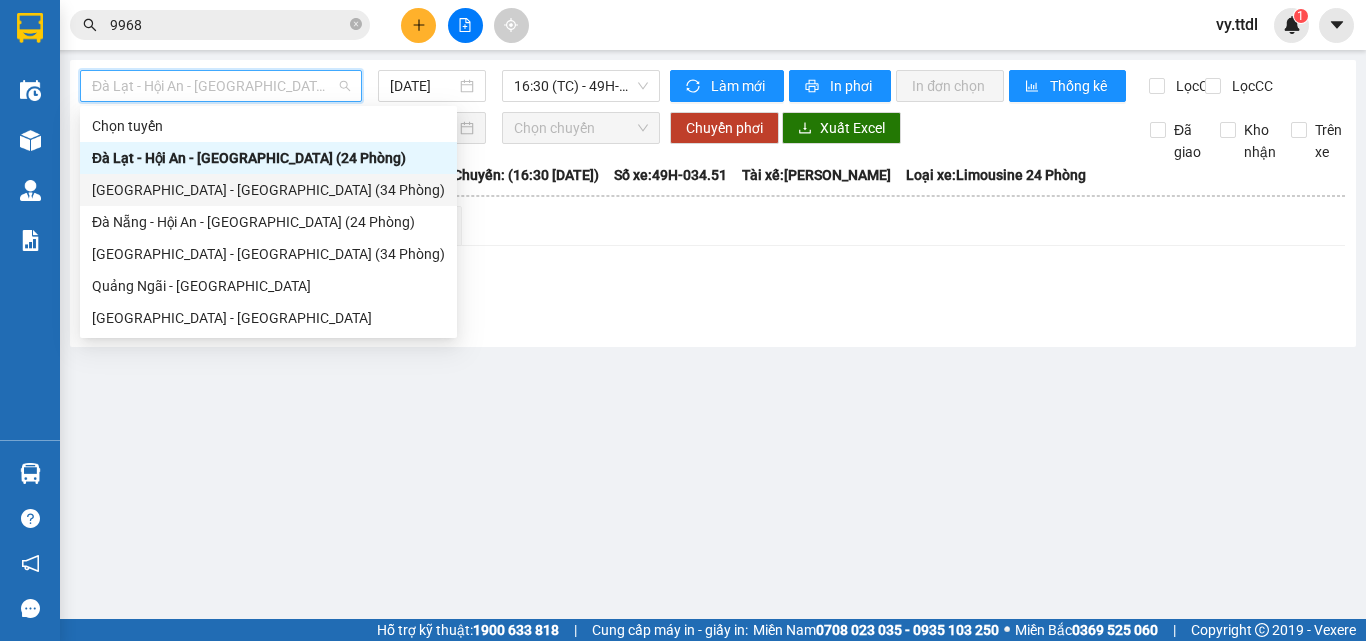 click on "[GEOGRAPHIC_DATA] - [GEOGRAPHIC_DATA] (34 Phòng)" at bounding box center (268, 190) 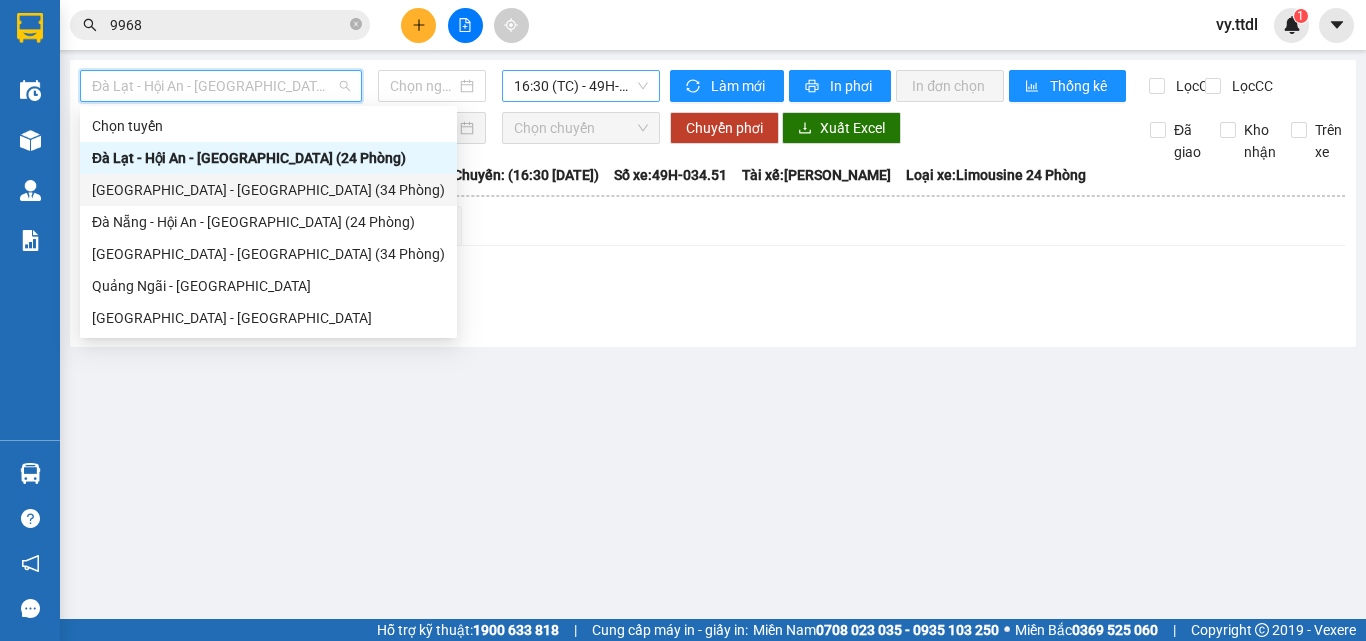 type on "[DATE]" 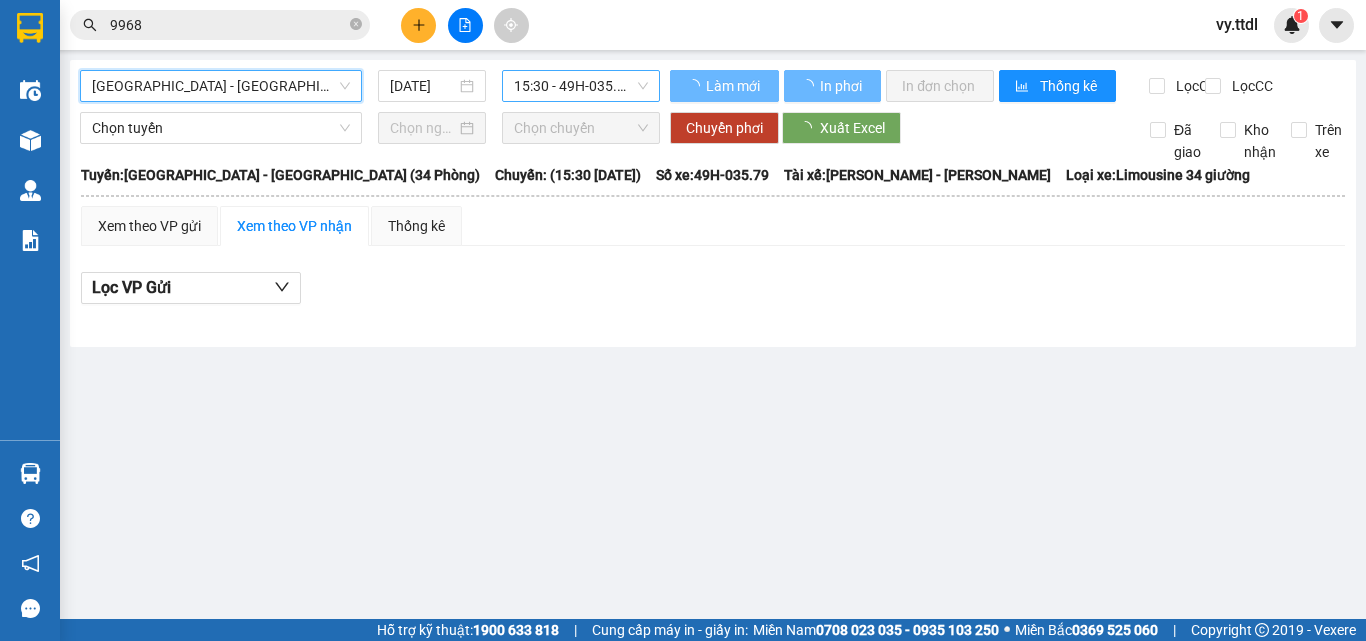 click on "15:30     - 49H-035.79" at bounding box center (581, 86) 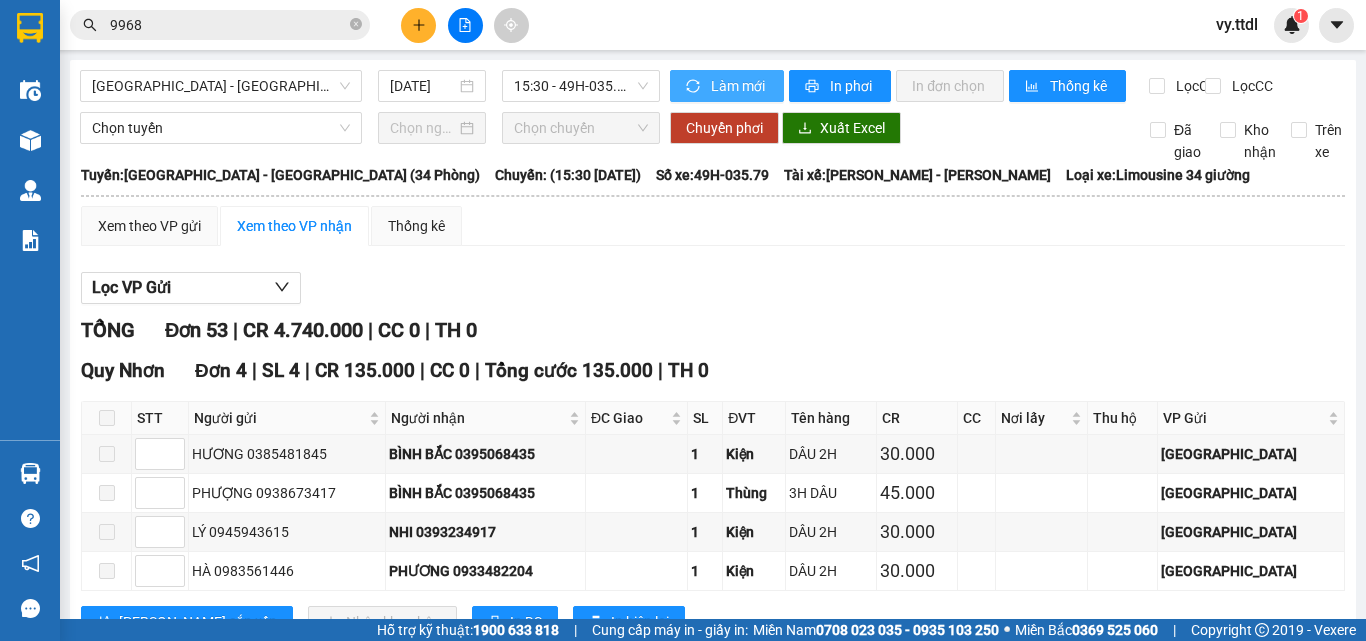 click on "Làm mới" at bounding box center [739, 86] 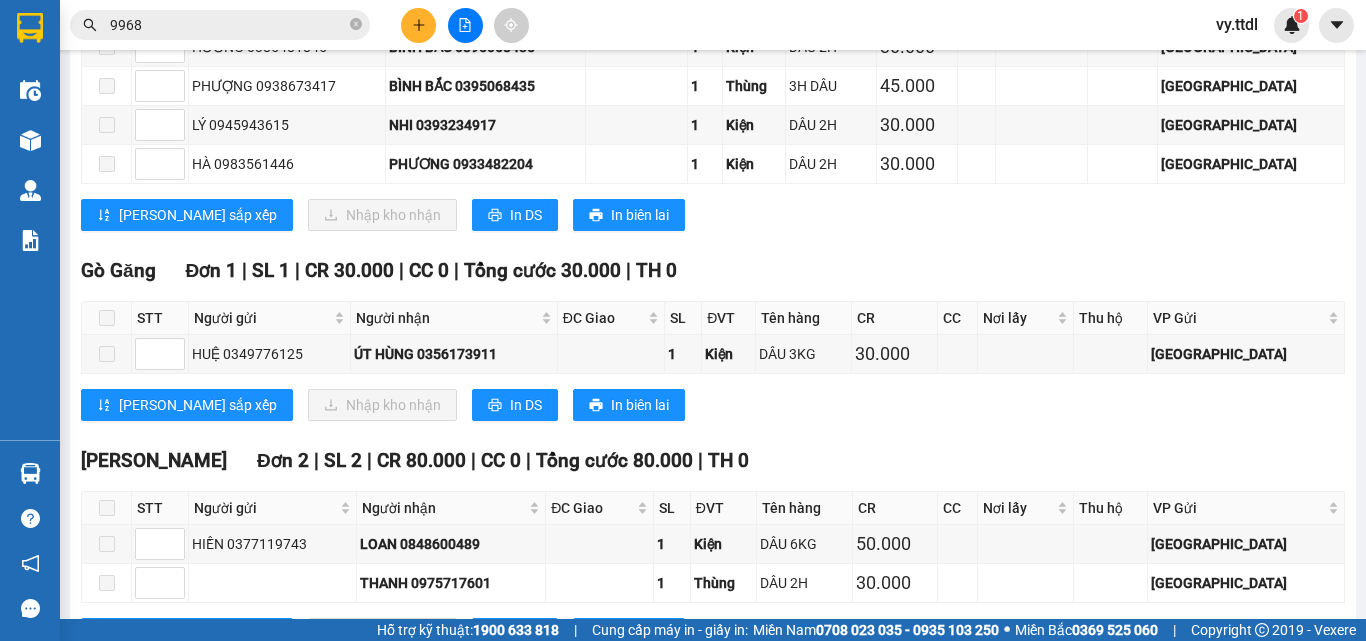 scroll, scrollTop: 0, scrollLeft: 0, axis: both 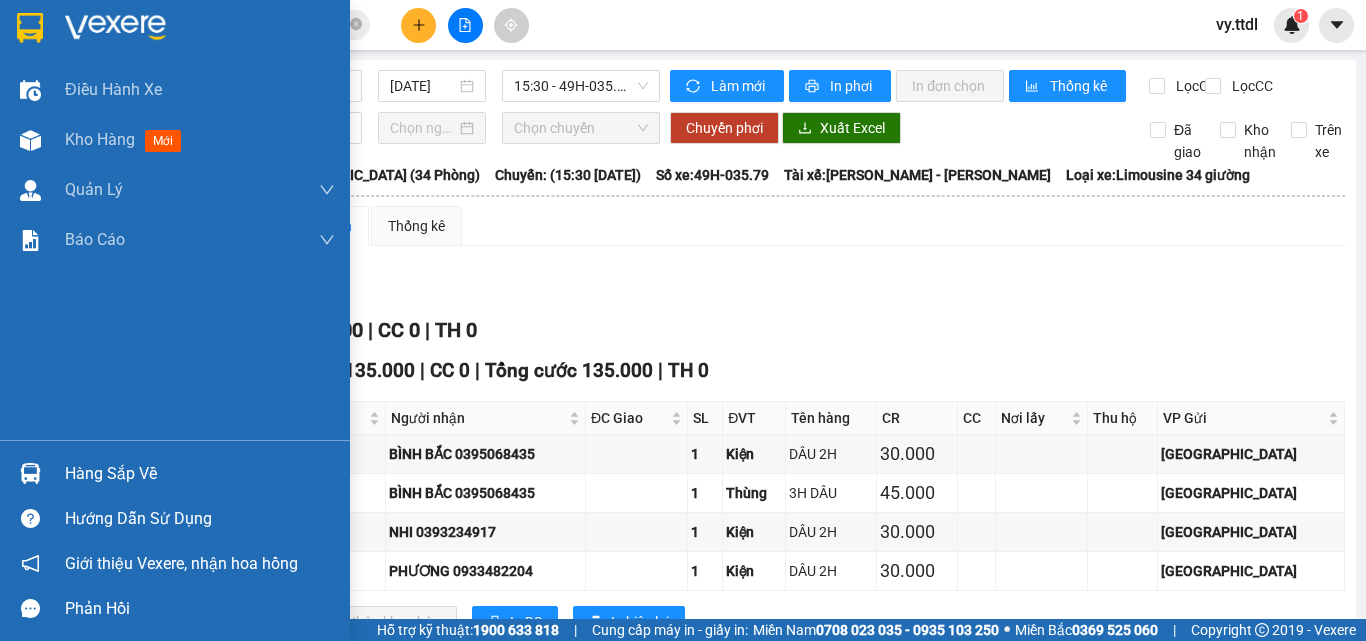 click at bounding box center [175, 32] 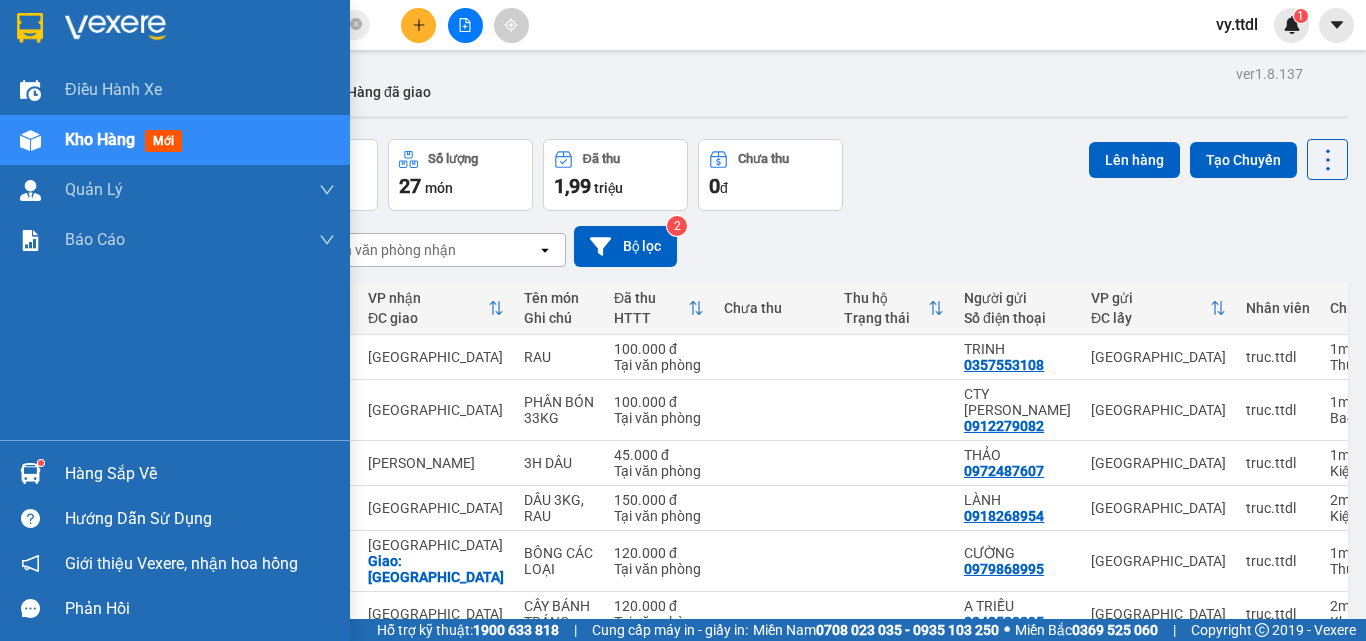 click at bounding box center (30, 28) 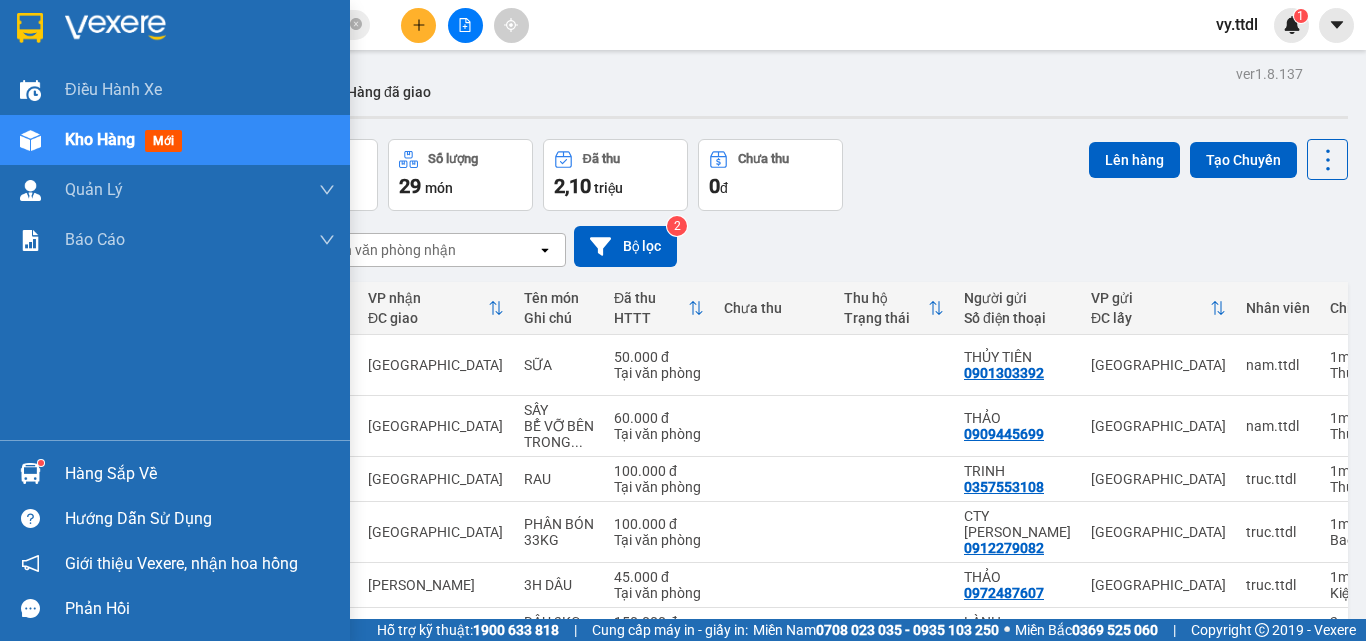 click at bounding box center [175, 32] 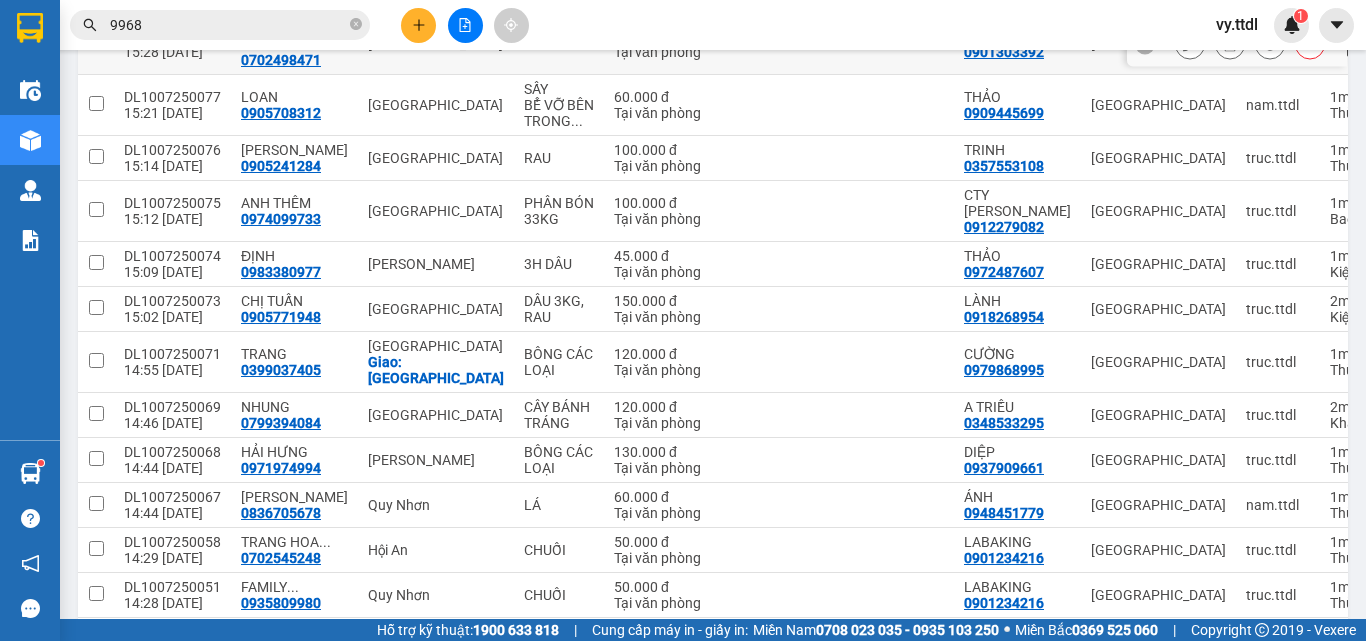 scroll, scrollTop: 21, scrollLeft: 0, axis: vertical 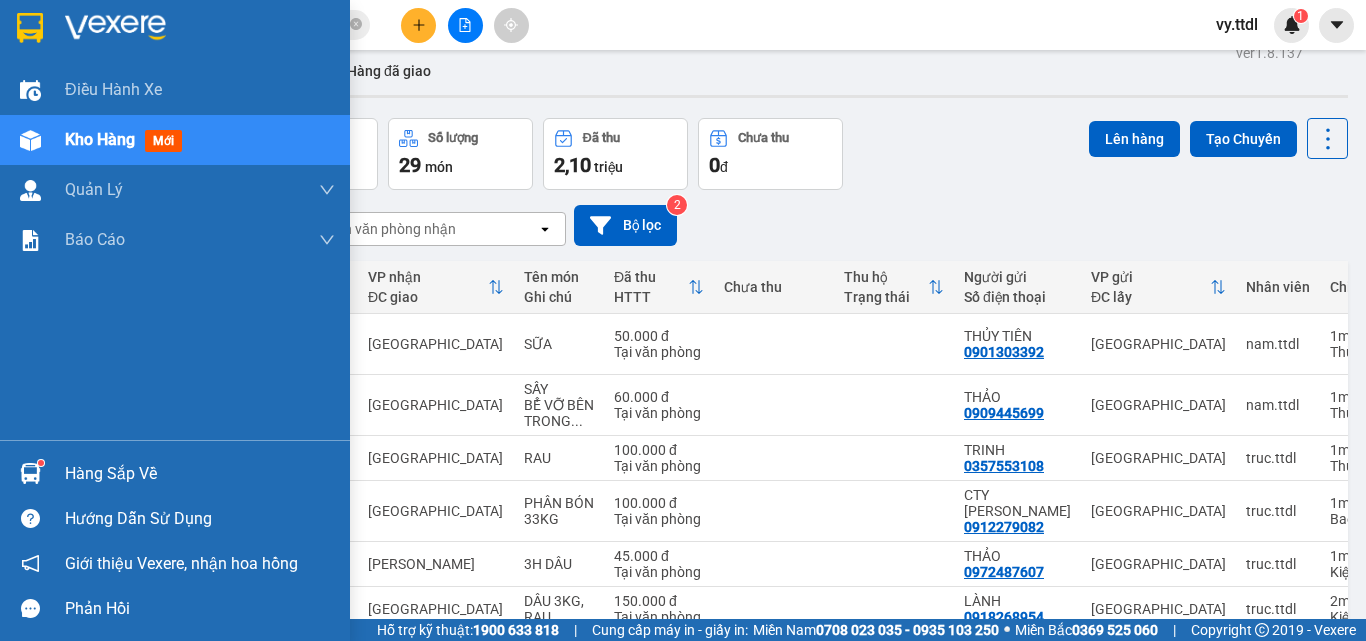 click at bounding box center [115, 28] 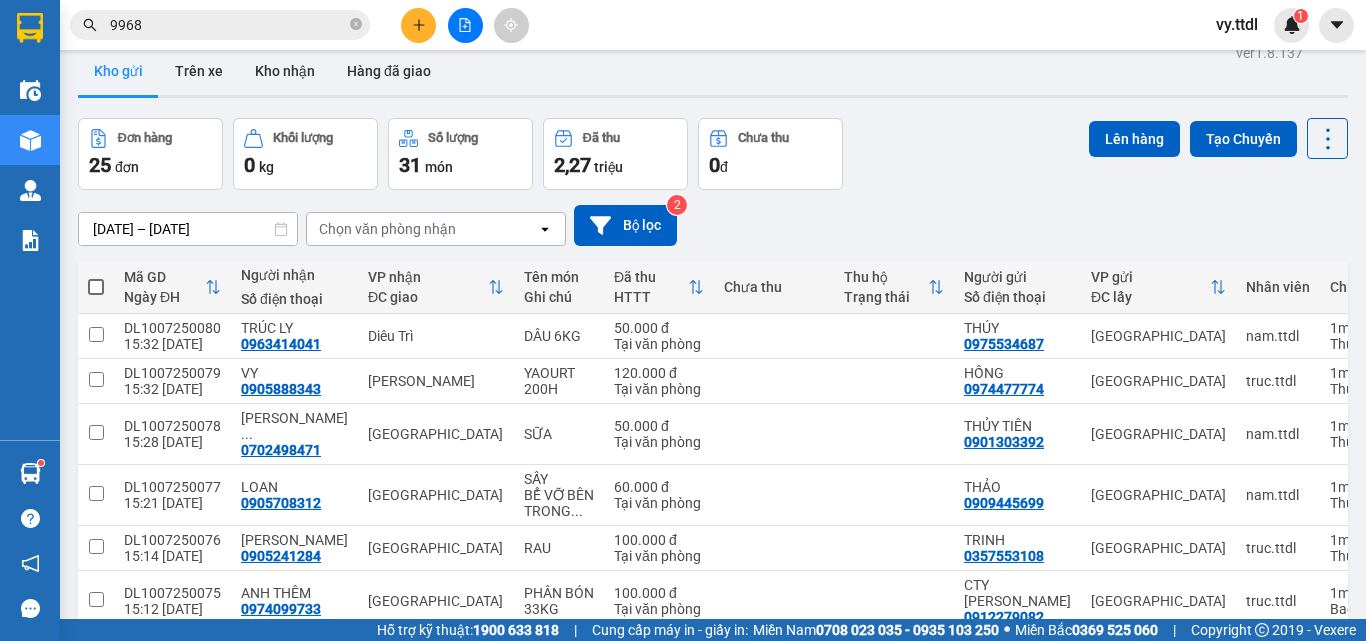 click on "Đơn hàng 25 đơn Khối lượng 0 kg Số lượng 31 món Đã thu 2,27   triệu Chưa thu 0  đ Lên hàng Tạo Chuyến" at bounding box center (713, 154) 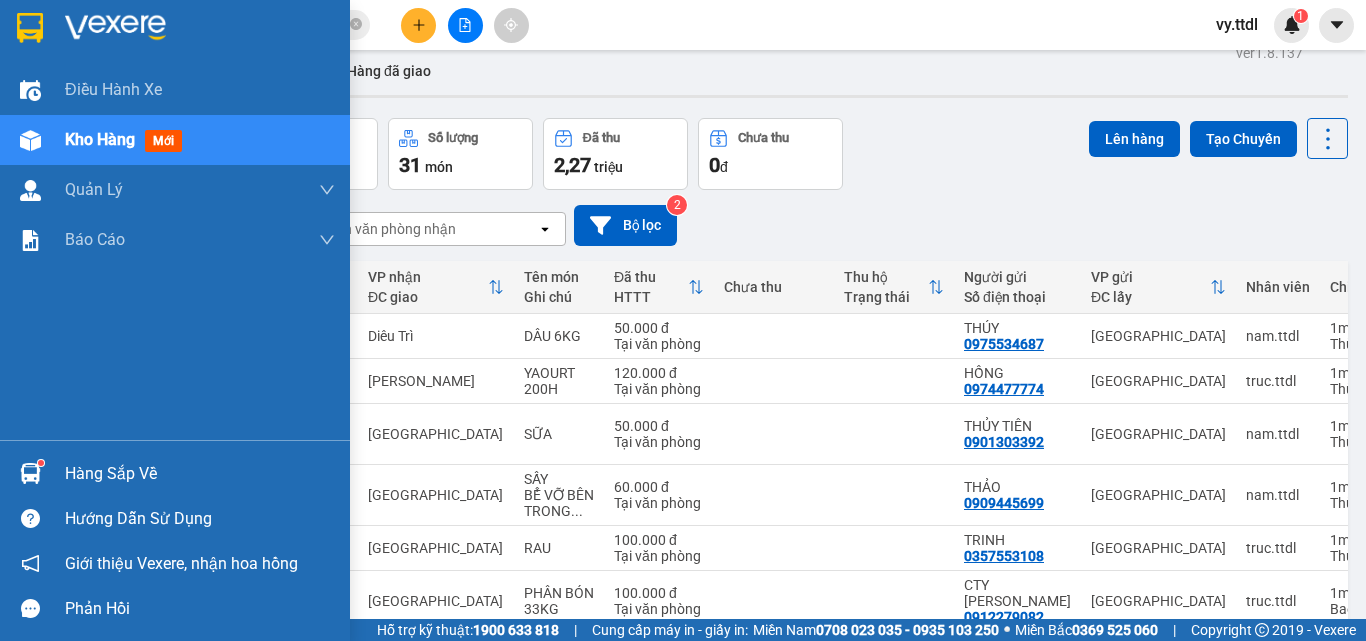 click at bounding box center [30, 28] 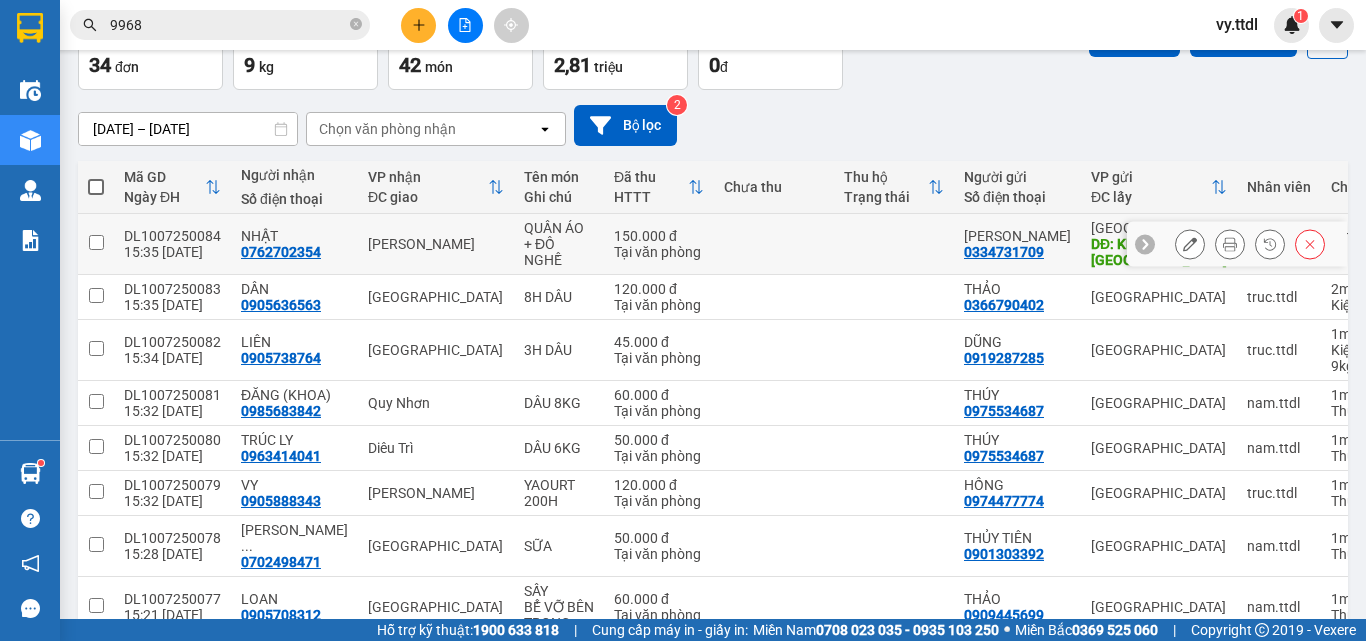 scroll, scrollTop: 221, scrollLeft: 0, axis: vertical 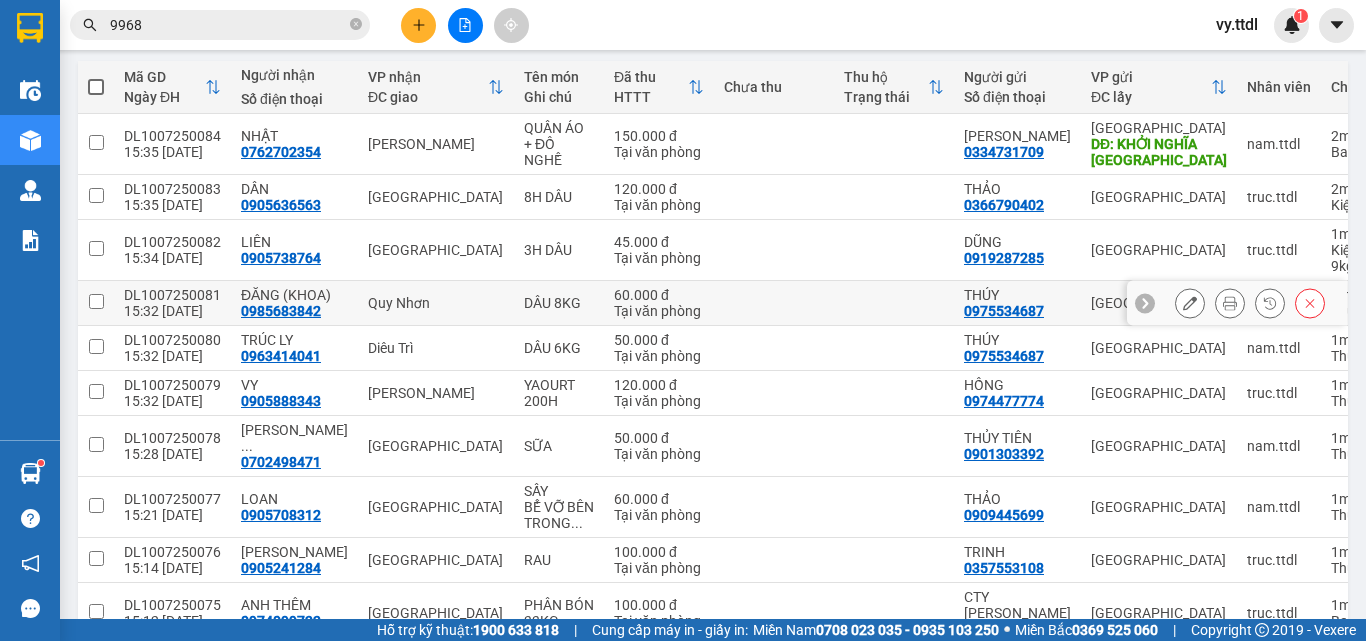 click at bounding box center (96, 303) 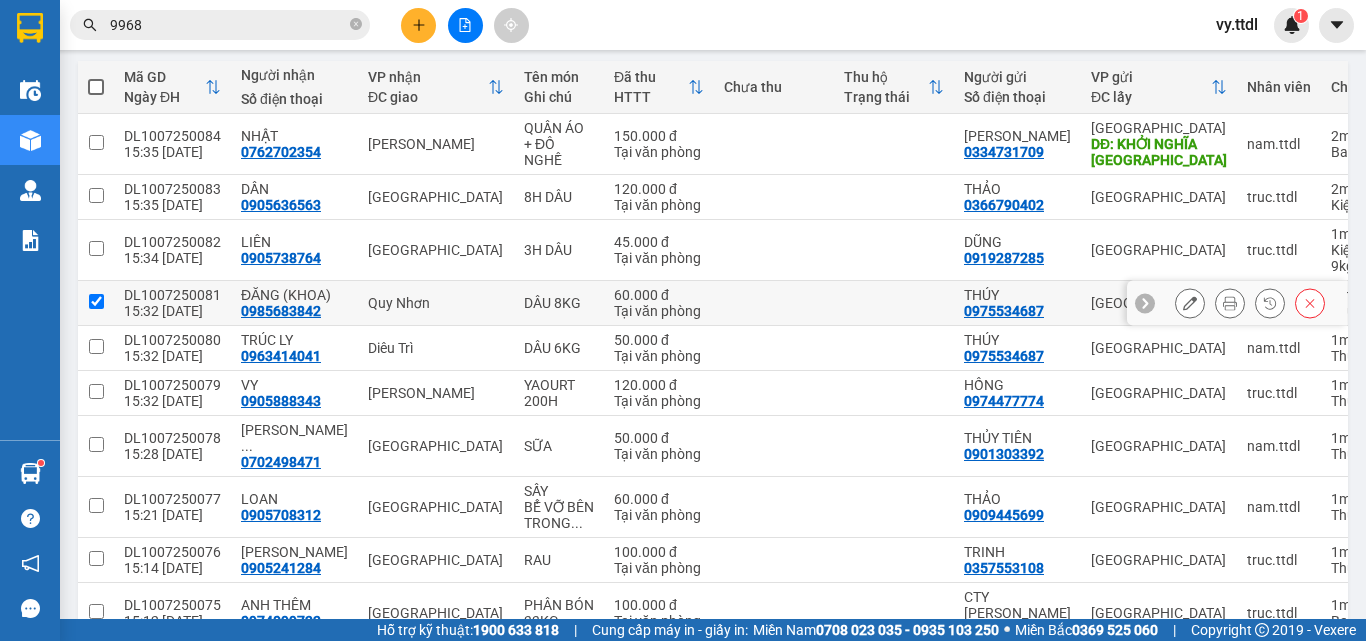 checkbox on "true" 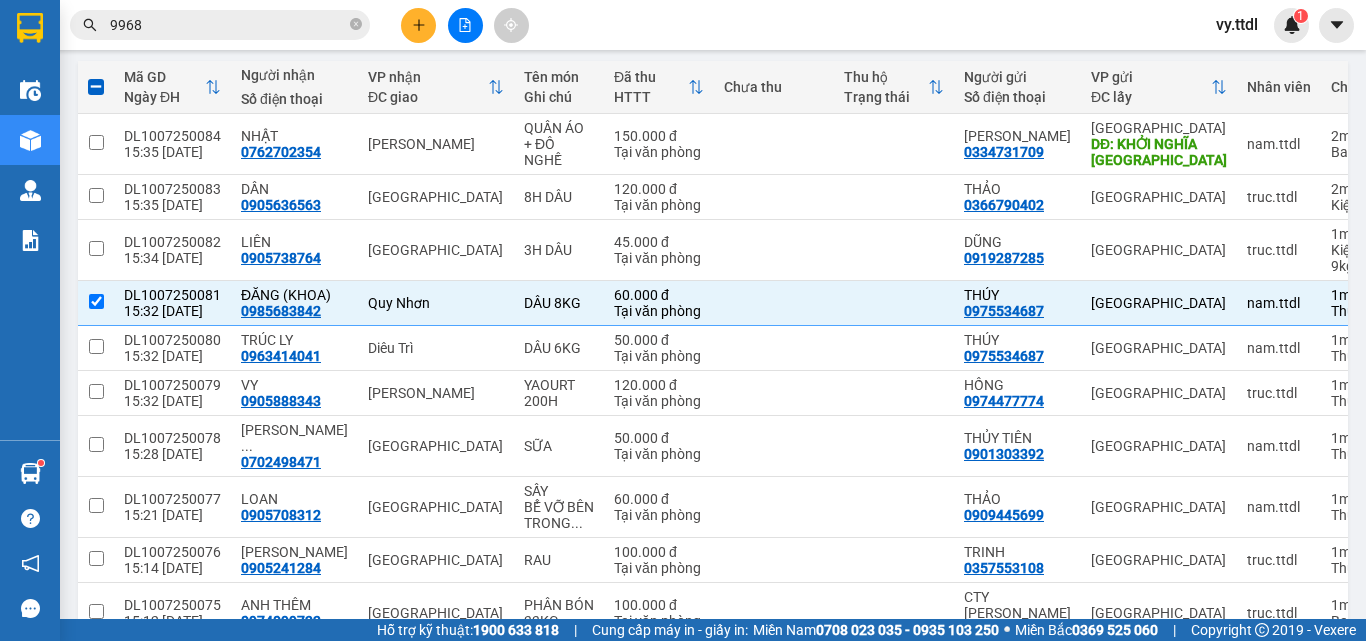 scroll, scrollTop: 0, scrollLeft: 0, axis: both 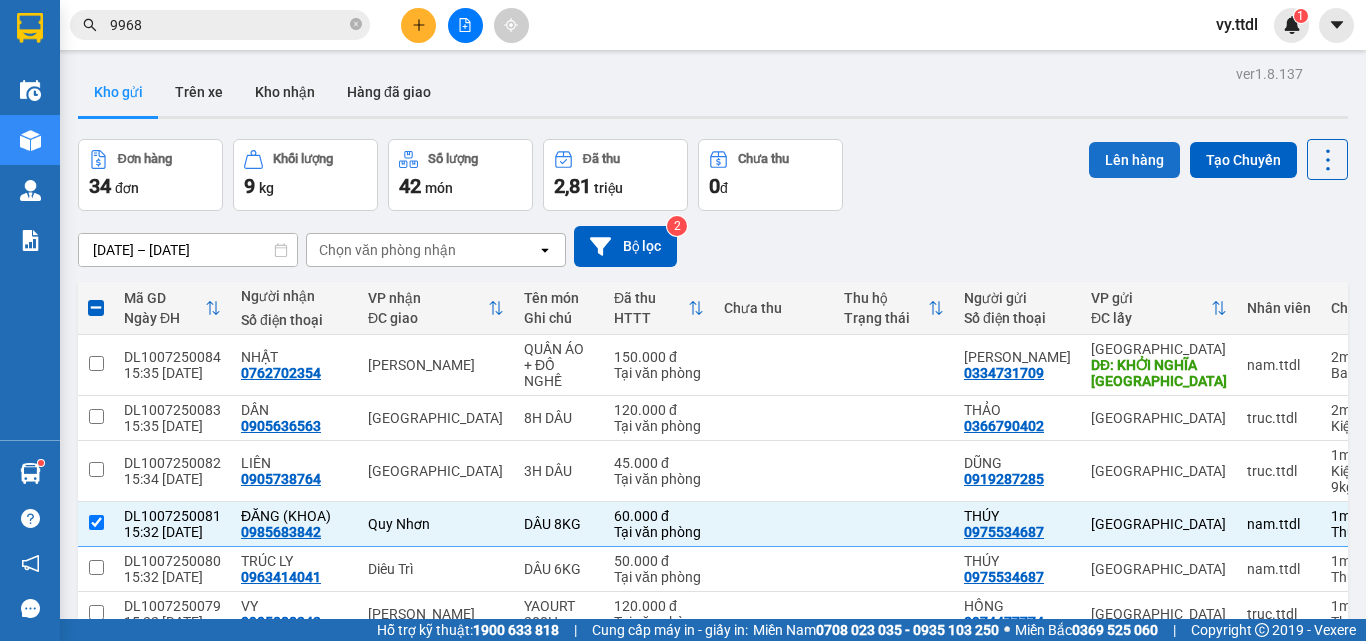 click on "Lên hàng" at bounding box center (1134, 160) 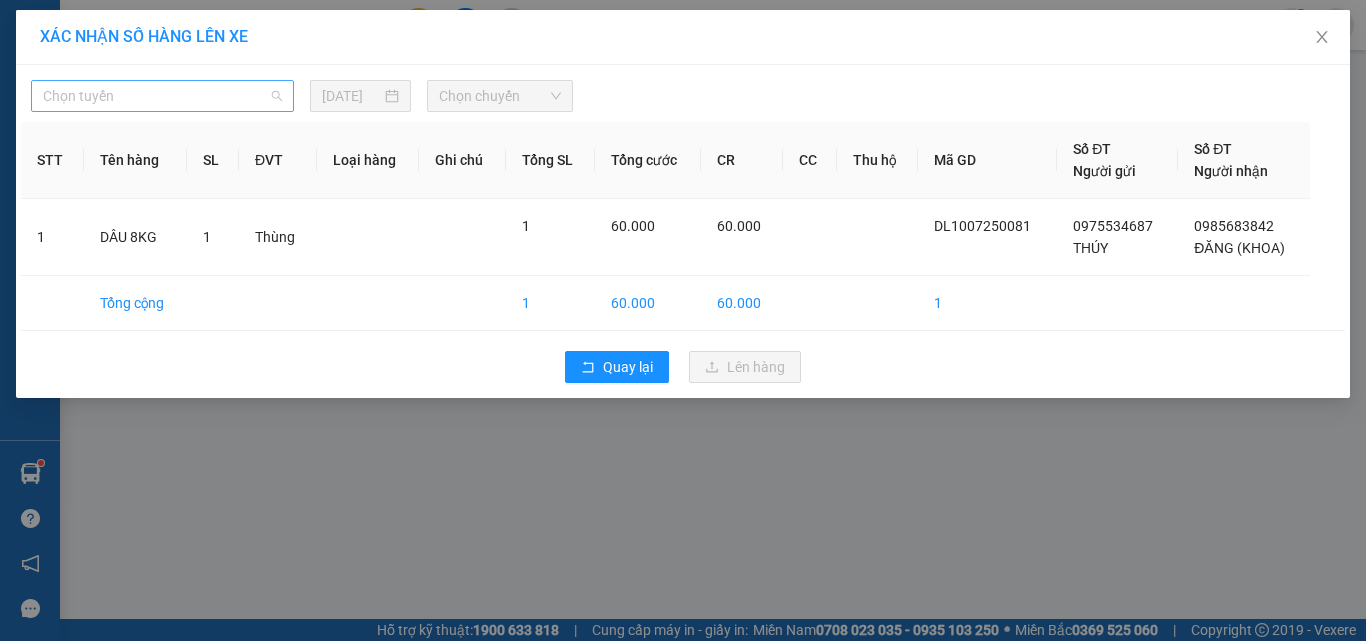 click on "Chọn tuyến" at bounding box center [162, 96] 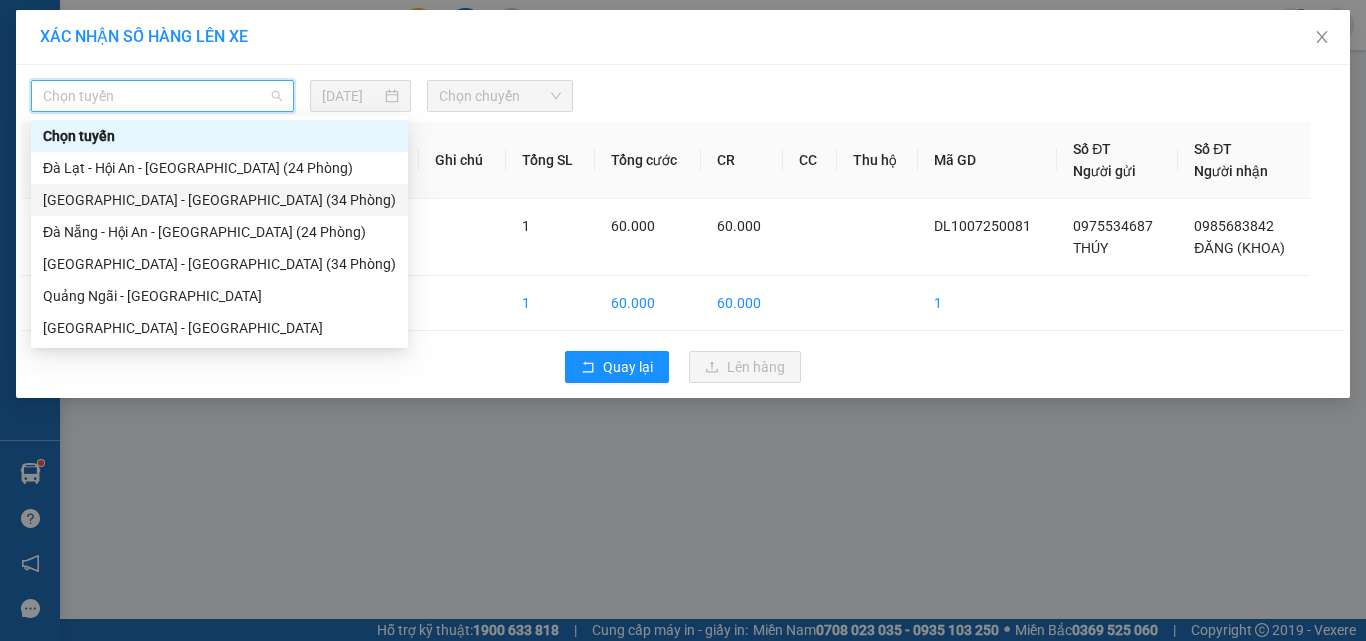 click on "[GEOGRAPHIC_DATA] - [GEOGRAPHIC_DATA] (34 Phòng)" at bounding box center [219, 200] 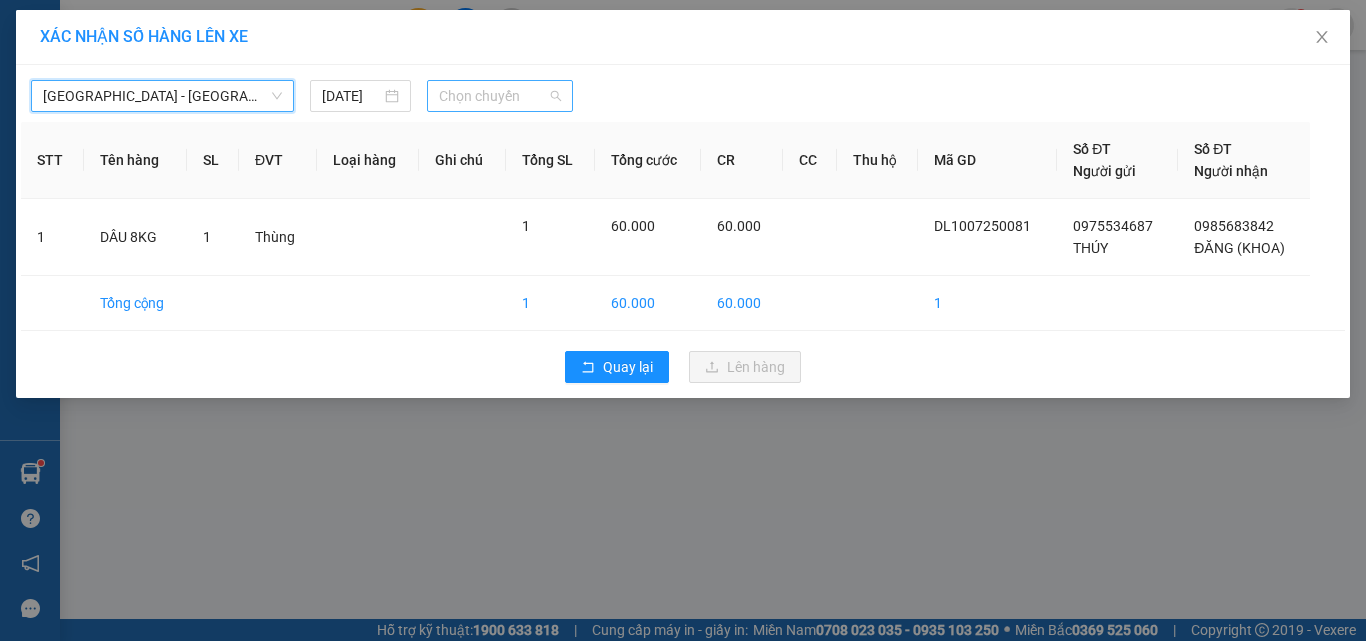 click on "Chọn chuyến" at bounding box center (500, 96) 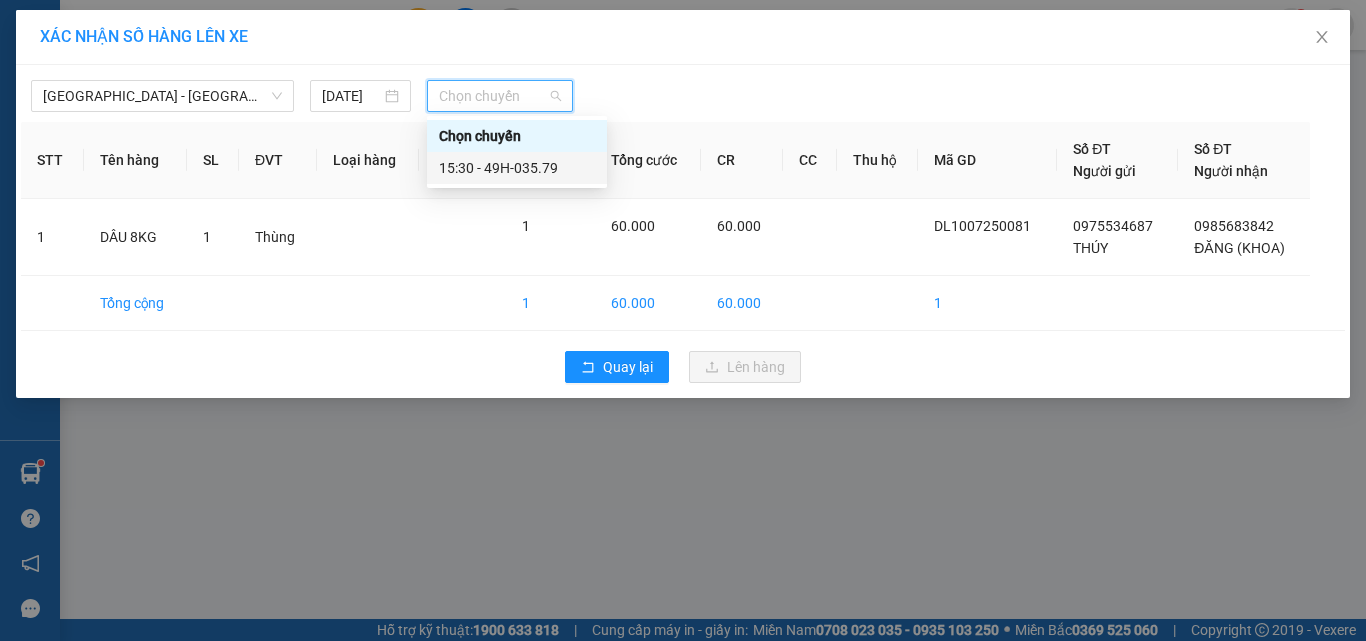 click on "Kết quả tìm kiếm ( 1 )  Bộ lọc  Ngày tạo đơn gần nhất Mã ĐH Trạng thái Món hàng Thu hộ Tổng cước Chưa cước Người gửi VP Gửi Người nhận VP Nhận DN0907250004 12:24 [DATE] Trên xe   49H-035.79 15:30  [DATE] MÁY KHOAN SL:  6 420.000 420.000 0985138688 DŨNG [GEOGRAPHIC_DATA] 096191 9968 ANH THÀNH [GEOGRAPHIC_DATA]  1 9968 vy.ttdl 1     Điều hành xe     Kho hàng mới     Quản [PERSON_NAME] lý chuyến Quản lý khách hàng mới     Báo cáo Báo cáo doanh số theo nhân viên tạo đơn hàng  Báo cáo dòng tiền (nhà xe) Doanh số tạo đơn theo VP gửi (nhà xe) Doanh thu theo nhân viên Doanh thu theo nhân viên Mẫu 1: Báo cáo dòng tiền theo nhân viên Mẫu 3: Báo cáo dòng tiền theo văn phòng Mẫu 4: Thống kê đơn hàng theo văn phòng Hàng sắp về Hướng dẫn sử dụng Giới thiệu Vexere, nhận hoa hồng Phản hồi Phần mềm hỗ trợ bạn tốt chứ? Hỗ trợ kỹ thuật:  1900 633 818 | | SL" at bounding box center (683, 320) 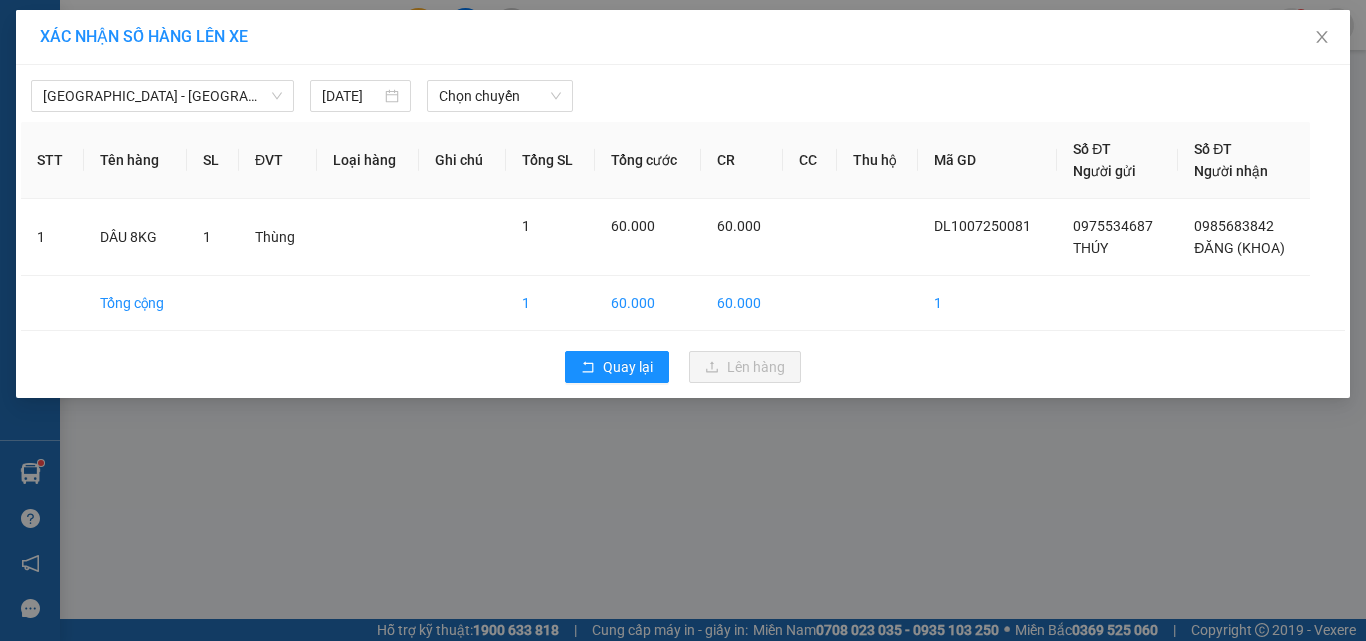 click on "Tổng SL" at bounding box center [551, 160] 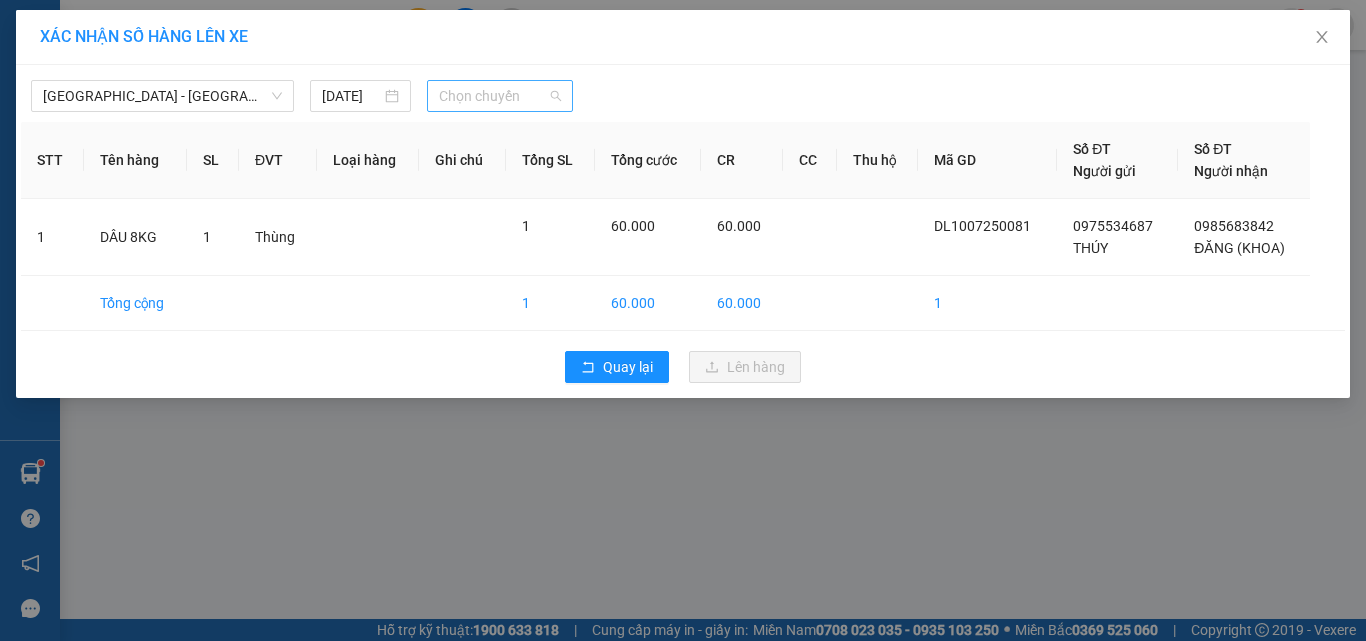 click on "Chọn chuyến" at bounding box center [500, 96] 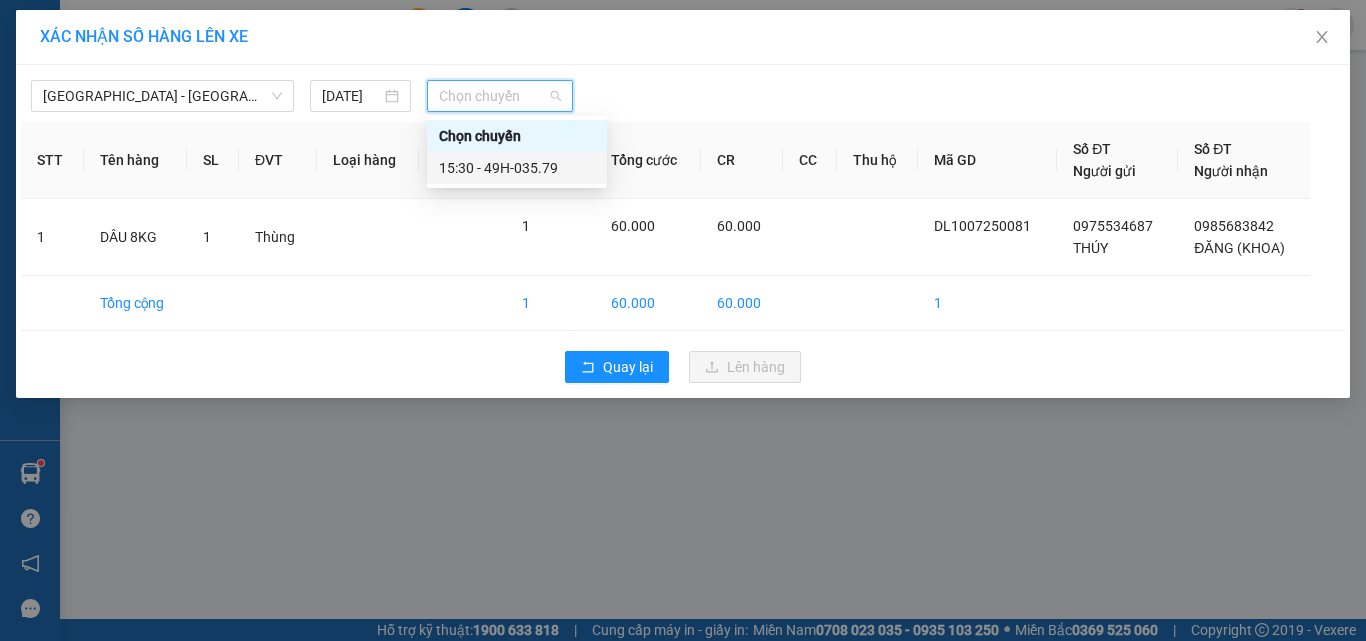 click on "15:30     - 49H-035.79" at bounding box center [517, 168] 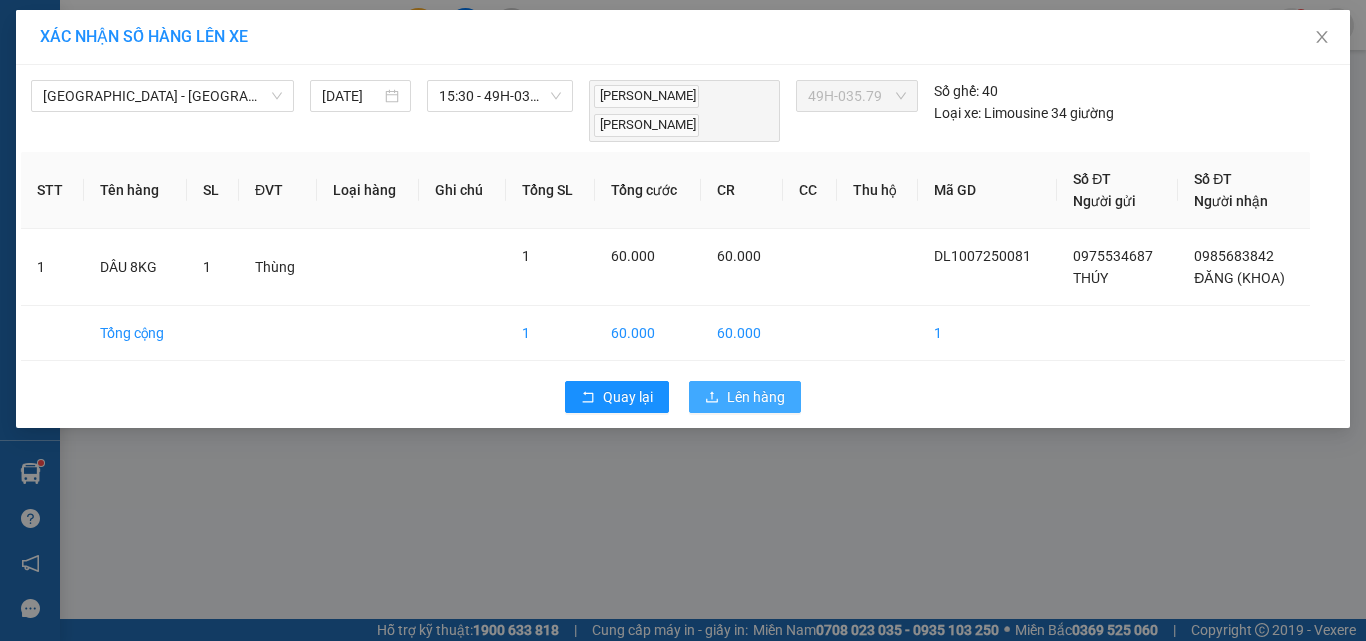 click 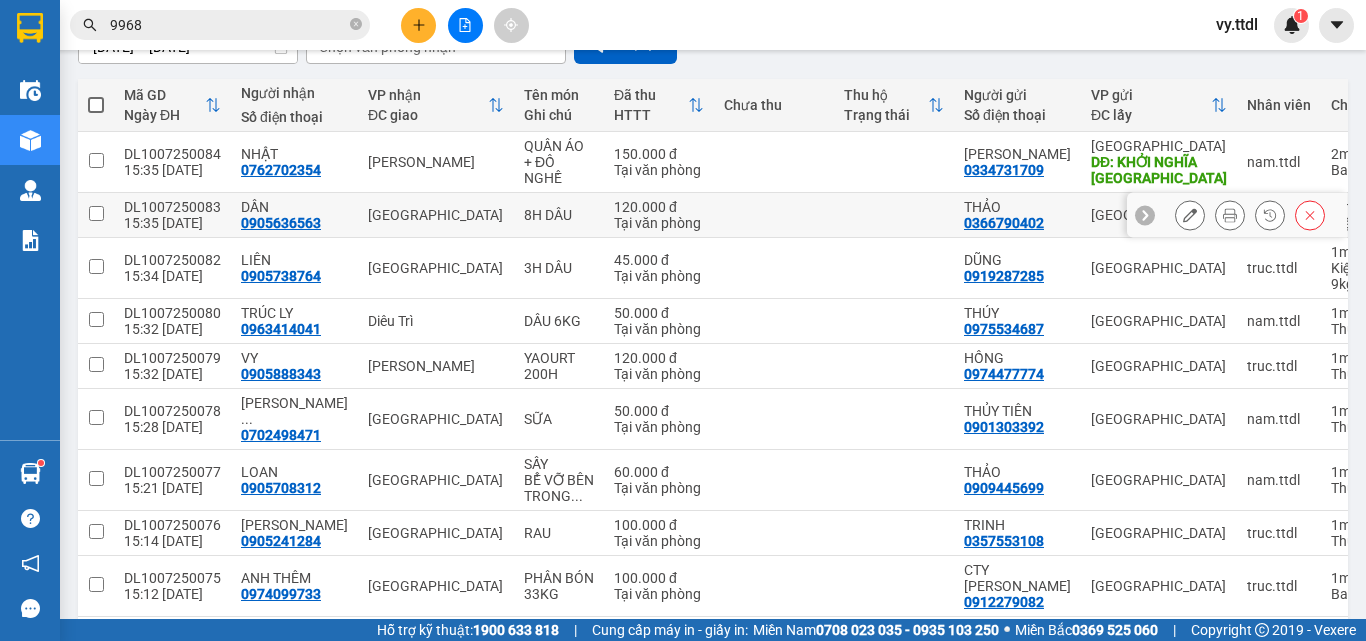 scroll, scrollTop: 103, scrollLeft: 0, axis: vertical 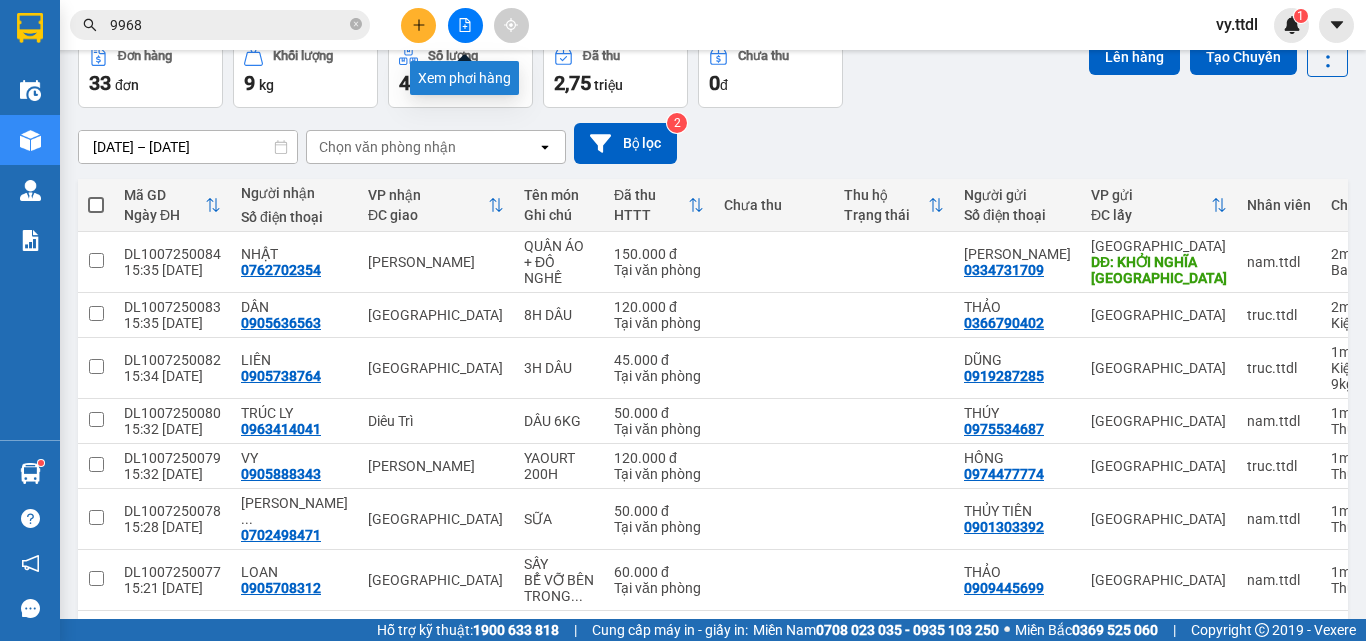 click 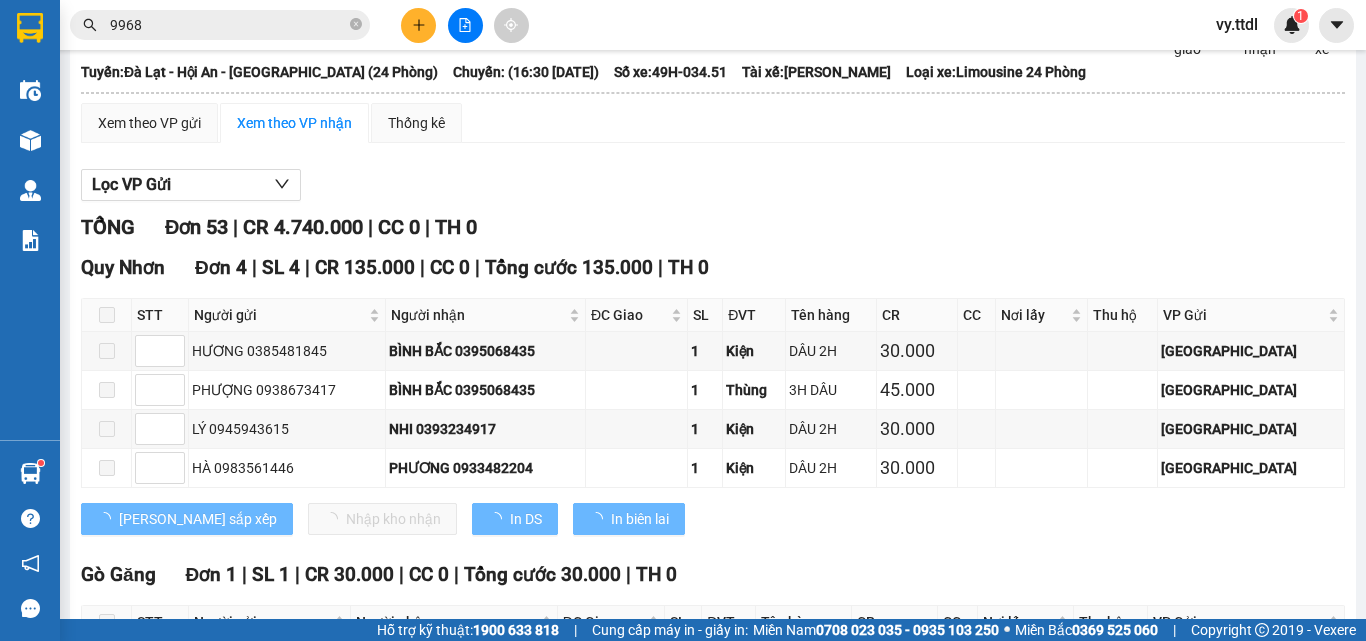 scroll, scrollTop: 0, scrollLeft: 0, axis: both 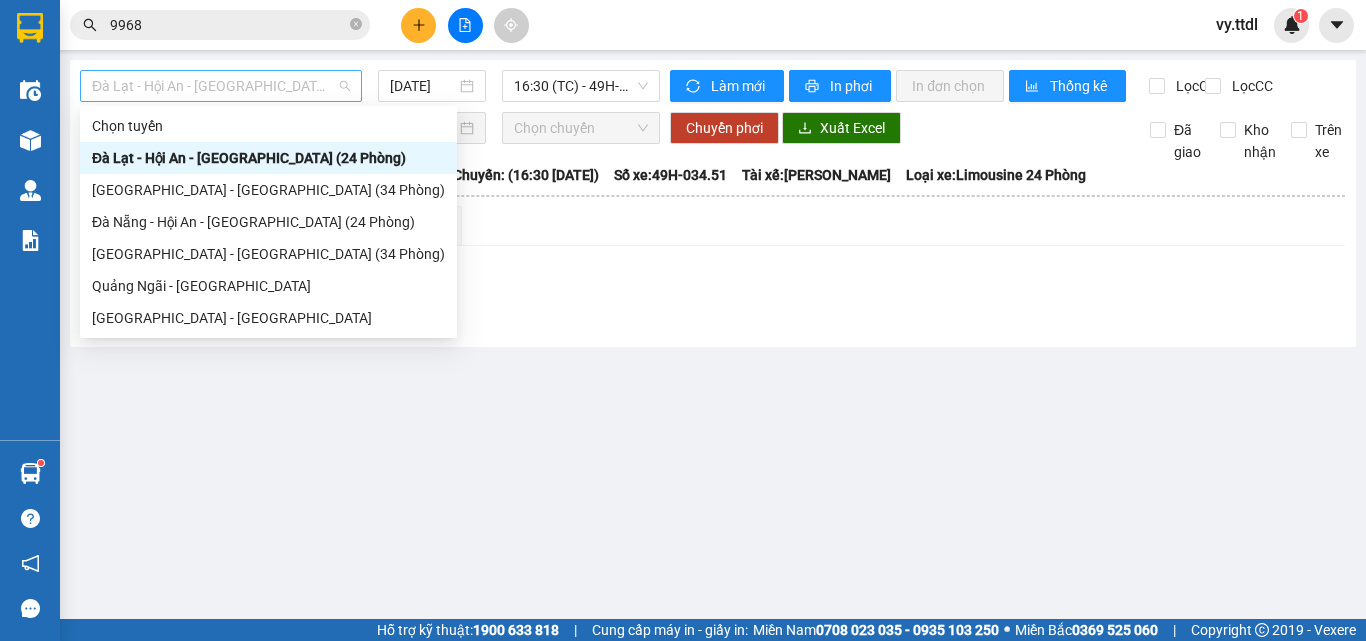 click on "Đà Lạt - Hội An - [GEOGRAPHIC_DATA] (24 Phòng)" at bounding box center (221, 86) 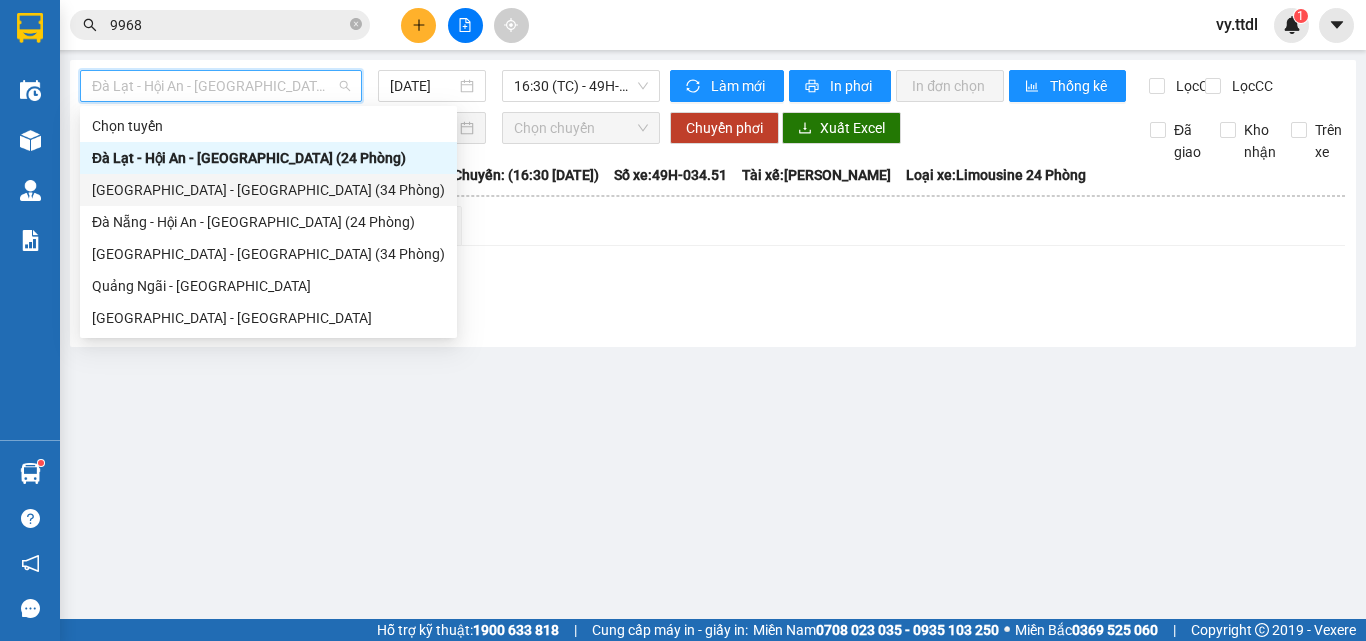click on "[GEOGRAPHIC_DATA] - [GEOGRAPHIC_DATA] (34 Phòng)" at bounding box center (268, 190) 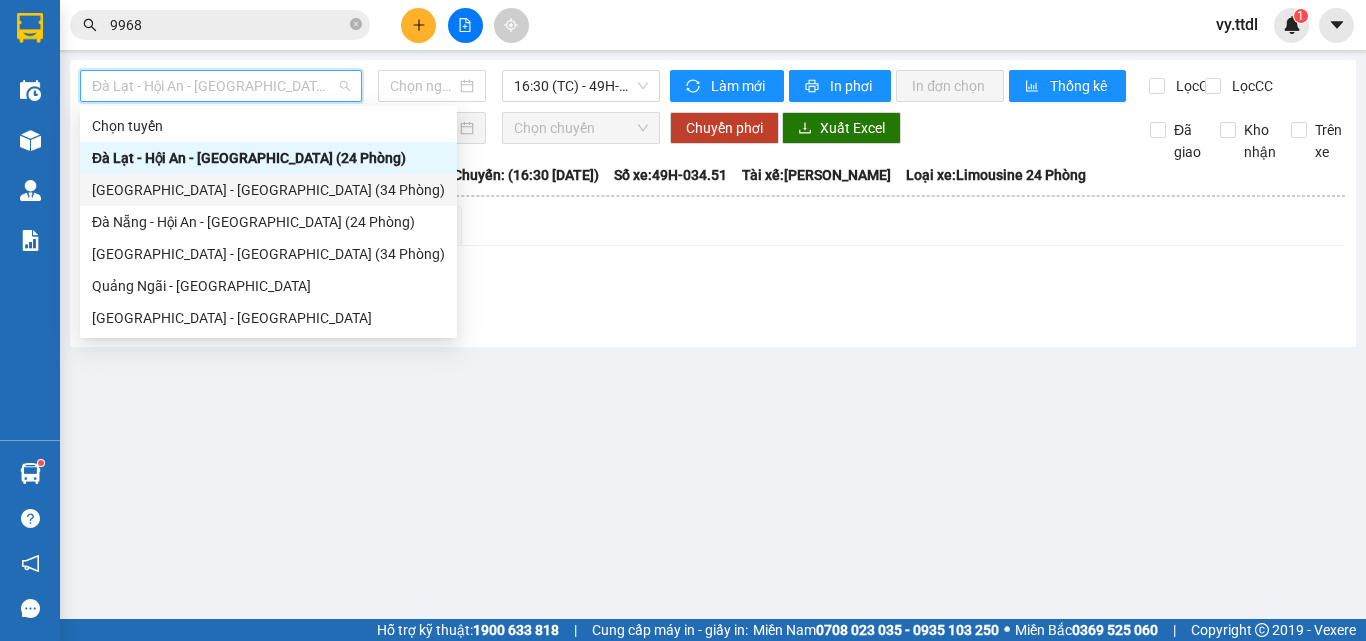 type on "[DATE]" 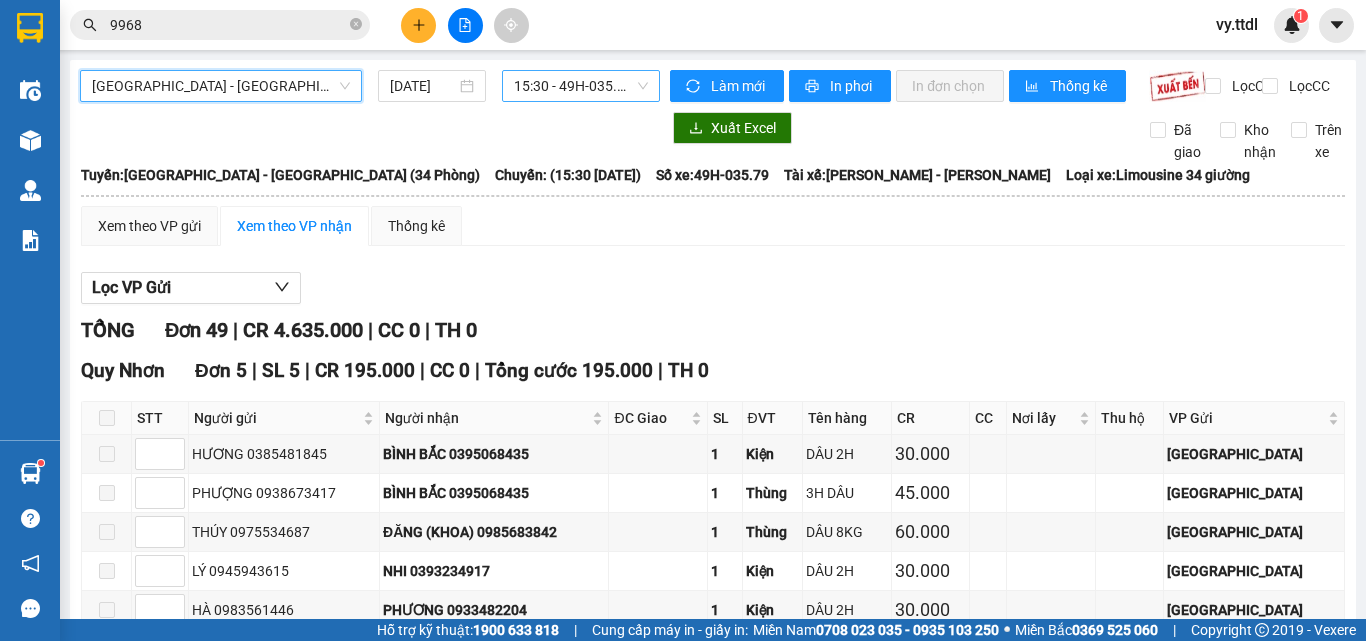 click on "15:30     - 49H-035.79" at bounding box center (581, 86) 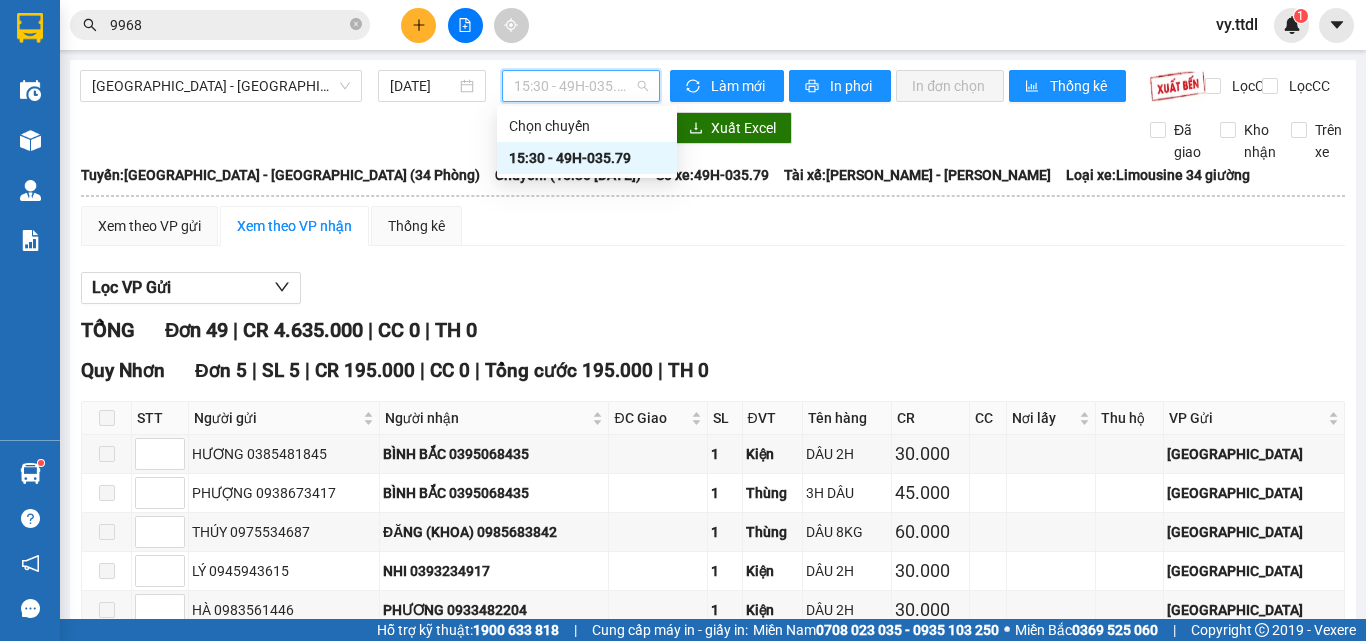 click on "Xem theo VP gửi Xem theo VP nhận Thống kê" at bounding box center [713, 226] 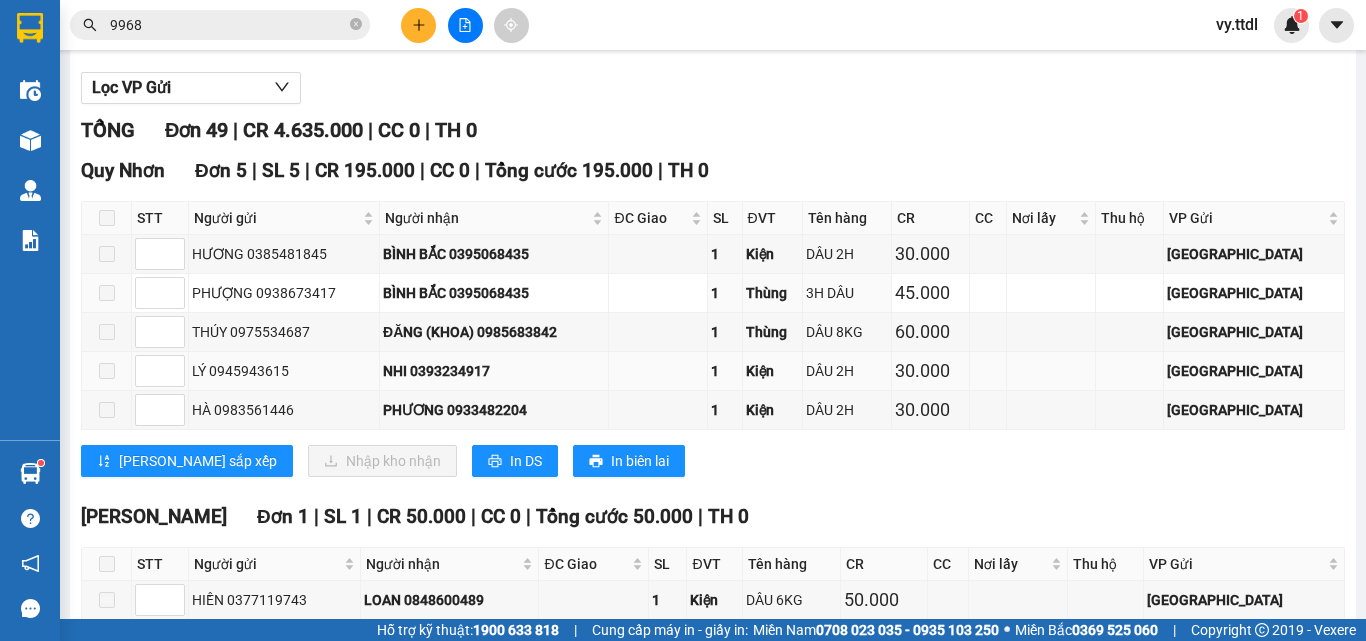 scroll, scrollTop: 300, scrollLeft: 0, axis: vertical 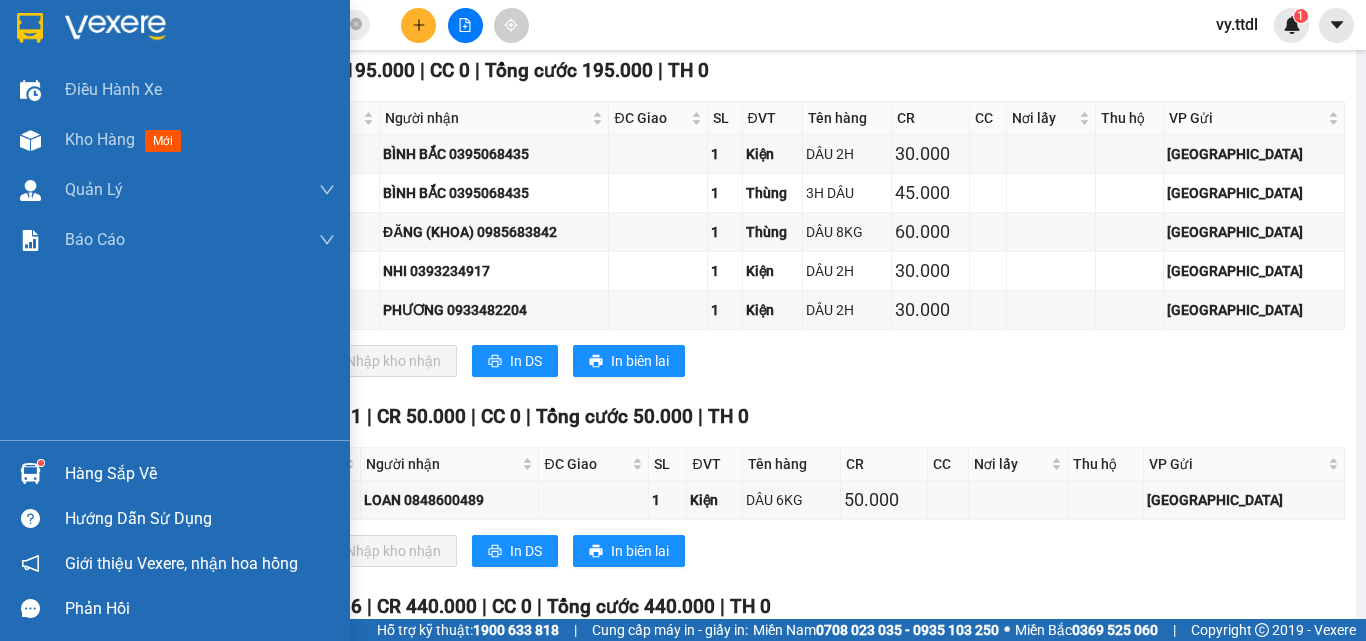 click at bounding box center [30, 28] 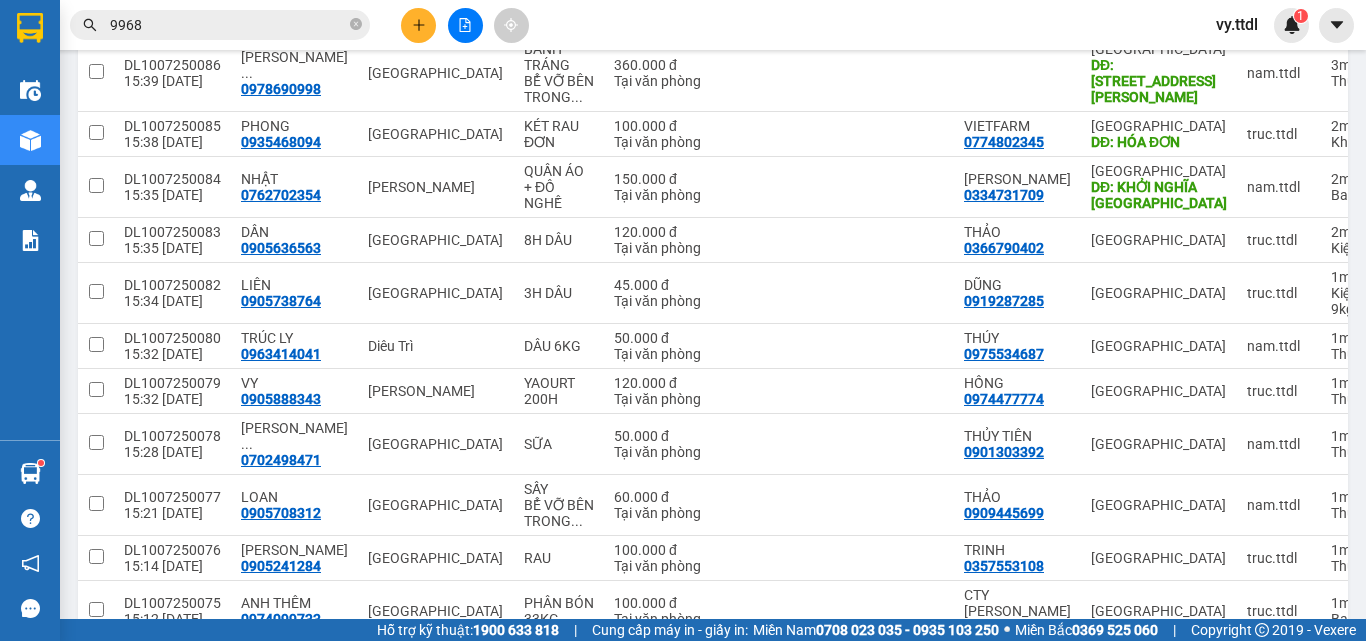 scroll, scrollTop: 0, scrollLeft: 0, axis: both 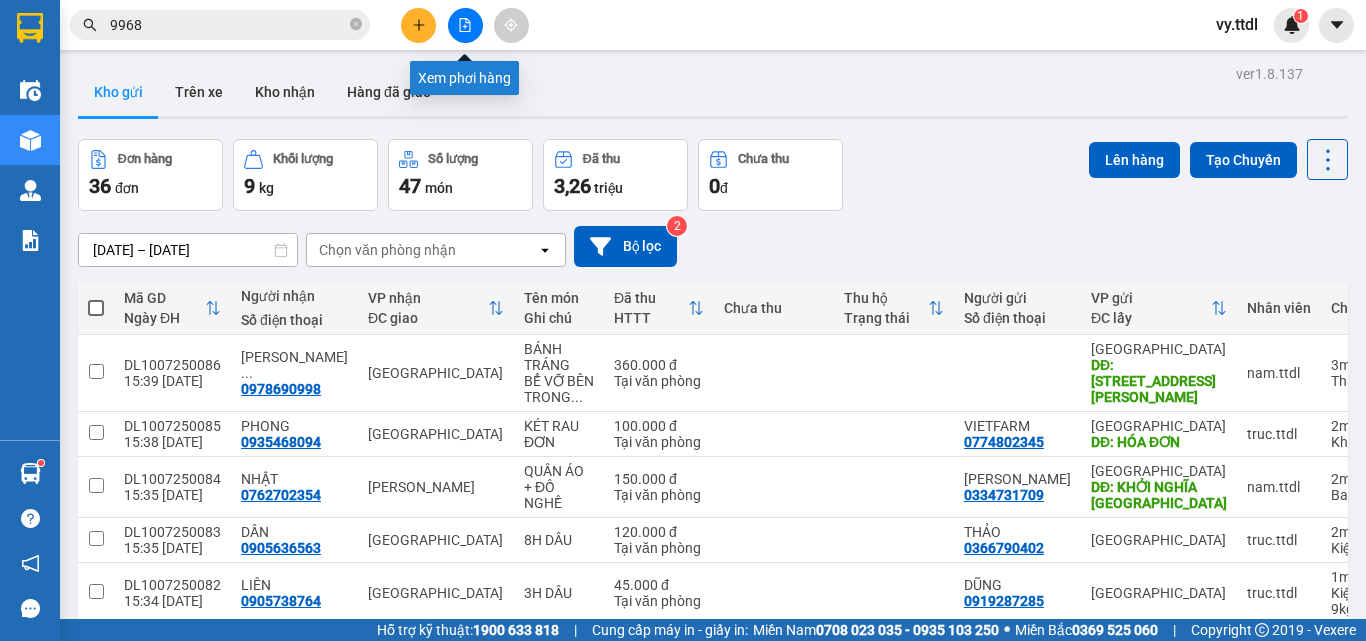 click at bounding box center [465, 25] 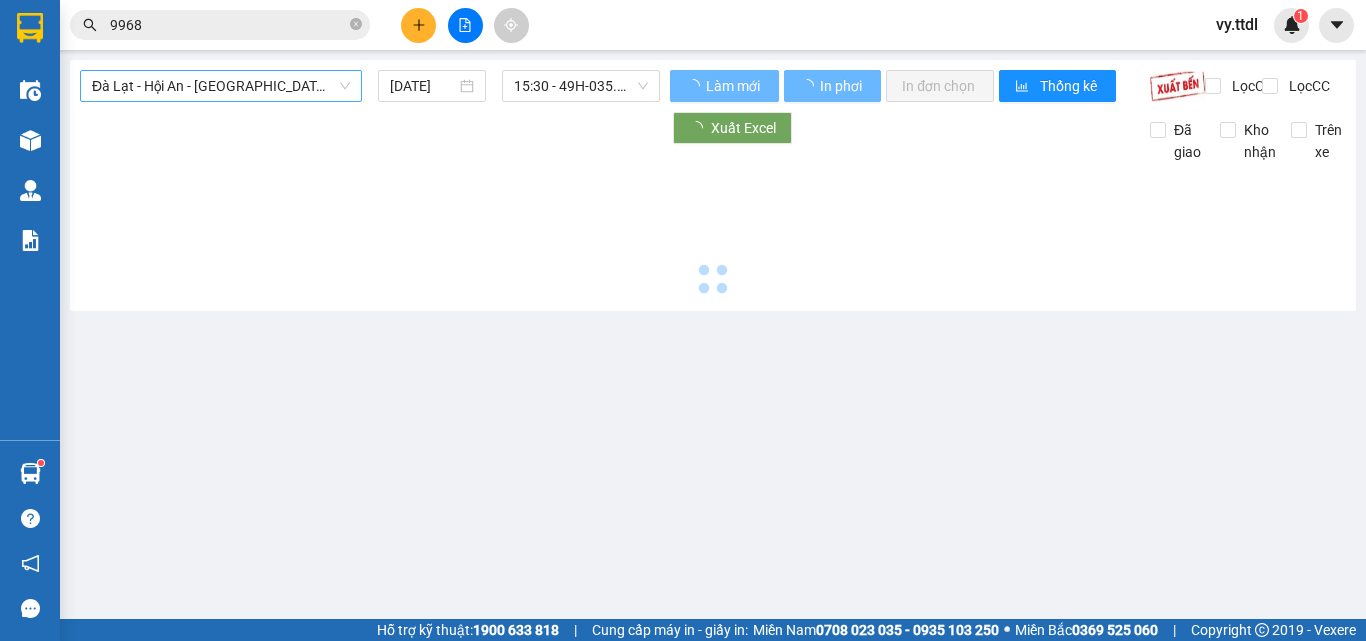 click on "Đà Lạt - Hội An - [GEOGRAPHIC_DATA] (24 Phòng)" at bounding box center (221, 86) 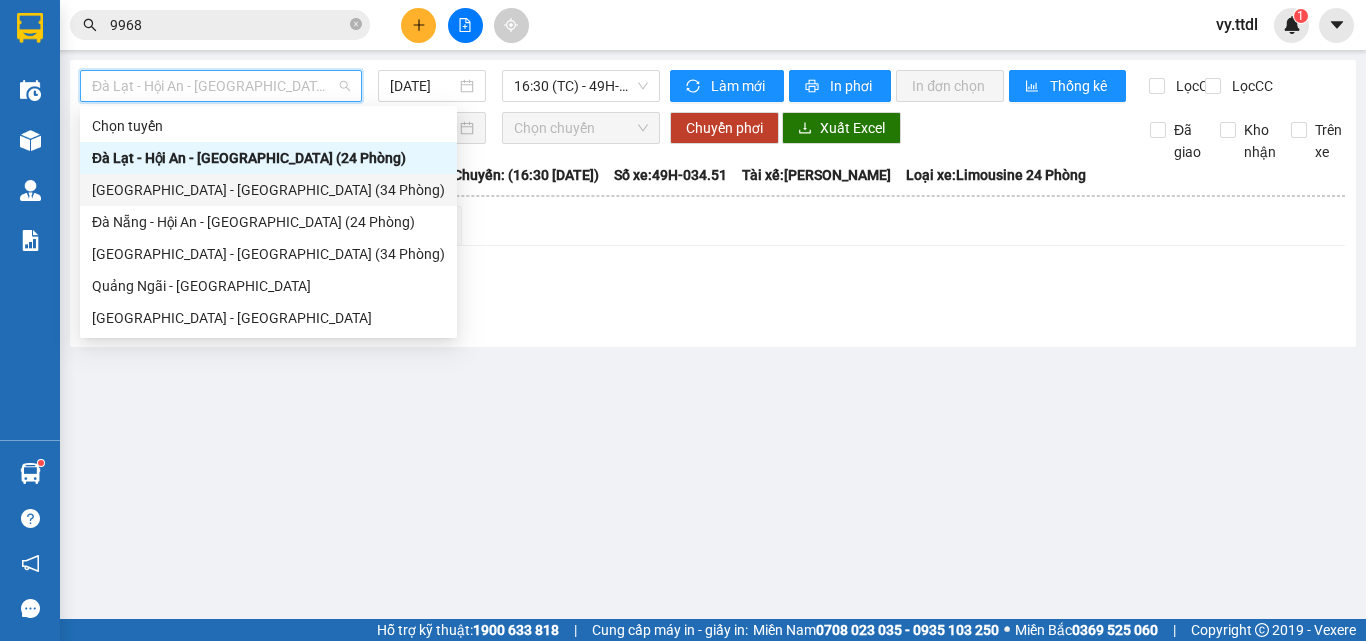 click on "[GEOGRAPHIC_DATA] - [GEOGRAPHIC_DATA] (34 Phòng)" at bounding box center (268, 190) 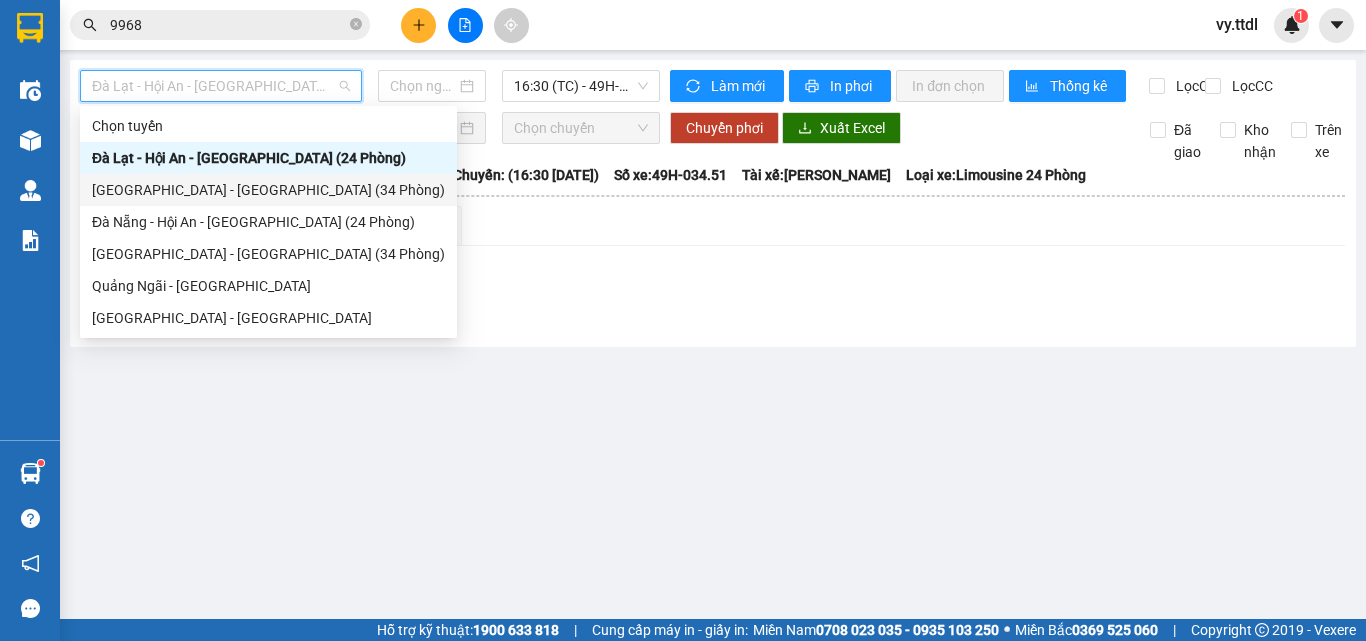 type on "[DATE]" 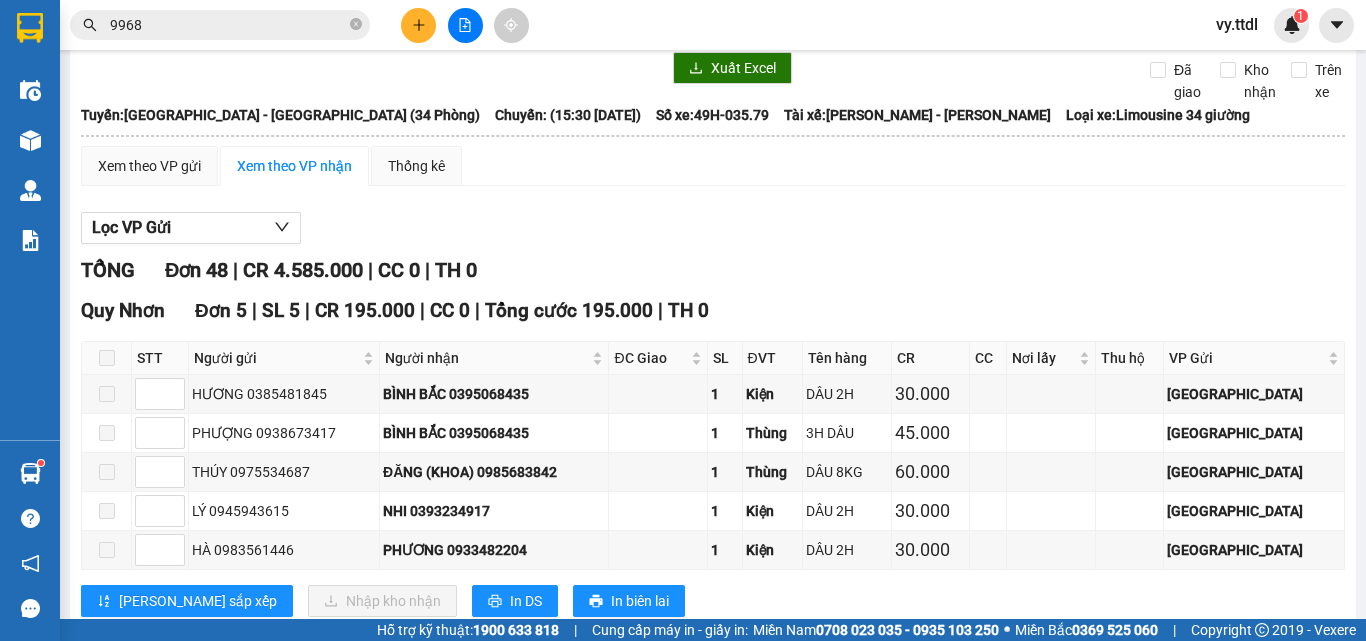 scroll, scrollTop: 0, scrollLeft: 0, axis: both 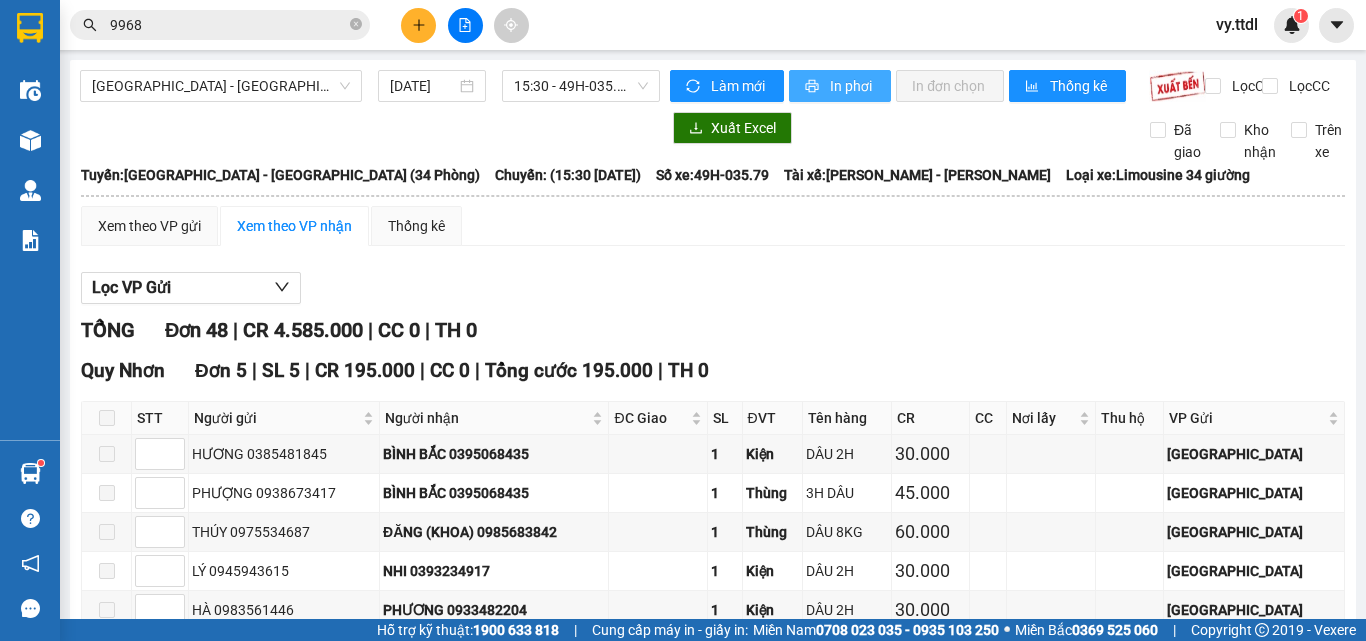 click on "In phơi" at bounding box center [852, 86] 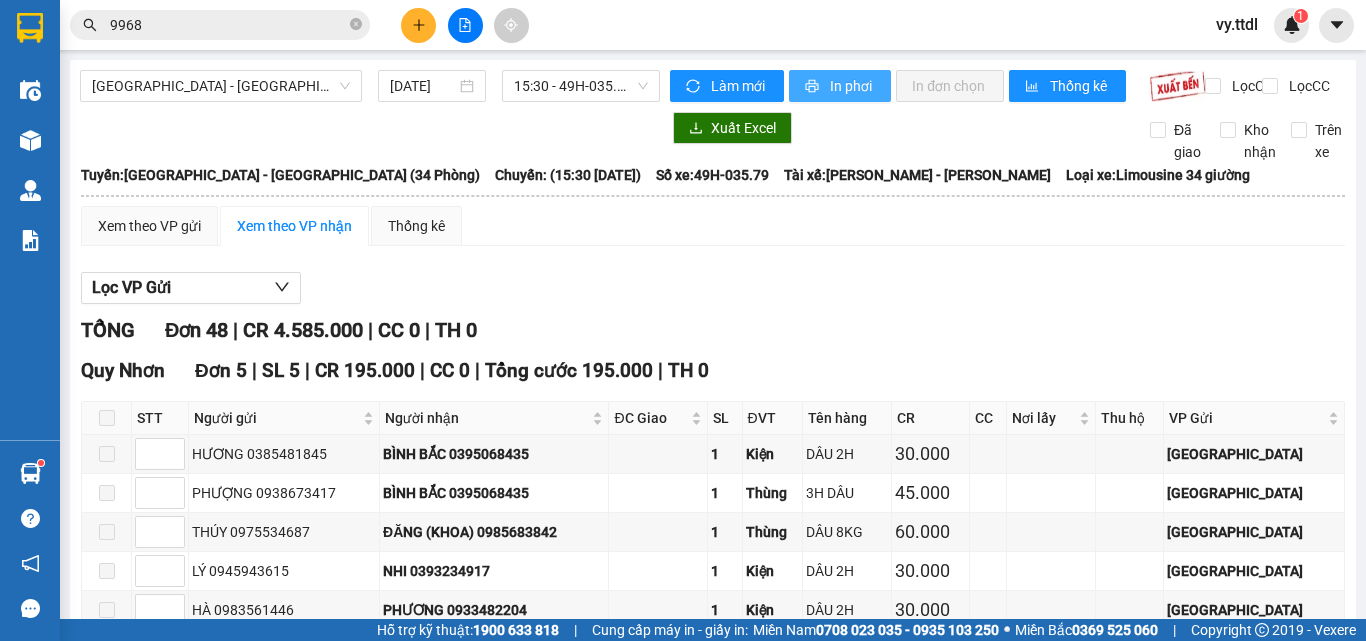 scroll, scrollTop: 0, scrollLeft: 0, axis: both 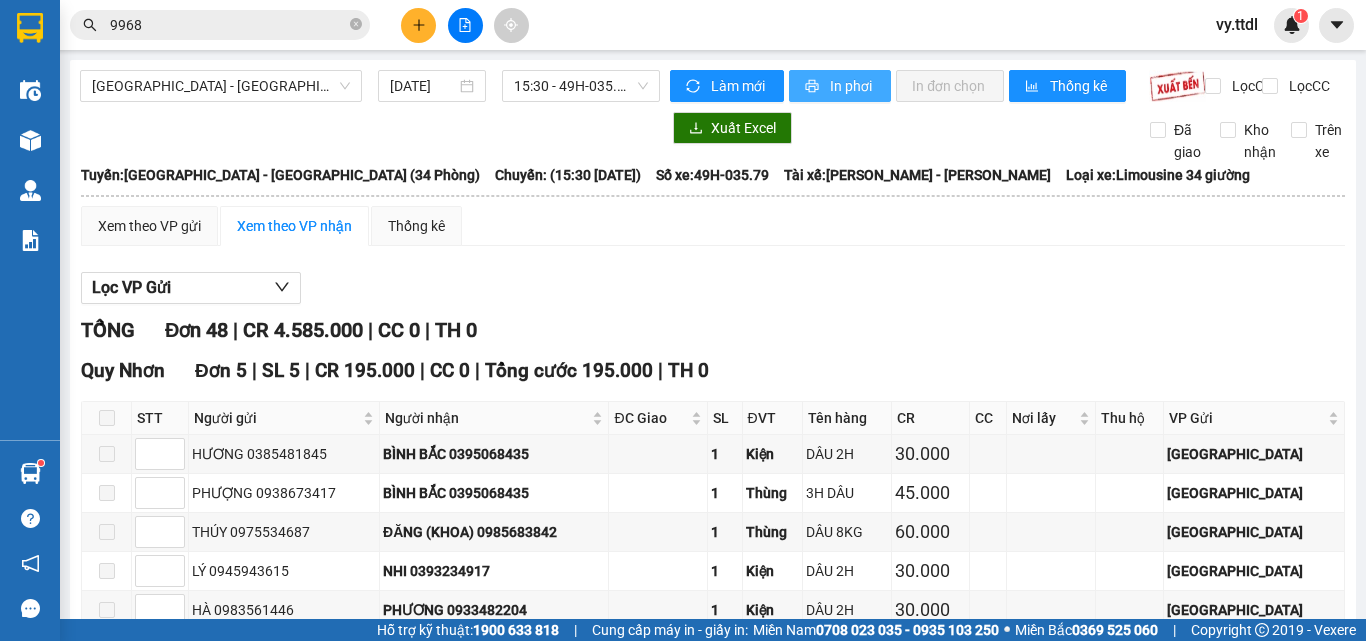 click on "In phơi" at bounding box center (852, 86) 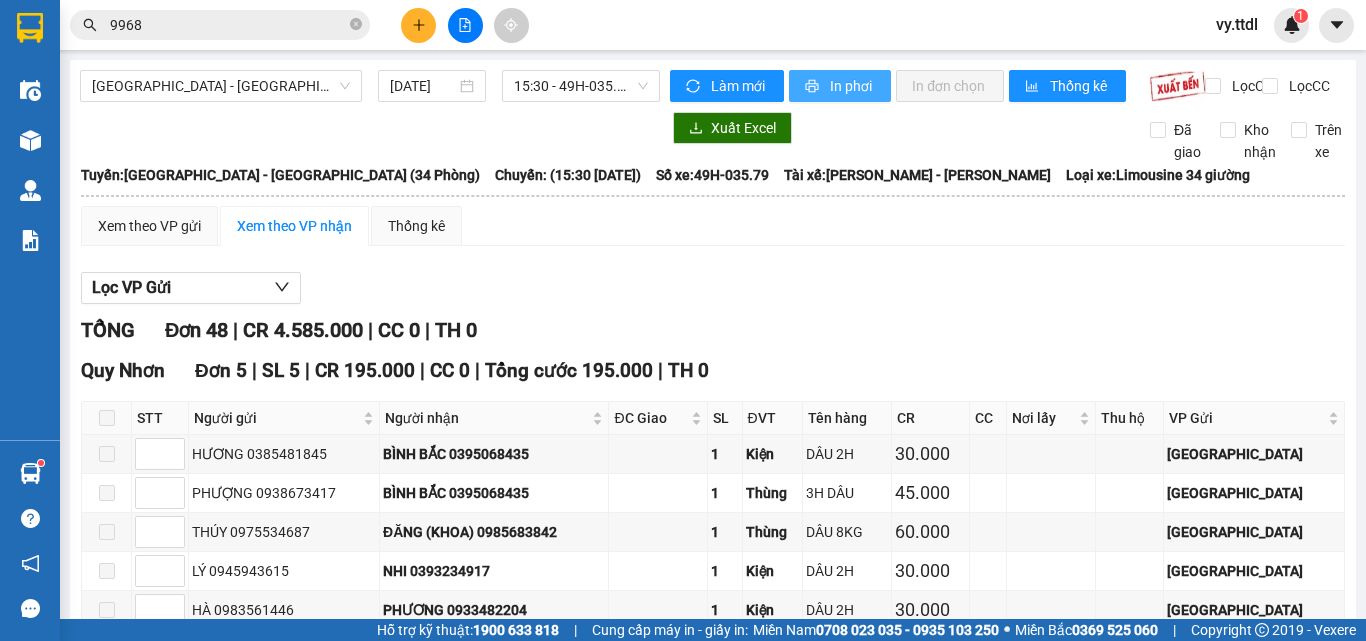 scroll, scrollTop: 0, scrollLeft: 0, axis: both 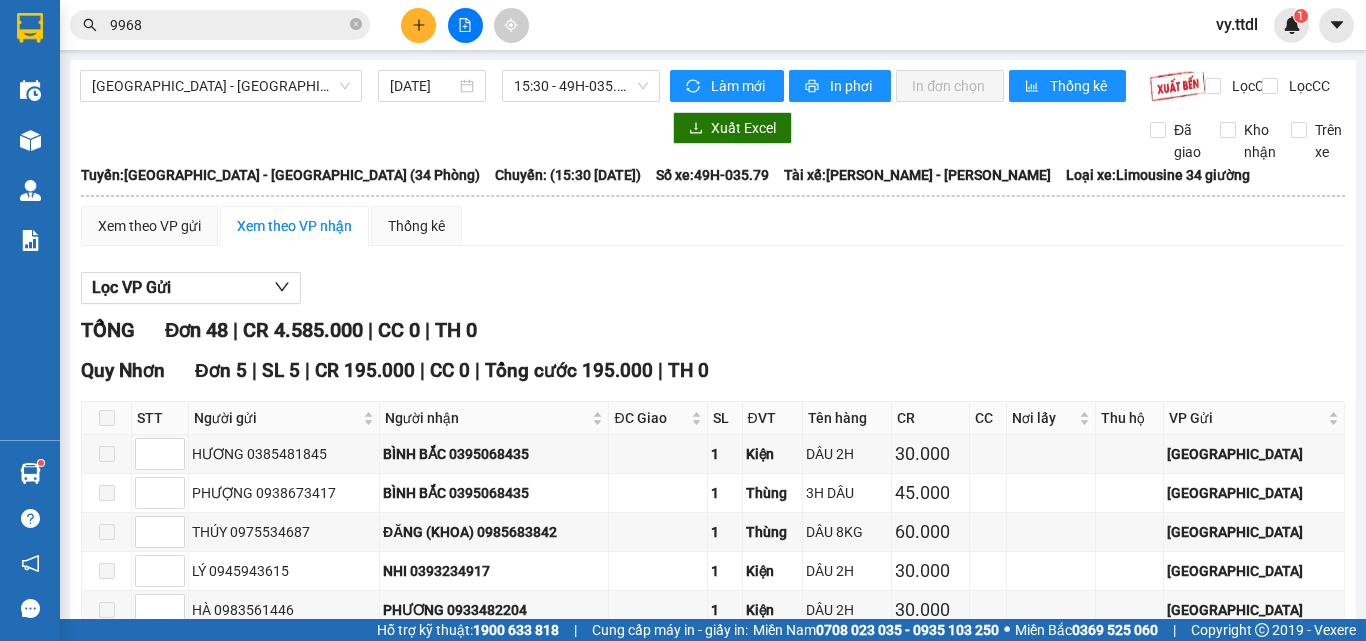 click on "Xem theo VP gửi Xem theo VP nhận Thống kê Lọc VP Gửi TỔNG Đơn   48 | CR   4.585.000 | CC   0 | TH   0 Quy Nhơn Đơn   5 | SL   5 | CR   195.000 | CC   0 | Tổng cước   195.000 | TH   0 STT Người gửi Người nhận ĐC Giao SL ĐVT Tên hàng CR CC Nơi lấy Thu hộ VP Gửi Ký nhận                             HƯƠNG 0385481845 BÌNH BẮC 0395068435 1 Kiện DÂU 2H  30.000 [GEOGRAPHIC_DATA]  PHƯỢNG 0938673417 BÌNH BẮC 0395068435 1 Thùng 3H DÂU 45.000 Đà Lạt  THÚY 0975534687 ĐĂNG (KHOA) 0985683842 1 Thùng DÂU 8KG  60.000 [GEOGRAPHIC_DATA]  LÝ 0945943615 NHI 0393234917 1 [GEOGRAPHIC_DATA] 2H  30.000 [GEOGRAPHIC_DATA] 0983561446 PHƯƠNG 0933482204 1 Kiện DÂU 2H  30.000 Đà Lạt  Lưu sắp xếp Nhập kho nhận In DS In biên lai Thanh Thuỷ   063 3823 151   296 [PERSON_NAME] Lạt   -  15:40 [DATE] Tuyến:  [GEOGRAPHIC_DATA] - [GEOGRAPHIC_DATA] (34 Phòng) Chuyến:   (15:30 [DATE]) Tài xế:  [PERSON_NAME] -  [PERSON_NAME] xe:  Quốc" at bounding box center [713, 1664] 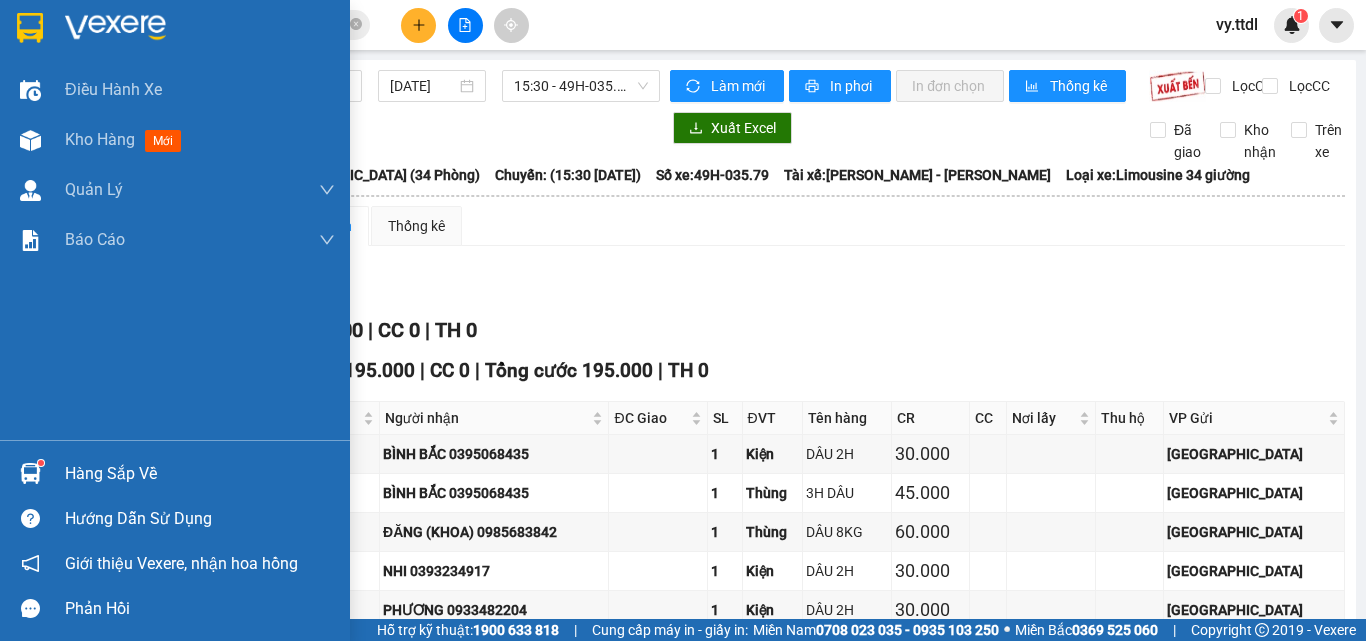 click at bounding box center (30, 28) 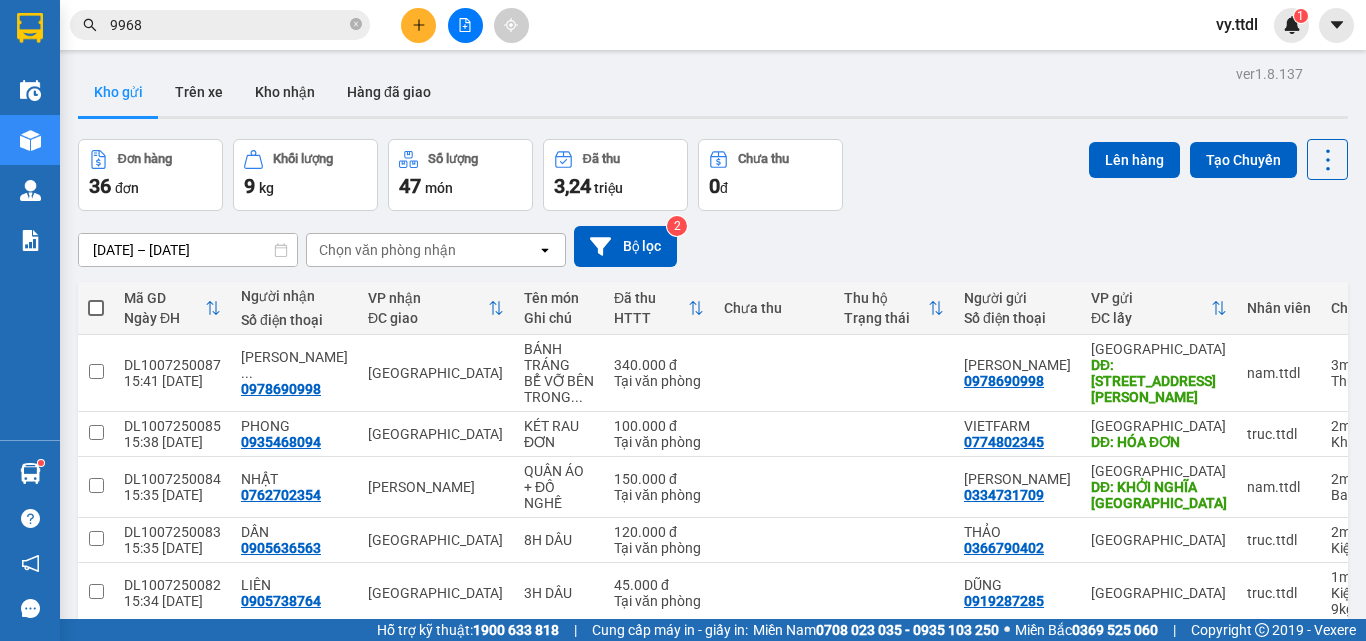 click on "Kho gửi Trên xe Kho nhận Hàng đã giao" at bounding box center (713, 94) 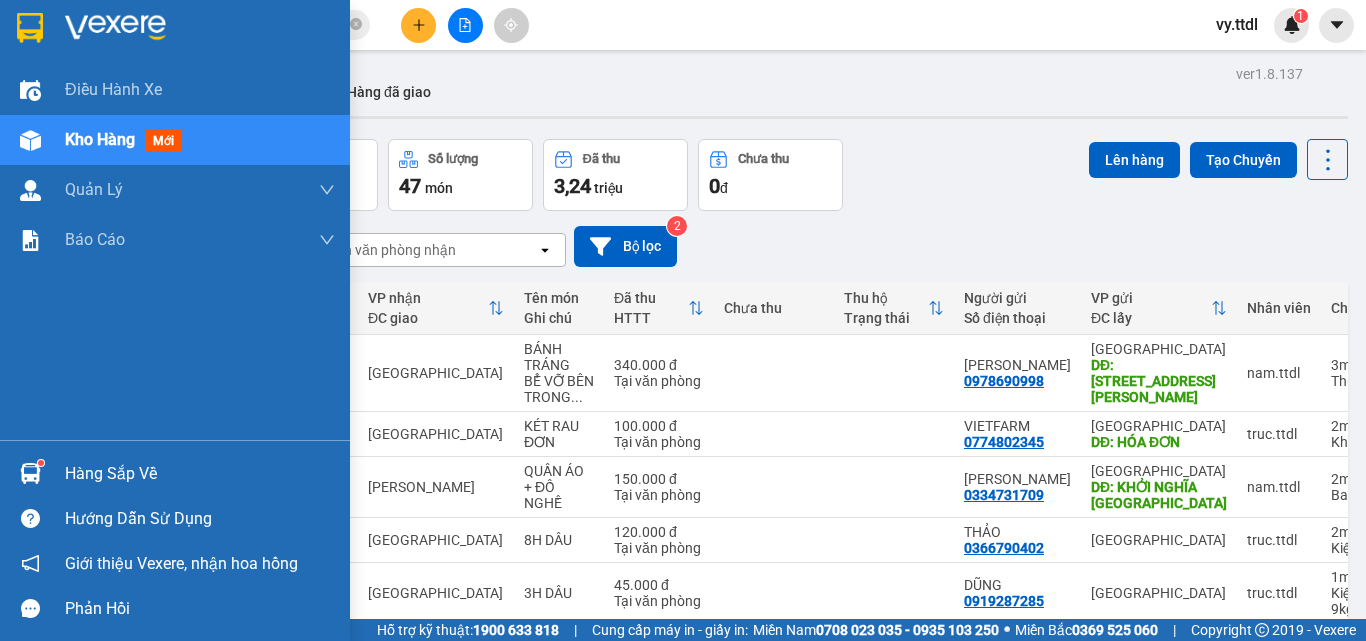 click at bounding box center [175, 32] 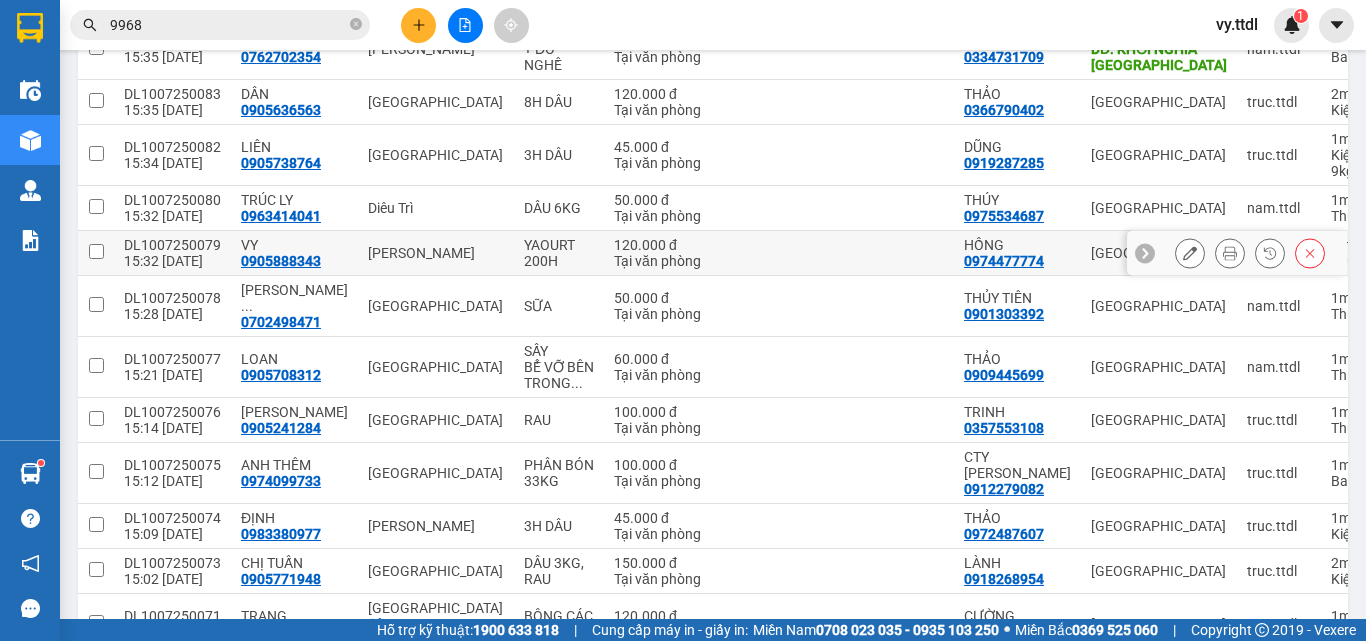 scroll, scrollTop: 76, scrollLeft: 0, axis: vertical 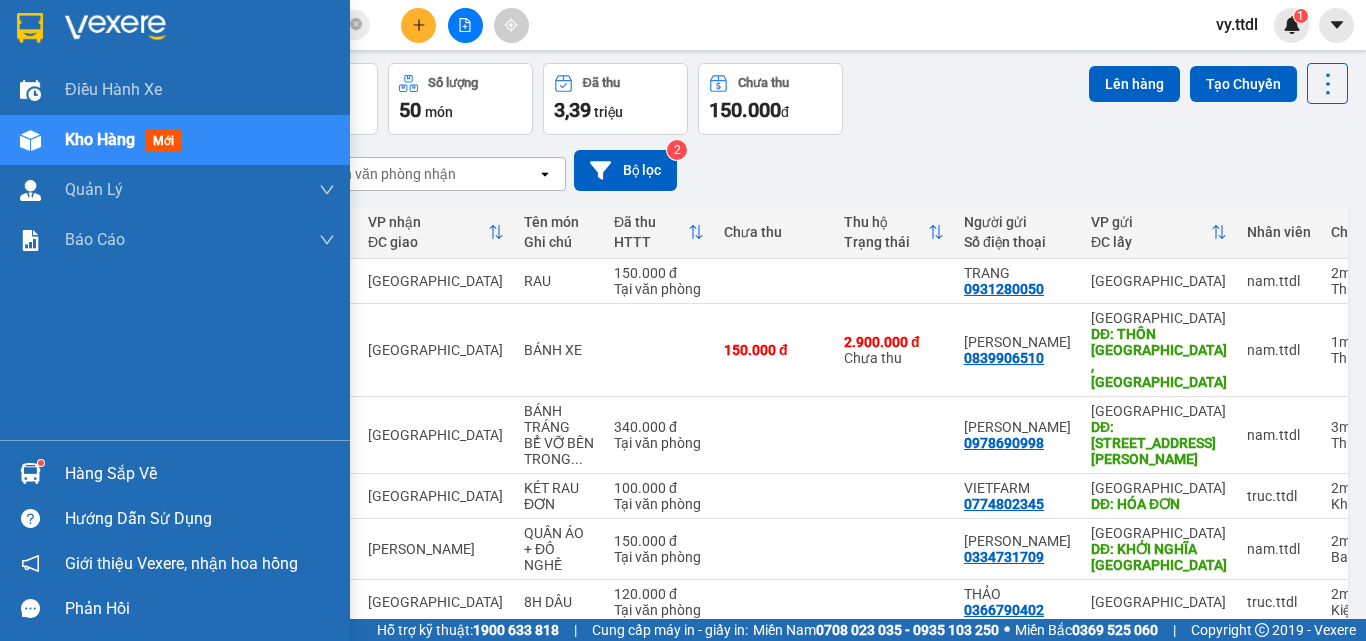 click at bounding box center [30, 28] 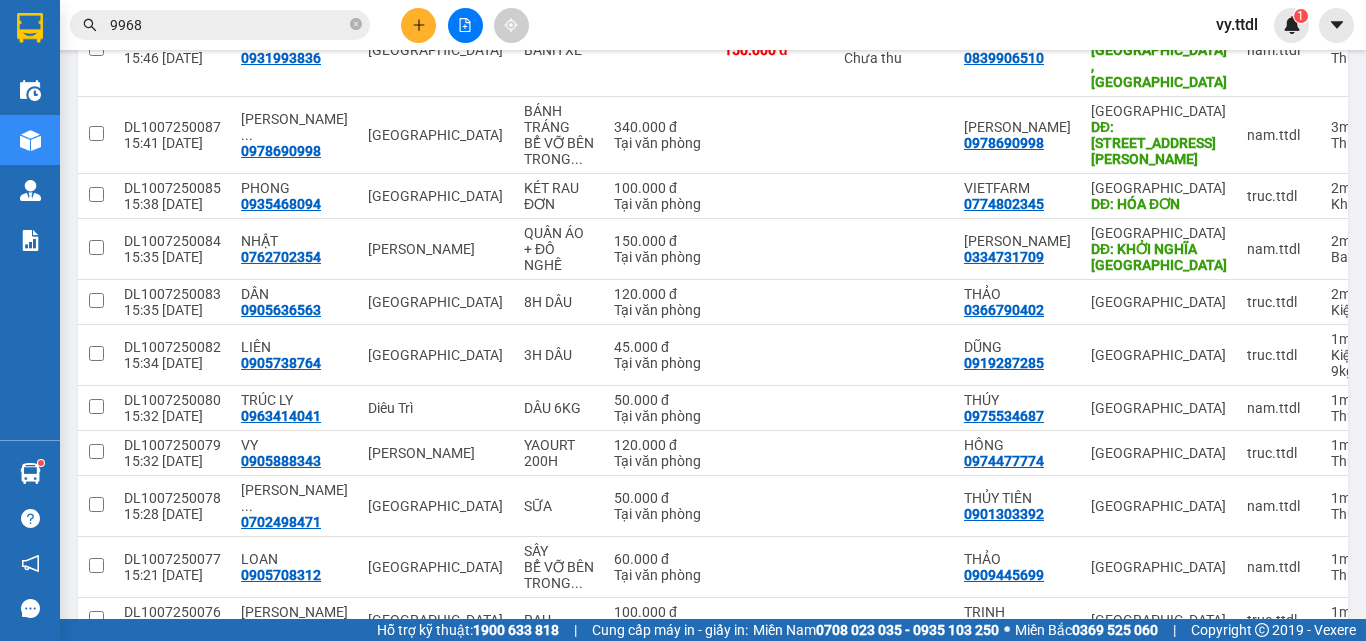 scroll, scrollTop: 0, scrollLeft: 0, axis: both 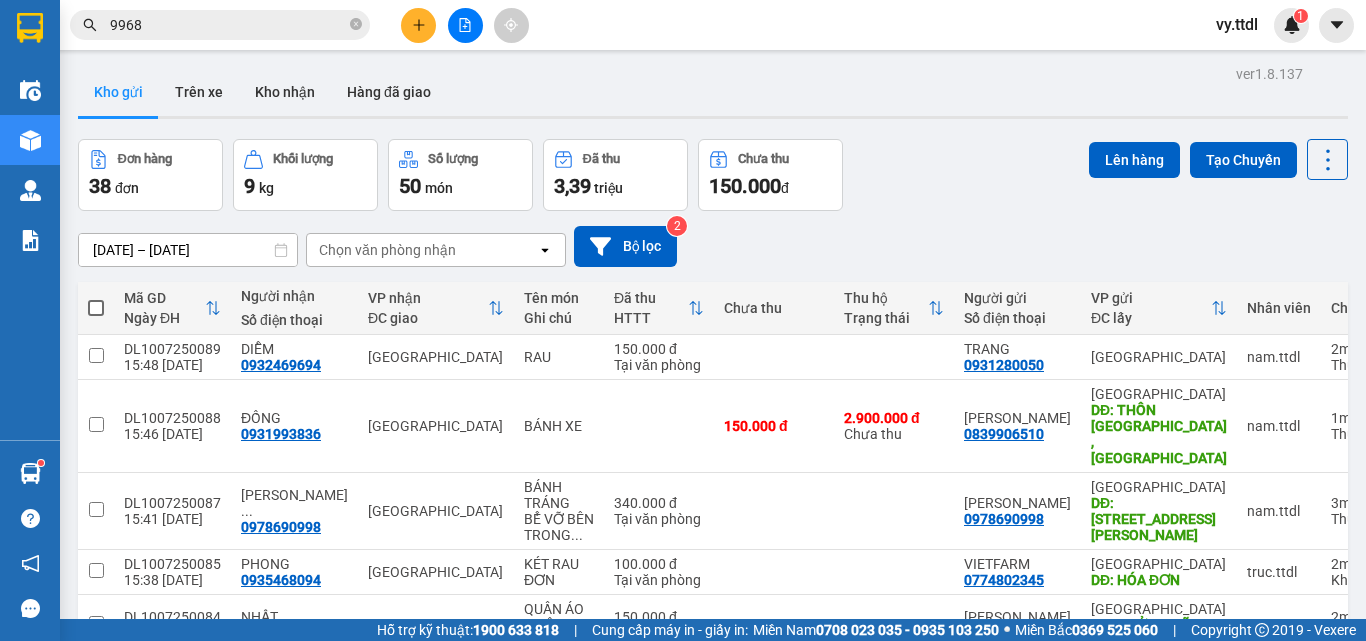 click at bounding box center (96, 308) 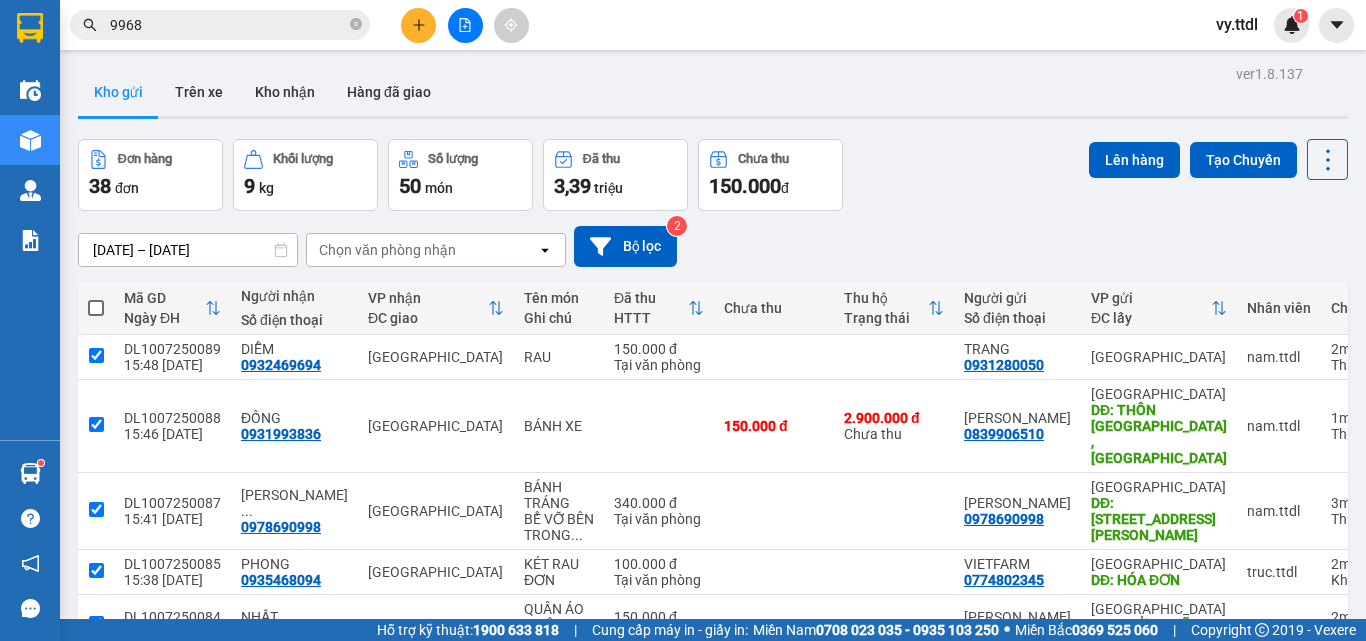 checkbox on "true" 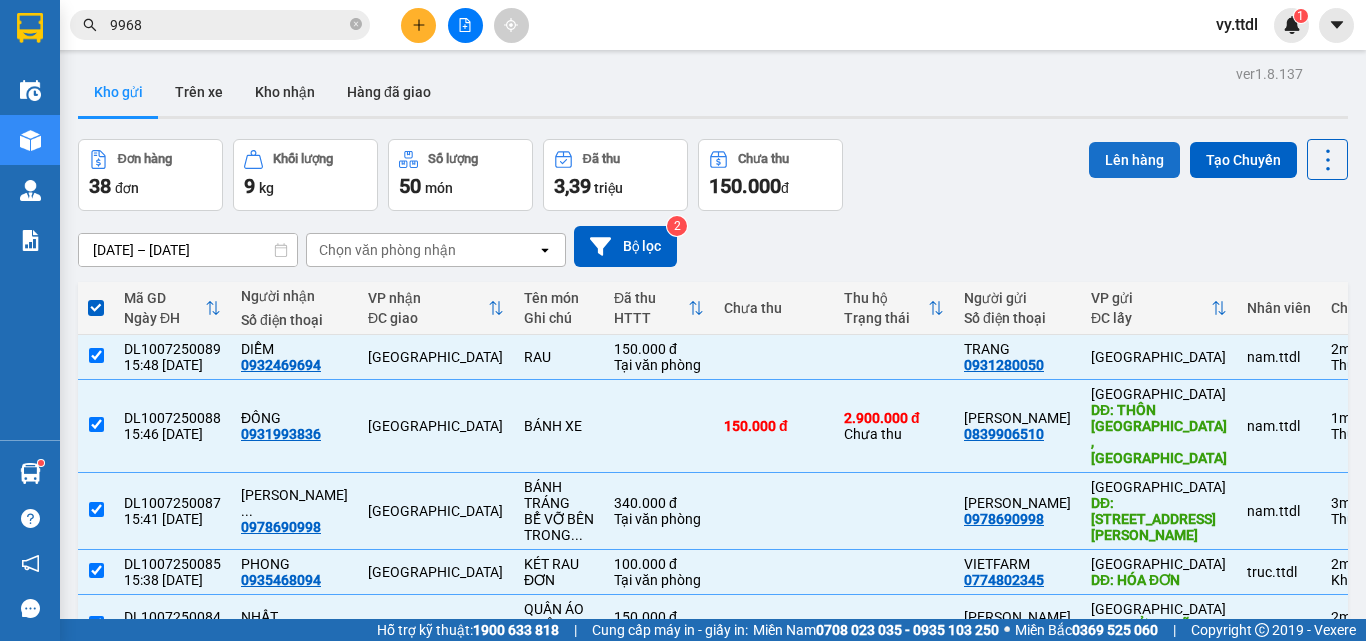 click on "Lên hàng" at bounding box center (1134, 160) 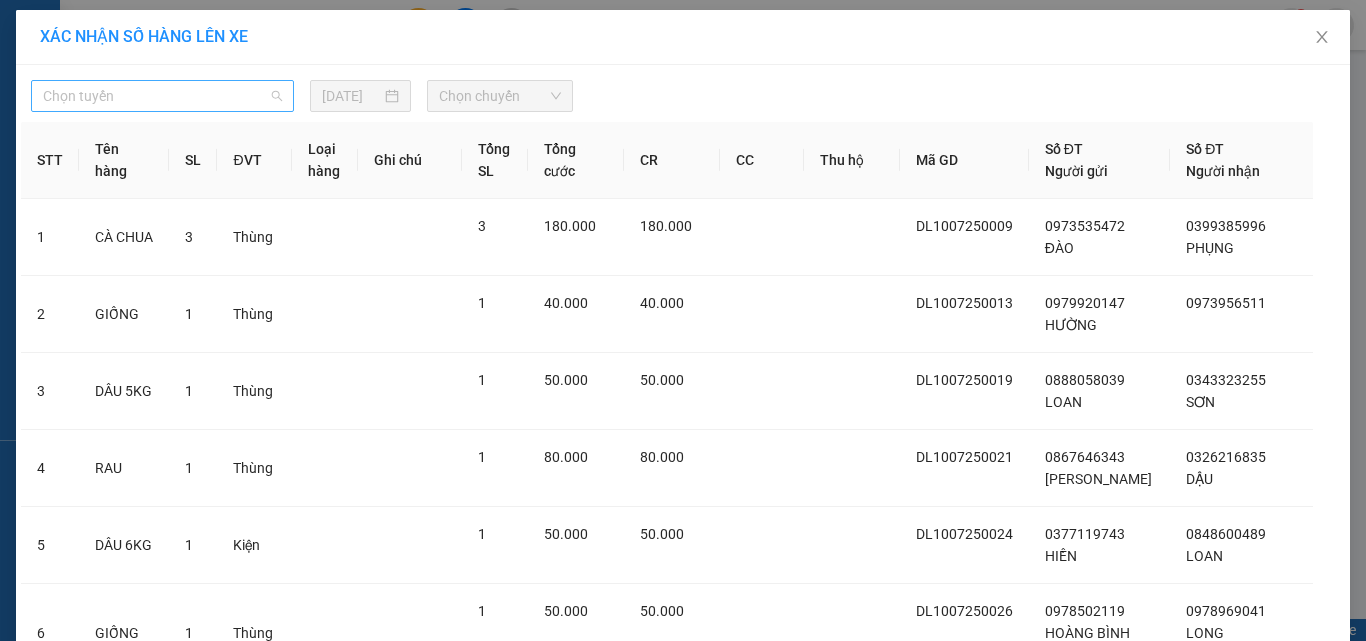 click on "Chọn tuyến" at bounding box center [162, 96] 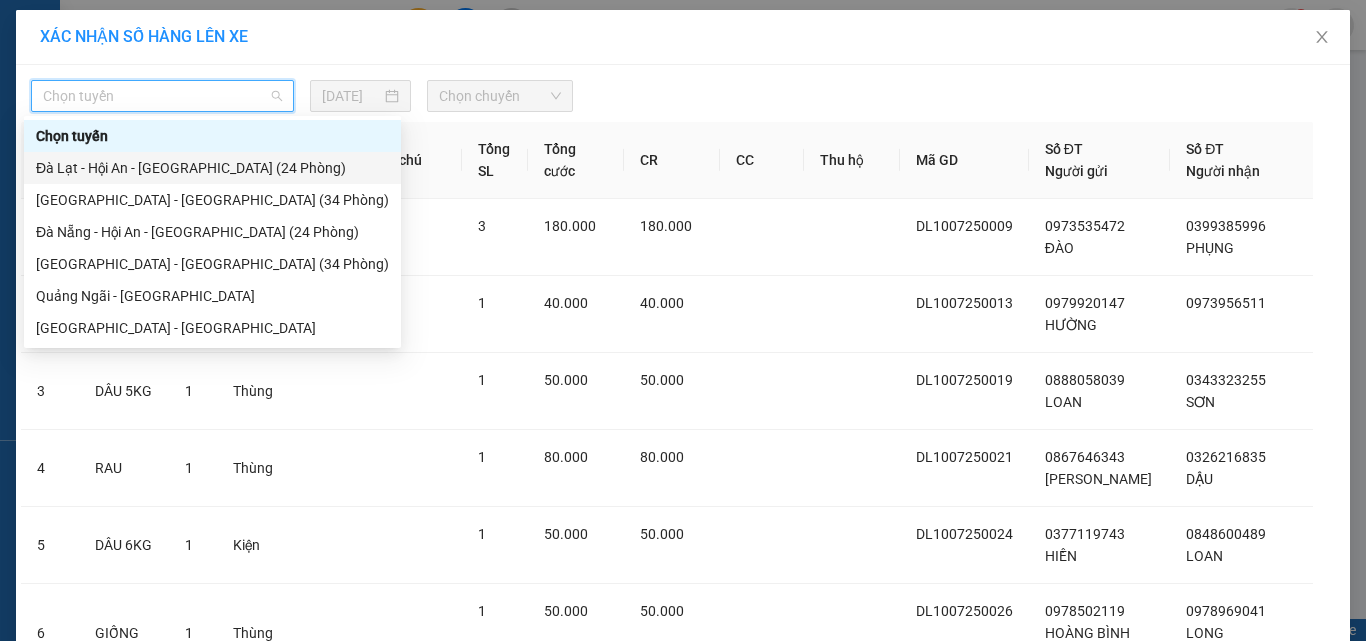 drag, startPoint x: 227, startPoint y: 154, endPoint x: 385, endPoint y: 142, distance: 158.45505 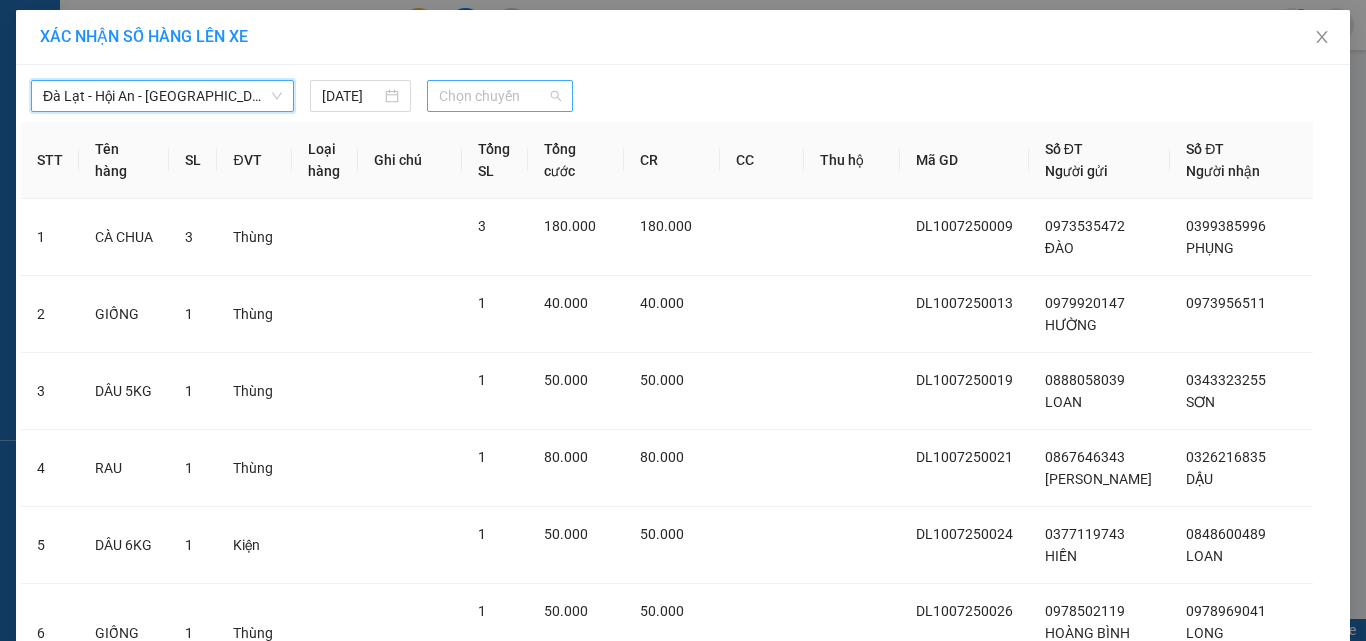click on "Chọn chuyến" at bounding box center (500, 96) 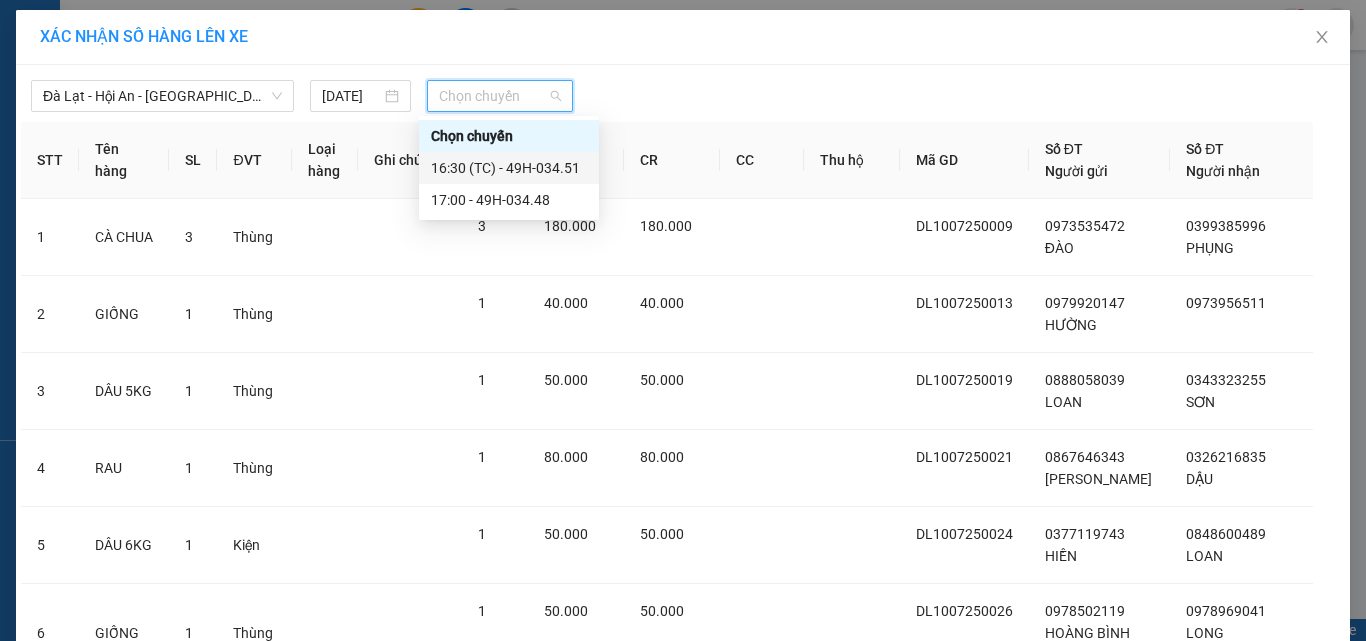 drag, startPoint x: 530, startPoint y: 167, endPoint x: 541, endPoint y: 185, distance: 21.095022 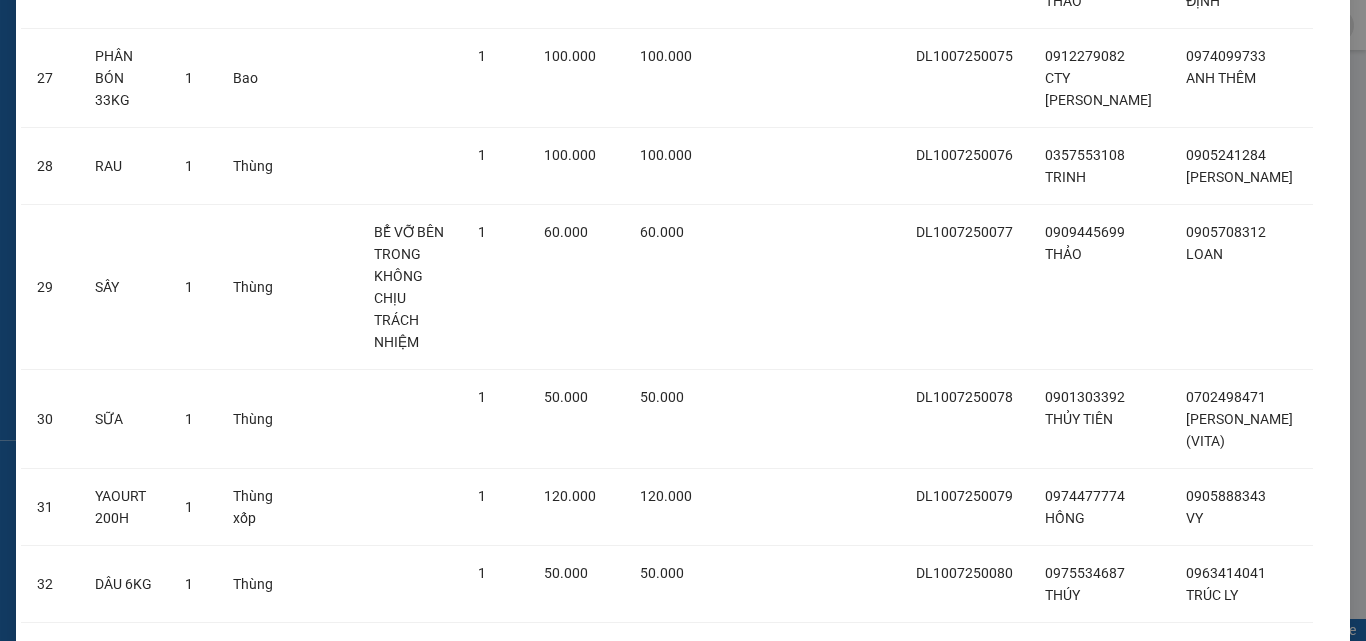 scroll, scrollTop: 2979, scrollLeft: 0, axis: vertical 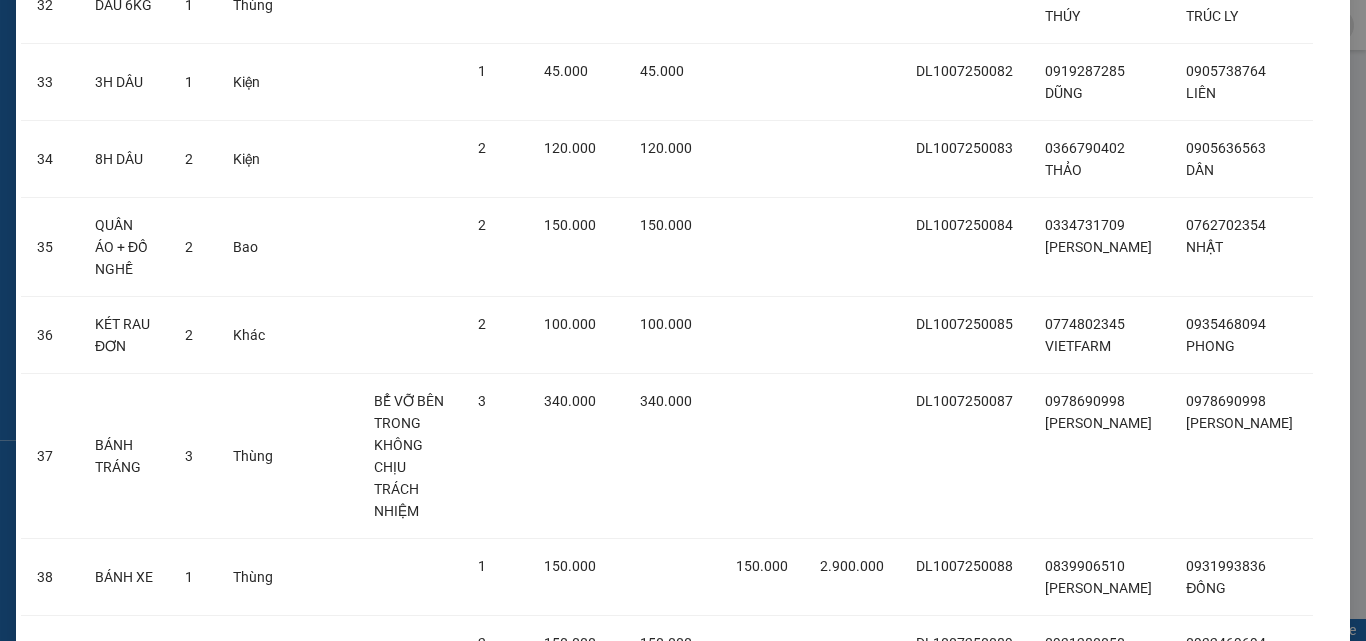 click on "Lên hàng" at bounding box center (756, 806) 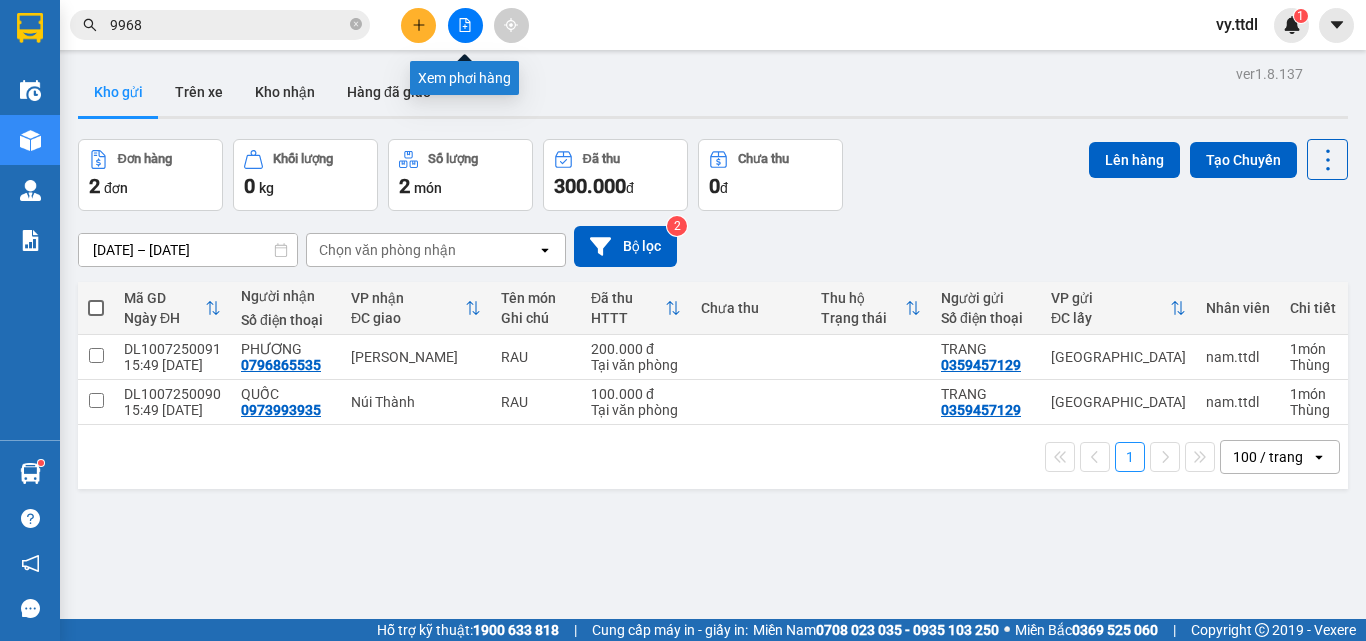 click at bounding box center [465, 25] 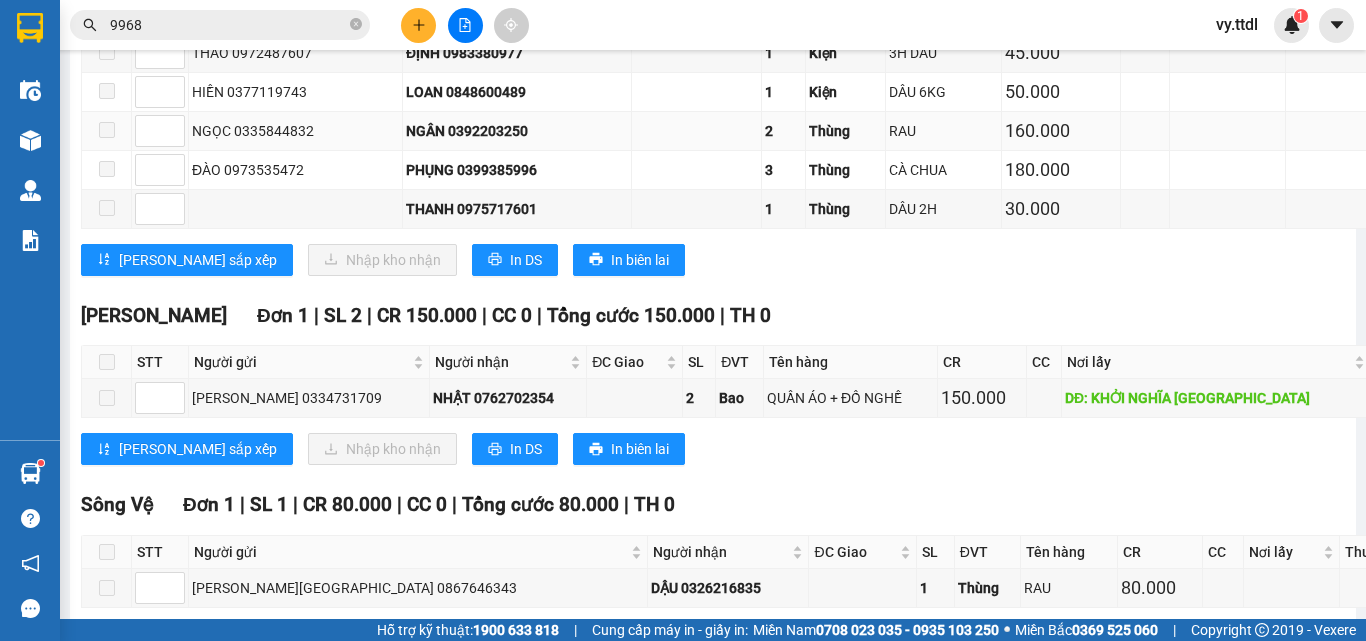 scroll, scrollTop: 1300, scrollLeft: 0, axis: vertical 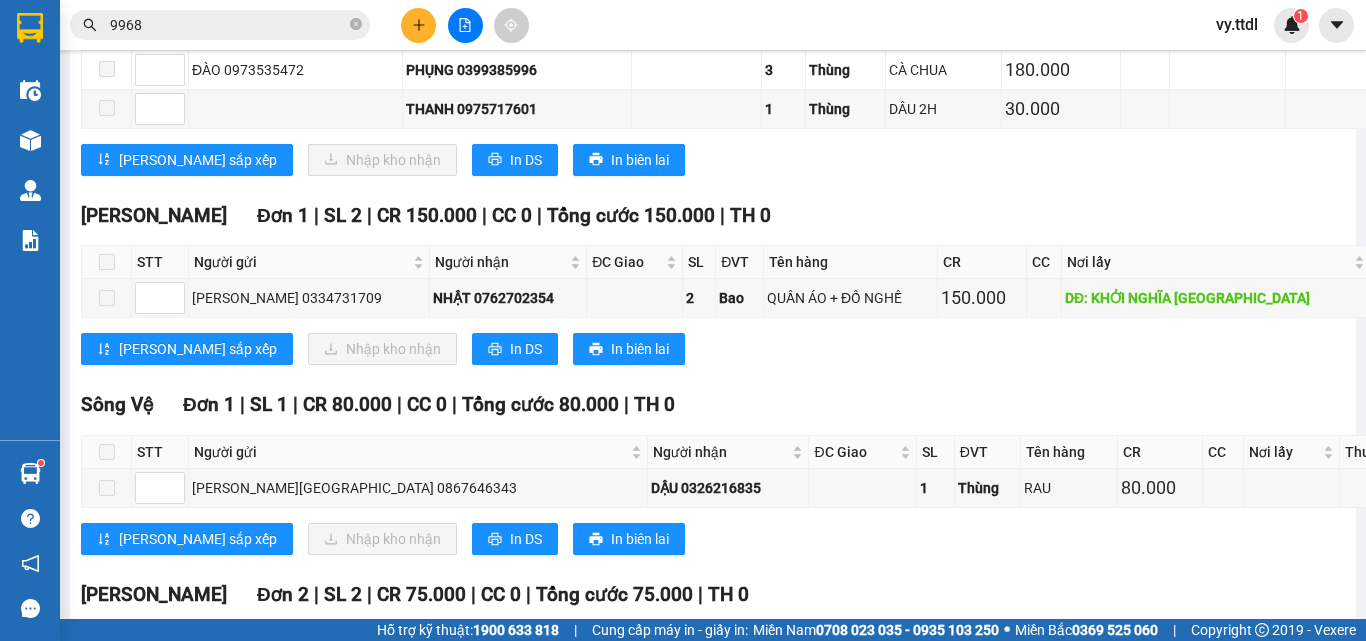 click 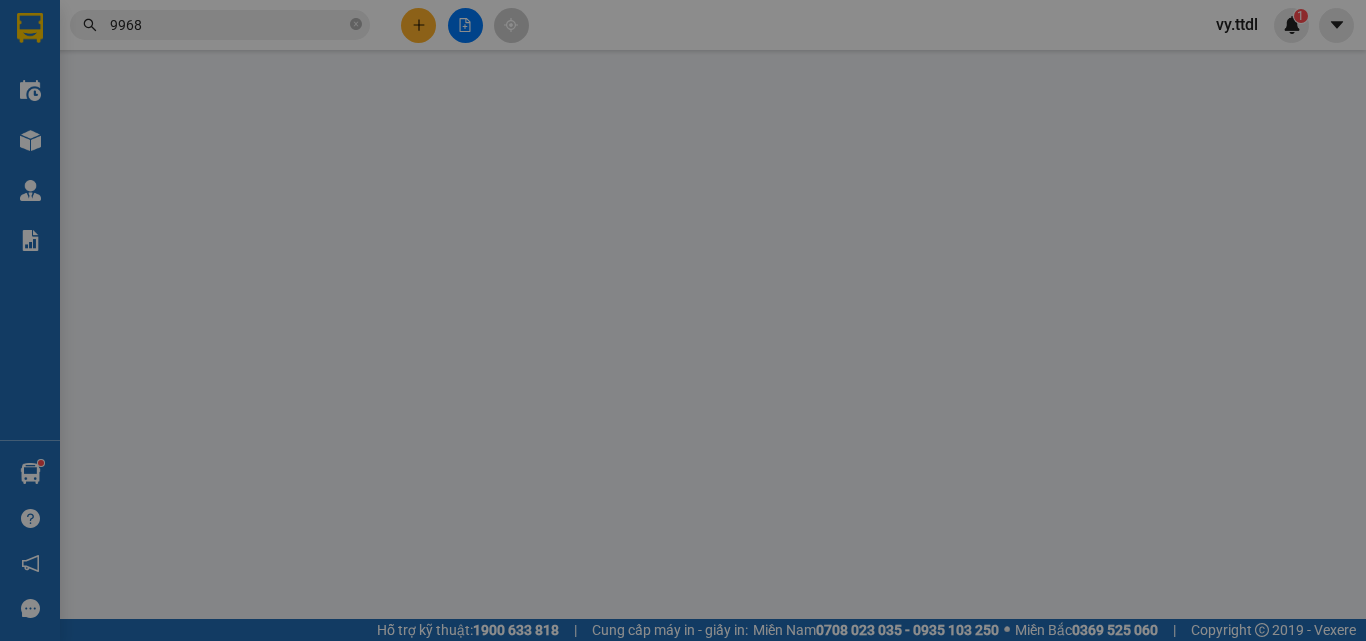scroll, scrollTop: 0, scrollLeft: 0, axis: both 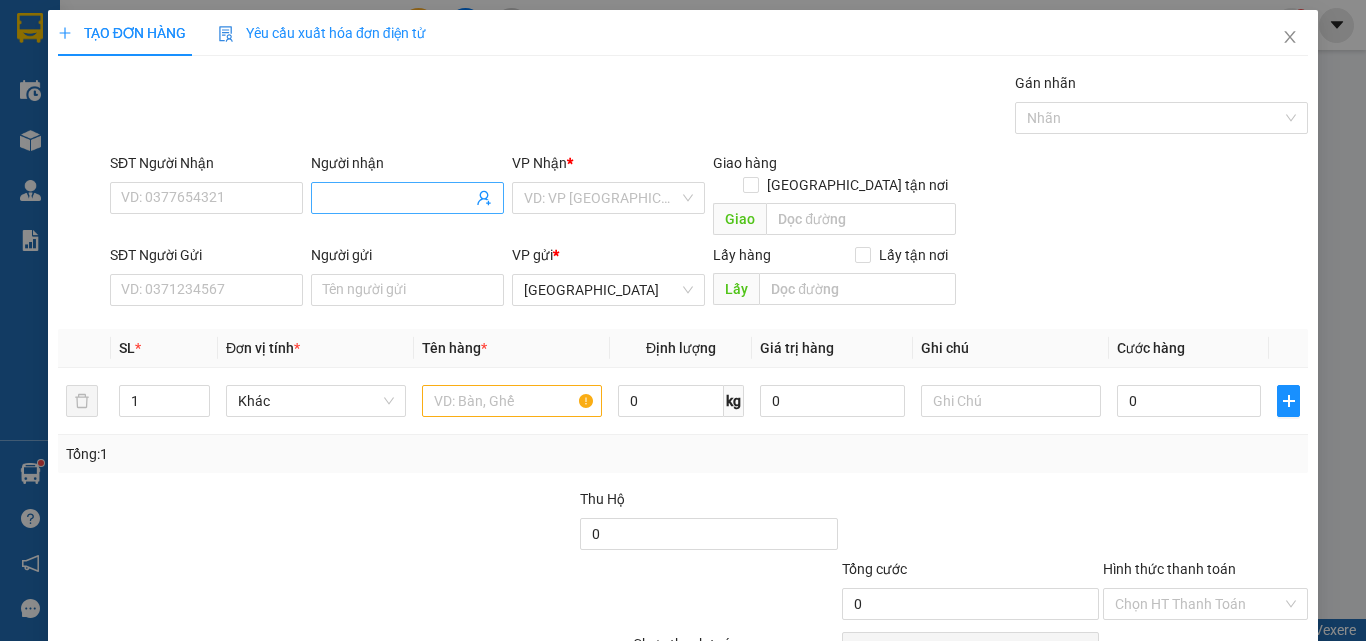click on "Người nhận" at bounding box center [397, 198] 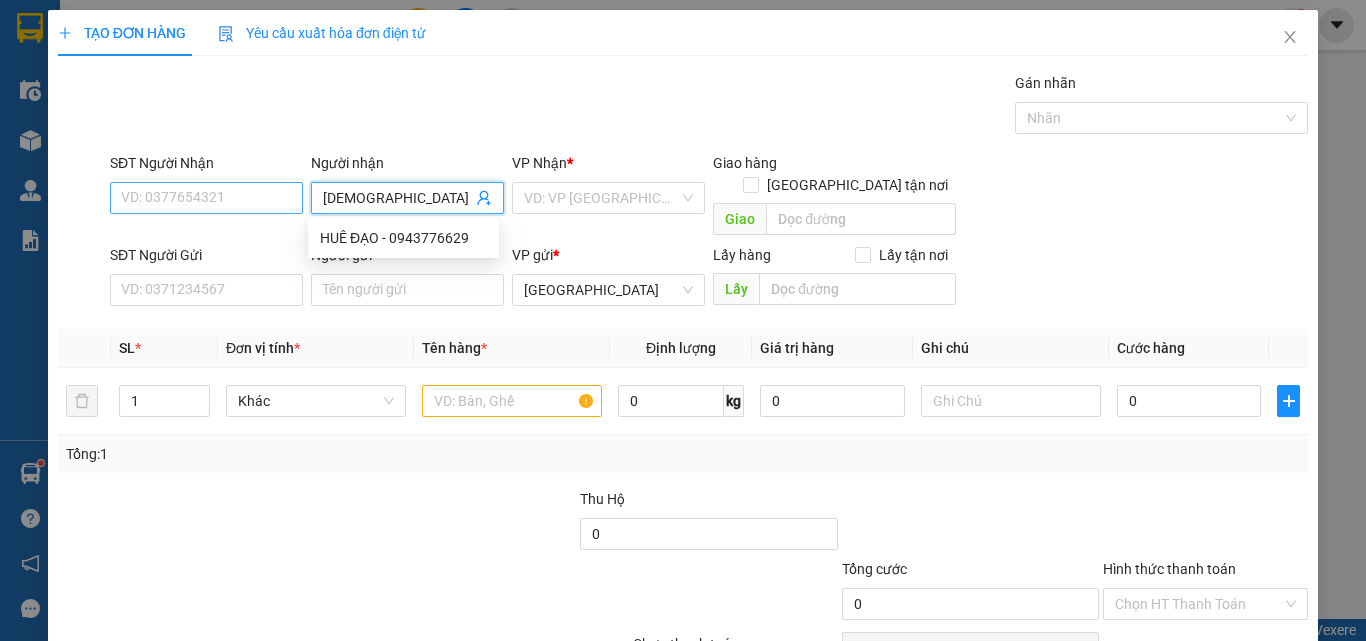 type on "[DEMOGRAPHIC_DATA]" 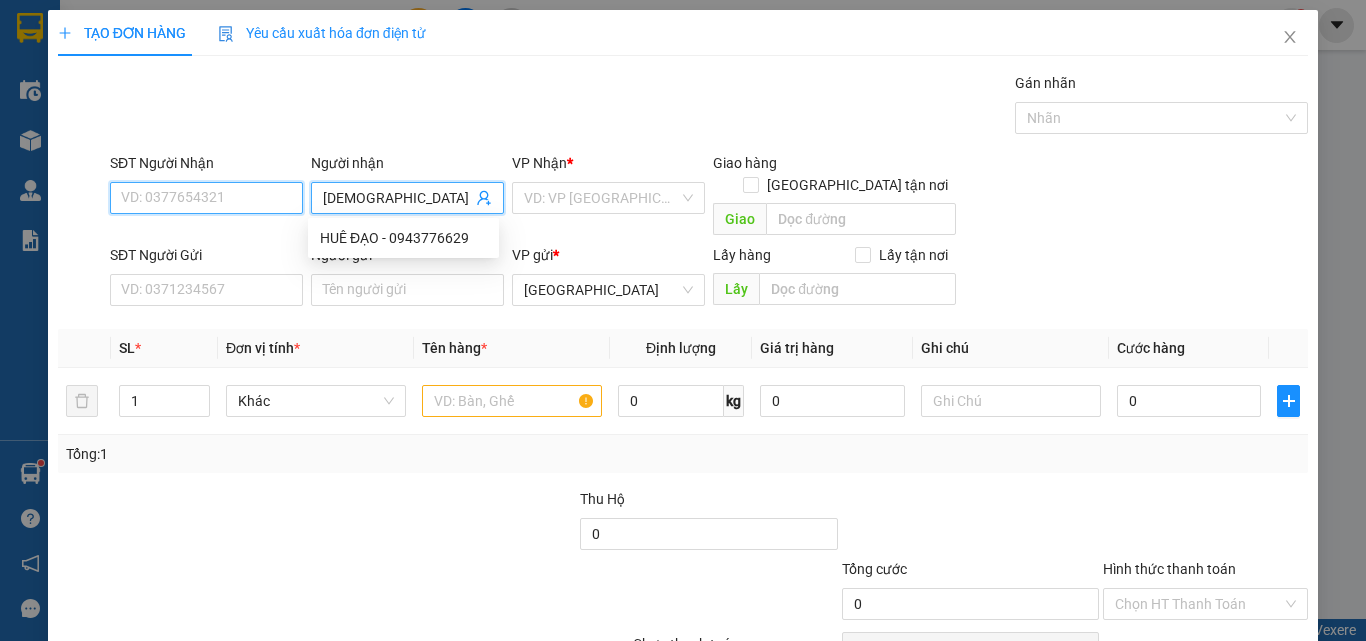 click on "SĐT Người Nhận" at bounding box center (206, 198) 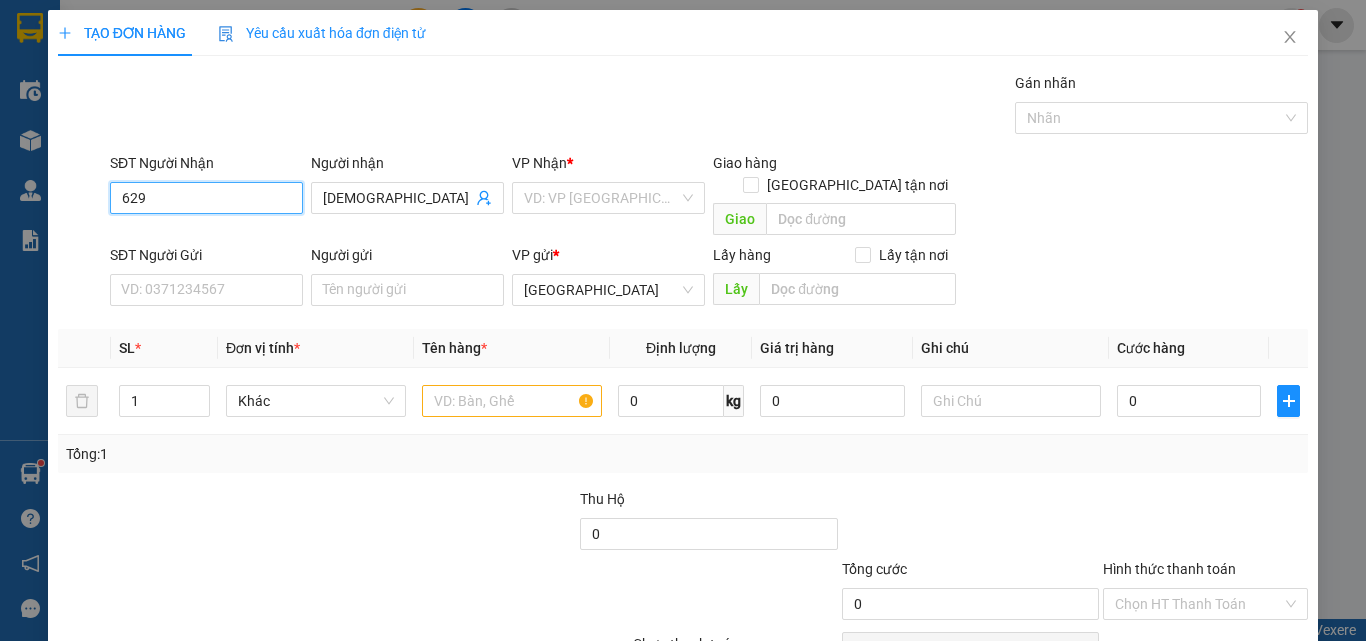click on "629" at bounding box center (206, 198) 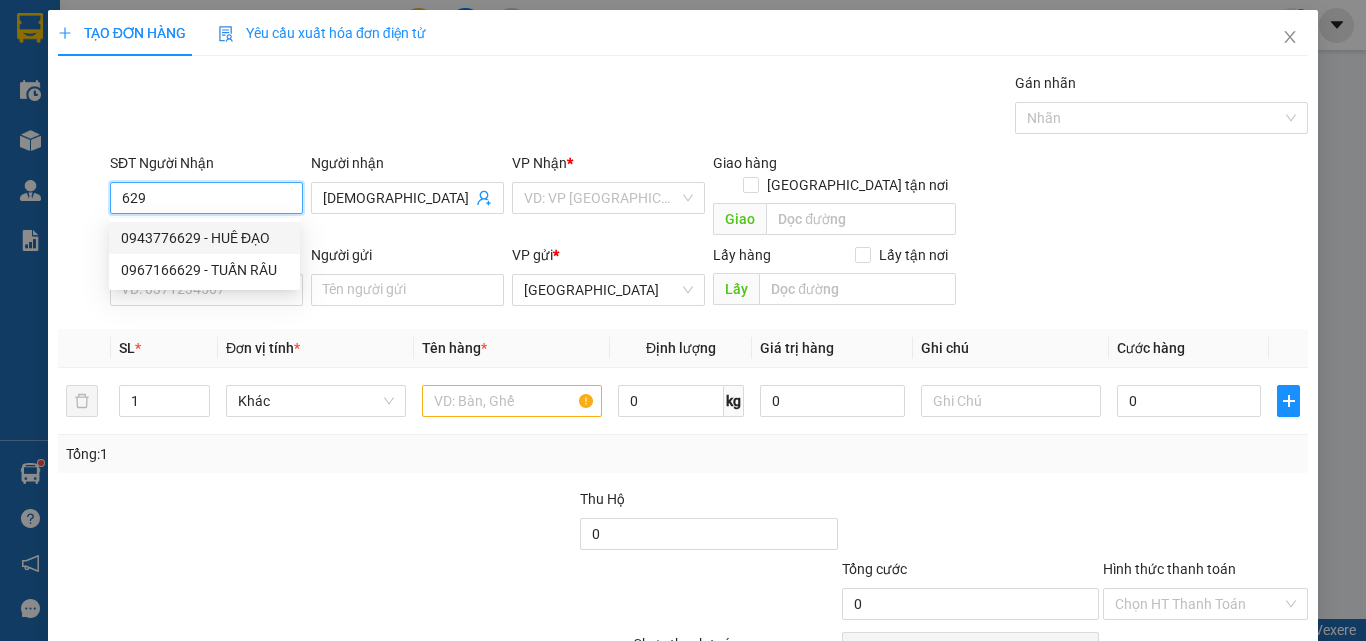 click on "0943776629 - HUÊ ĐẠO" at bounding box center [204, 238] 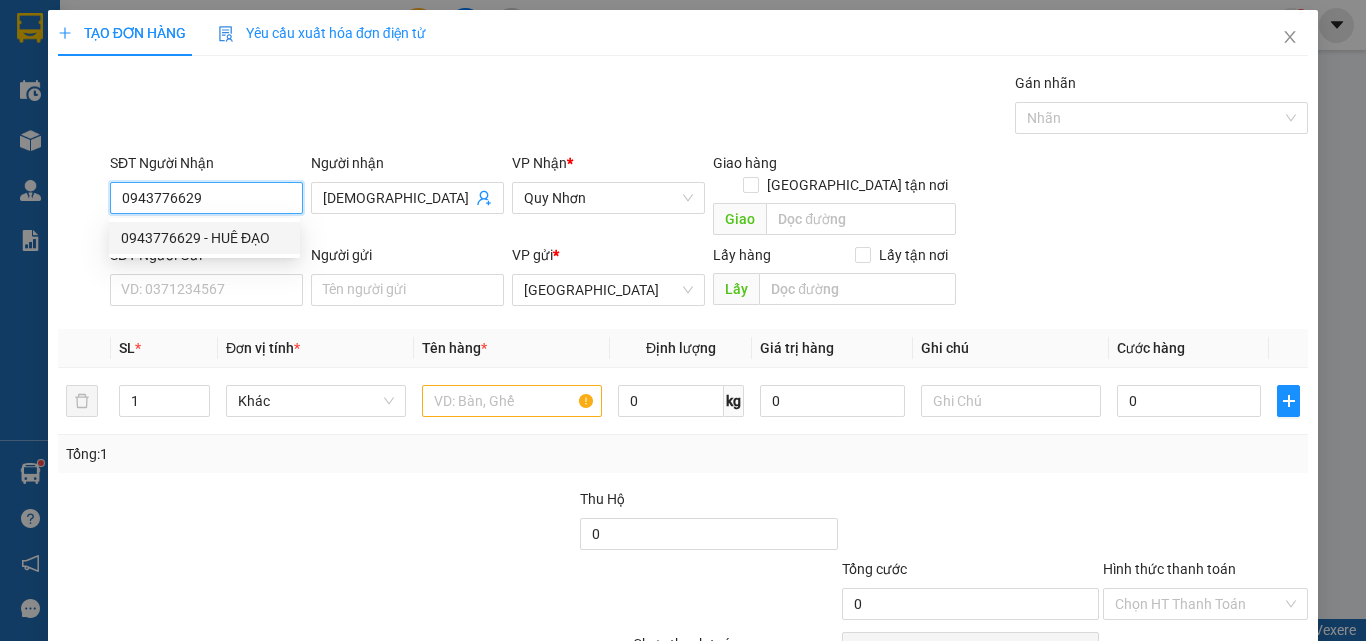 type on "0943776629" 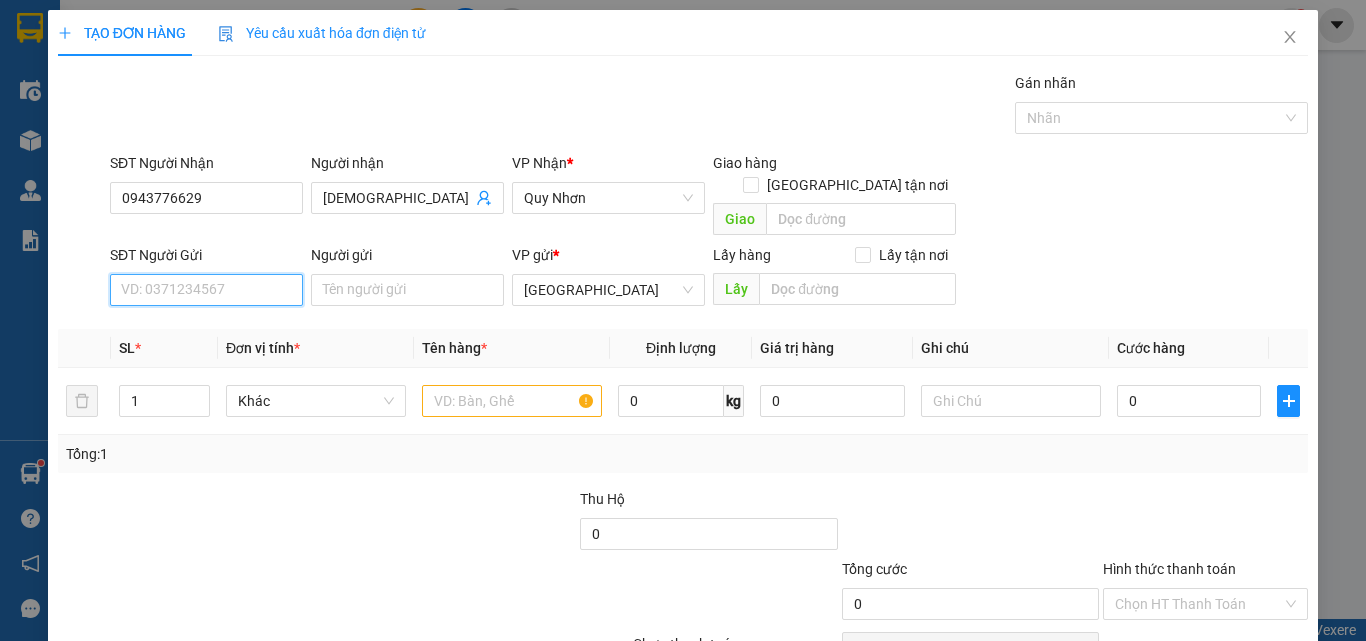 click on "SĐT Người Gửi" at bounding box center [206, 290] 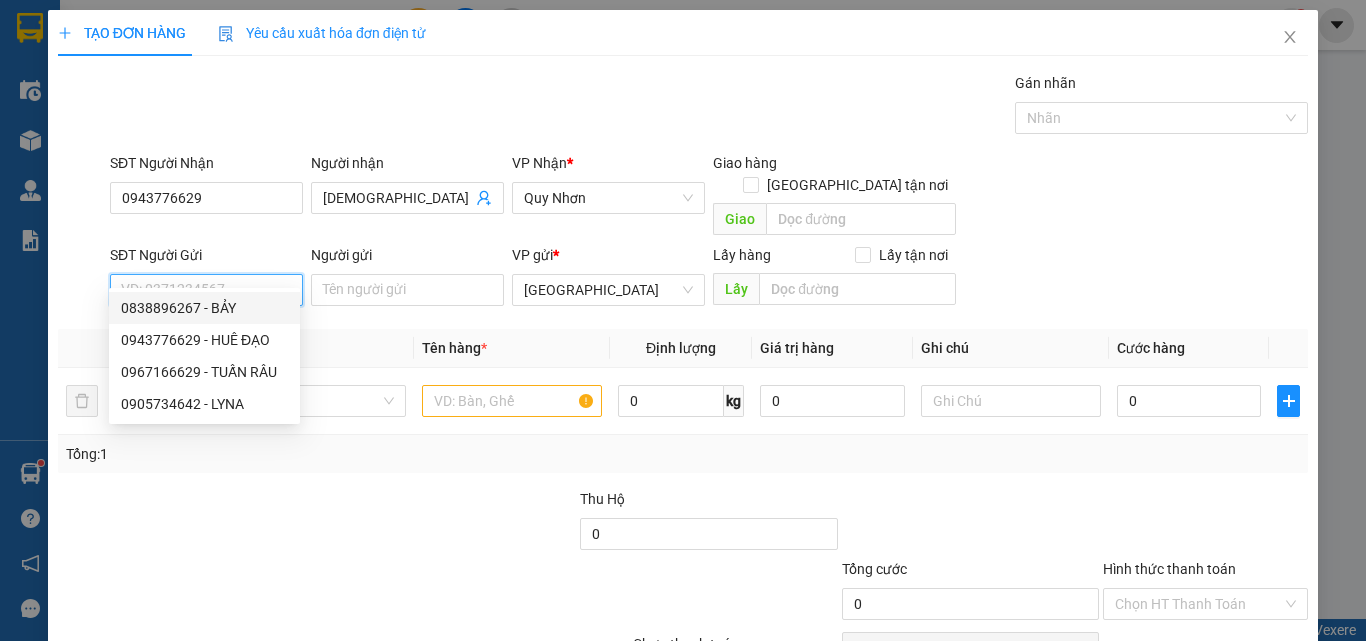 click on "0838896267 - BẢY" at bounding box center [204, 308] 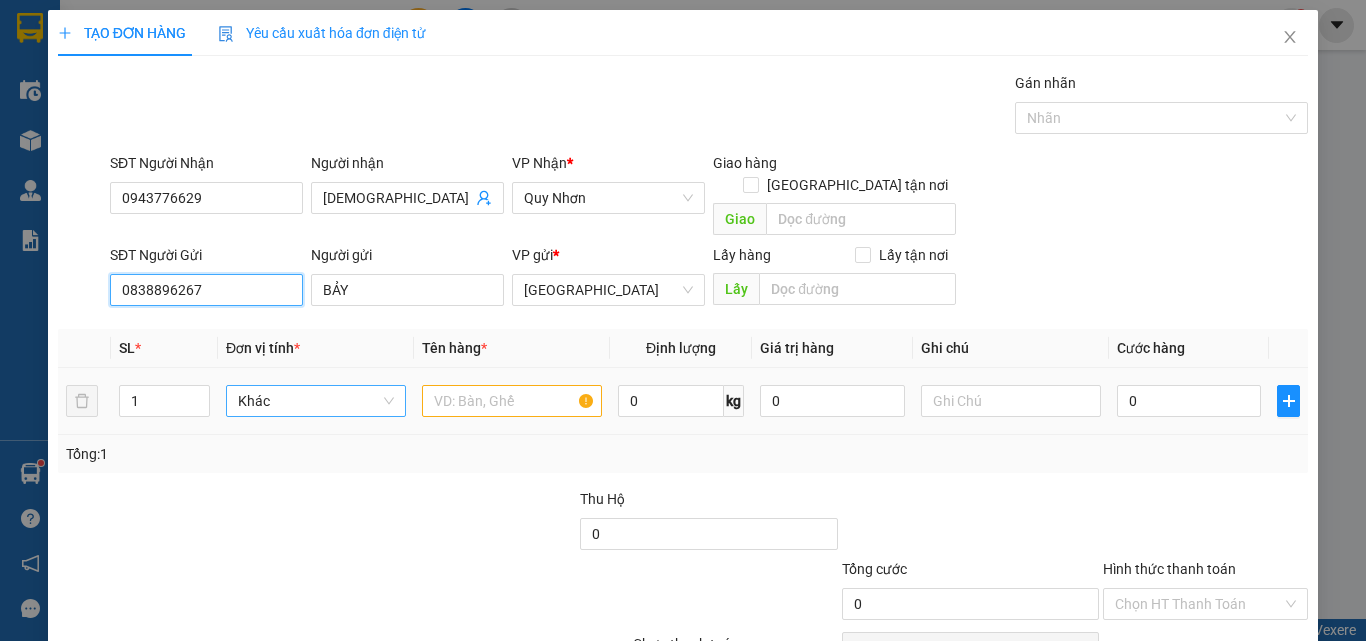 click on "Khác" at bounding box center (316, 401) 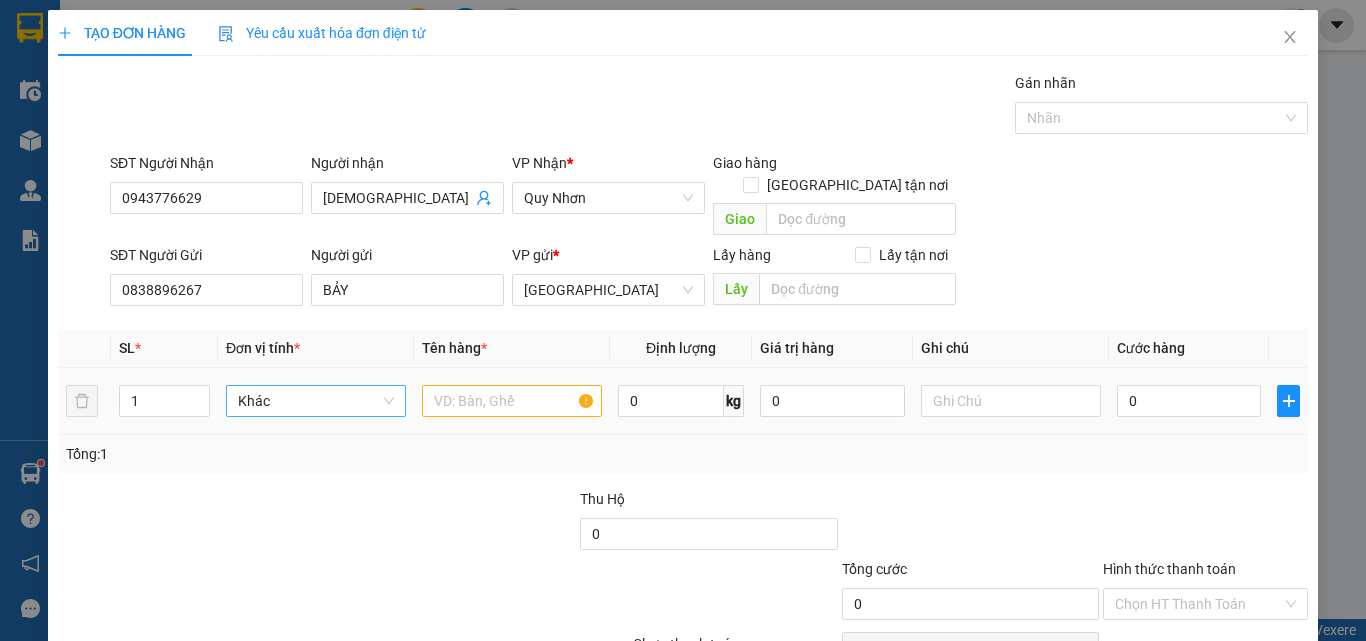 type on "K" 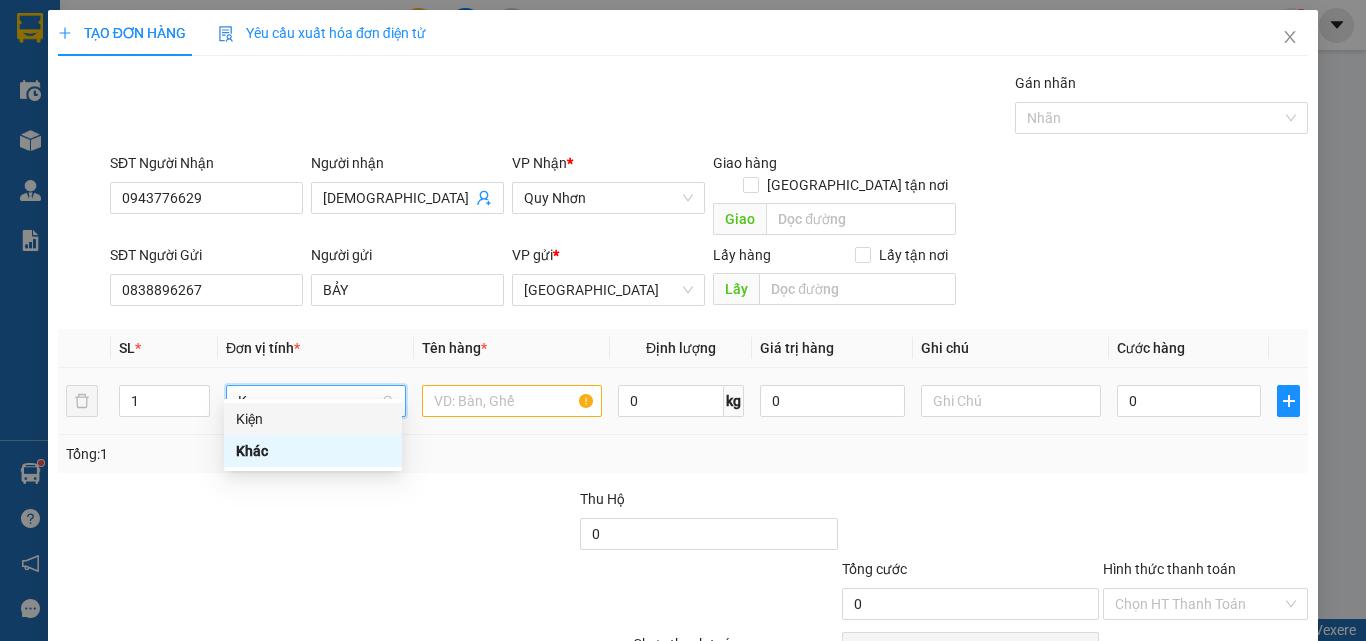 click on "Kiện" at bounding box center (313, 419) 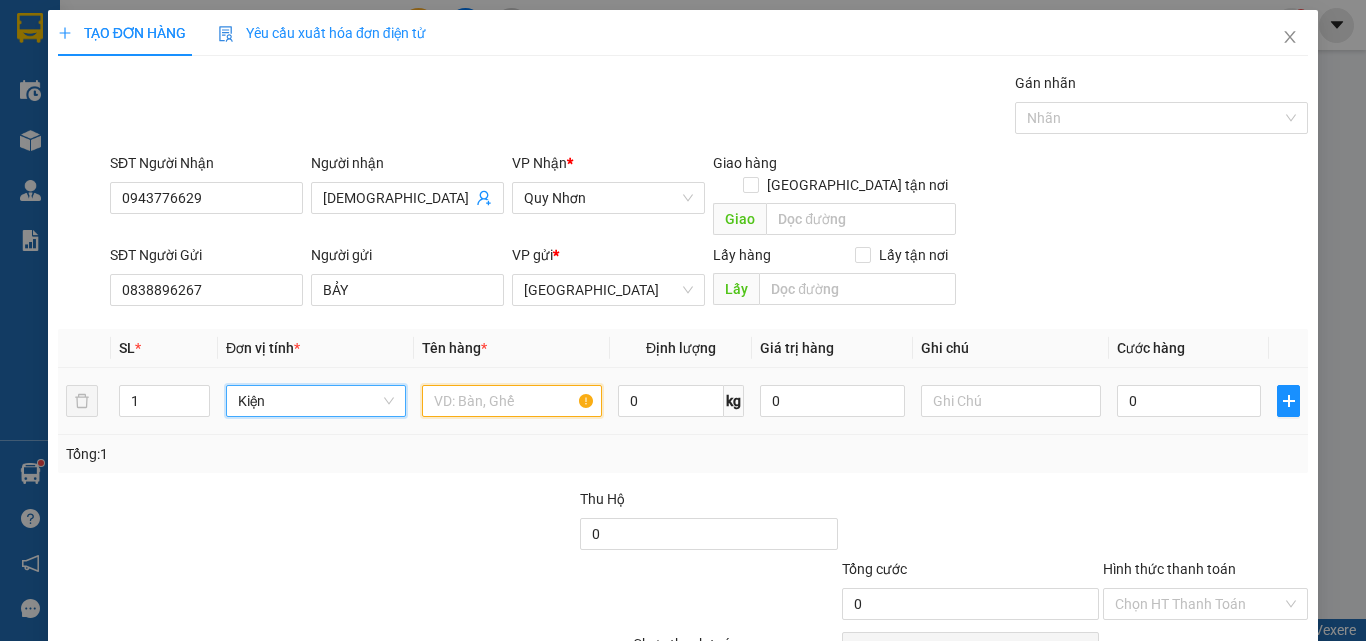 click at bounding box center (512, 401) 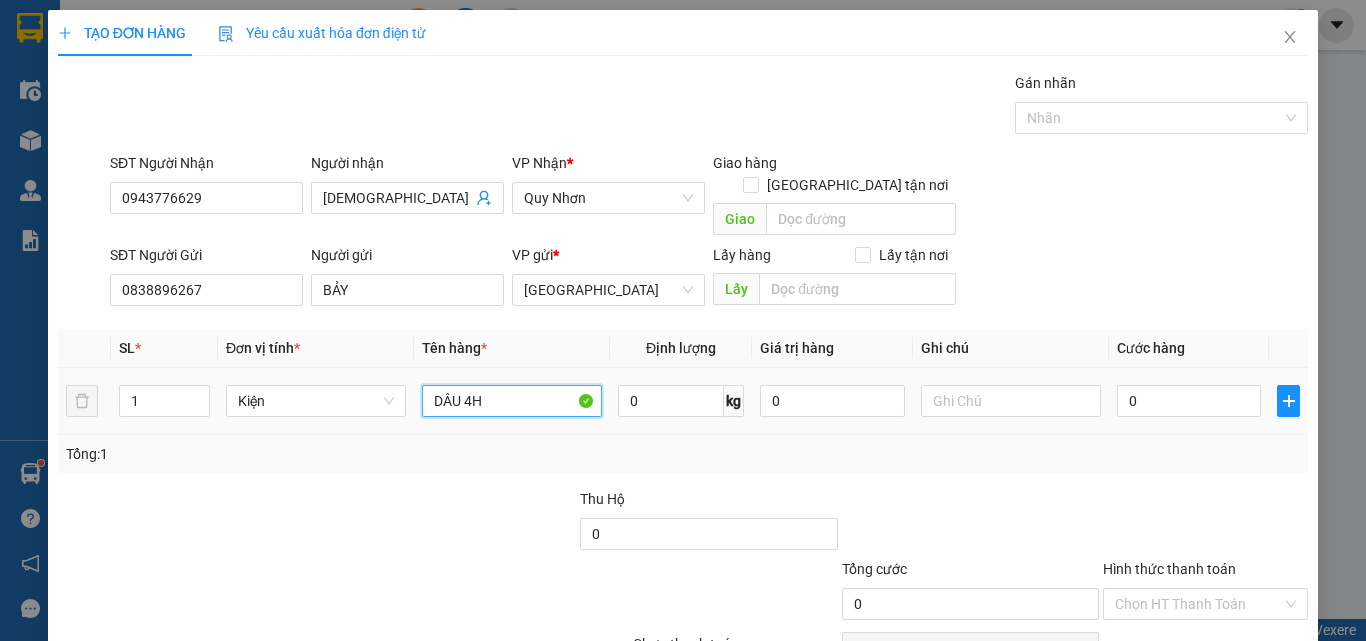 type on "DÂU 4H" 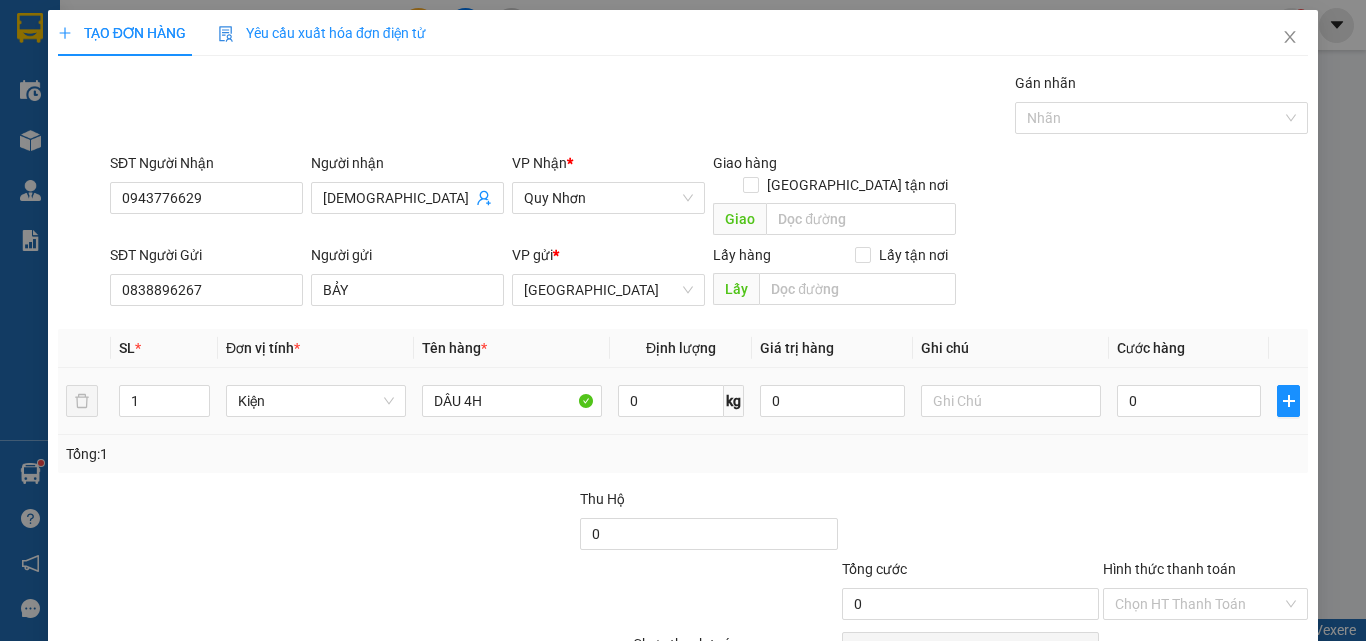 click on "0" at bounding box center [1189, 401] 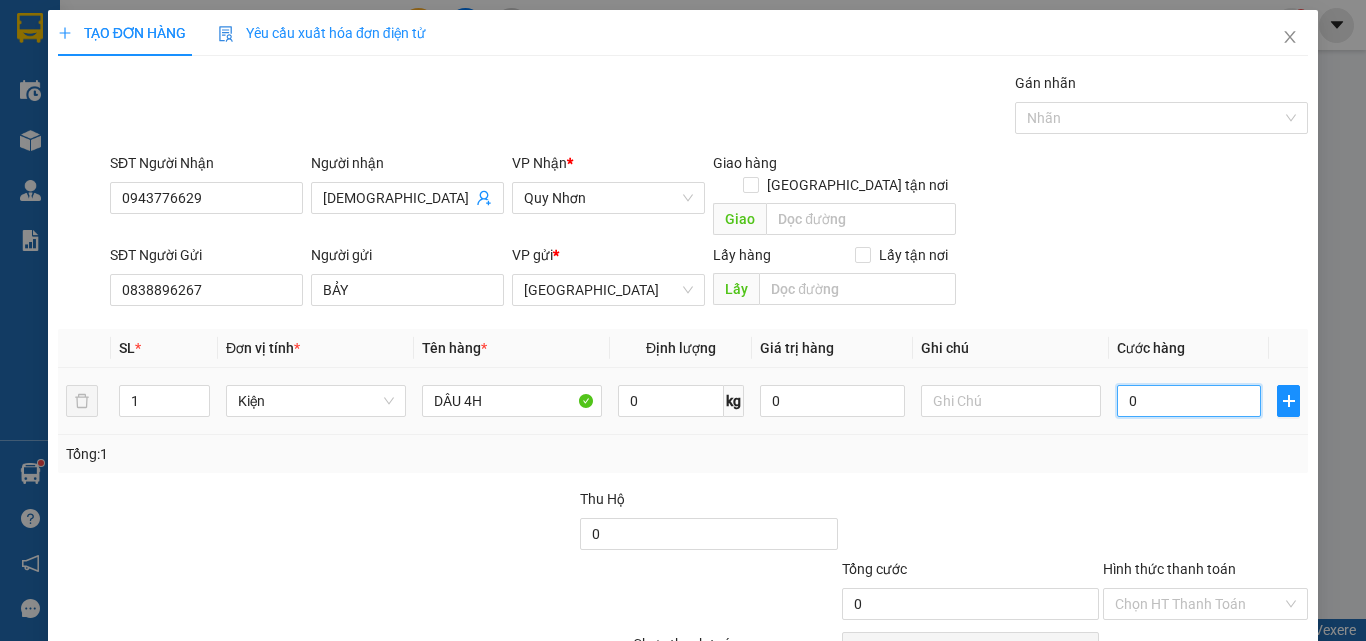 click on "0" at bounding box center (1189, 401) 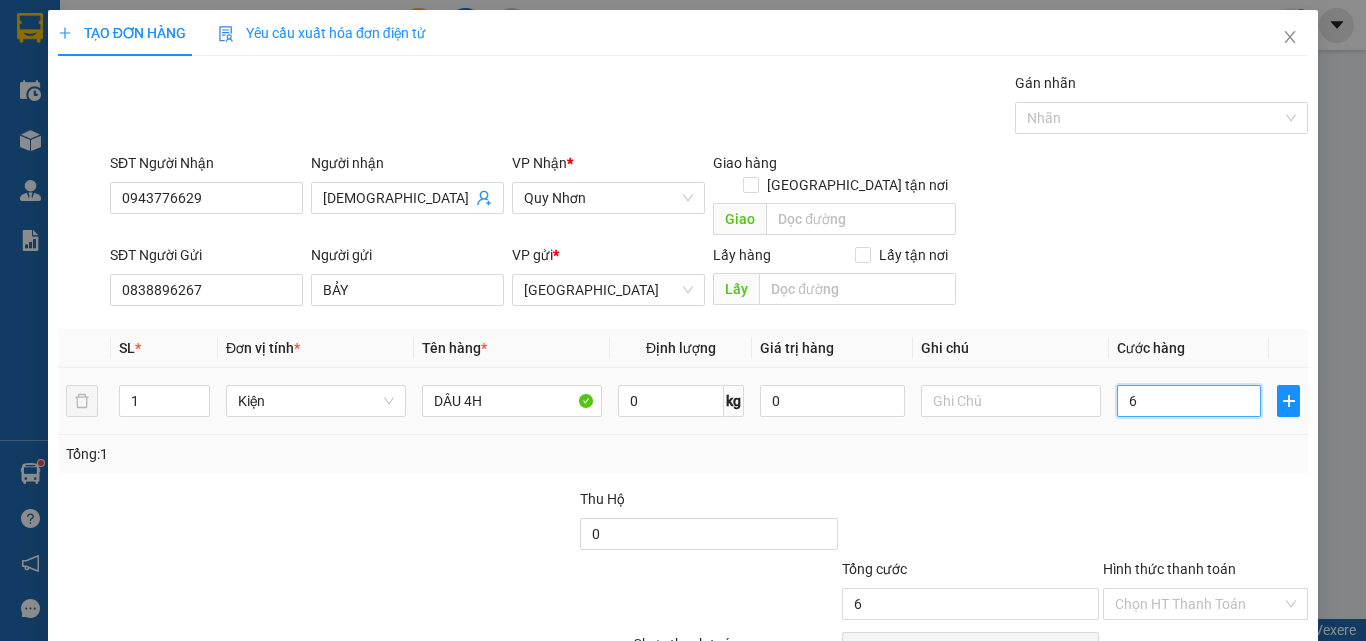 type on "60" 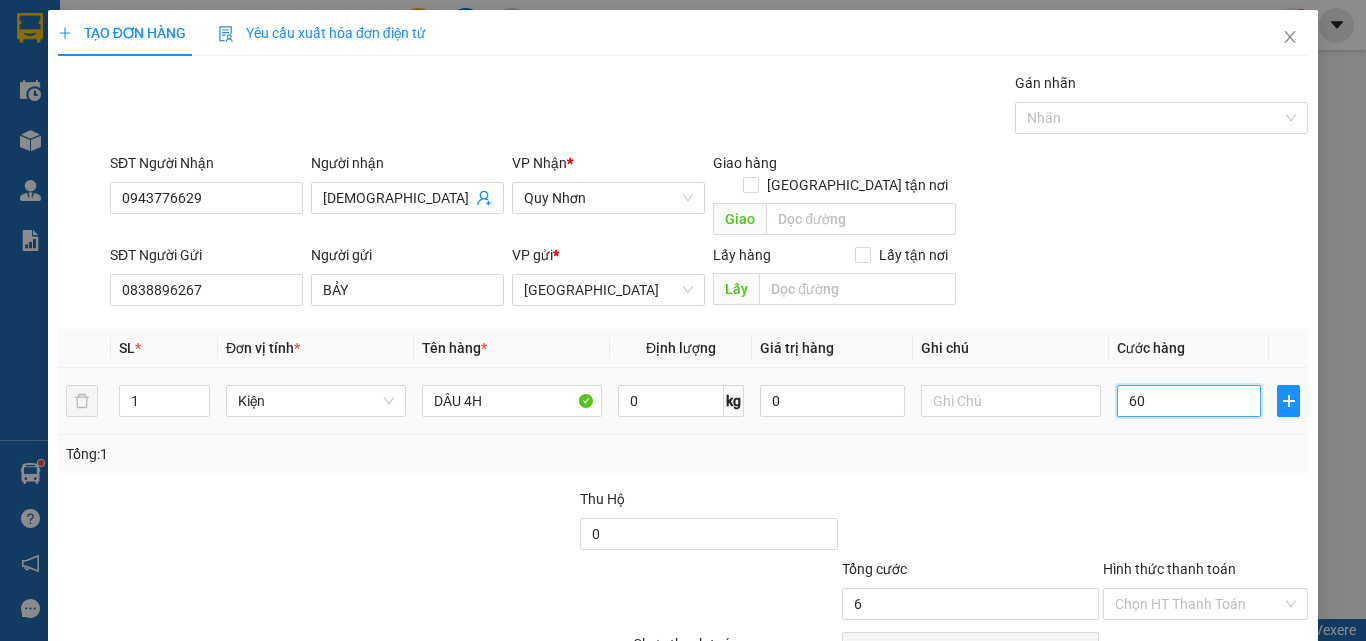 type on "60" 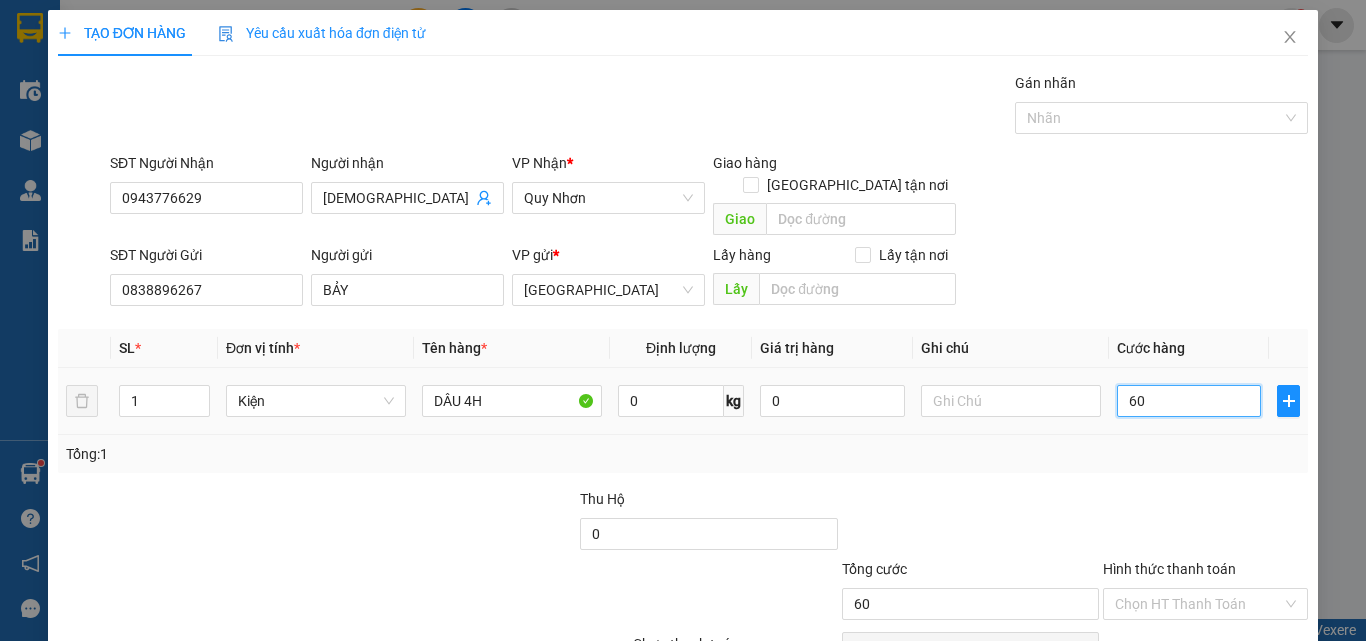 scroll, scrollTop: 91, scrollLeft: 0, axis: vertical 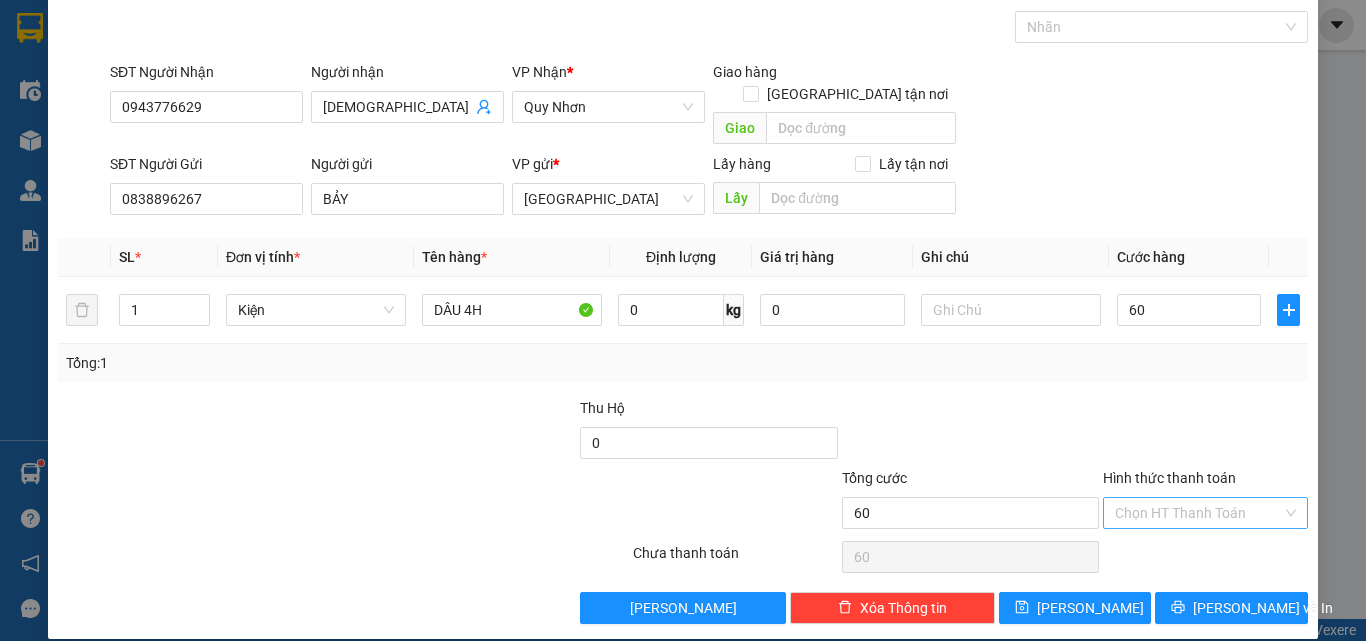 type on "60.000" 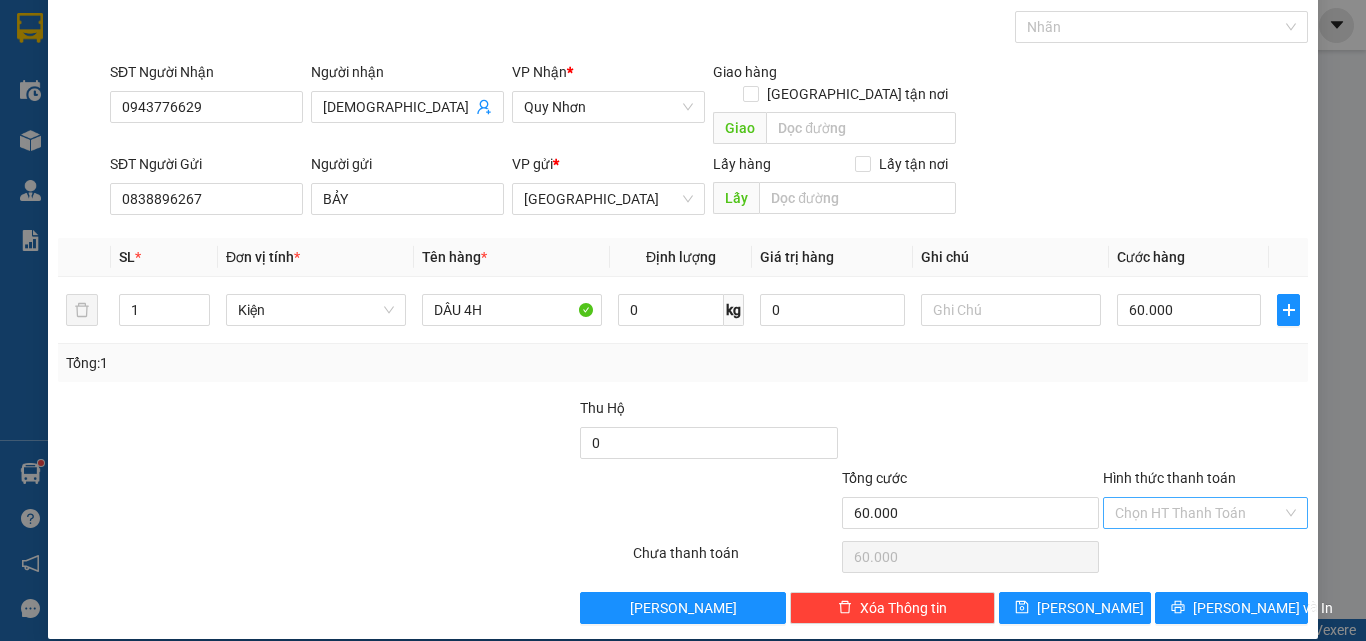click on "Hình thức thanh toán" at bounding box center (1198, 513) 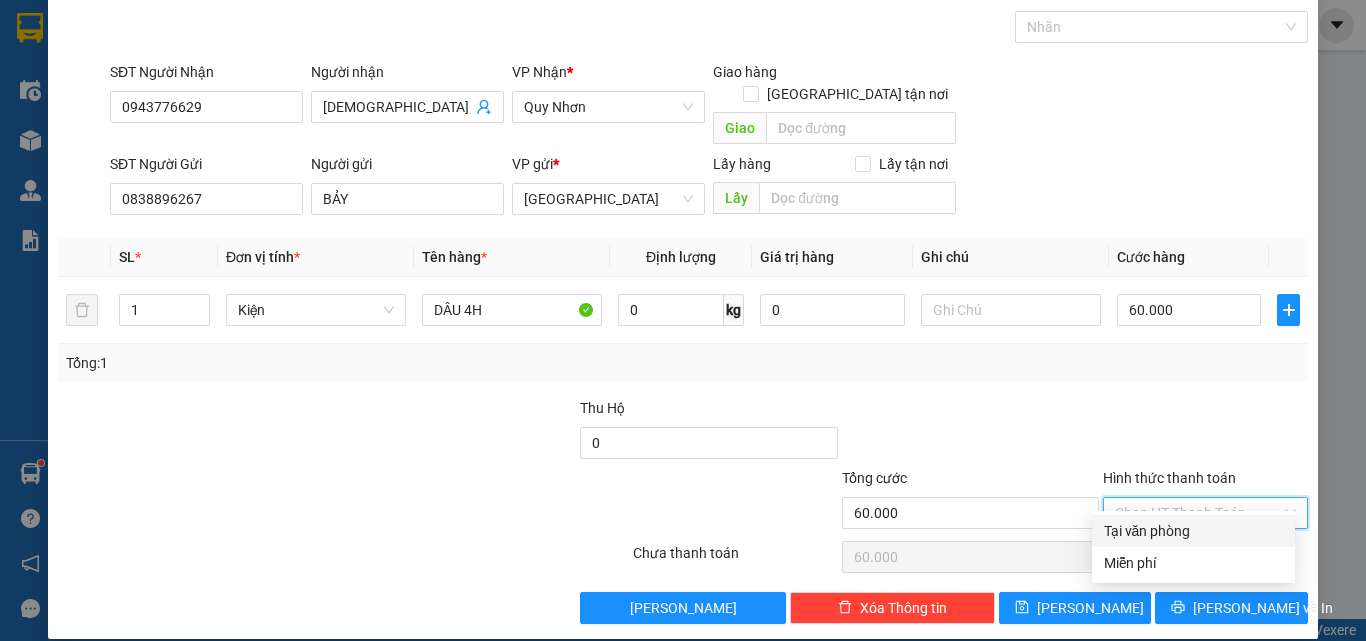 click on "Tại văn phòng" at bounding box center (1193, 531) 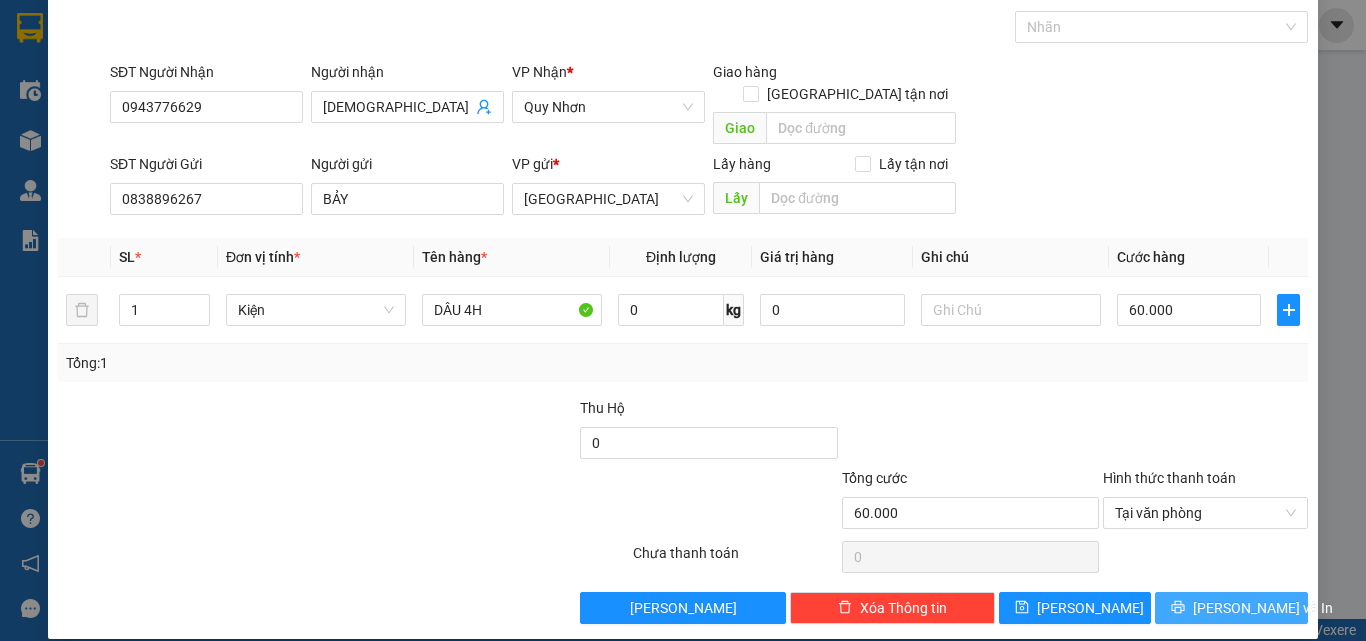 click on "[PERSON_NAME] và In" at bounding box center [1231, 608] 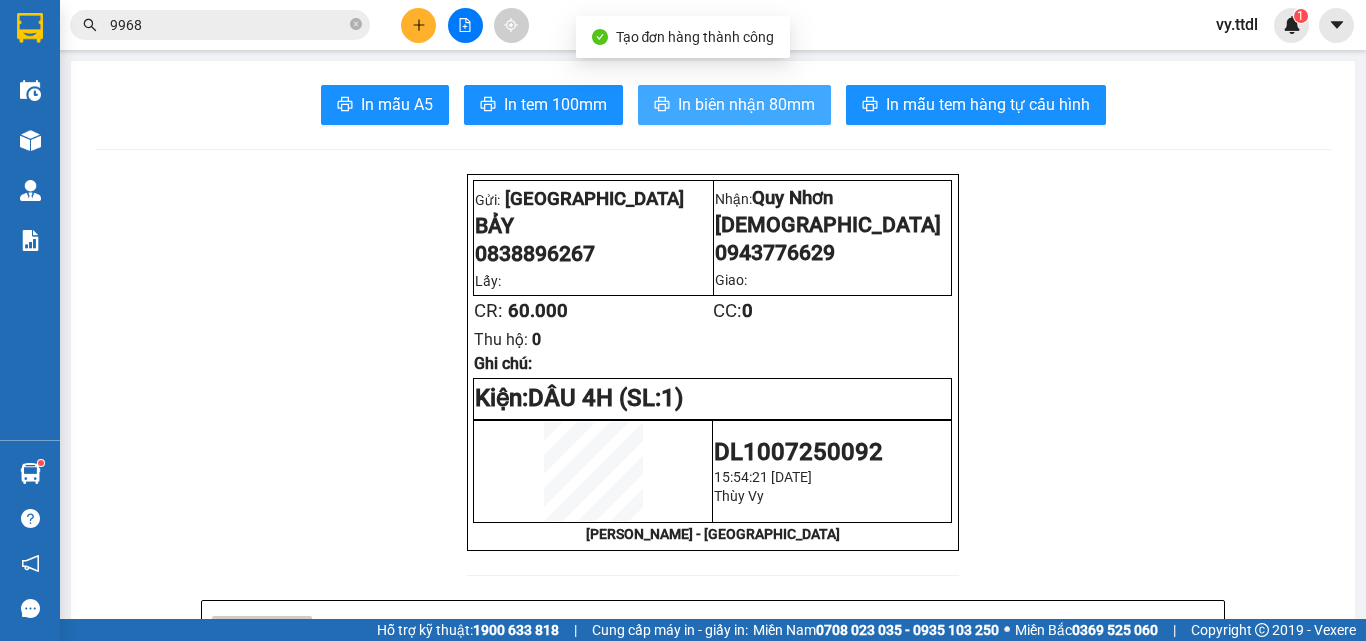 click on "In biên nhận 80mm" at bounding box center (746, 104) 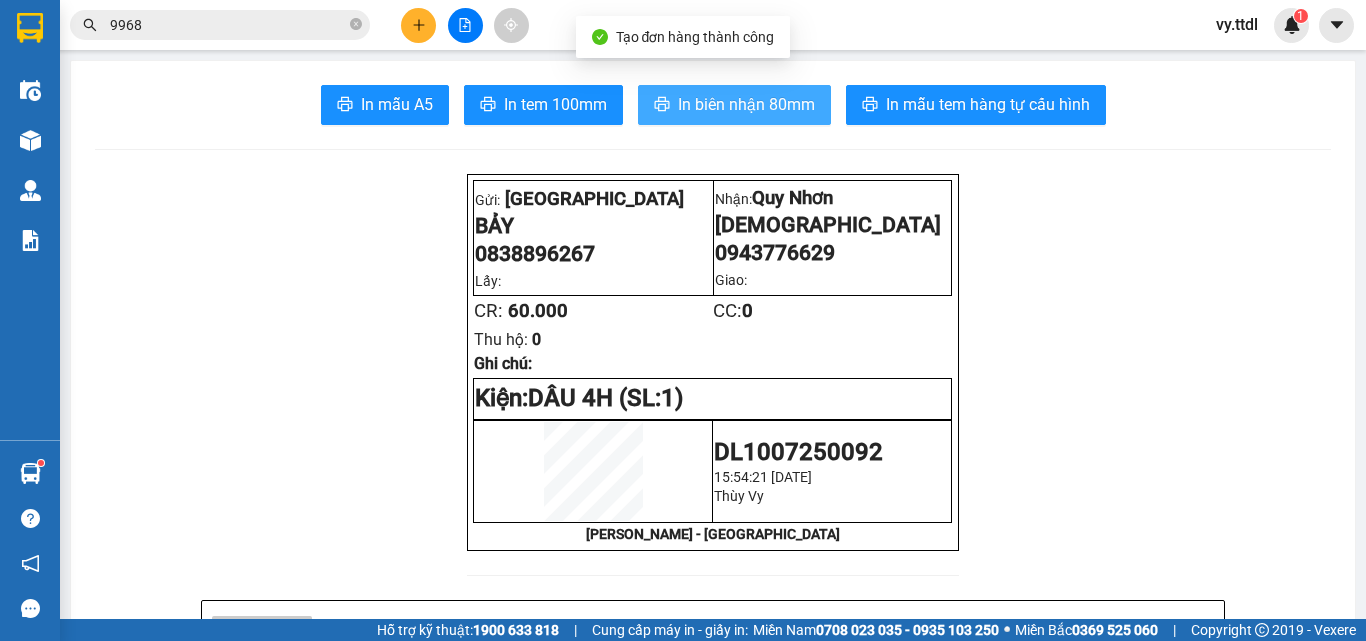 scroll, scrollTop: 0, scrollLeft: 0, axis: both 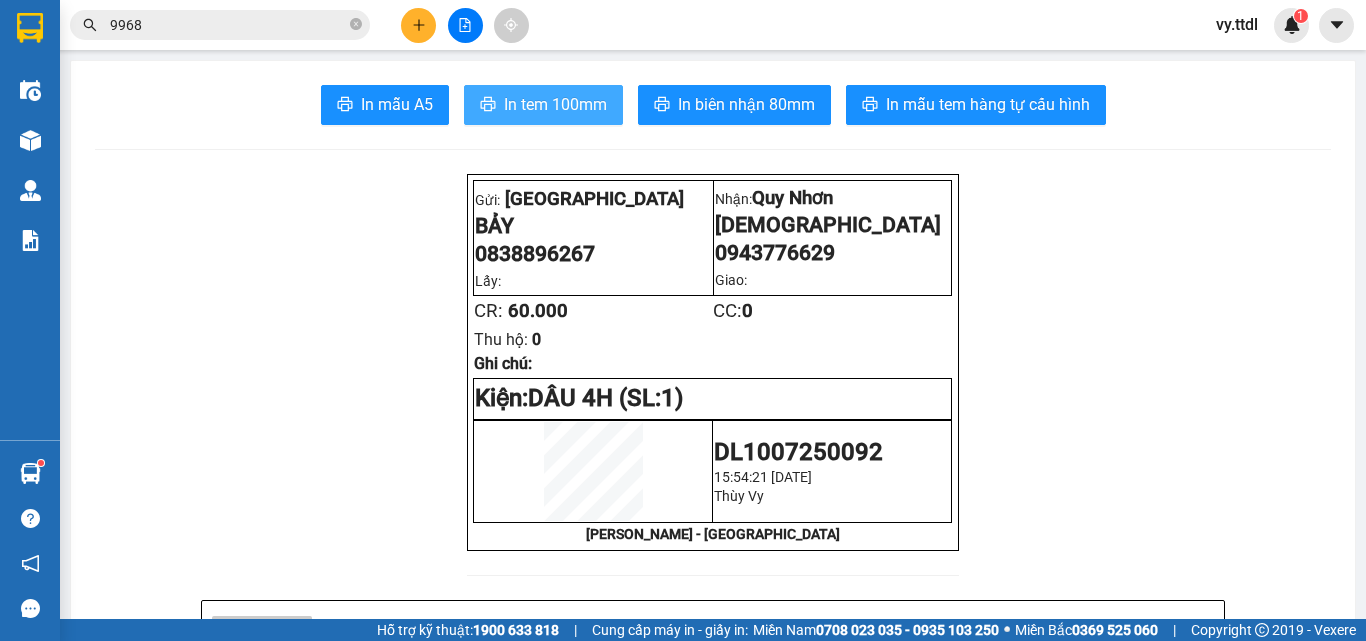 click on "In tem 100mm" at bounding box center (555, 104) 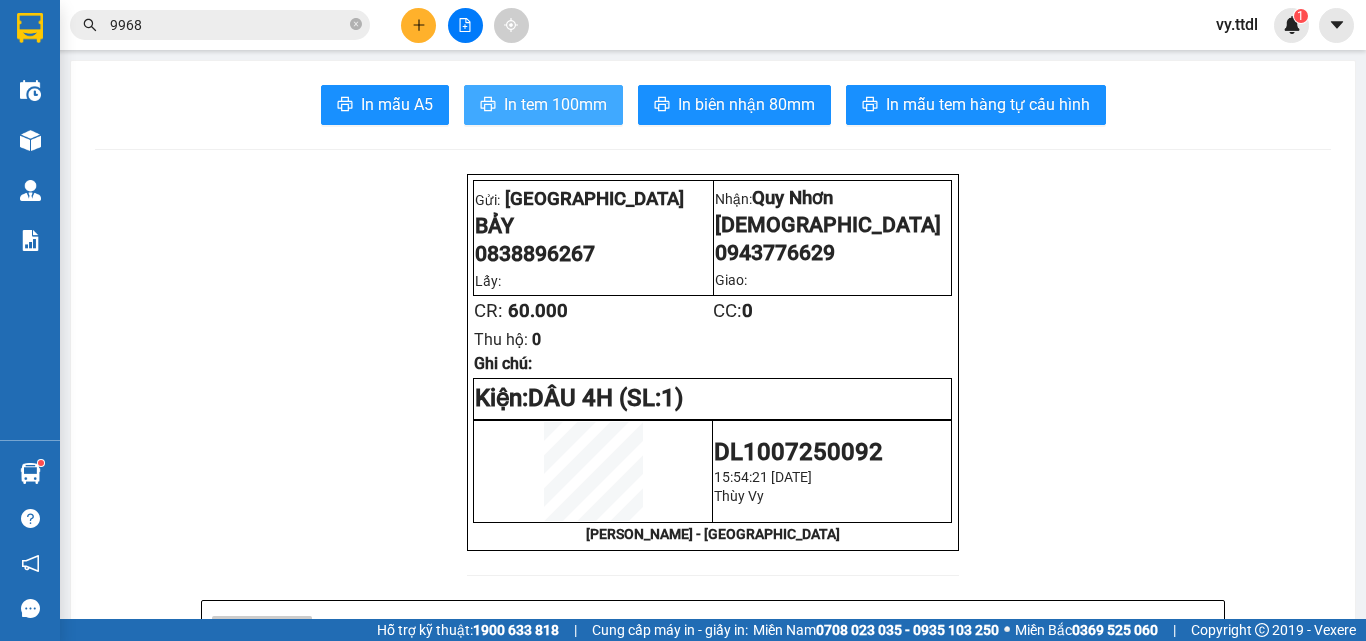 scroll, scrollTop: 0, scrollLeft: 0, axis: both 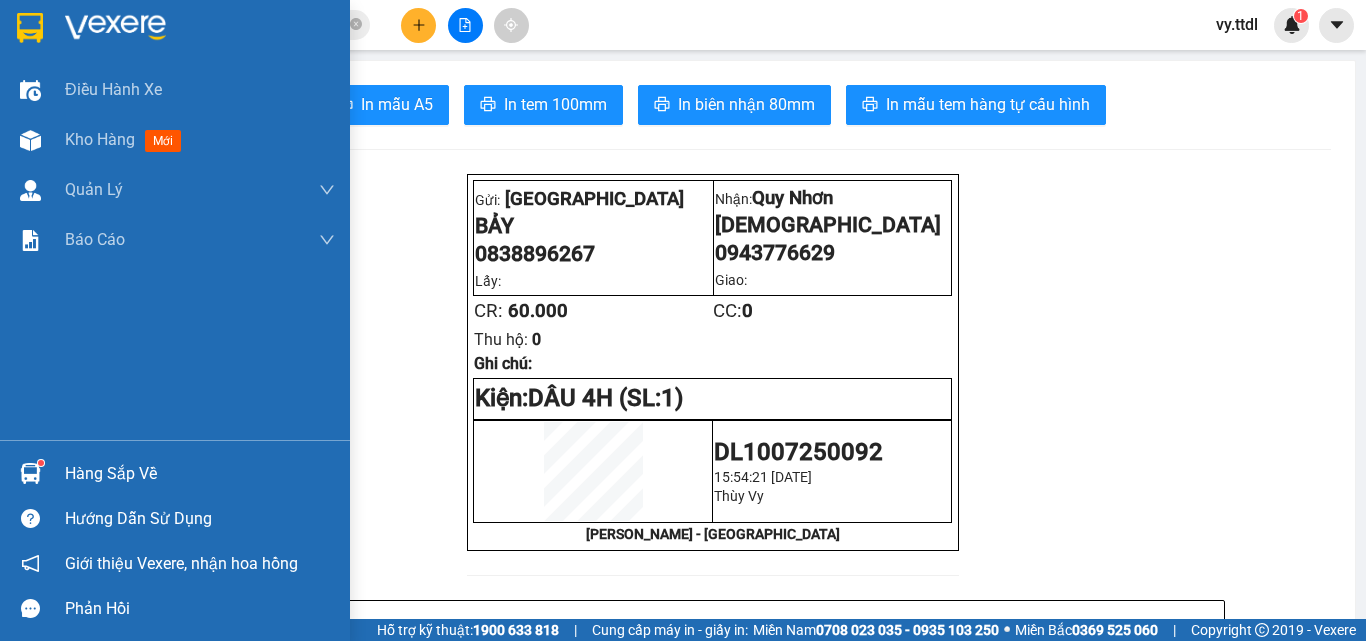 click at bounding box center [30, 27] 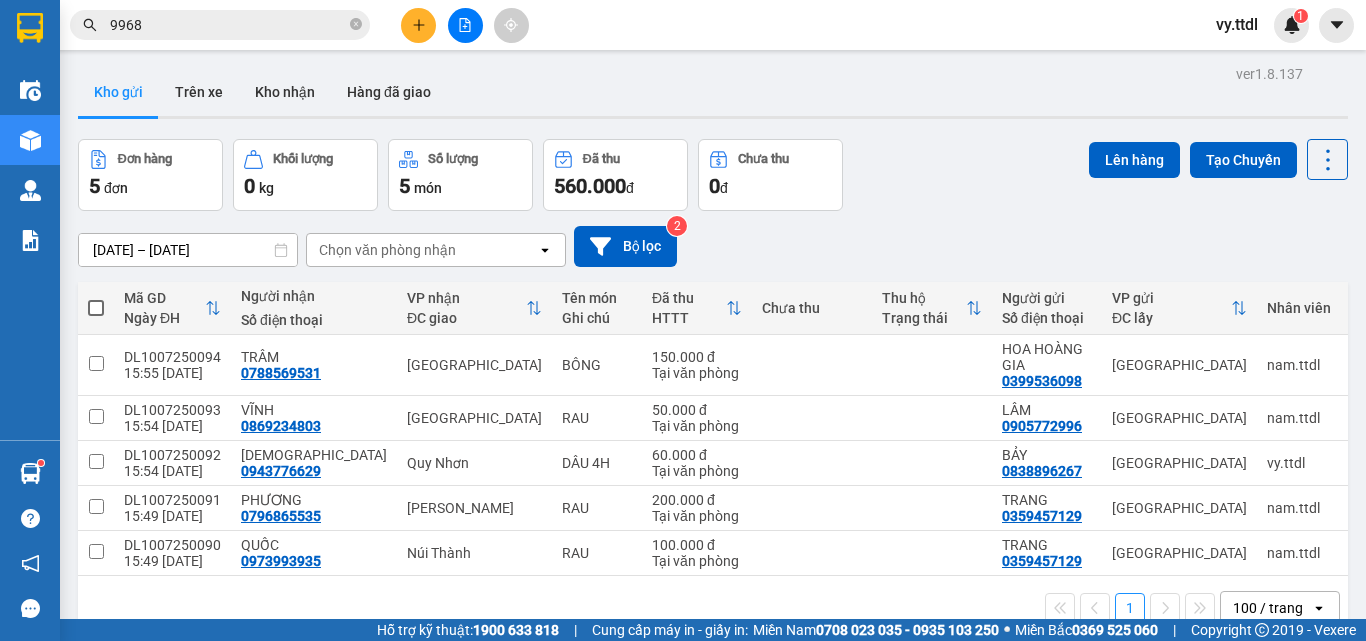click at bounding box center [465, 25] 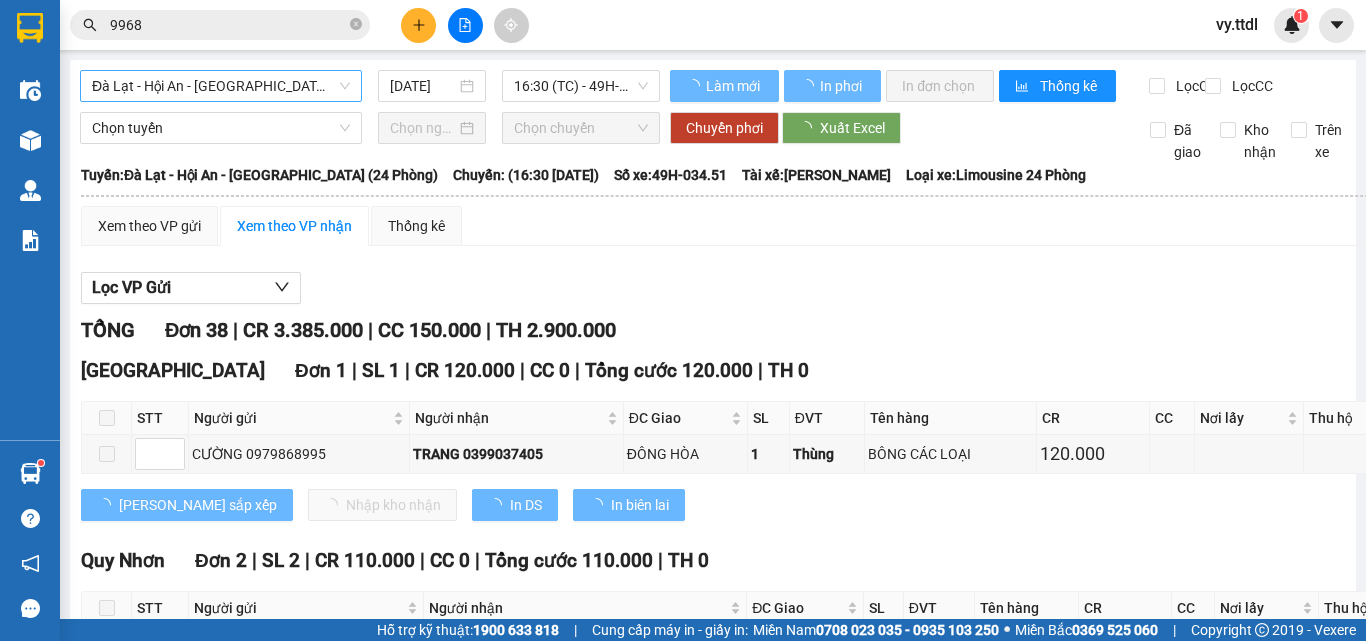 click on "Đà Lạt - Hội An - [GEOGRAPHIC_DATA] (24 Phòng)" at bounding box center [221, 86] 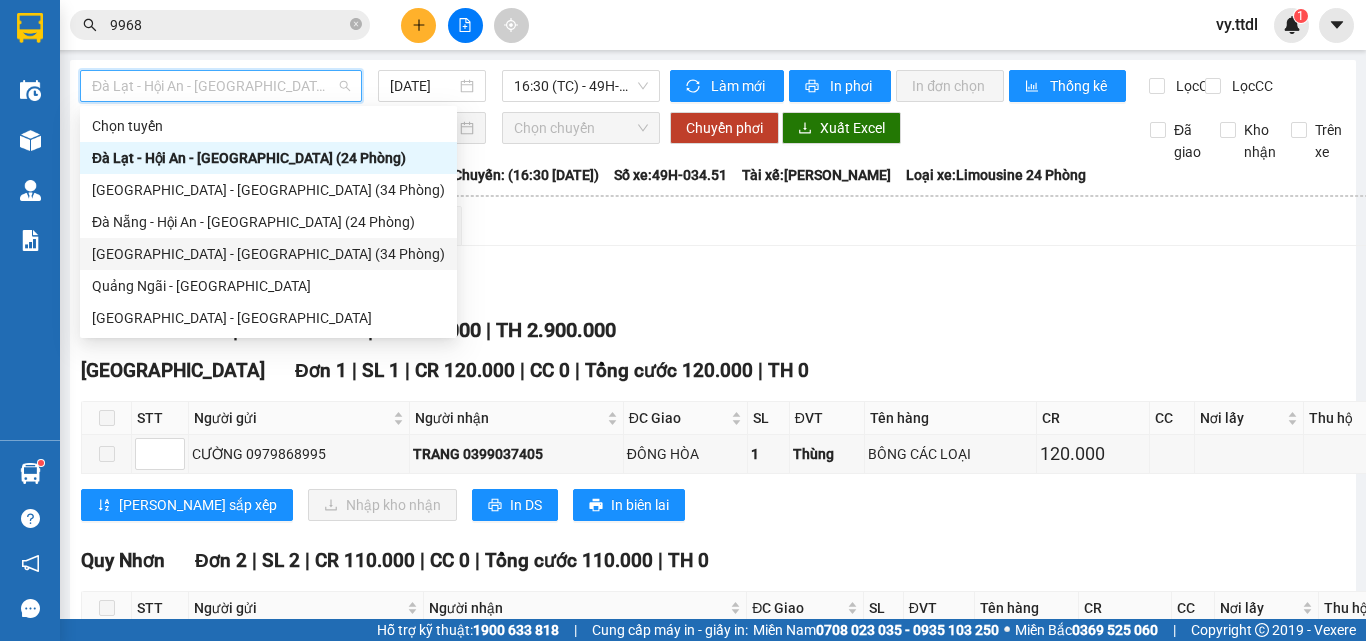 click on "[GEOGRAPHIC_DATA] - [GEOGRAPHIC_DATA] (34 Phòng)" at bounding box center [268, 254] 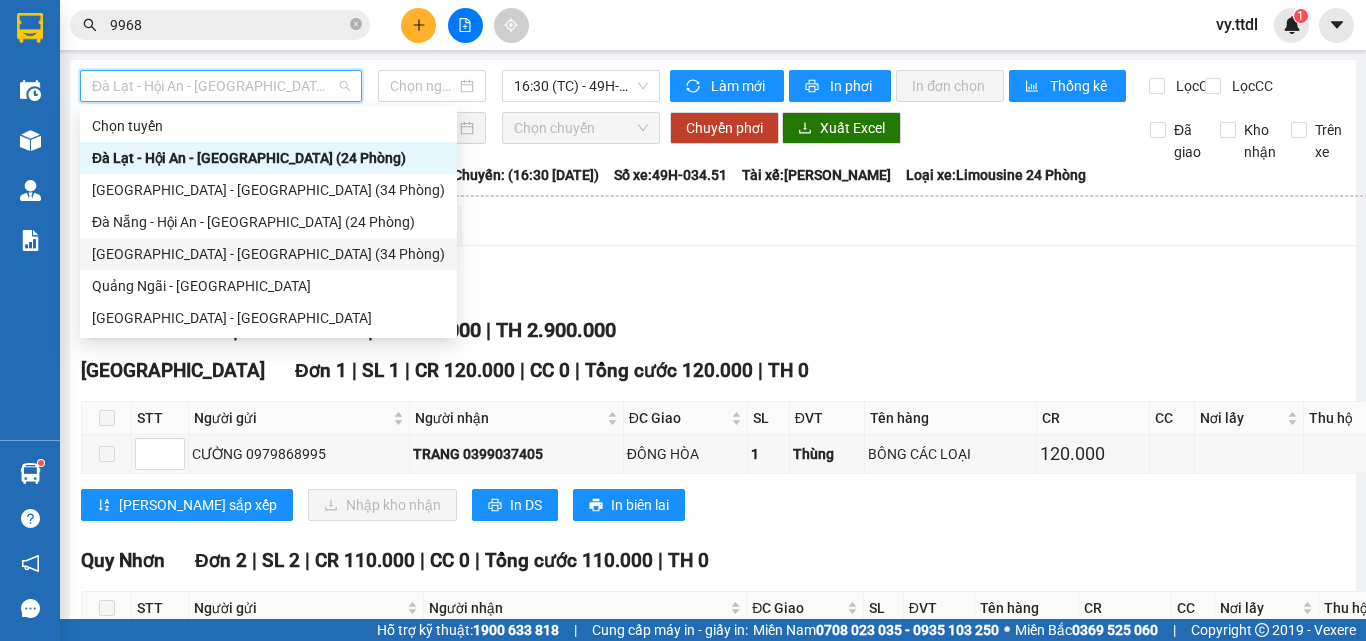 type on "[DATE]" 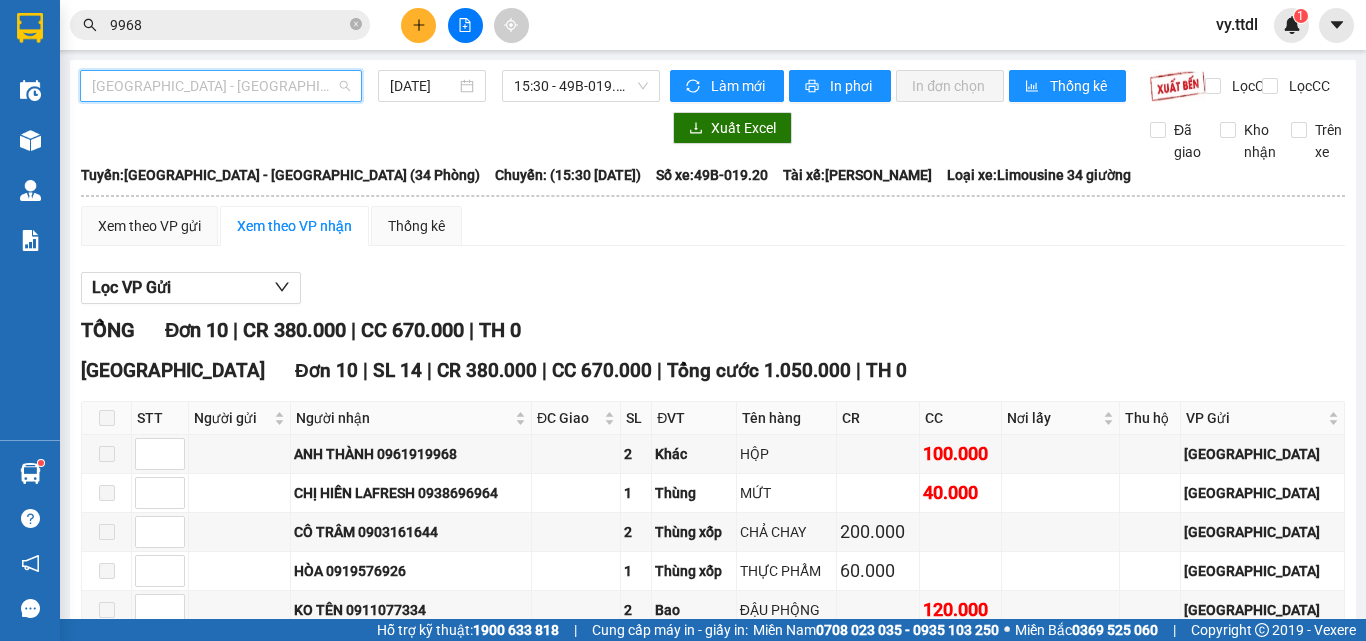 click on "[GEOGRAPHIC_DATA] - [GEOGRAPHIC_DATA] (34 Phòng)" at bounding box center [221, 86] 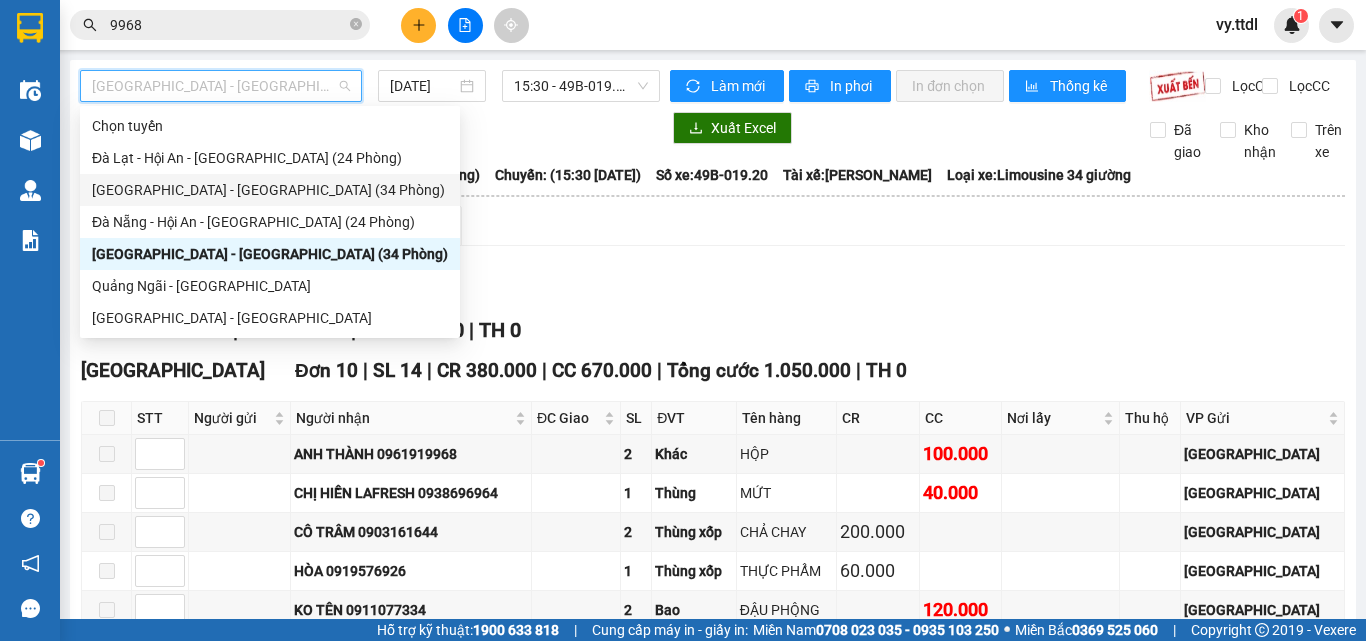 click on "[GEOGRAPHIC_DATA] - [GEOGRAPHIC_DATA] (34 Phòng)" at bounding box center (270, 190) 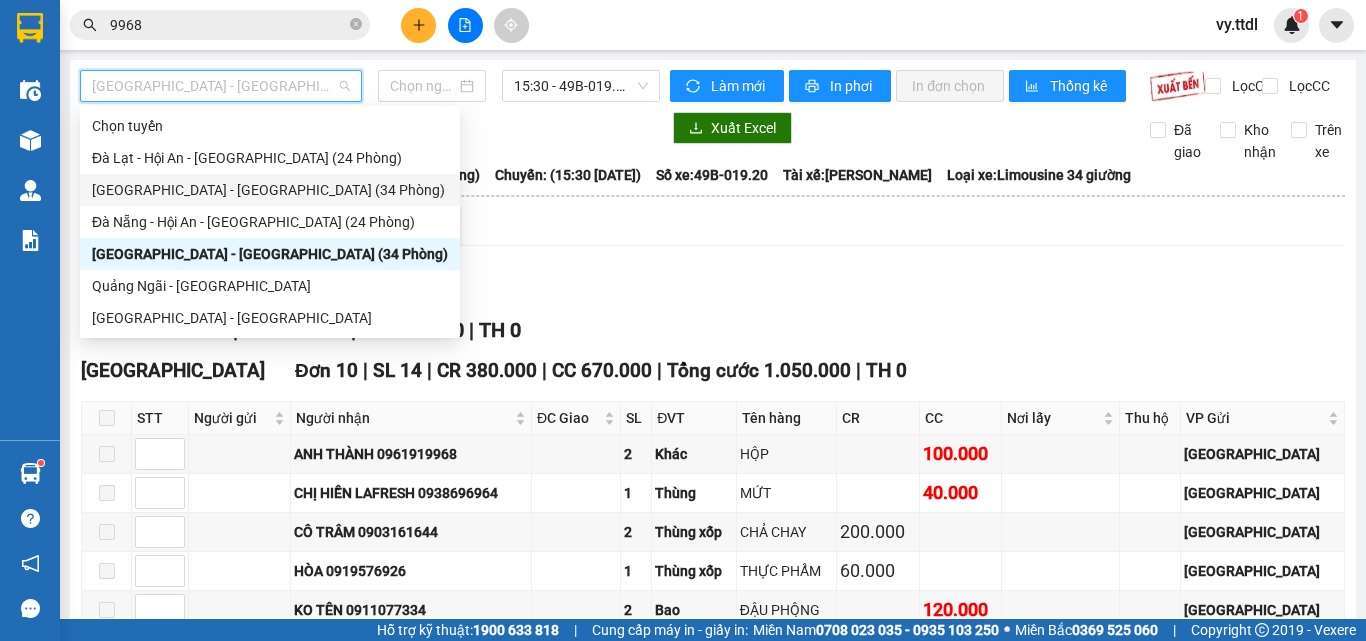 type on "[DATE]" 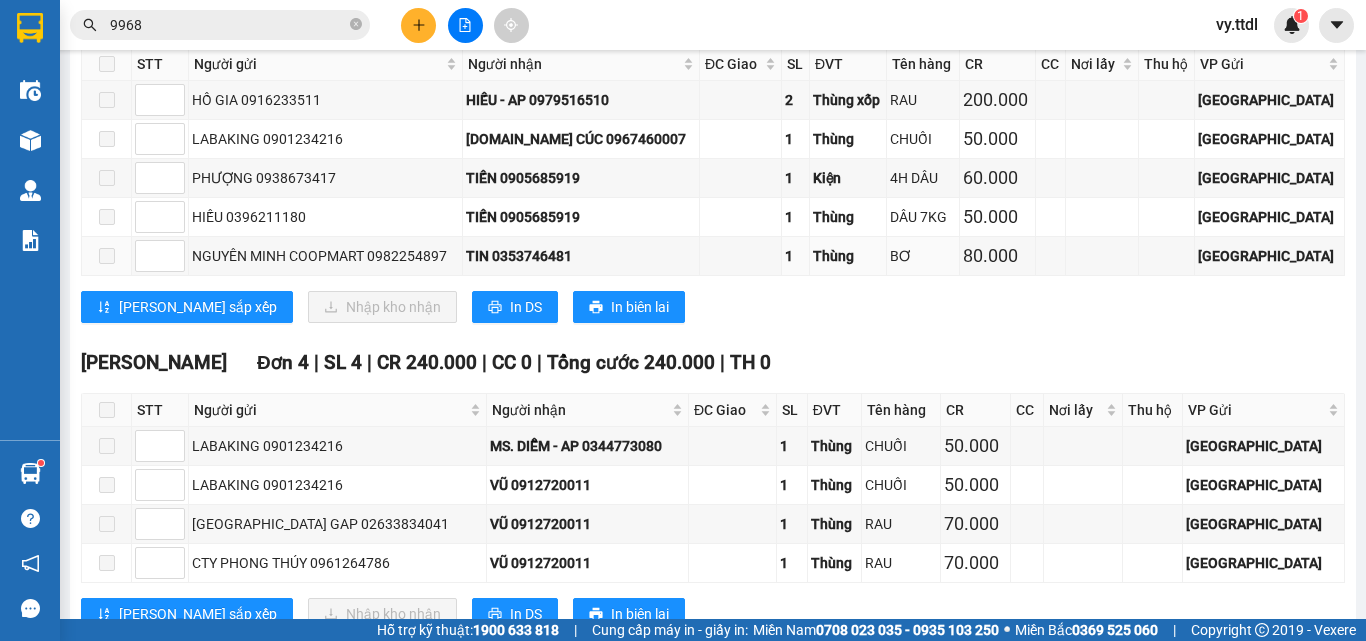 scroll, scrollTop: 800, scrollLeft: 0, axis: vertical 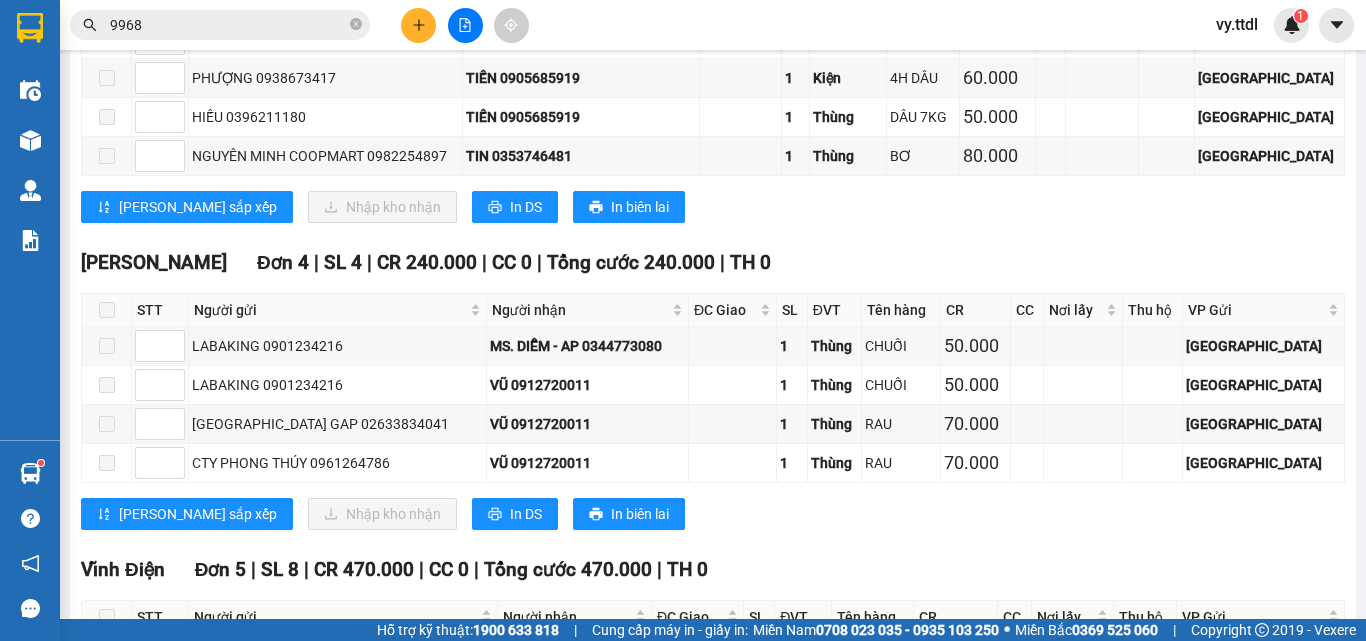 click on "Kho Kiệt Đơn   5 | SL   6 | CR   440.000 | CC   0 | Tổng cước   440.000 | TH   0 STT Người gửi Người nhận ĐC Giao SL ĐVT Tên hàng CR CC Nơi lấy Thu hộ VP Gửi Ký nhận                             HỒ GIA  0916233511 HIẾU - AP 0979516510 2 Thùng xốp RAU 200.000 Đà Lạt  LABAKING 0901234216 [DOMAIN_NAME] CÚC 0967460007 1 Thùng CHUỐI 50.000 [GEOGRAPHIC_DATA]  PHƯỢNG 0938673417 TIẾN 0905685919 1 Kiện 4H DÂU 60.000 [GEOGRAPHIC_DATA] 0396211180 TIẾN 0905685919 1 Thùng DÂU 7KG  50.000 Đà Lạt  NGUYÊN MINH COOPMART 0982254897 TIN 0353746481 1 Thùng BƠ 80.000 Đà Lạt  Lưu sắp xếp Nhập kho nhận In DS In biên lai Thanh Thuỷ   063 3823 151   296 [PERSON_NAME] Lạt   -  15:55 [DATE] [GEOGRAPHIC_DATA]:  [GEOGRAPHIC_DATA] - [GEOGRAPHIC_DATA] (34 Phòng) [GEOGRAPHIC_DATA]:   (15:30 [DATE]) Tài xế:  [PERSON_NAME] Trinh -  [PERSON_NAME]    Phụ xe:  Quốc Số xe:  49H-035.79   Loại xe:  Limousine 34 giường STT Người gửi Người nhận ĐC Giao SL" at bounding box center (713, 70) 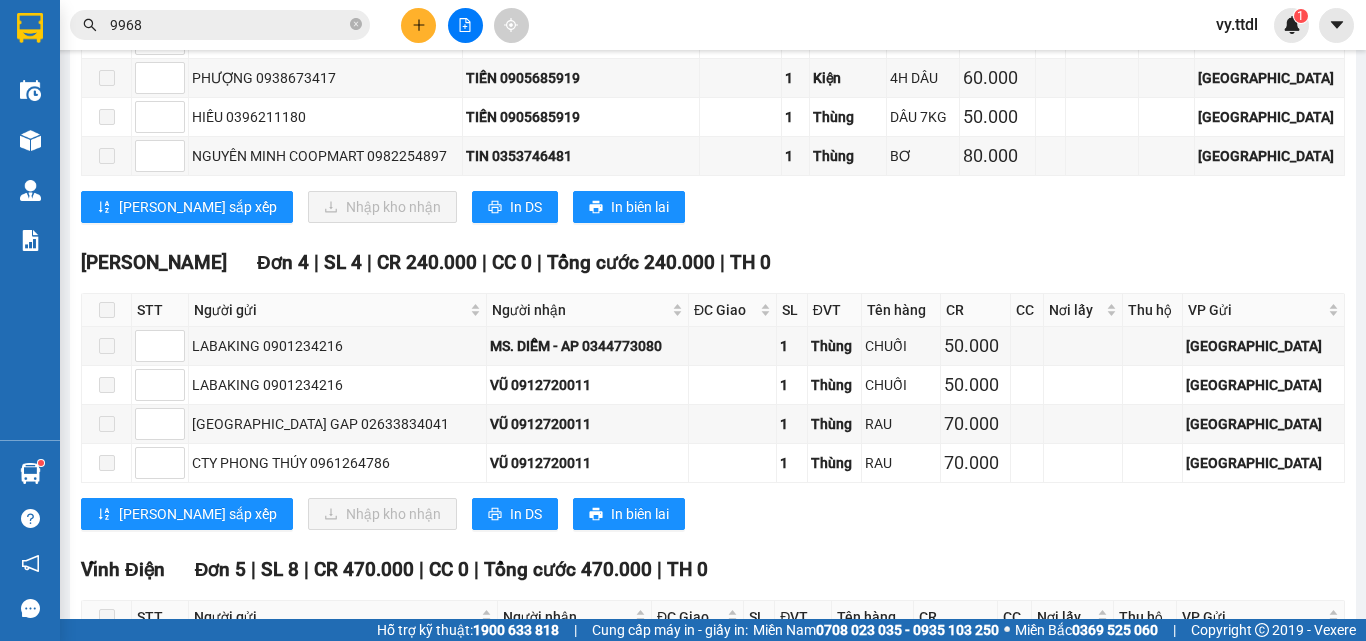 click on "Kho Kiệt Đơn   5 | SL   6 | CR   440.000 | CC   0 | Tổng cước   440.000 | TH   0 STT Người gửi Người nhận ĐC Giao SL ĐVT Tên hàng CR CC Nơi lấy Thu hộ VP Gửi Ký nhận                             HỒ GIA  0916233511 HIẾU - AP 0979516510 2 Thùng xốp RAU 200.000 Đà Lạt  LABAKING 0901234216 [DOMAIN_NAME] CÚC 0967460007 1 Thùng CHUỐI 50.000 [GEOGRAPHIC_DATA]  PHƯỢNG 0938673417 TIẾN 0905685919 1 Kiện 4H DÂU 60.000 [GEOGRAPHIC_DATA] 0396211180 TIẾN 0905685919 1 Thùng DÂU 7KG  50.000 Đà Lạt  NGUYÊN MINH COOPMART 0982254897 TIN 0353746481 1 Thùng BƠ 80.000 Đà Lạt  Lưu sắp xếp Nhập kho nhận In DS In biên lai Thanh Thuỷ   063 3823 151   296 [PERSON_NAME] Lạt   -  15:55 [DATE] [GEOGRAPHIC_DATA]:  [GEOGRAPHIC_DATA] - [GEOGRAPHIC_DATA] (34 Phòng) [GEOGRAPHIC_DATA]:   (15:30 [DATE]) Tài xế:  [PERSON_NAME] Trinh -  [PERSON_NAME]    Phụ xe:  Quốc Số xe:  49H-035.79   Loại xe:  Limousine 34 giường STT Người gửi Người nhận ĐC Giao SL" at bounding box center [713, 70] 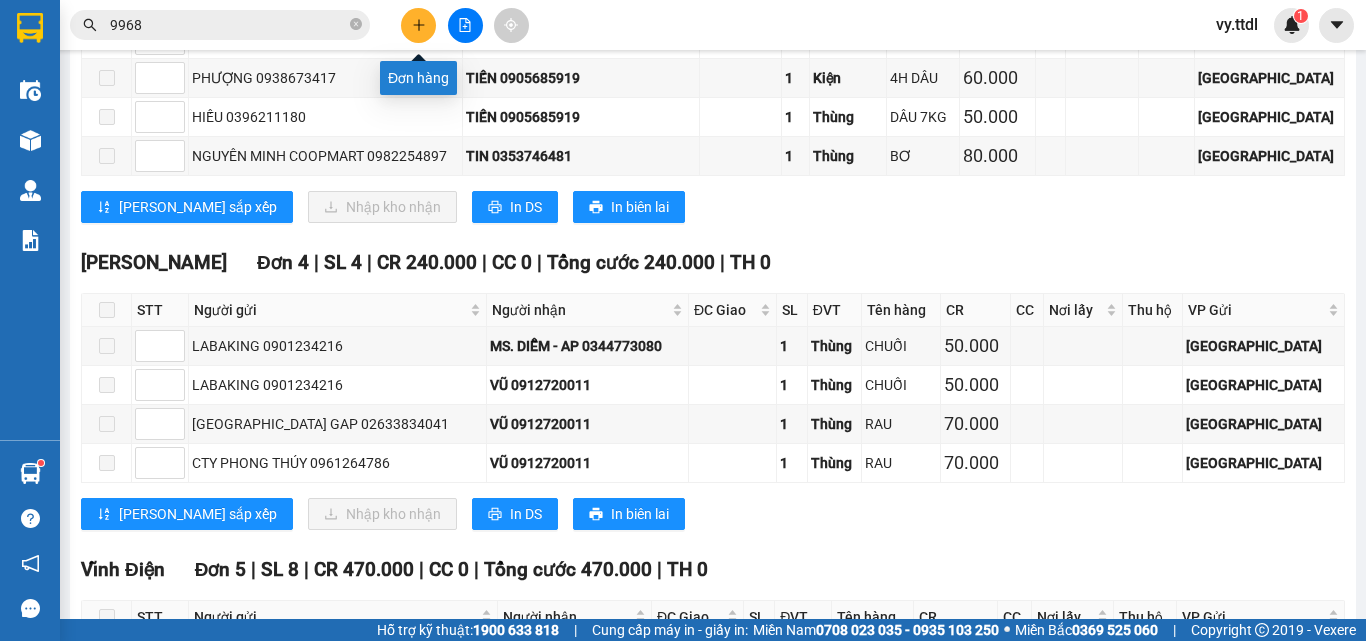 click 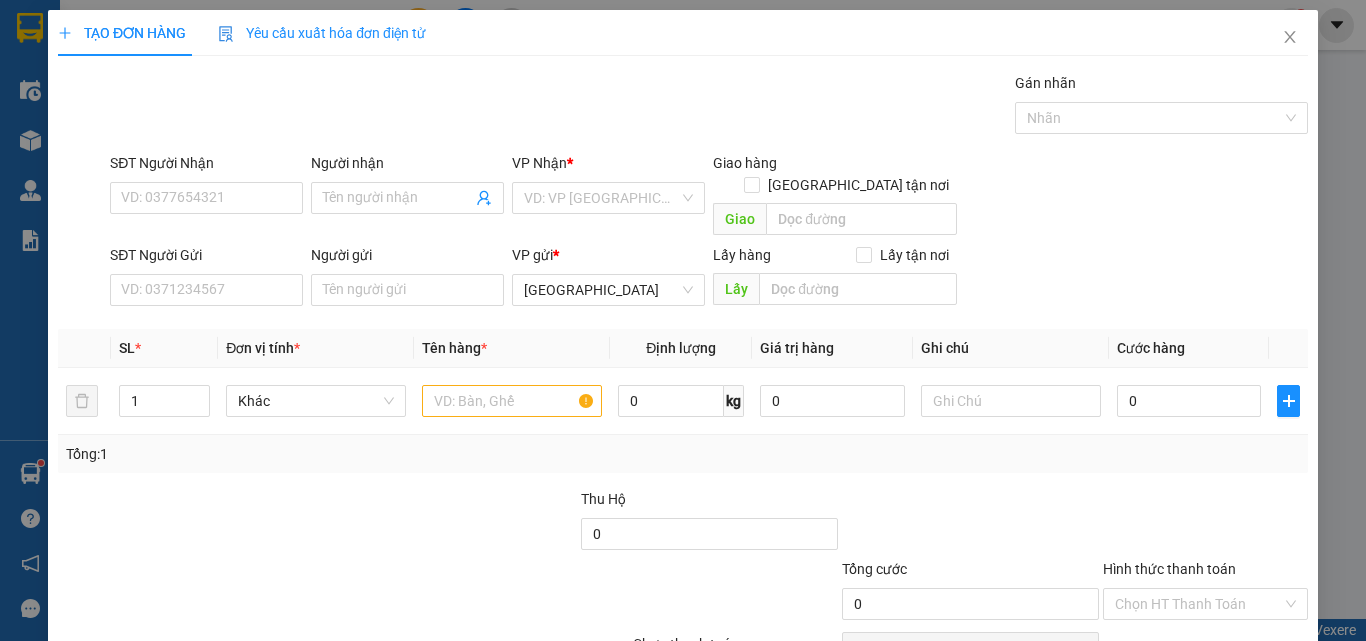 scroll, scrollTop: 0, scrollLeft: 0, axis: both 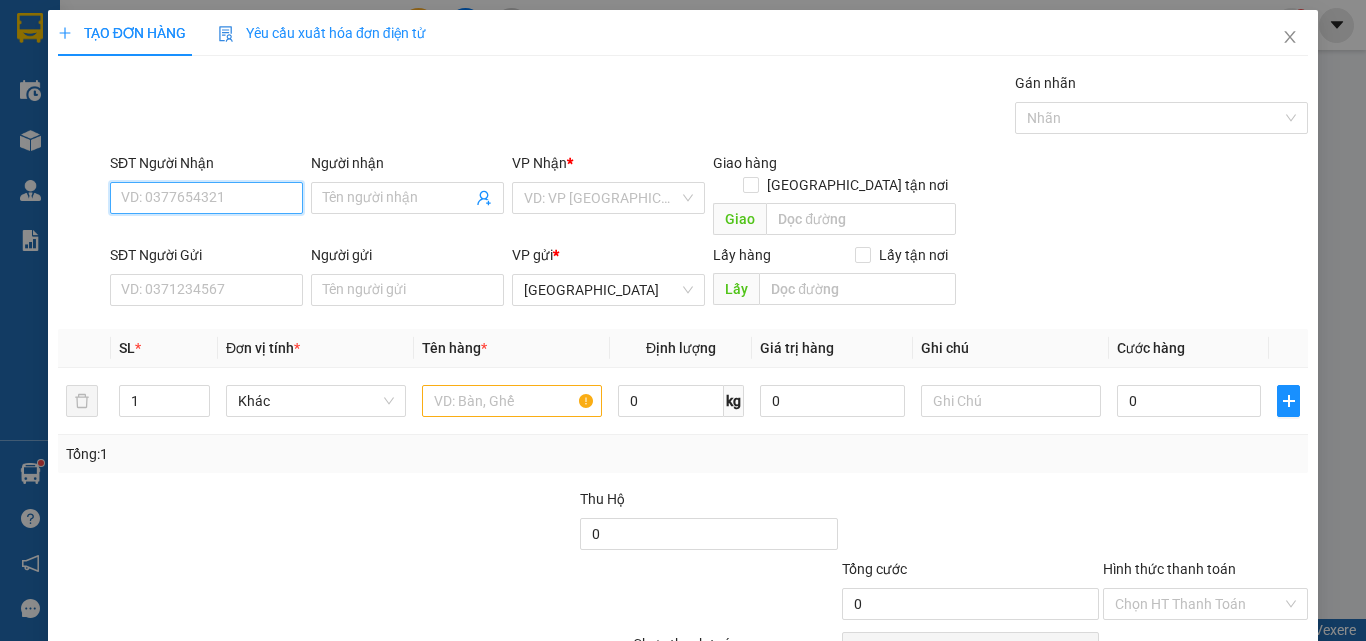 click on "SĐT Người Nhận" at bounding box center [206, 198] 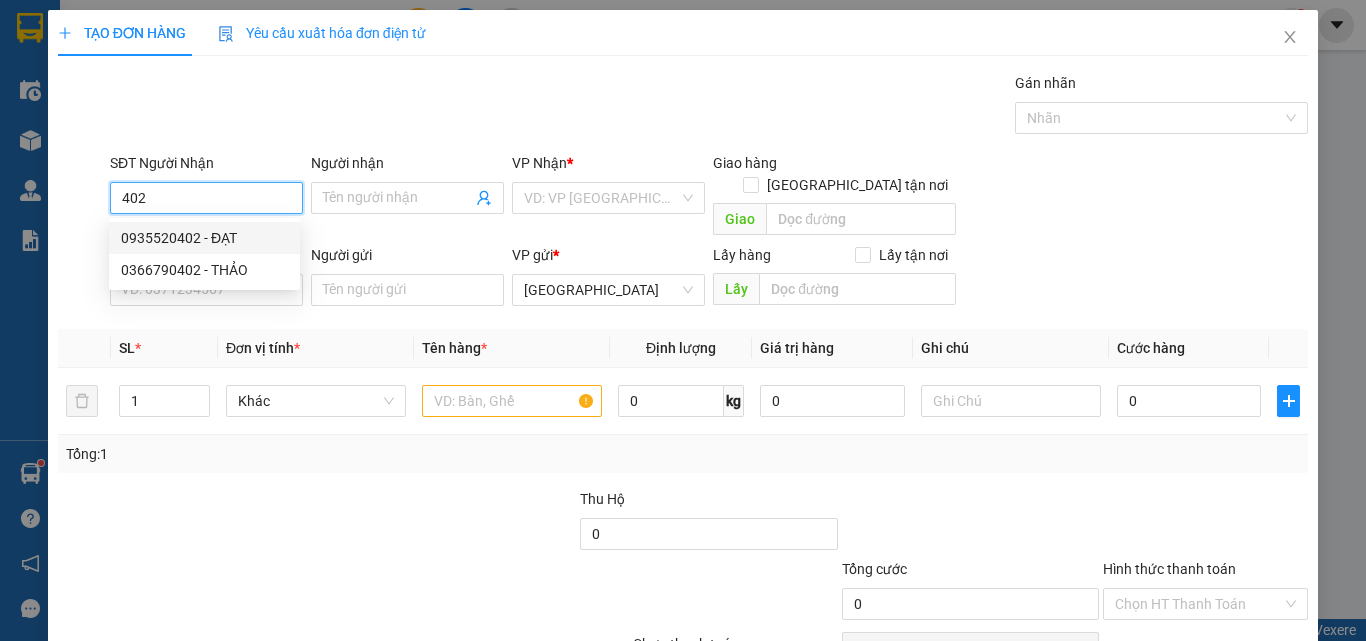 click on "0935520402 - ĐẠT" at bounding box center [204, 238] 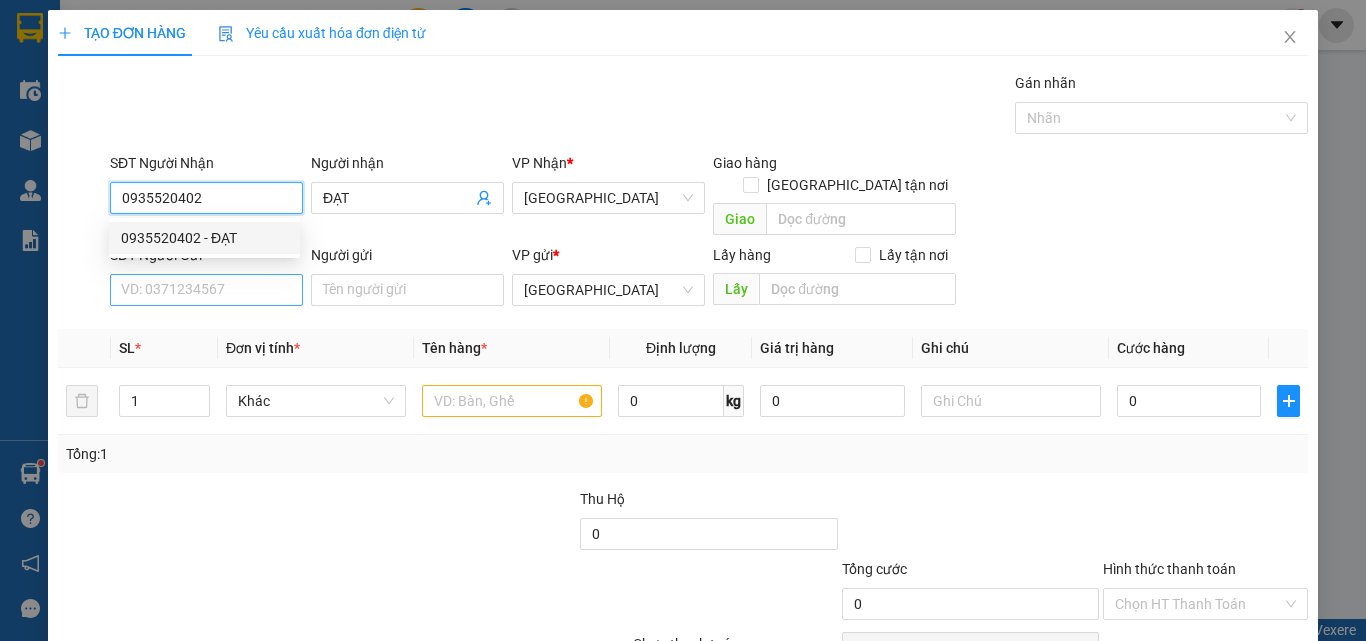 type on "0935520402" 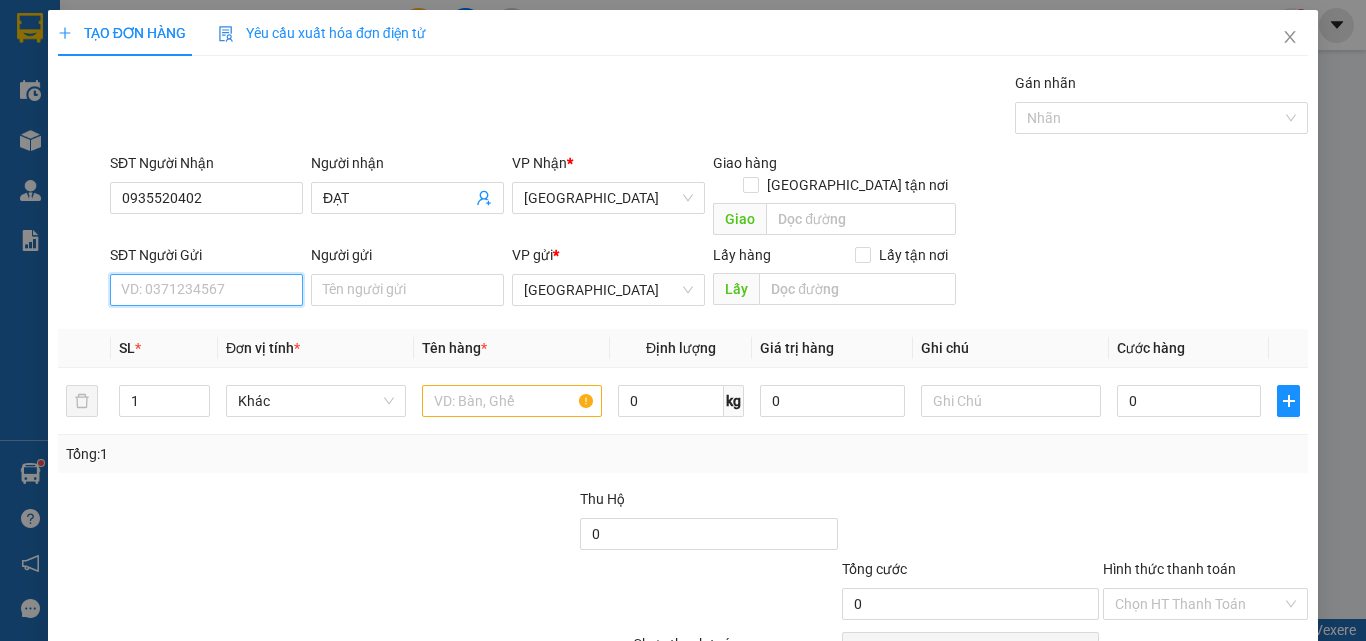 click on "SĐT Người Gửi" at bounding box center [206, 290] 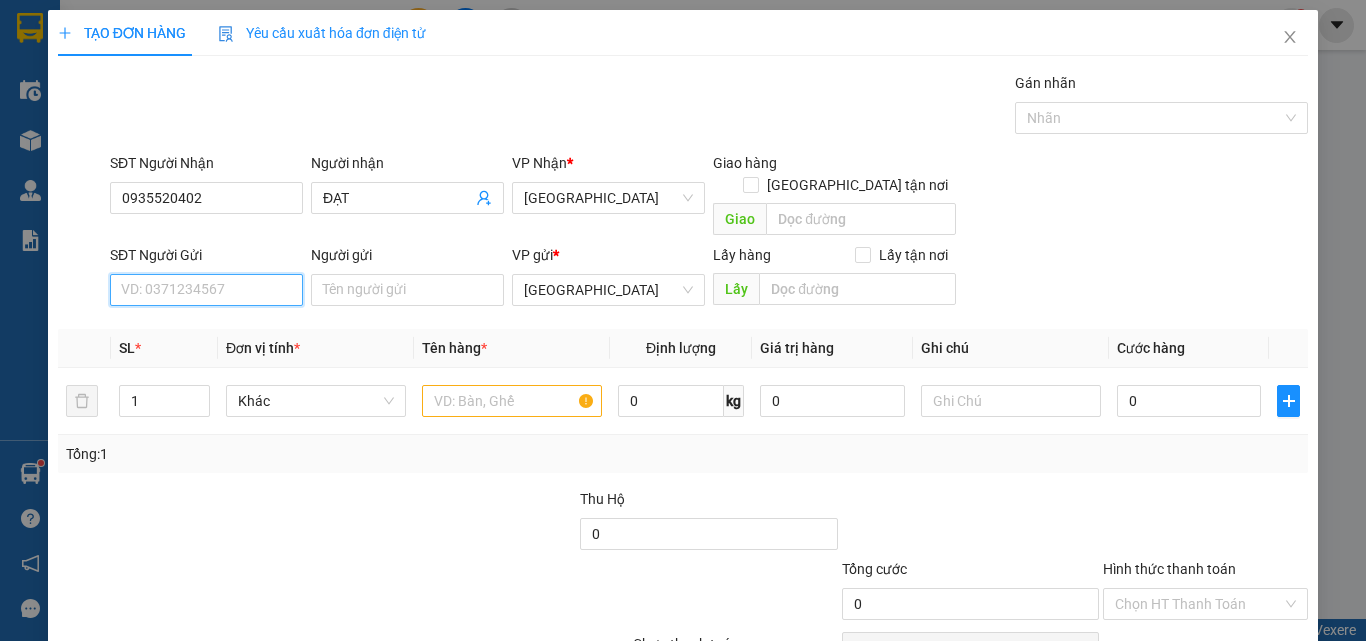 click on "SĐT Người Gửi" at bounding box center (206, 290) 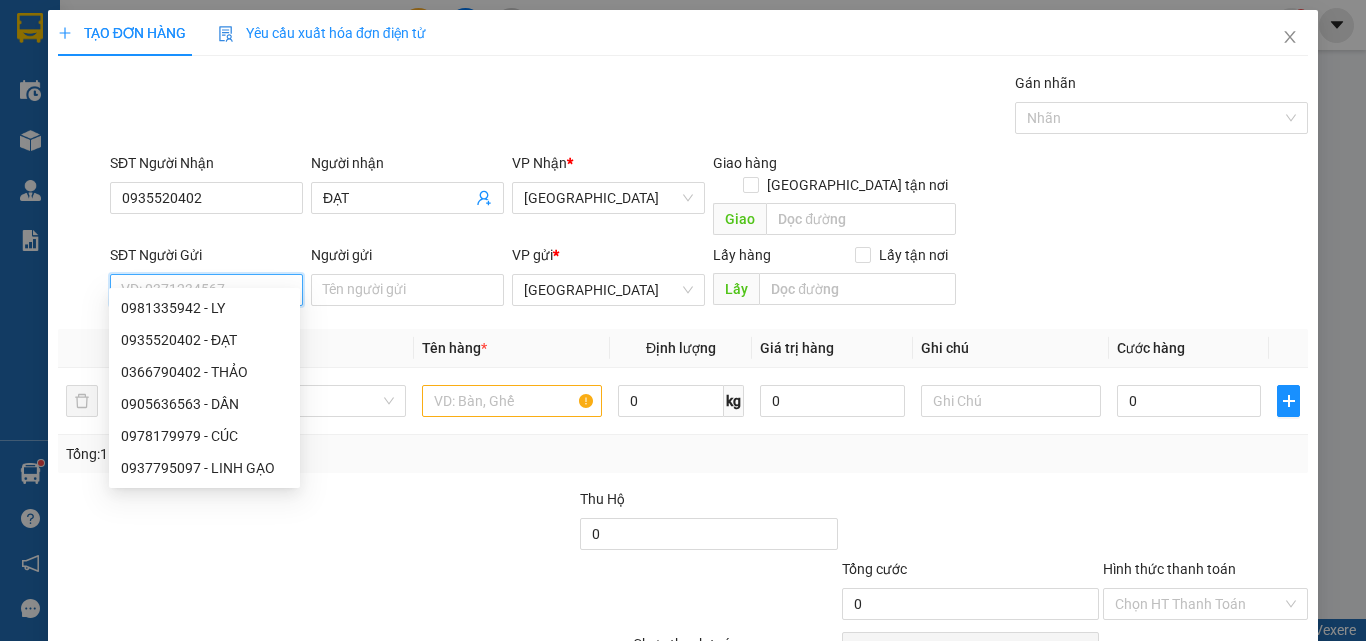 click on "SĐT Người Gửi" at bounding box center [206, 290] 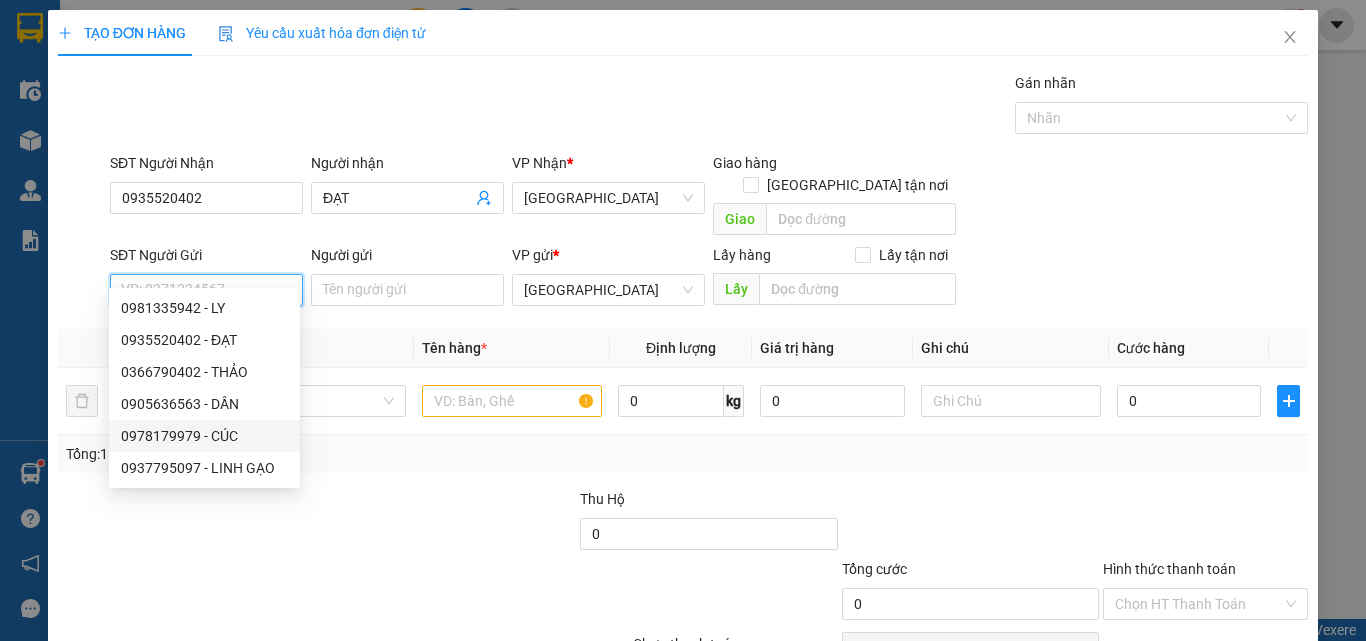 click on "0978179979 - CÚC" at bounding box center [204, 436] 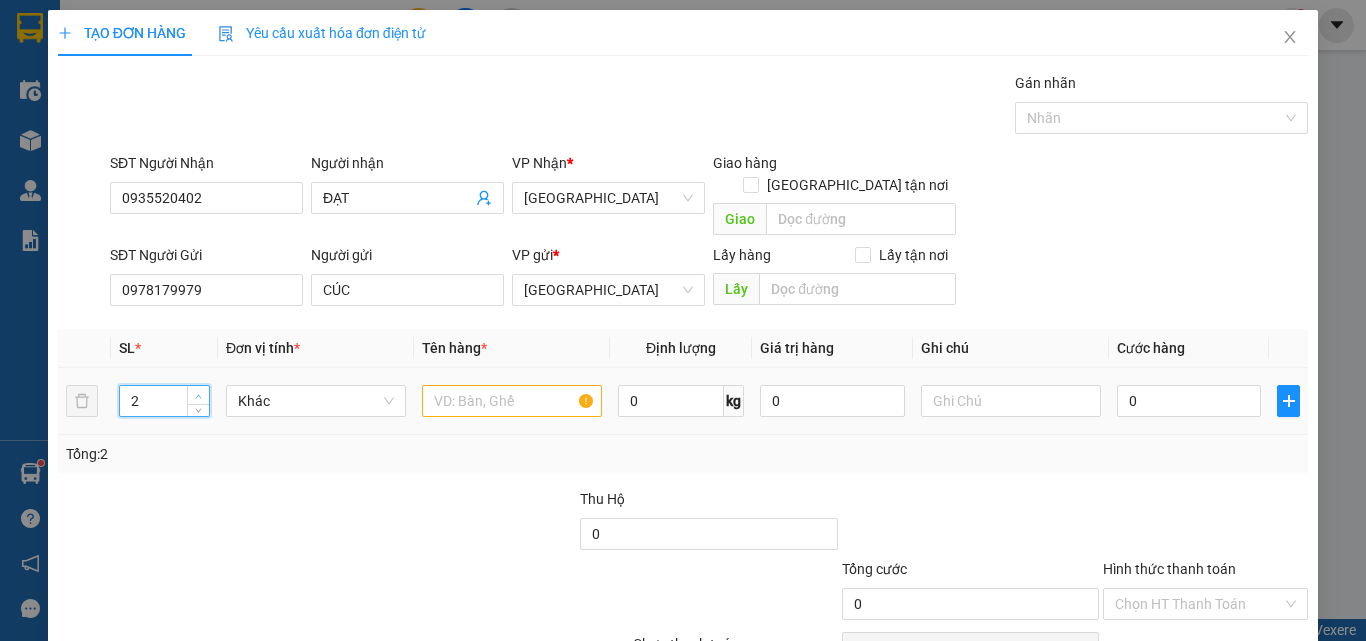 click at bounding box center [198, 395] 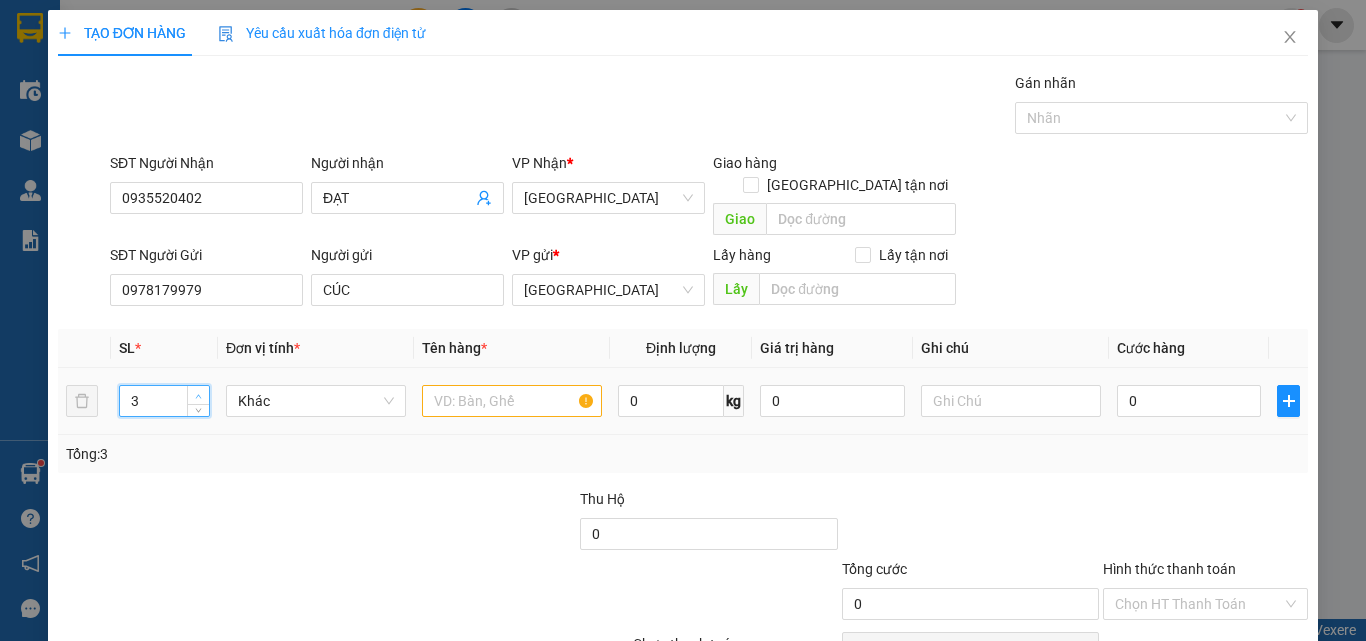 click at bounding box center [198, 395] 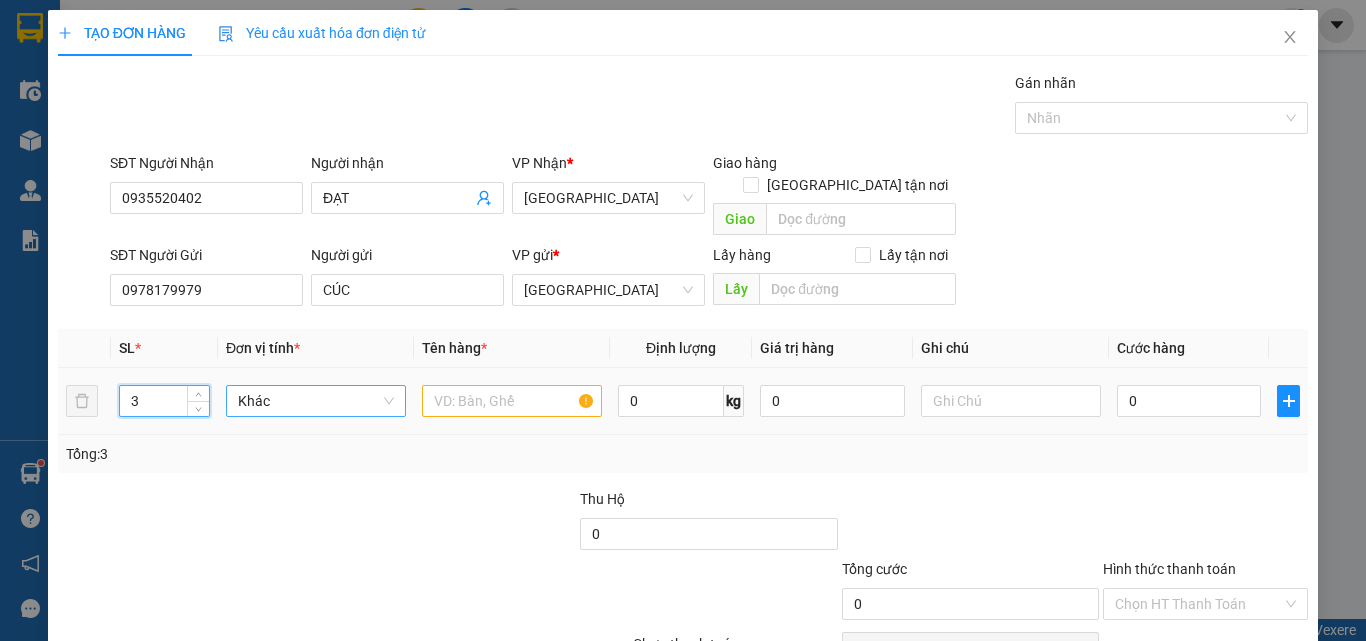 click on "Khác" at bounding box center [316, 401] 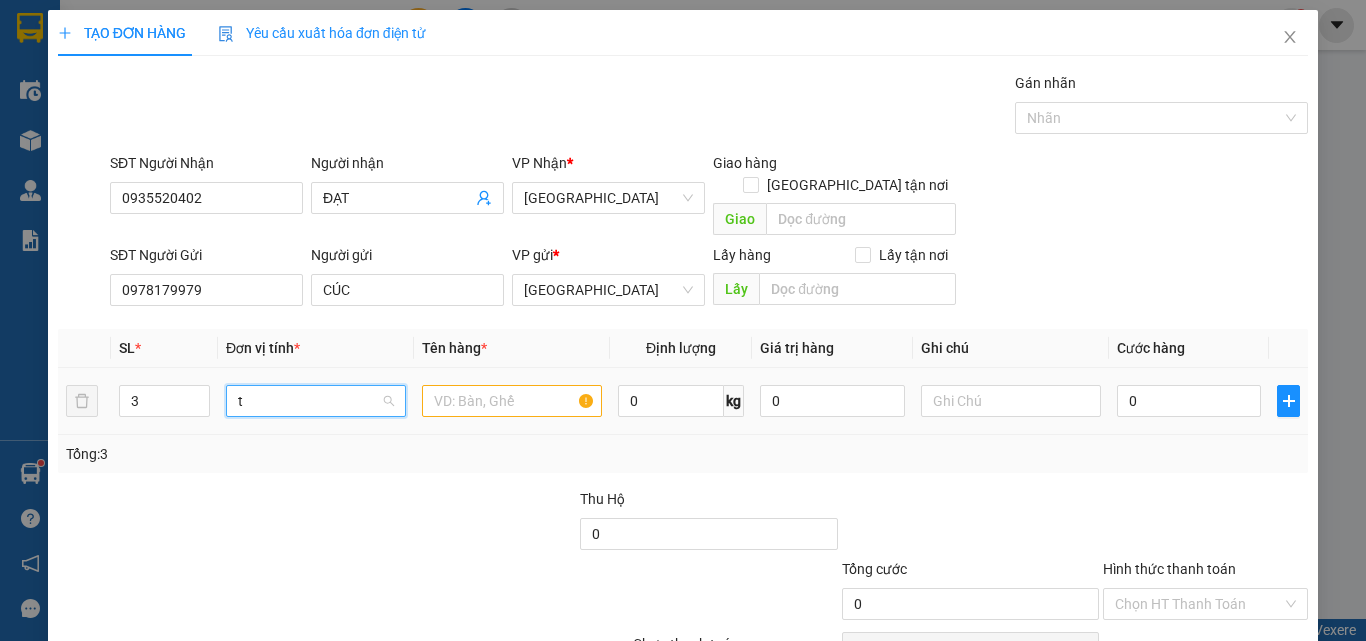 type on "t" 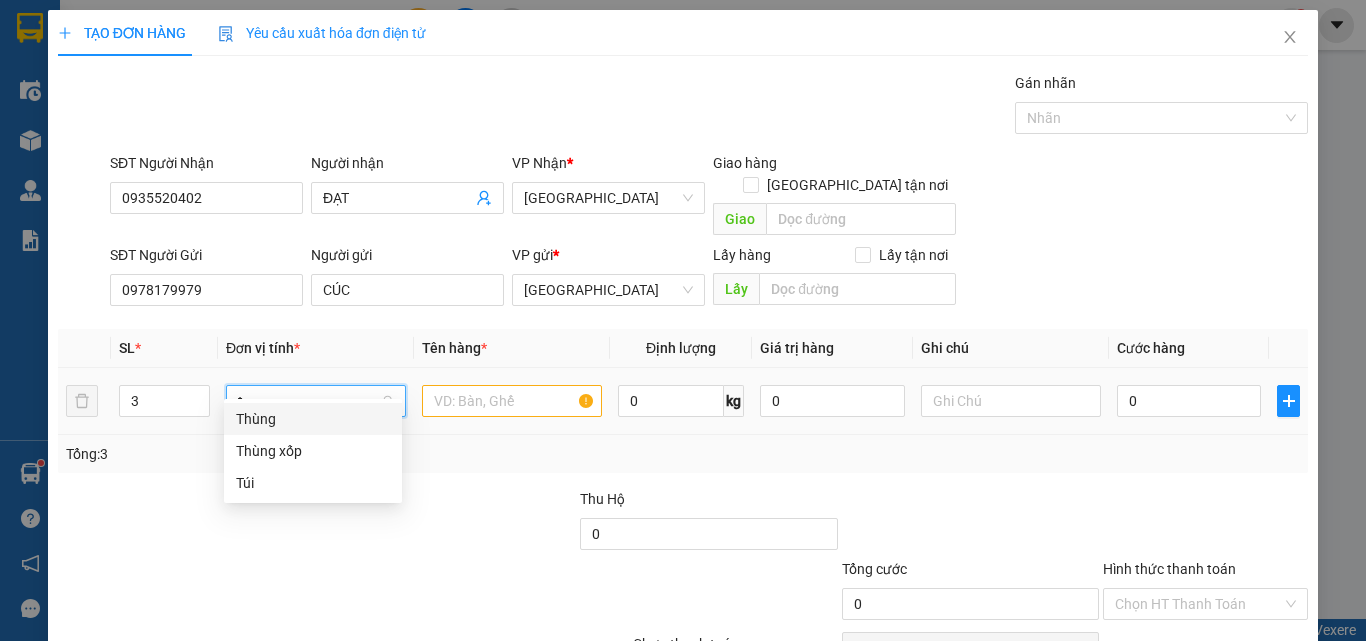 drag, startPoint x: 301, startPoint y: 417, endPoint x: 423, endPoint y: 368, distance: 131.47243 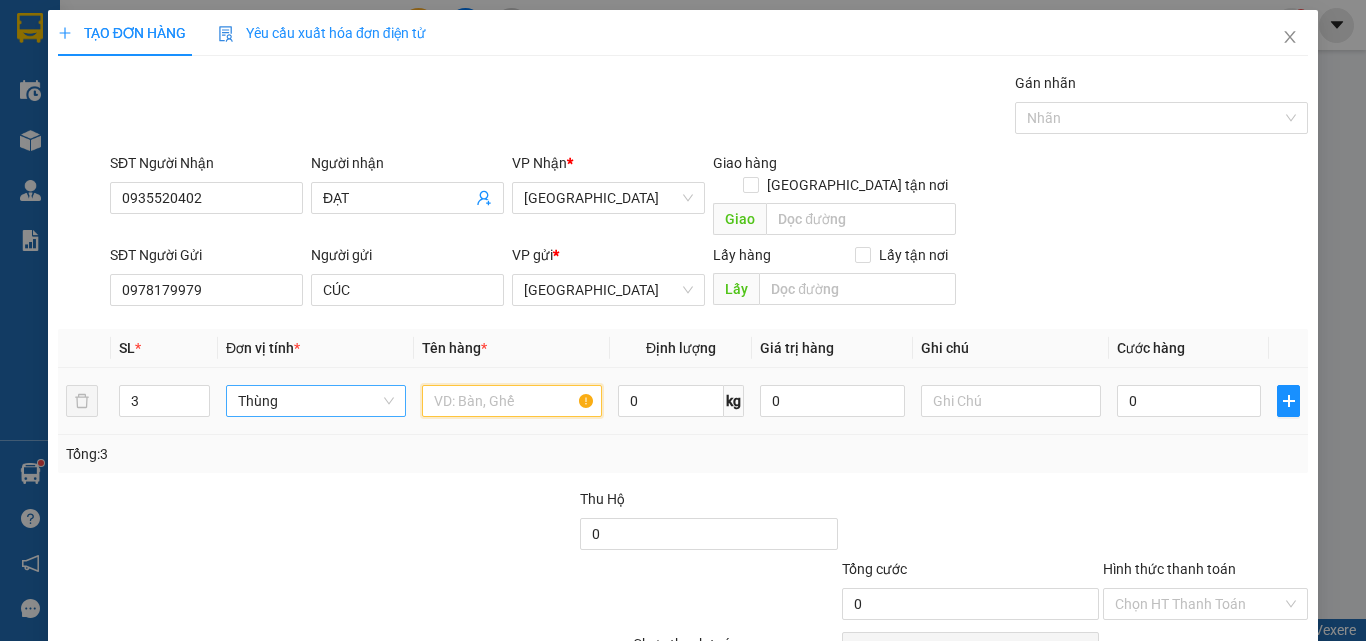 drag, startPoint x: 446, startPoint y: 375, endPoint x: 381, endPoint y: 358, distance: 67.18631 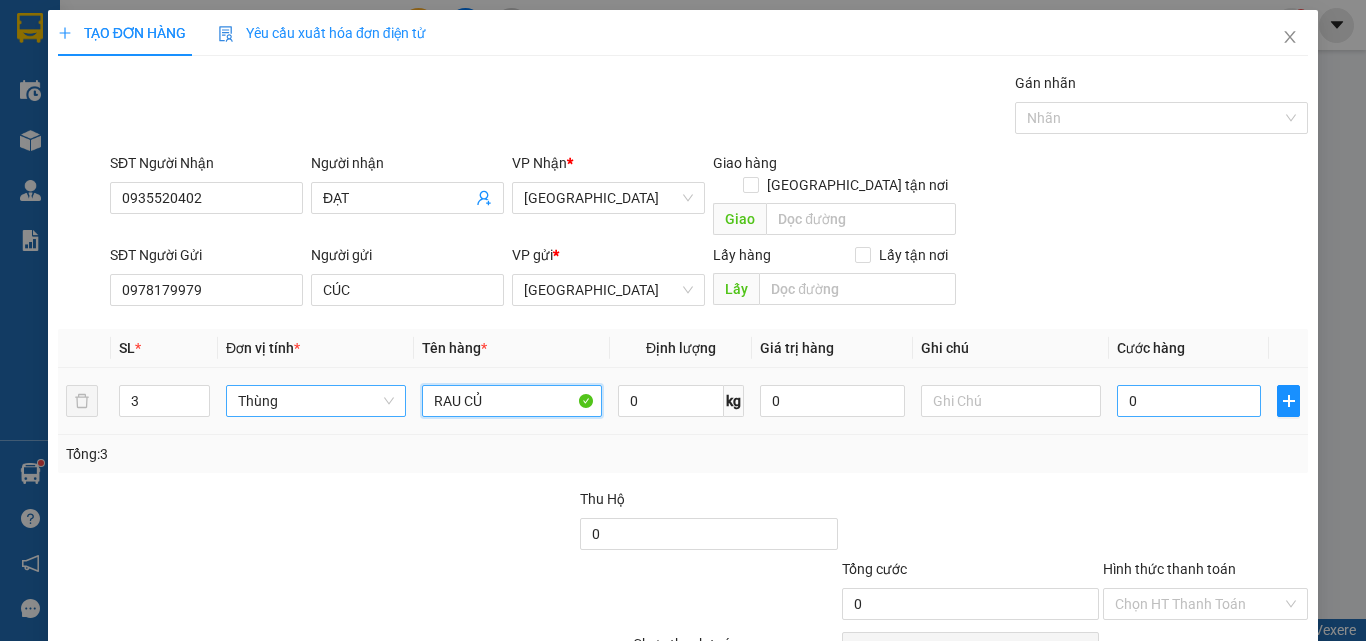 type on "RAU CỦ" 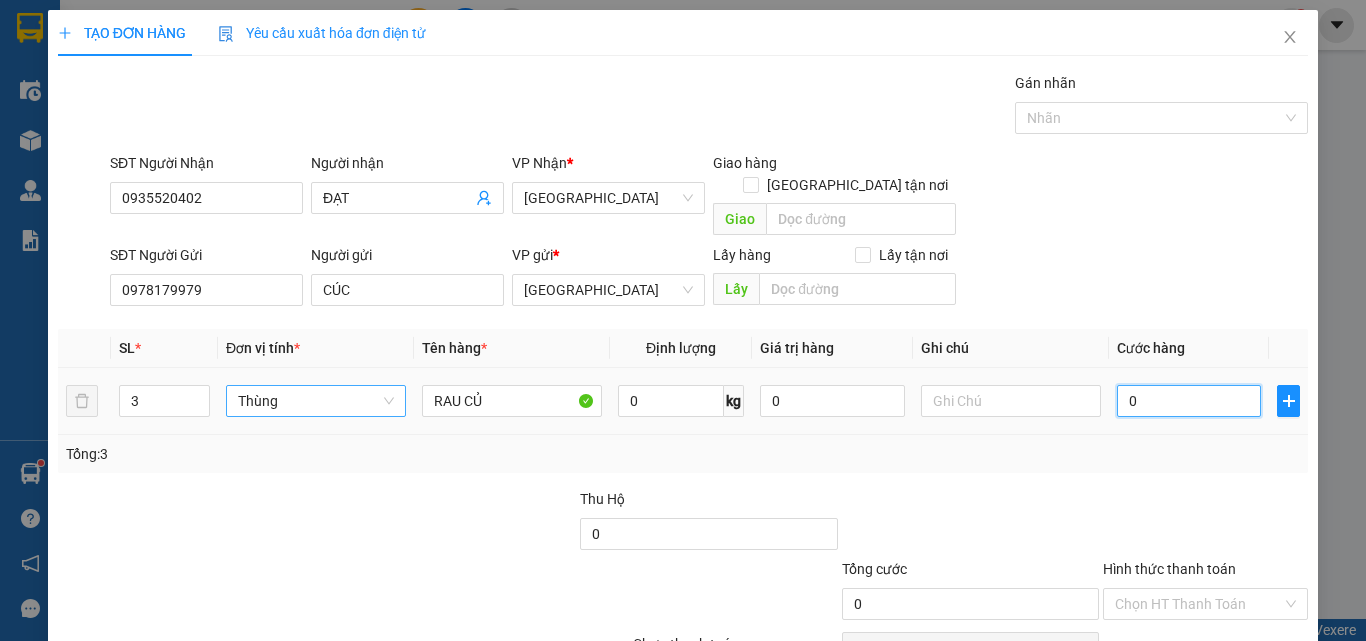 type on "2" 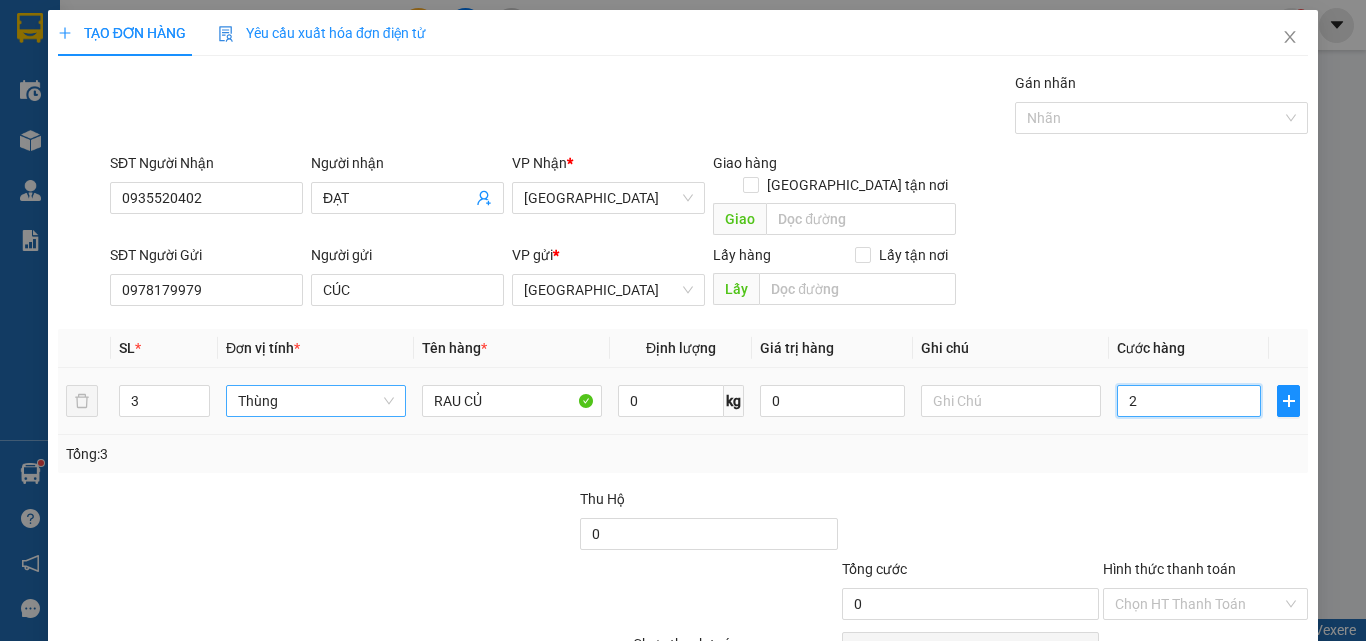 type on "2" 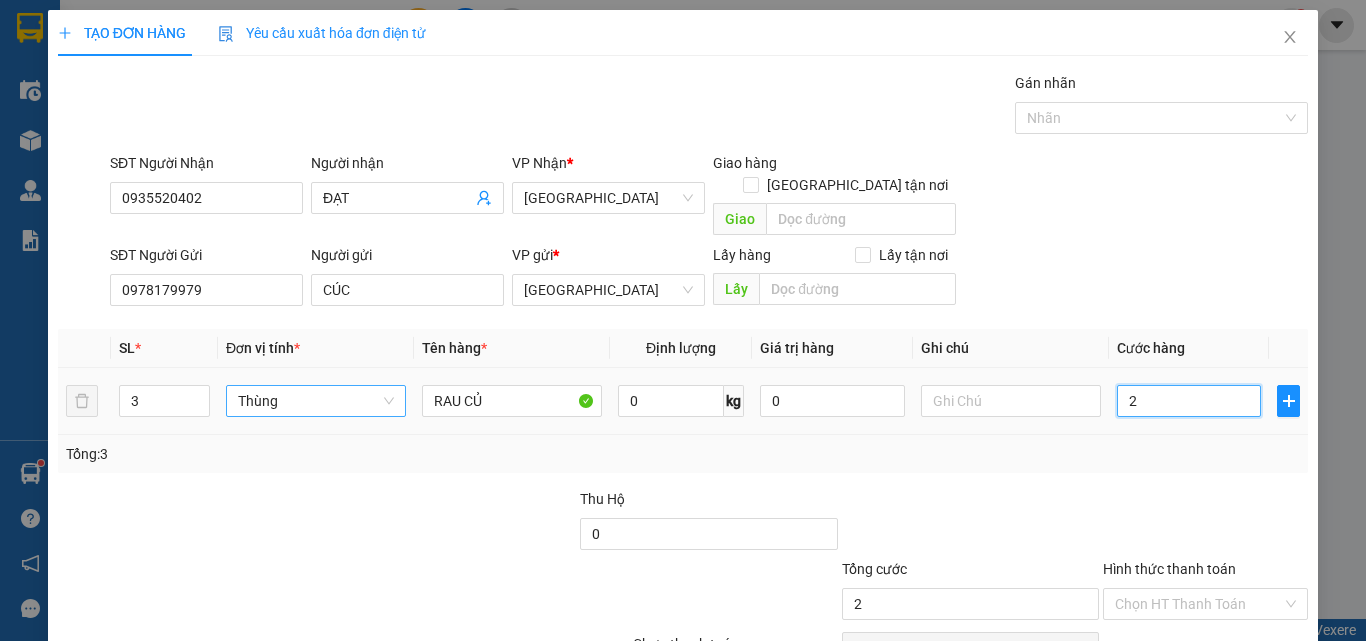 type on "24" 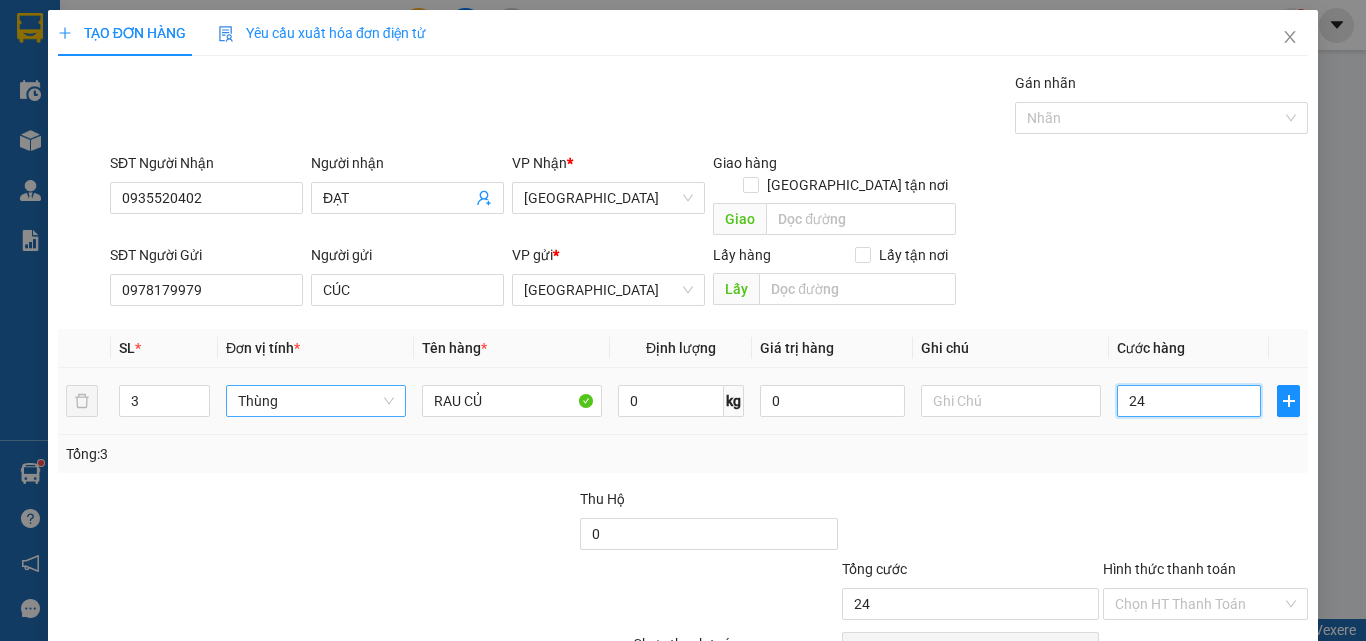 type on "240" 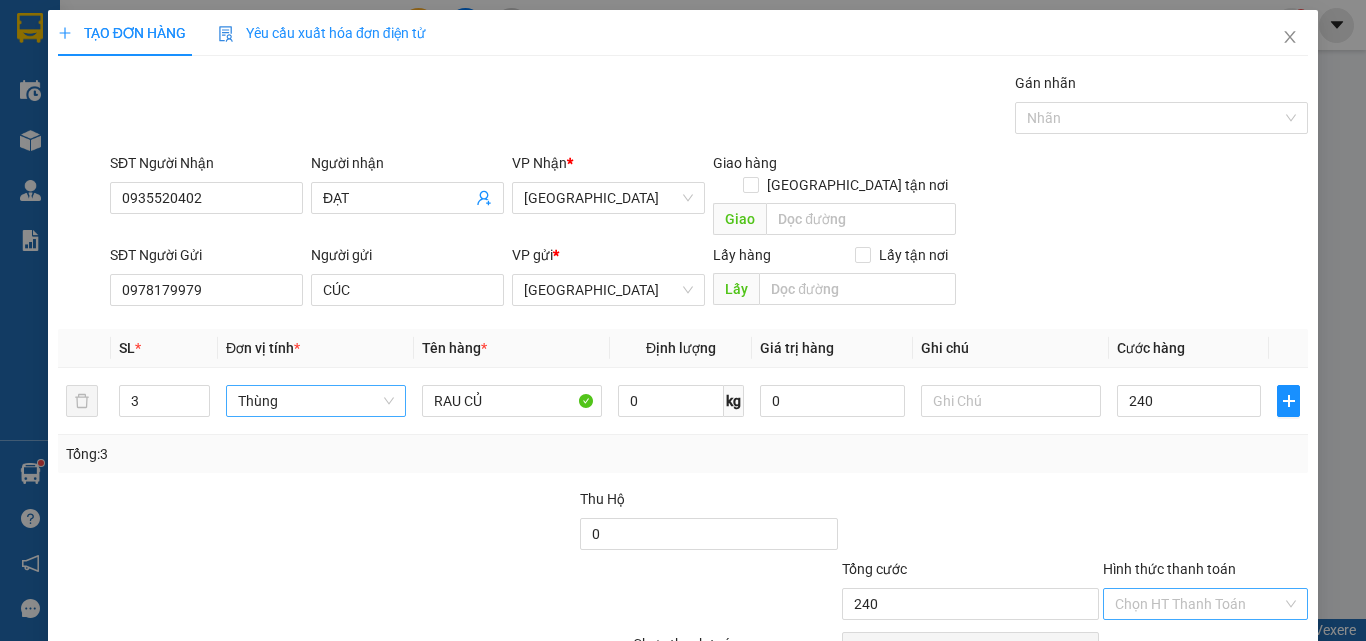 type on "240.000" 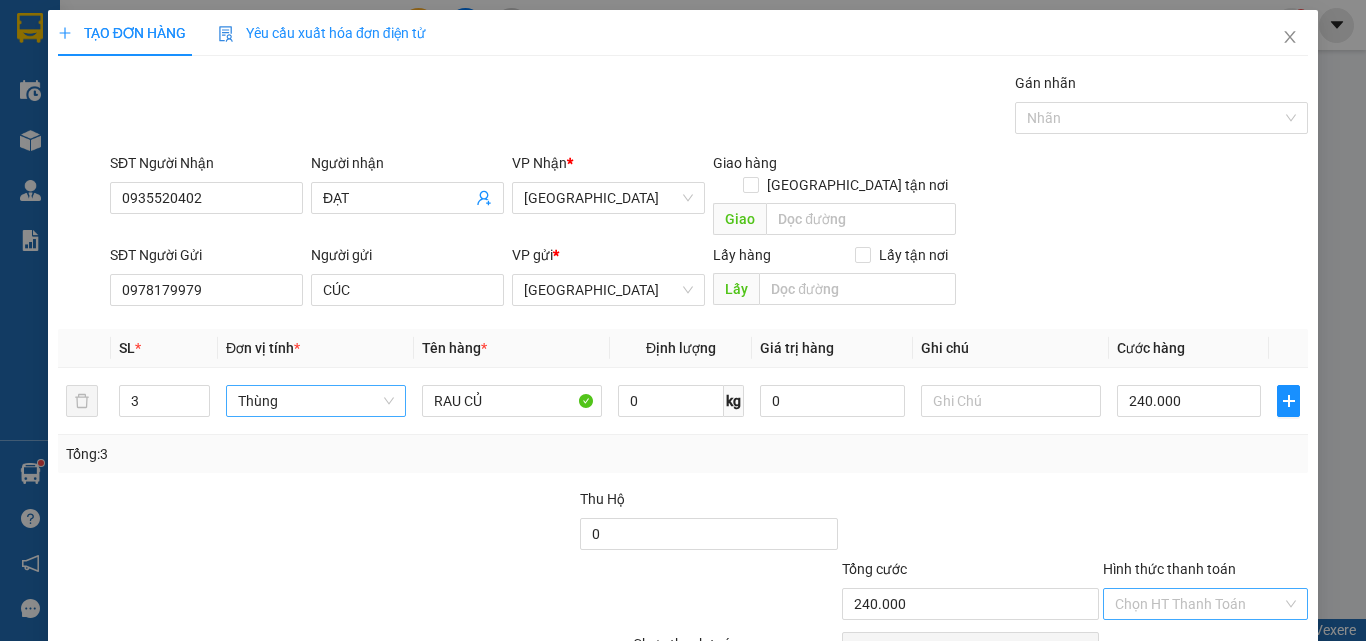 click on "Hình thức thanh toán" at bounding box center [1198, 604] 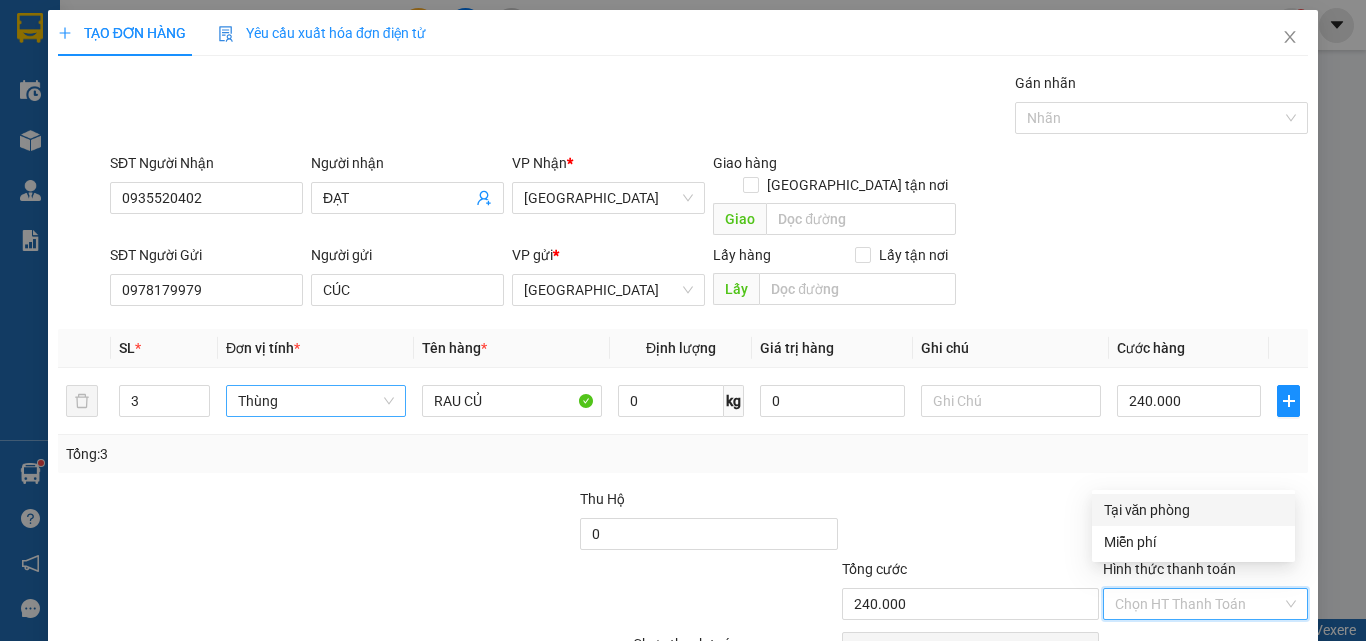 click on "Tại văn phòng" at bounding box center (1193, 510) 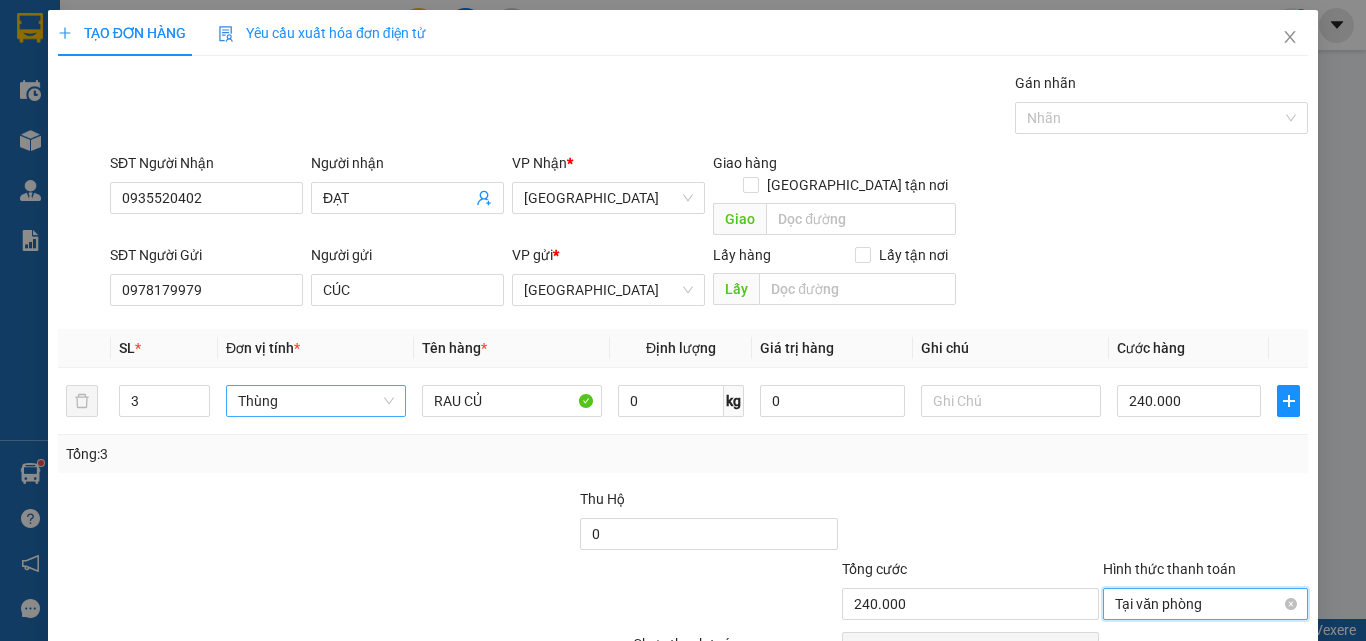 scroll, scrollTop: 91, scrollLeft: 0, axis: vertical 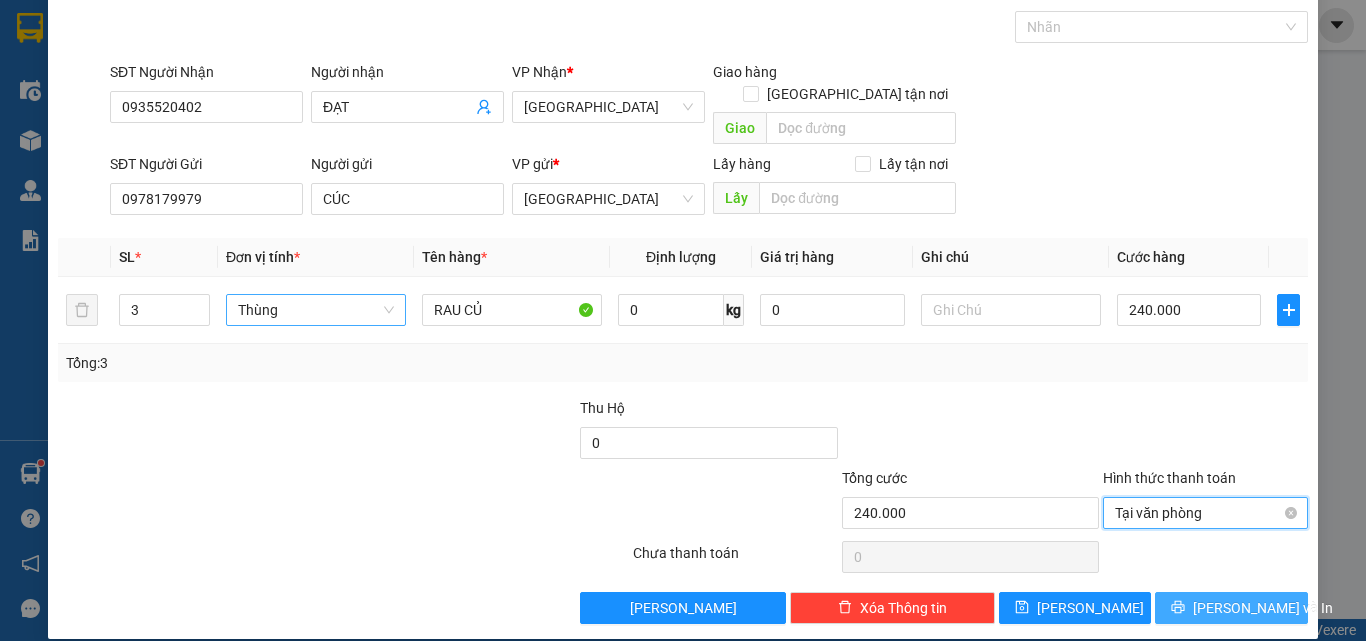 drag, startPoint x: 1236, startPoint y: 580, endPoint x: 1105, endPoint y: 477, distance: 166.64333 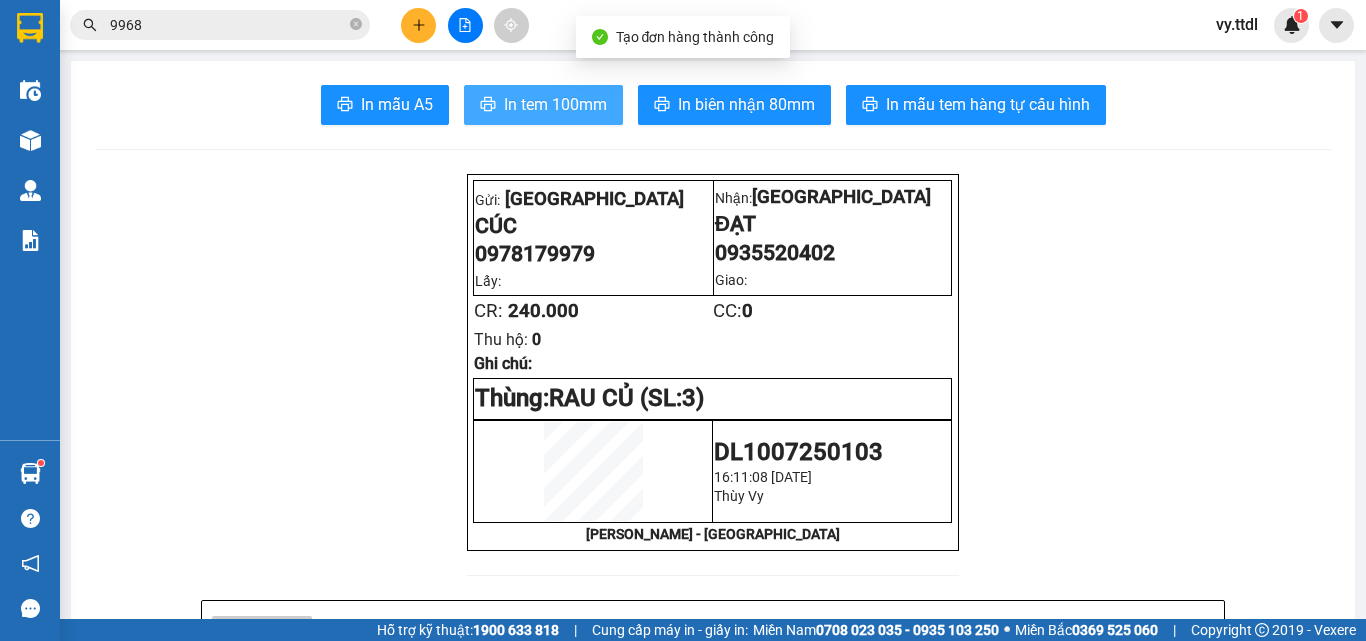 click on "In tem 100mm" at bounding box center (555, 104) 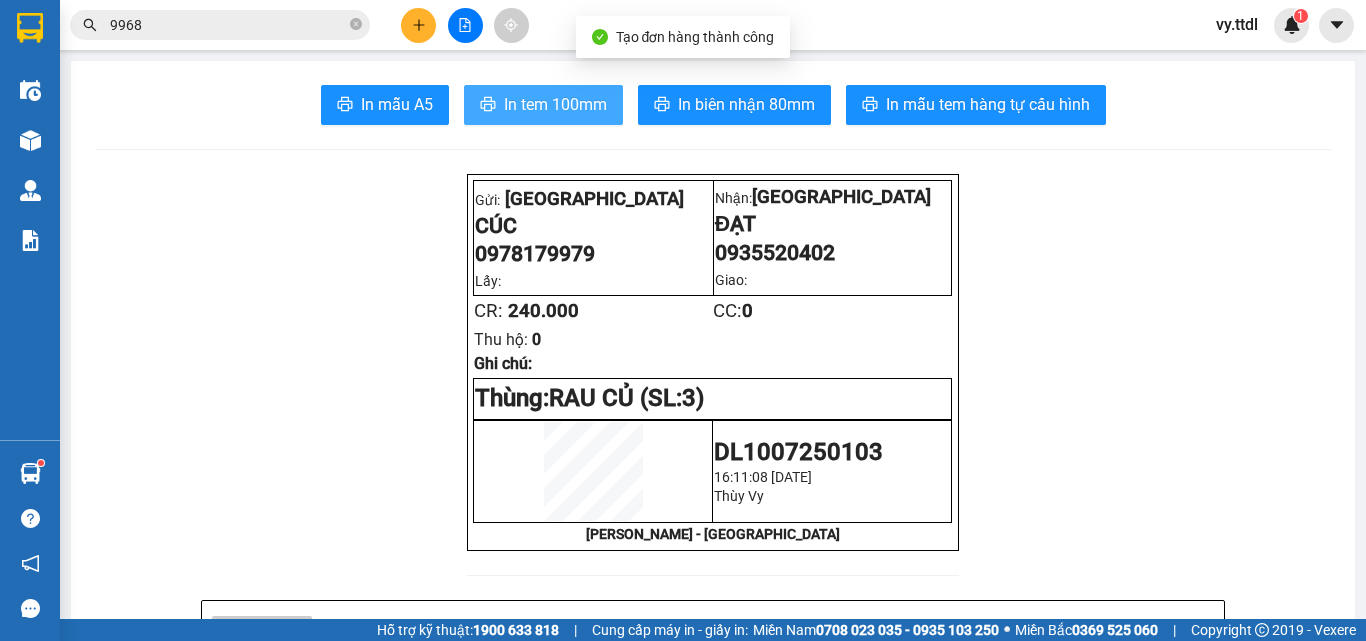 scroll, scrollTop: 0, scrollLeft: 0, axis: both 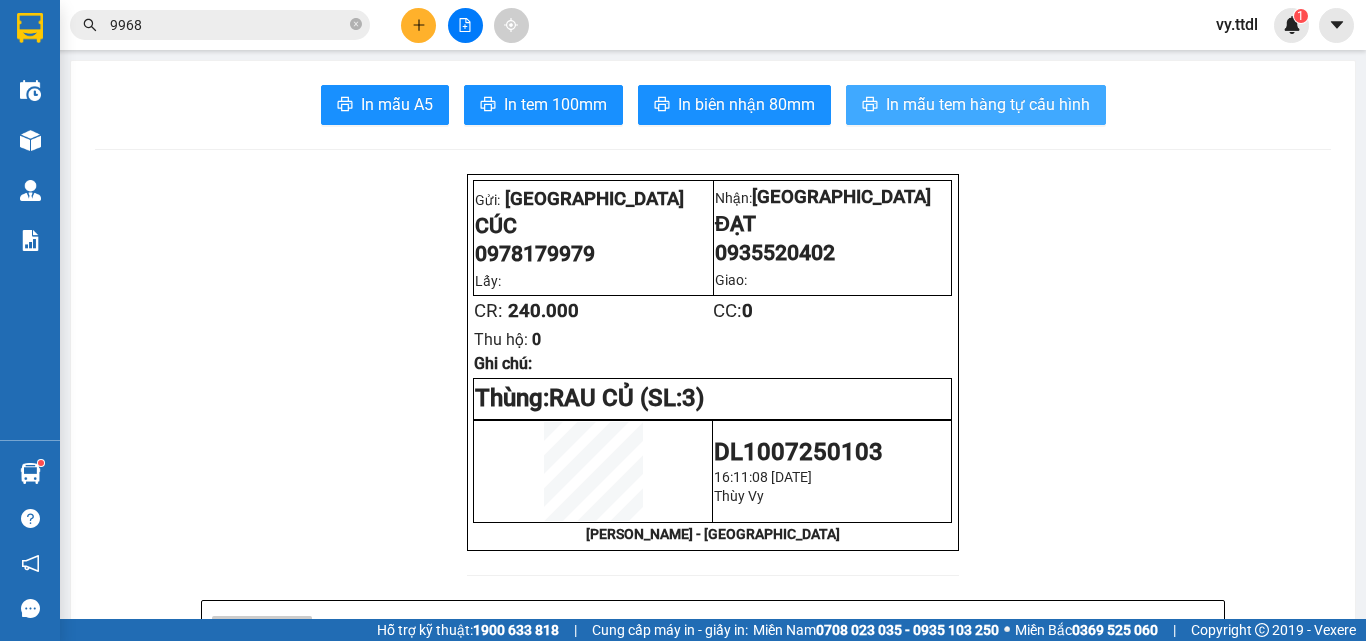 click on "In mẫu tem hàng tự cấu hình" at bounding box center (988, 104) 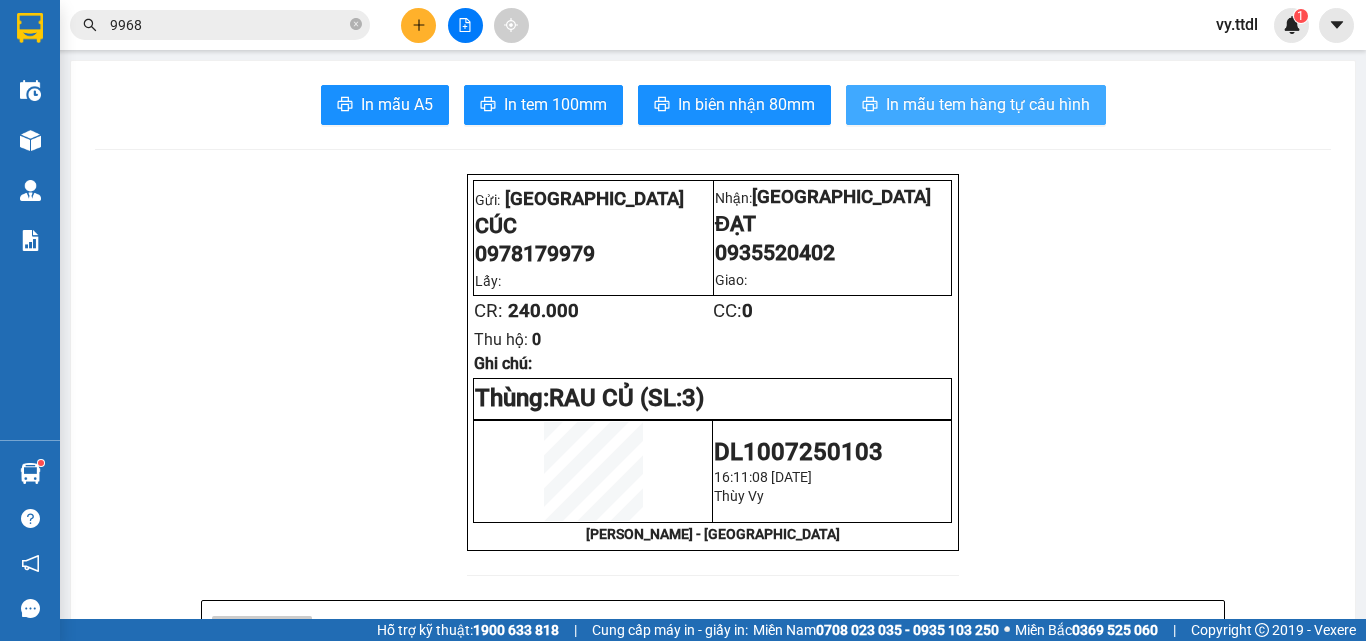 scroll, scrollTop: 0, scrollLeft: 0, axis: both 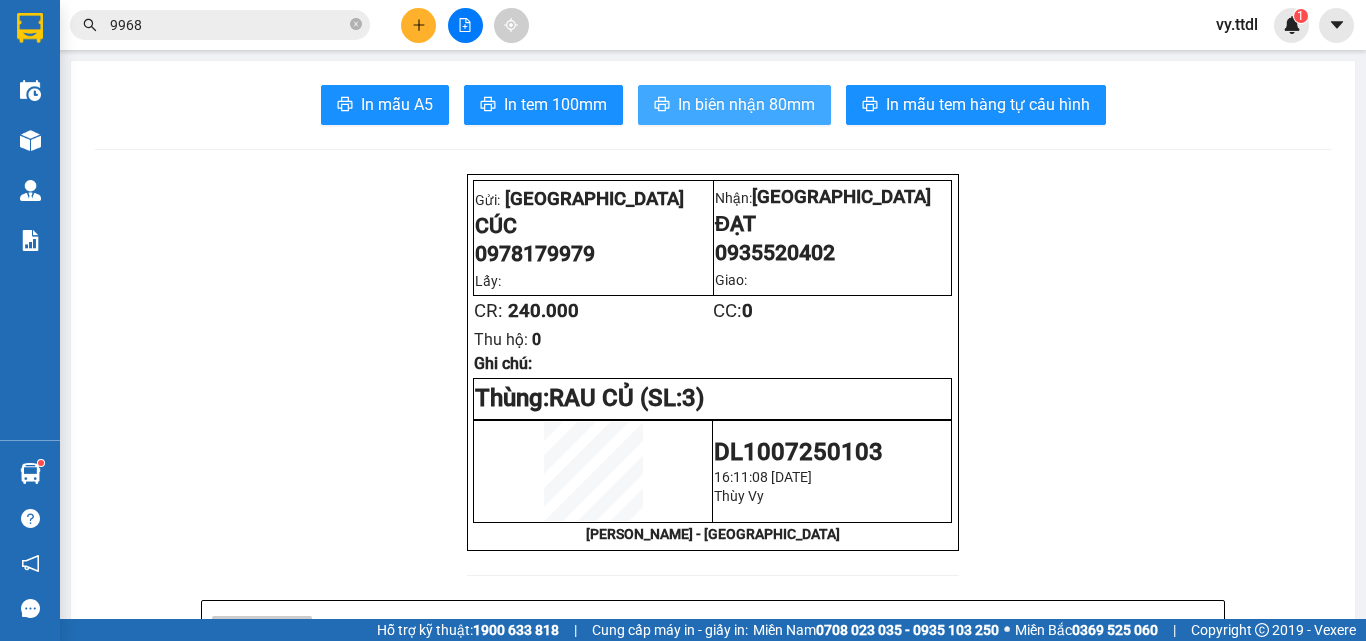 click on "In biên nhận 80mm" at bounding box center [746, 104] 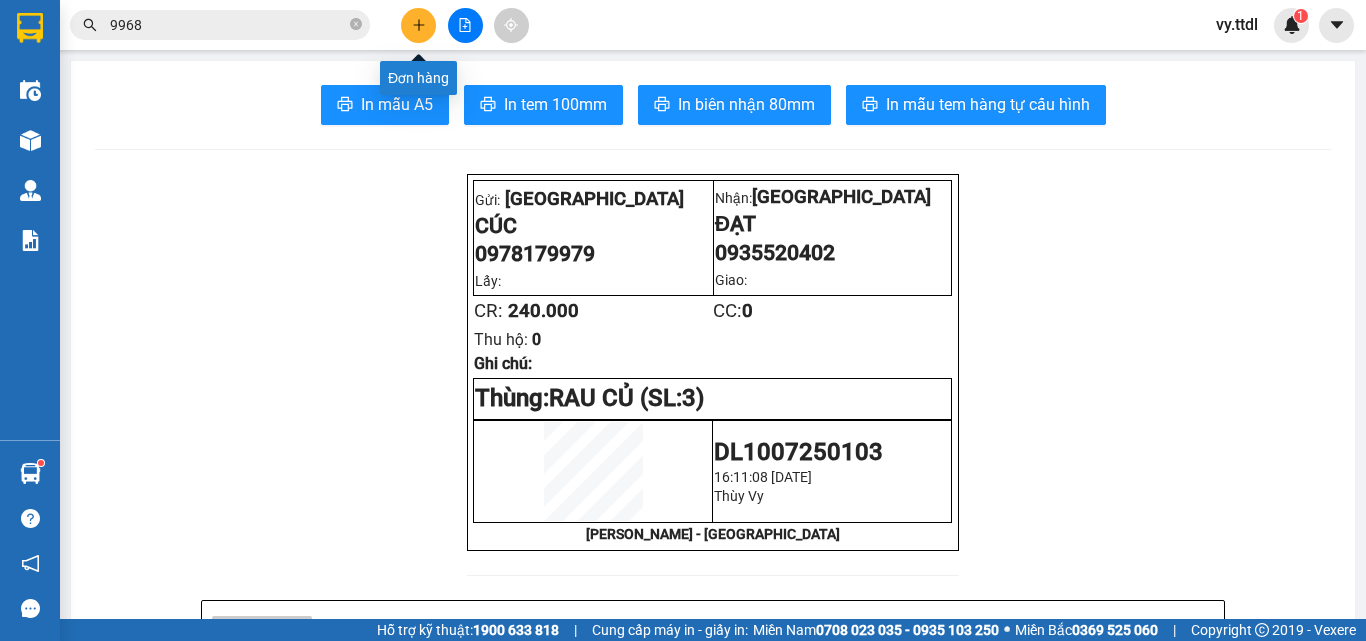 click at bounding box center (418, 25) 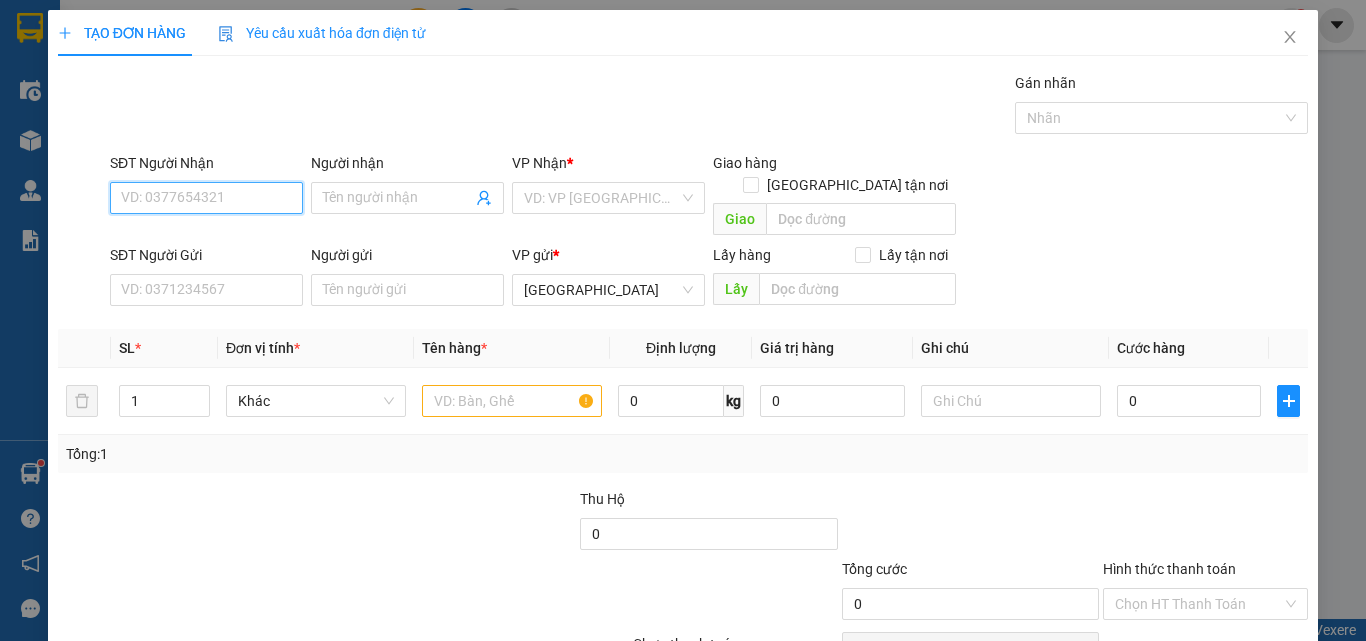 drag, startPoint x: 260, startPoint y: 182, endPoint x: 179, endPoint y: 250, distance: 105.75916 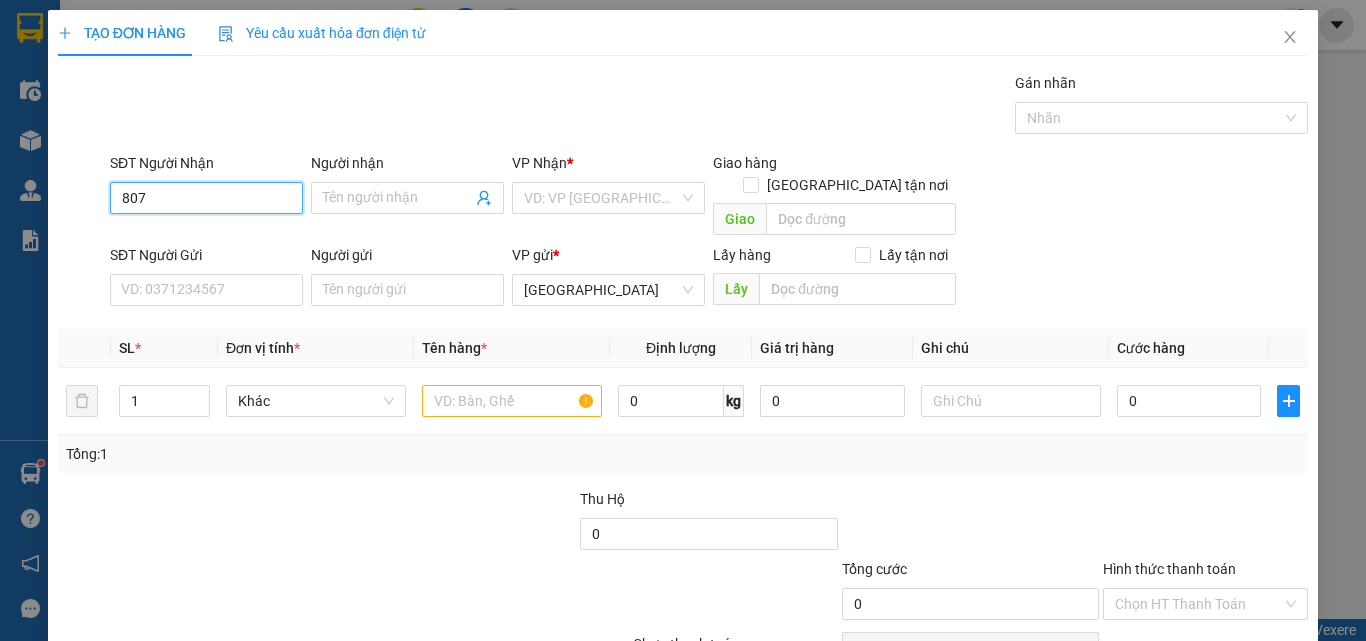 click on "807" at bounding box center [206, 198] 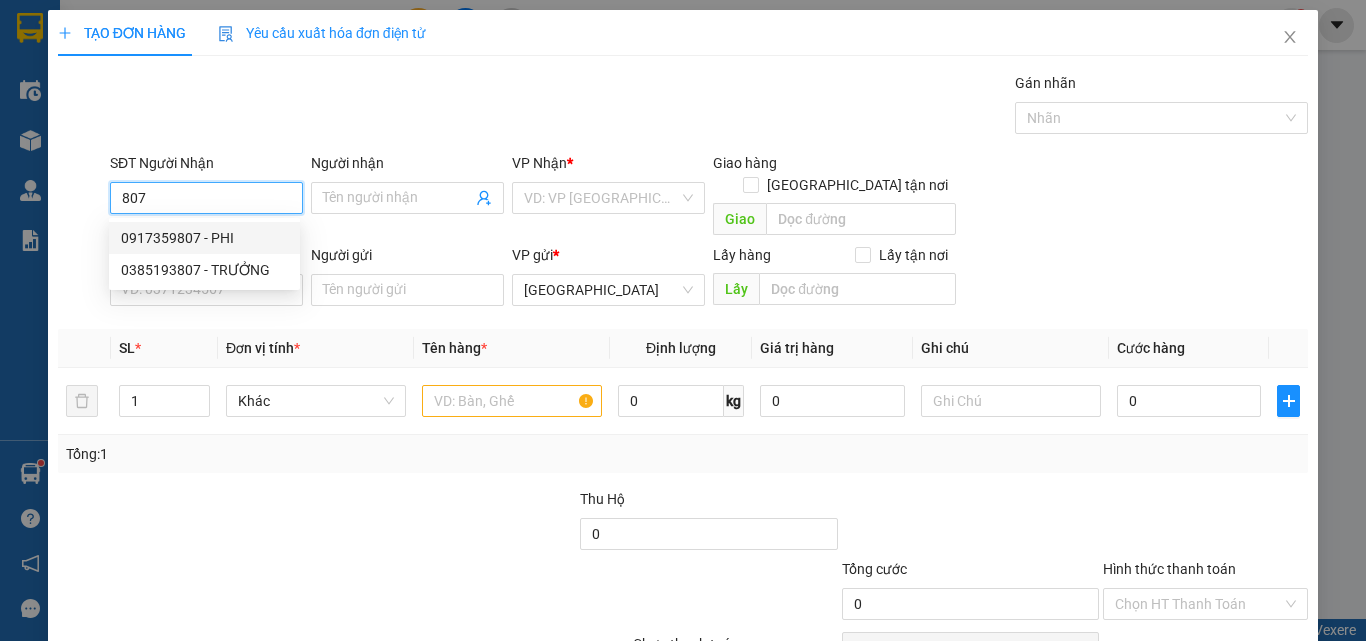 click on "0917359807 - PHI" at bounding box center [204, 238] 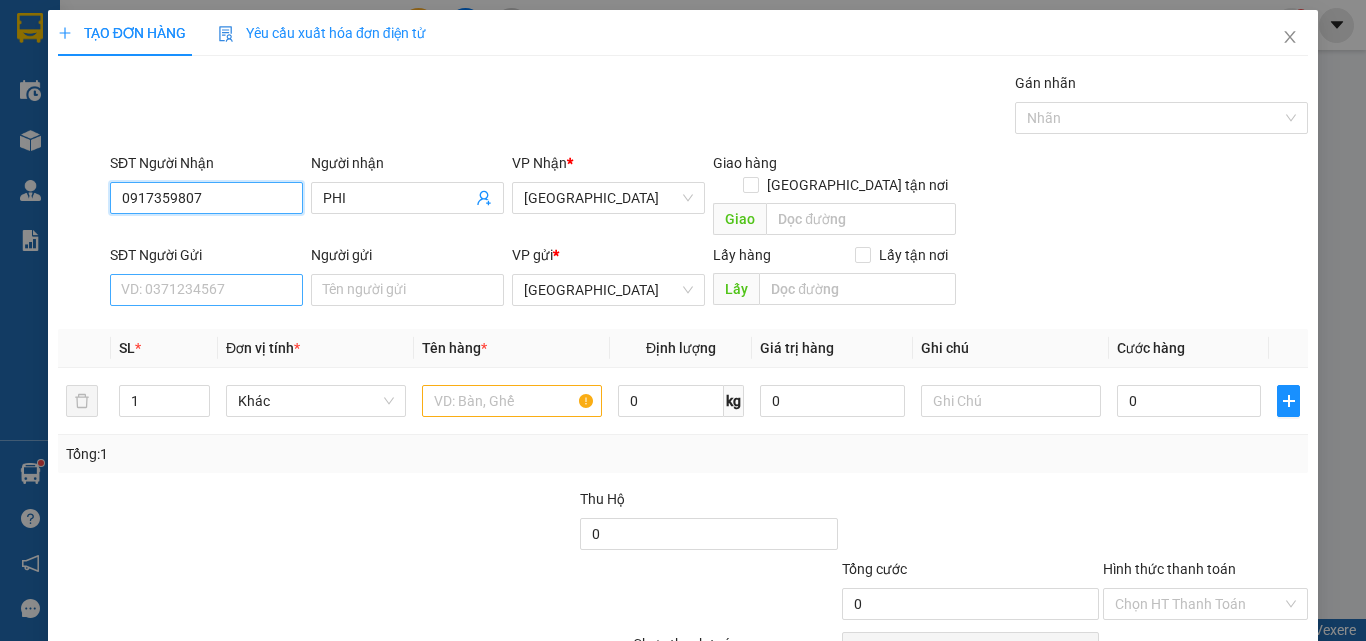 type on "0917359807" 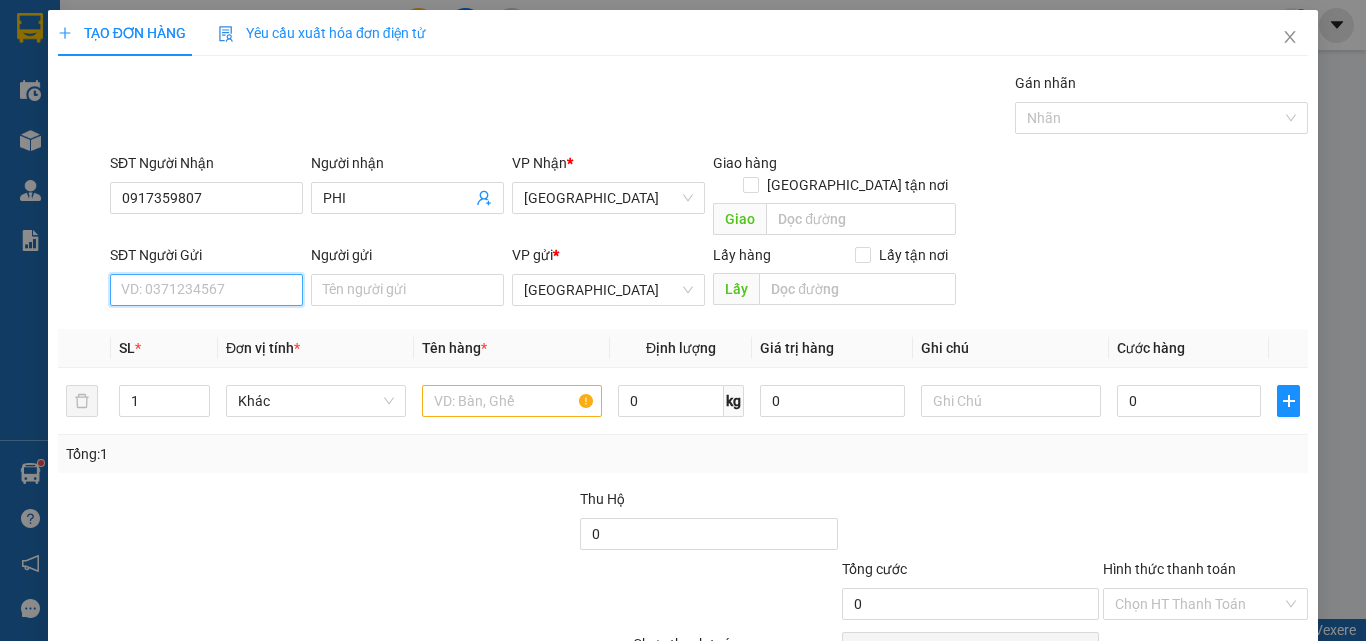 click on "SĐT Người Gửi" at bounding box center [206, 290] 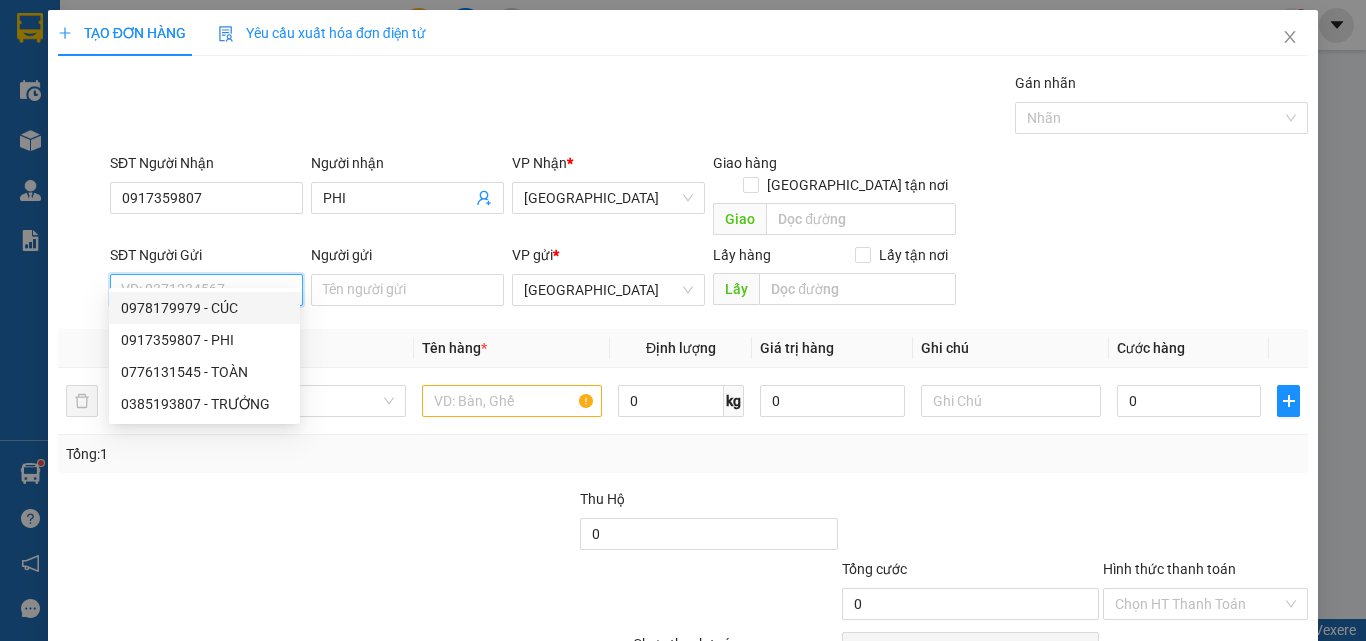 click on "0978179979 - CÚC" at bounding box center (204, 308) 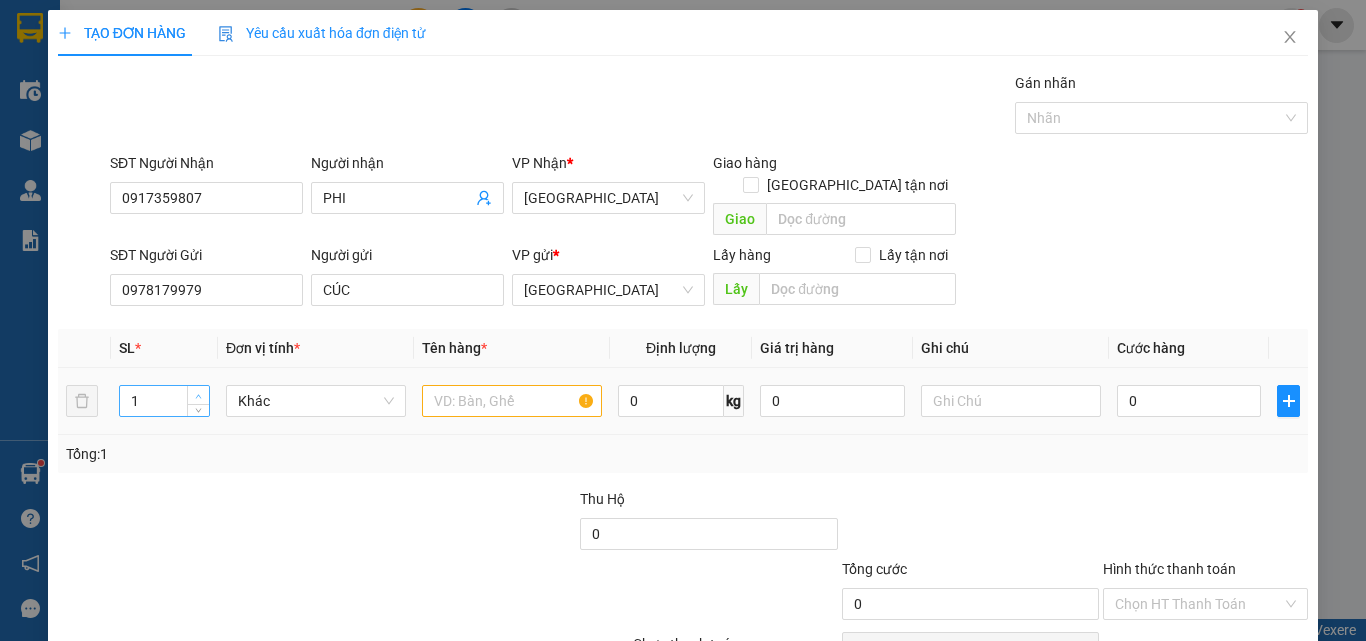 type on "2" 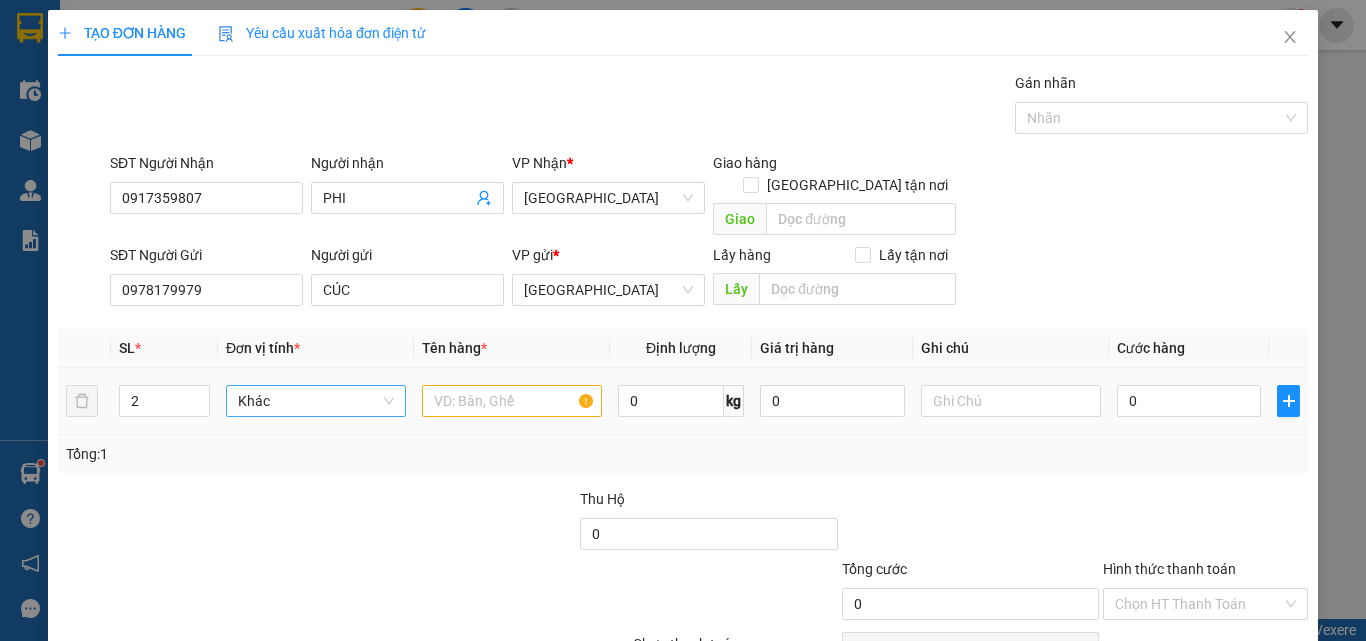 drag, startPoint x: 204, startPoint y: 372, endPoint x: 293, endPoint y: 378, distance: 89.20202 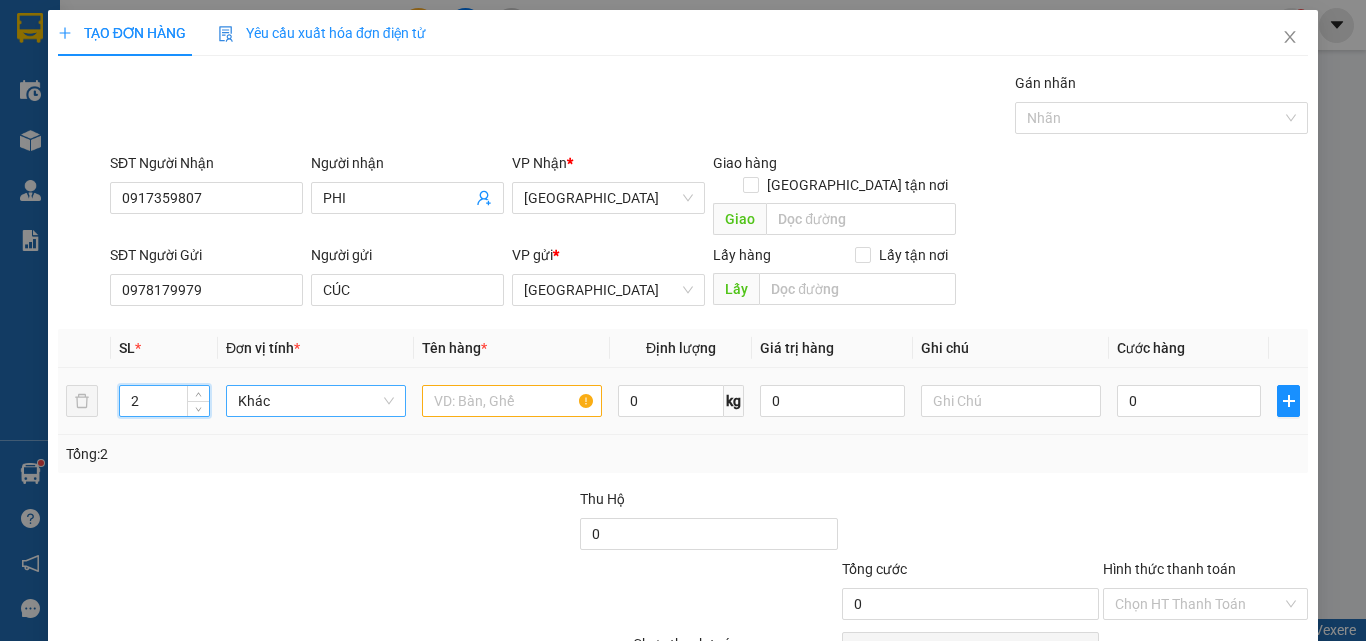 click on "Khác" at bounding box center [316, 401] 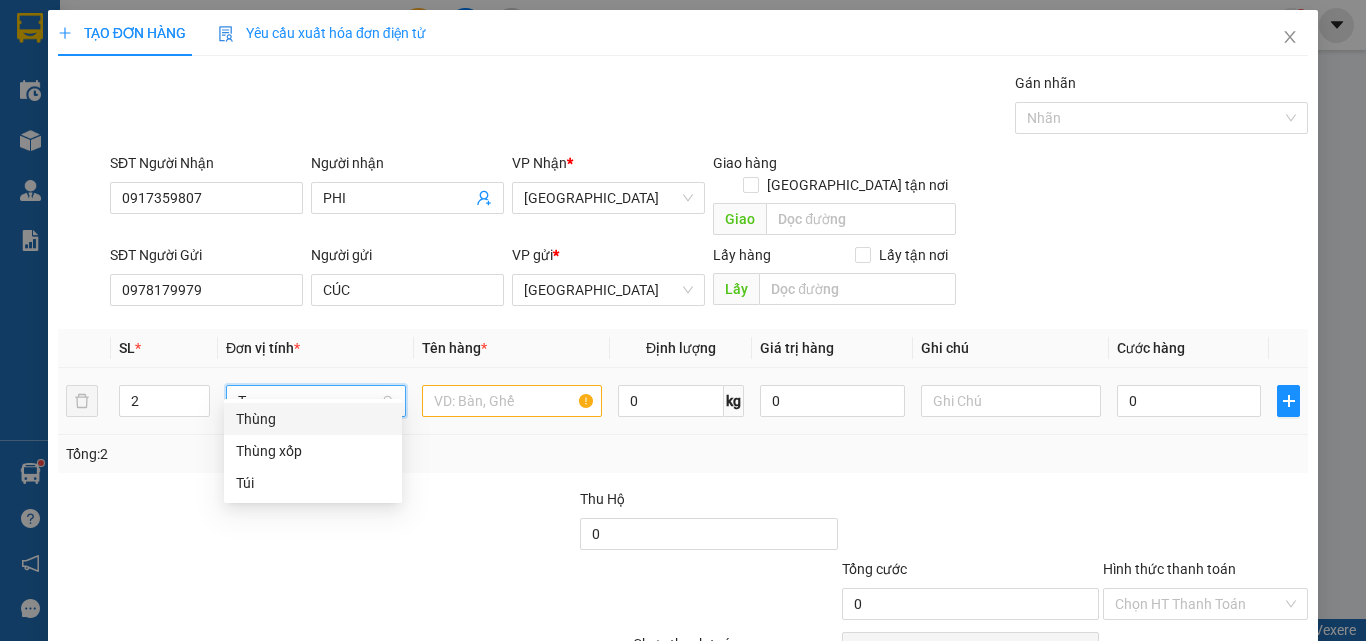 drag, startPoint x: 310, startPoint y: 411, endPoint x: 466, endPoint y: 380, distance: 159.05031 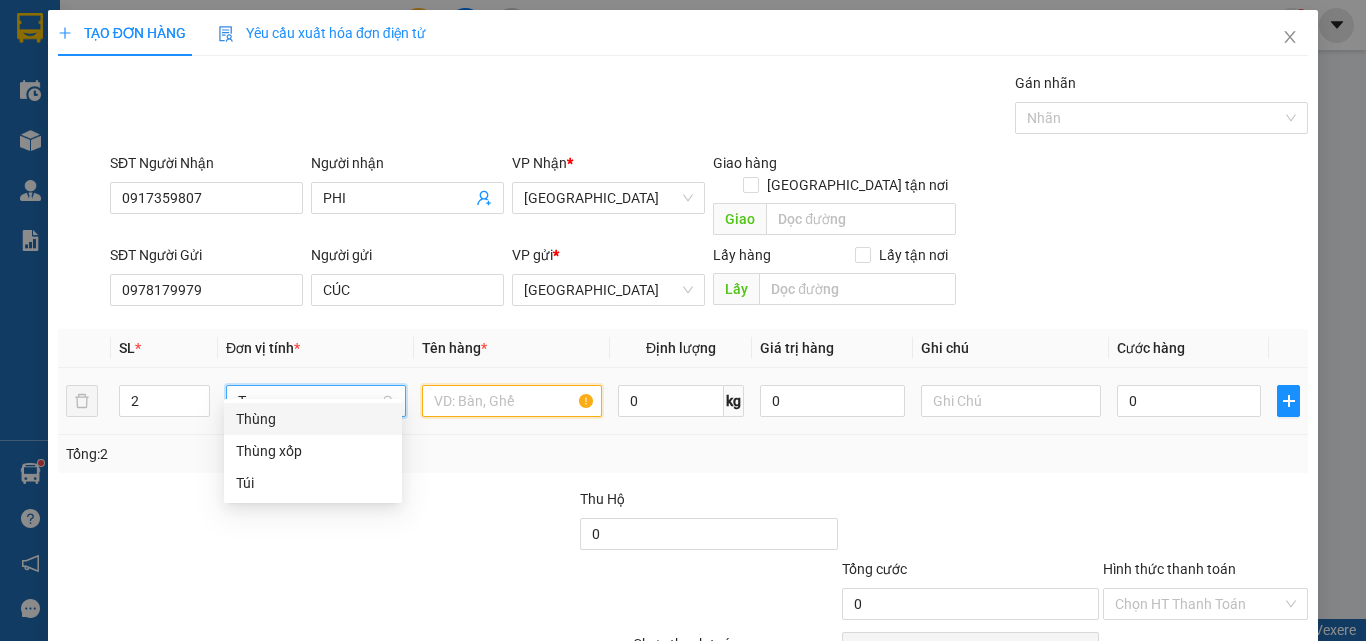 click at bounding box center [512, 401] 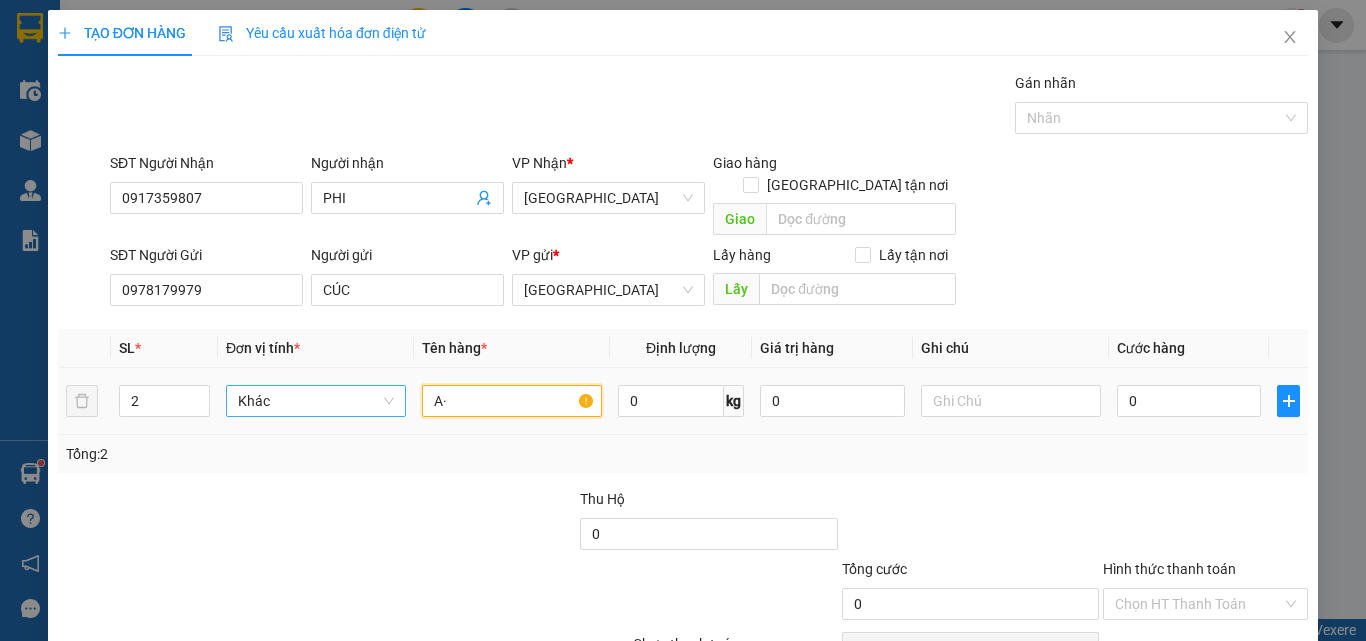 type on "A" 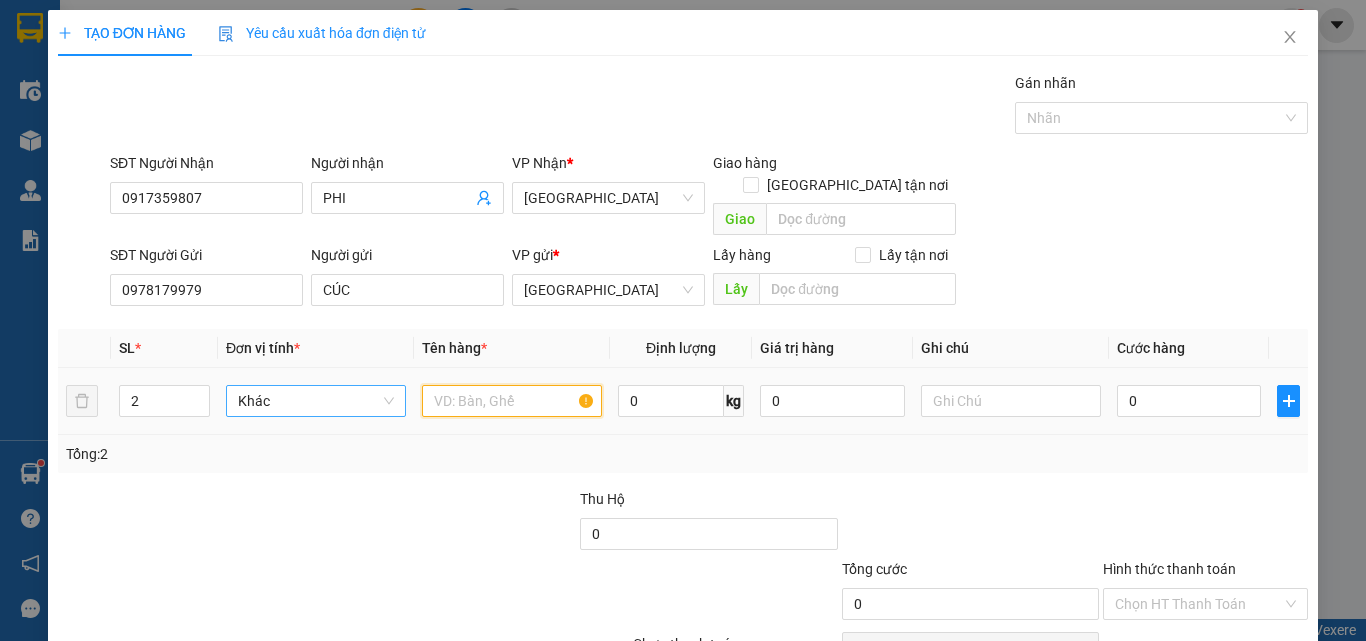 type on "Ả" 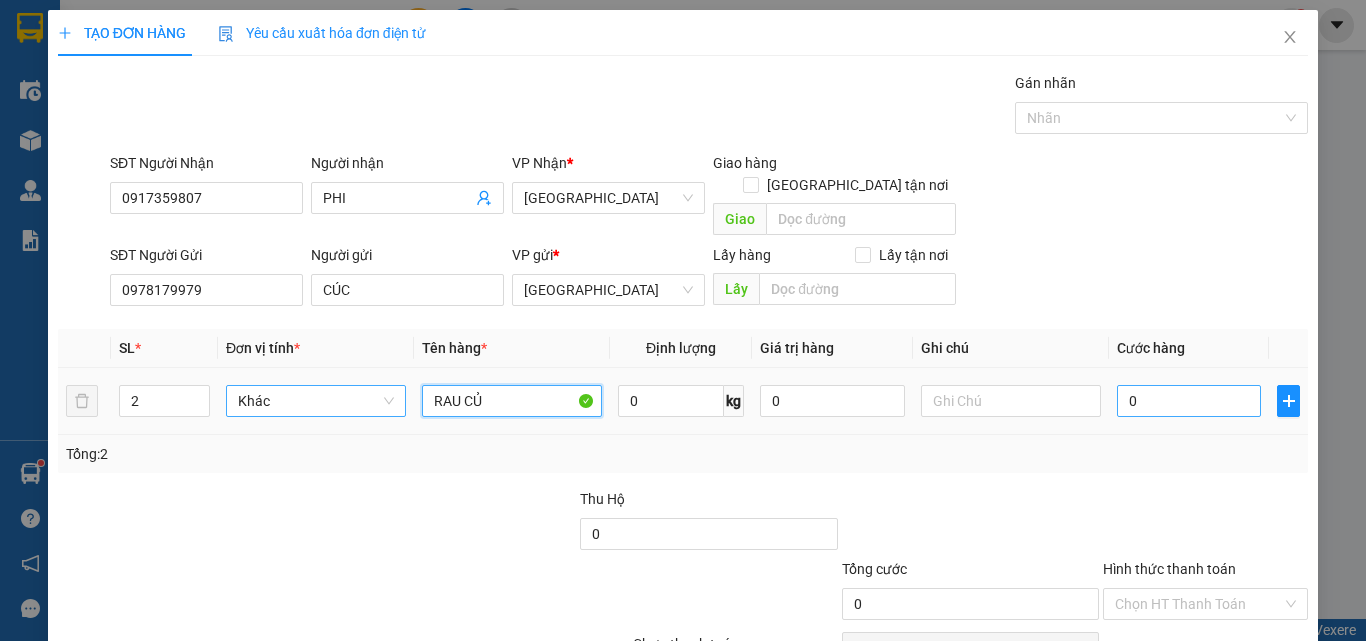 type on "RAU CỦ" 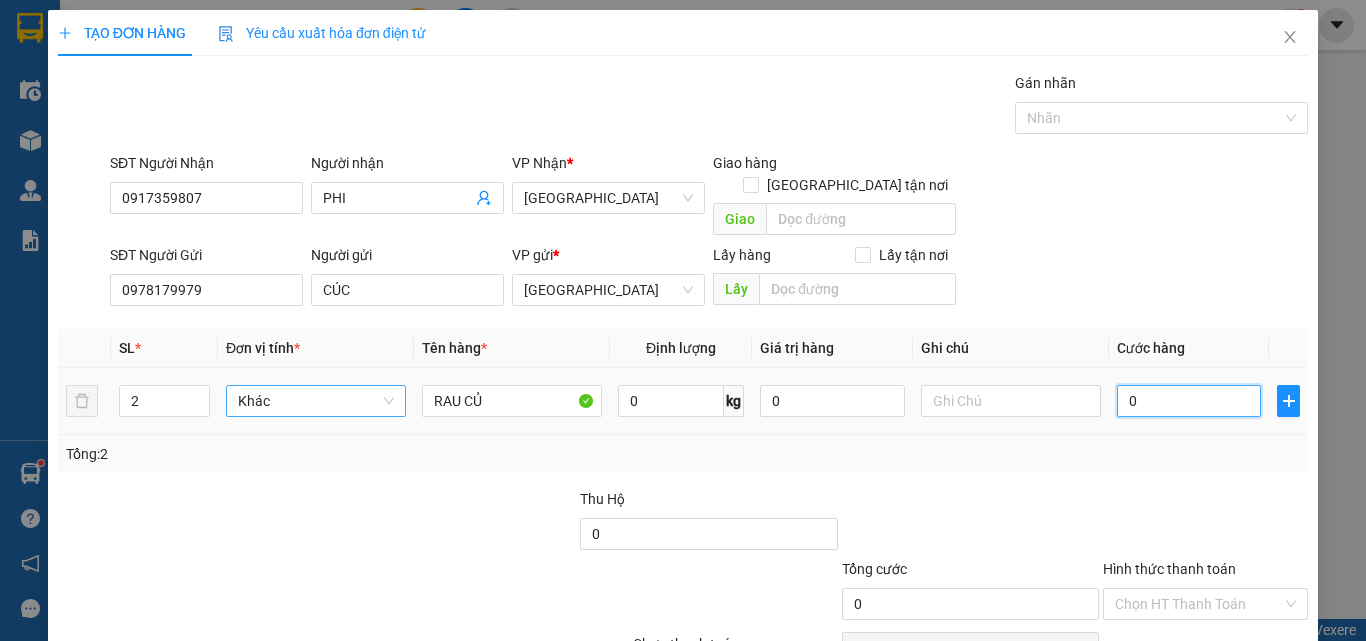 click on "0" at bounding box center (1189, 401) 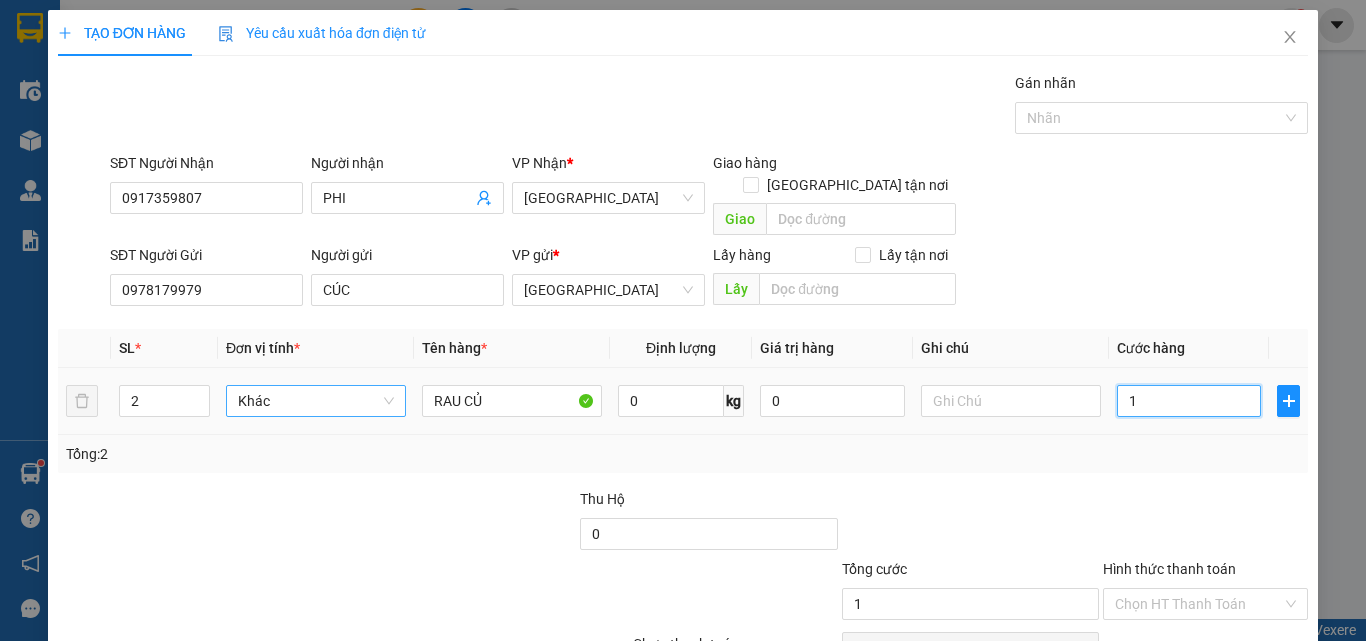 type on "16" 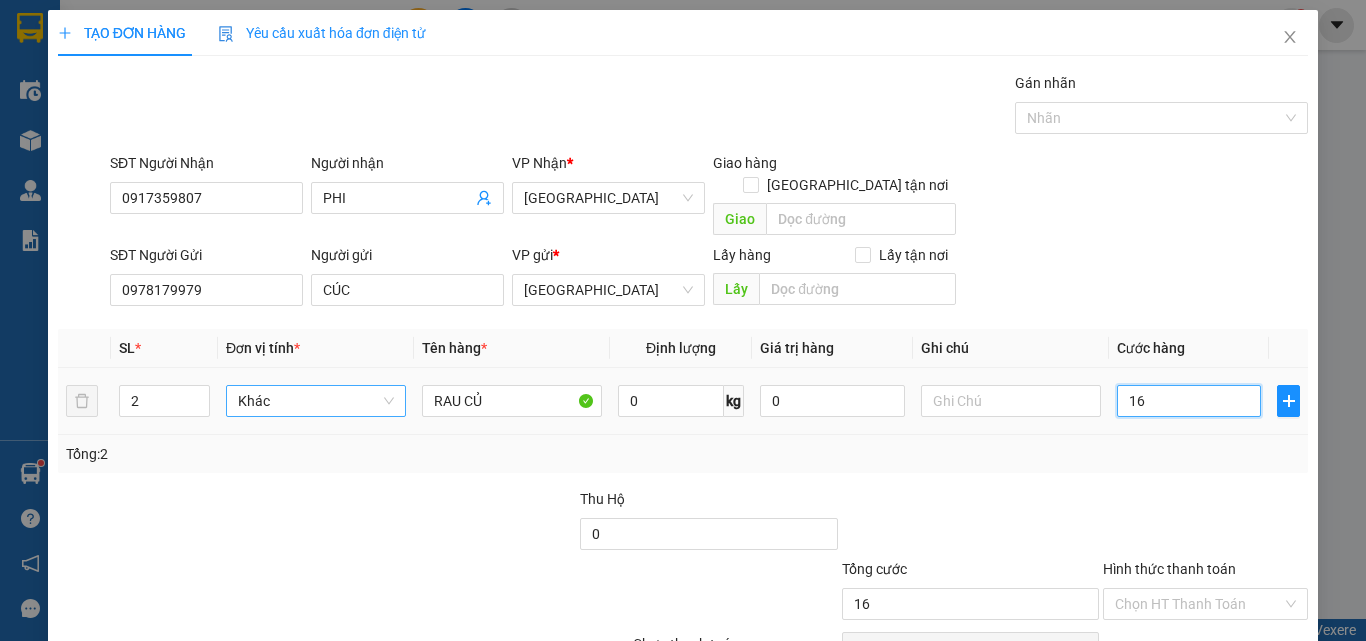 type on "160" 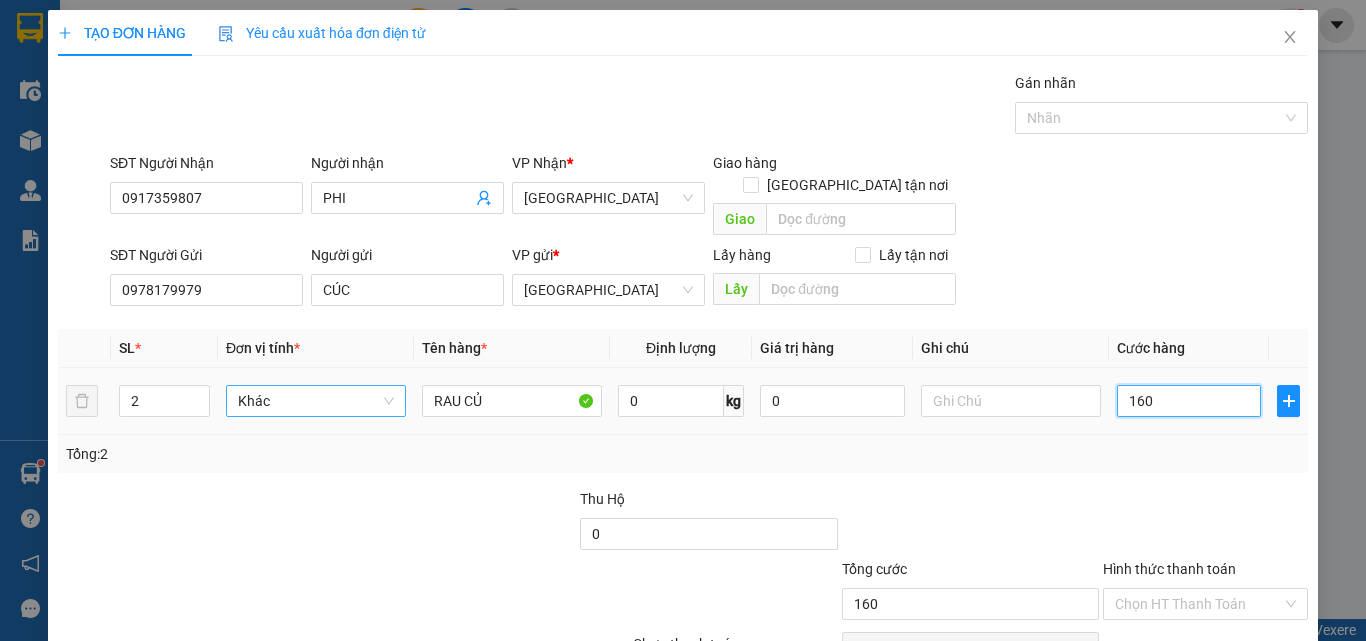 click on "Khác" at bounding box center (316, 401) 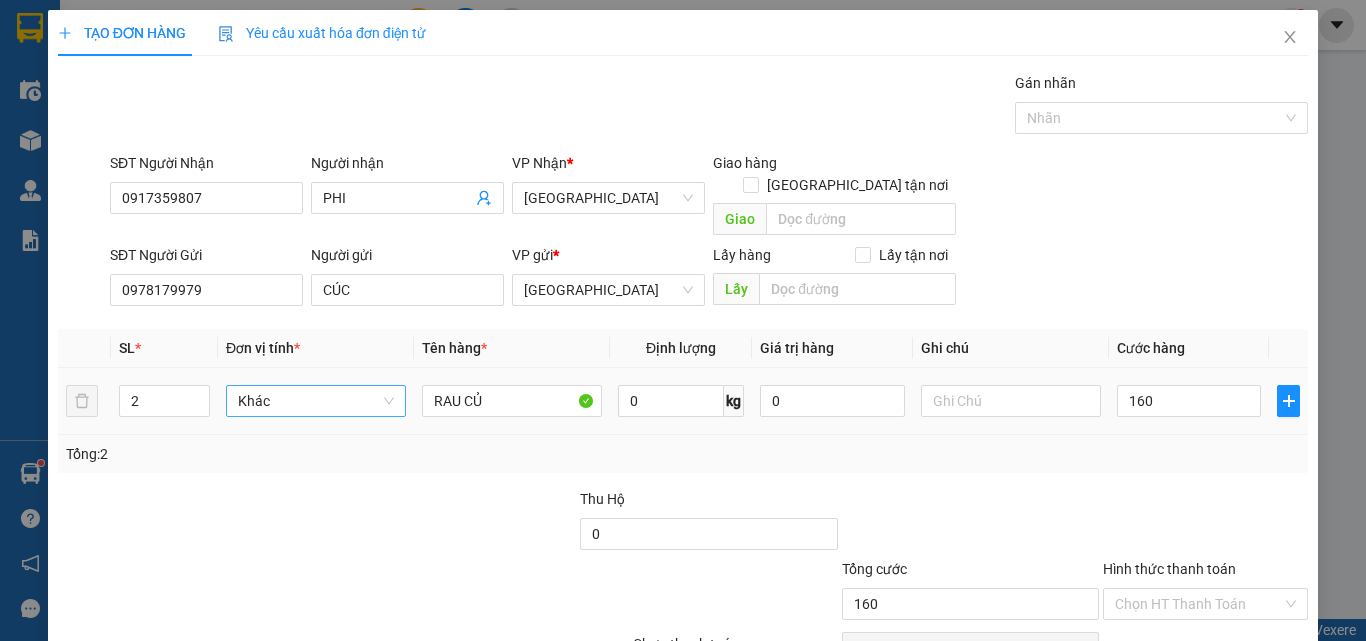 type on "160.000" 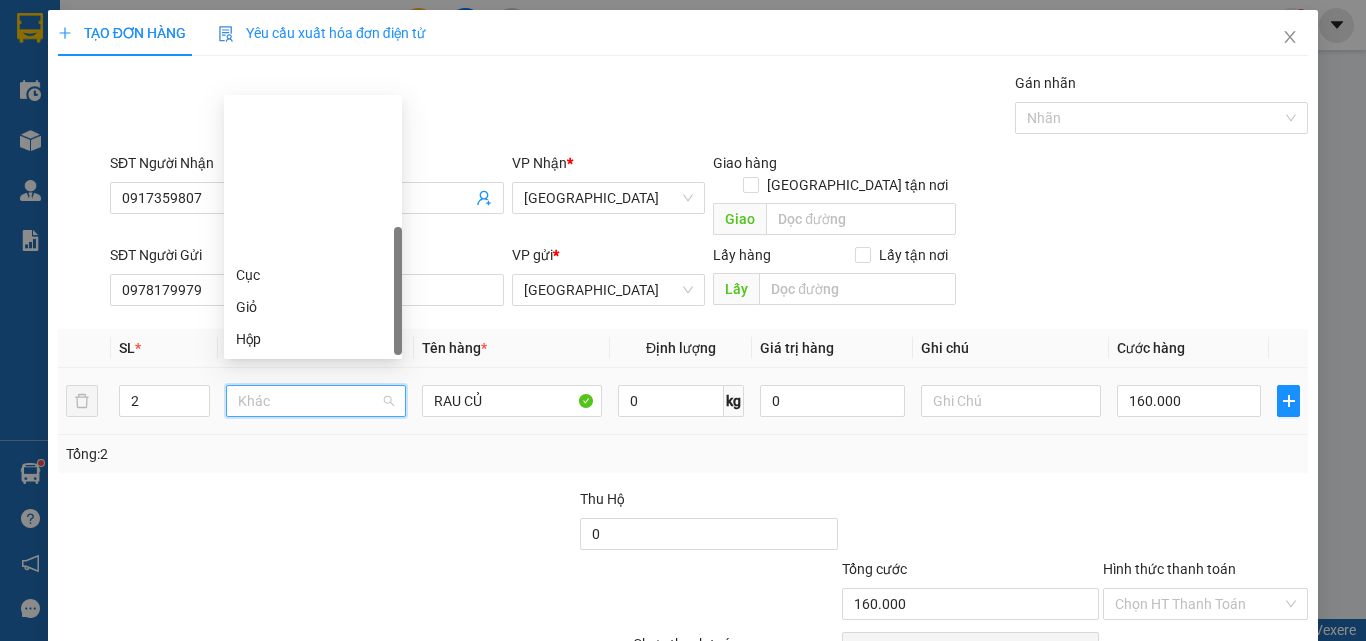 click on "Thùng" at bounding box center (313, 403) 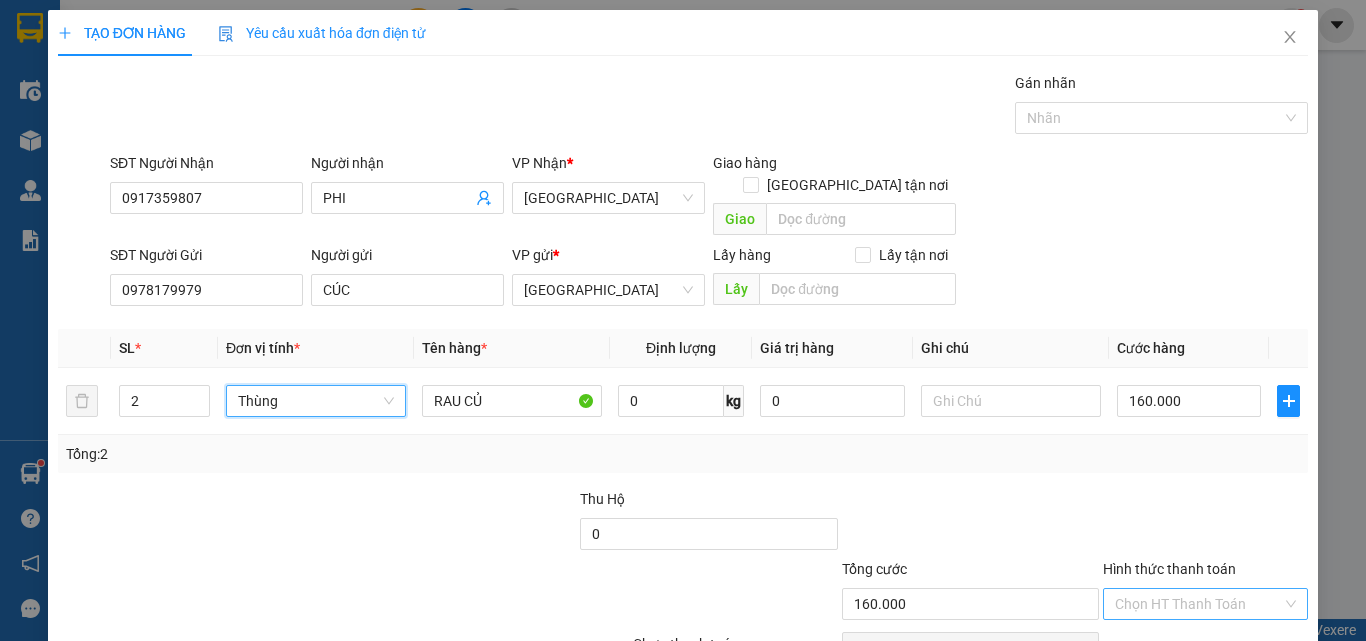 click on "Hình thức thanh toán" at bounding box center (1198, 604) 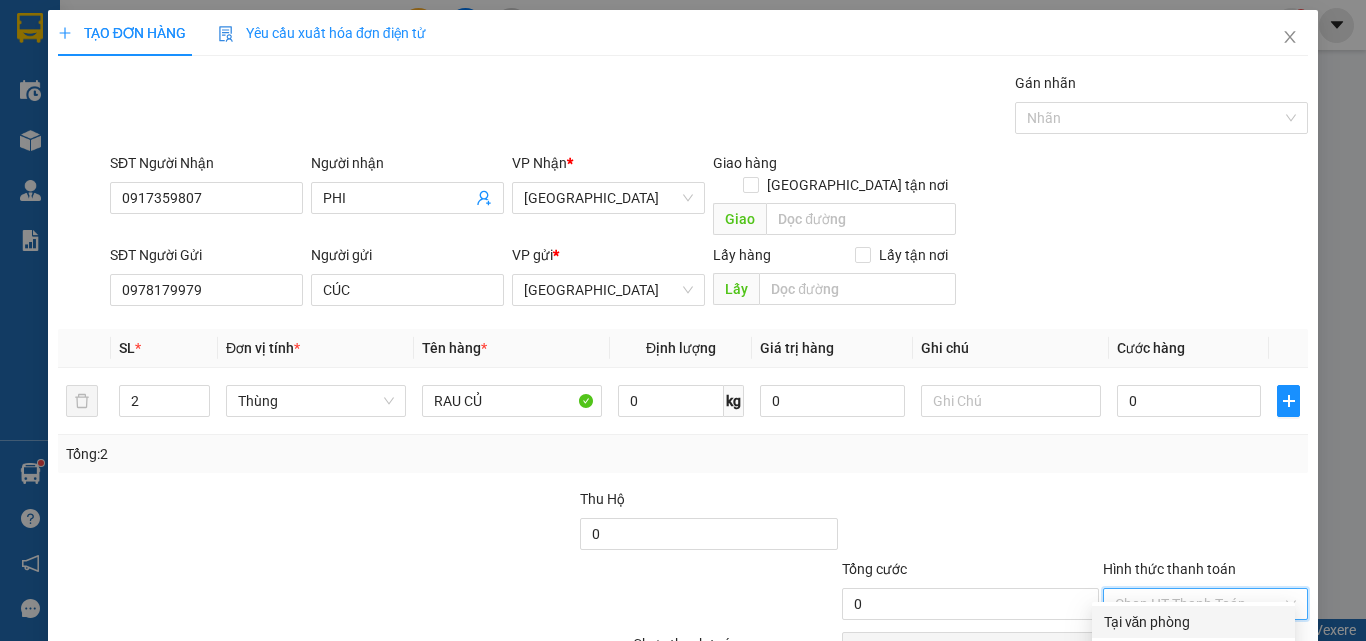 click on "Tại văn phòng" at bounding box center [1193, 622] 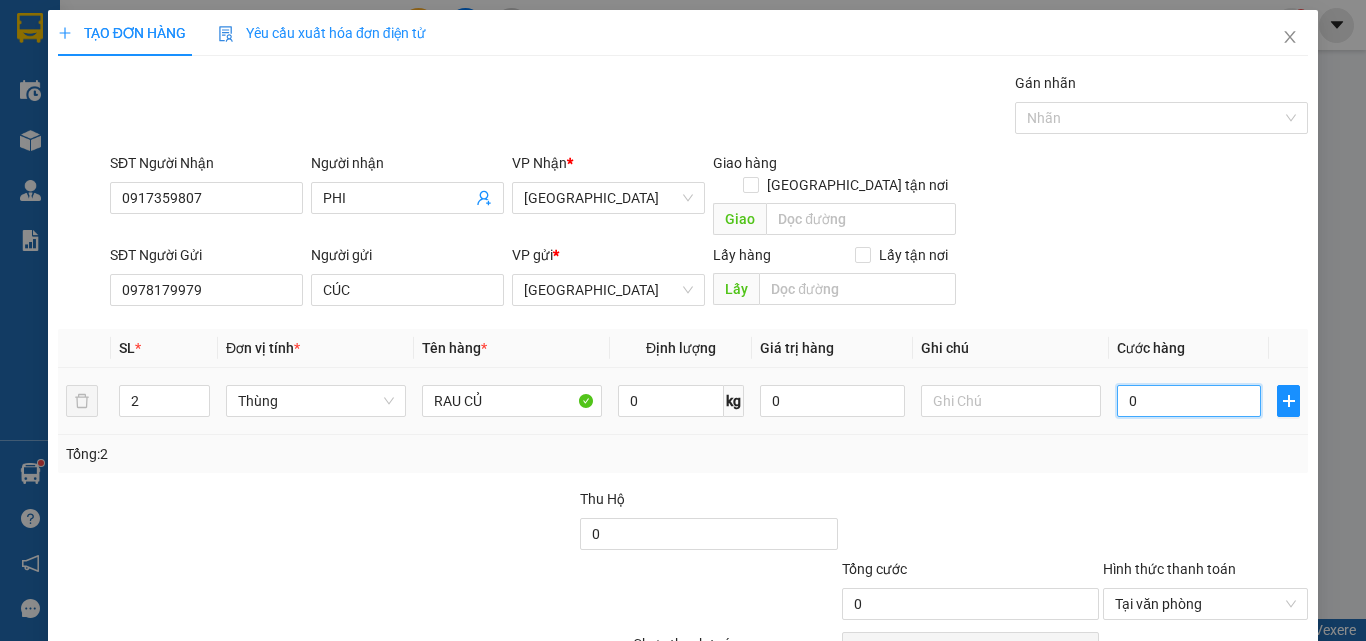 type on "1" 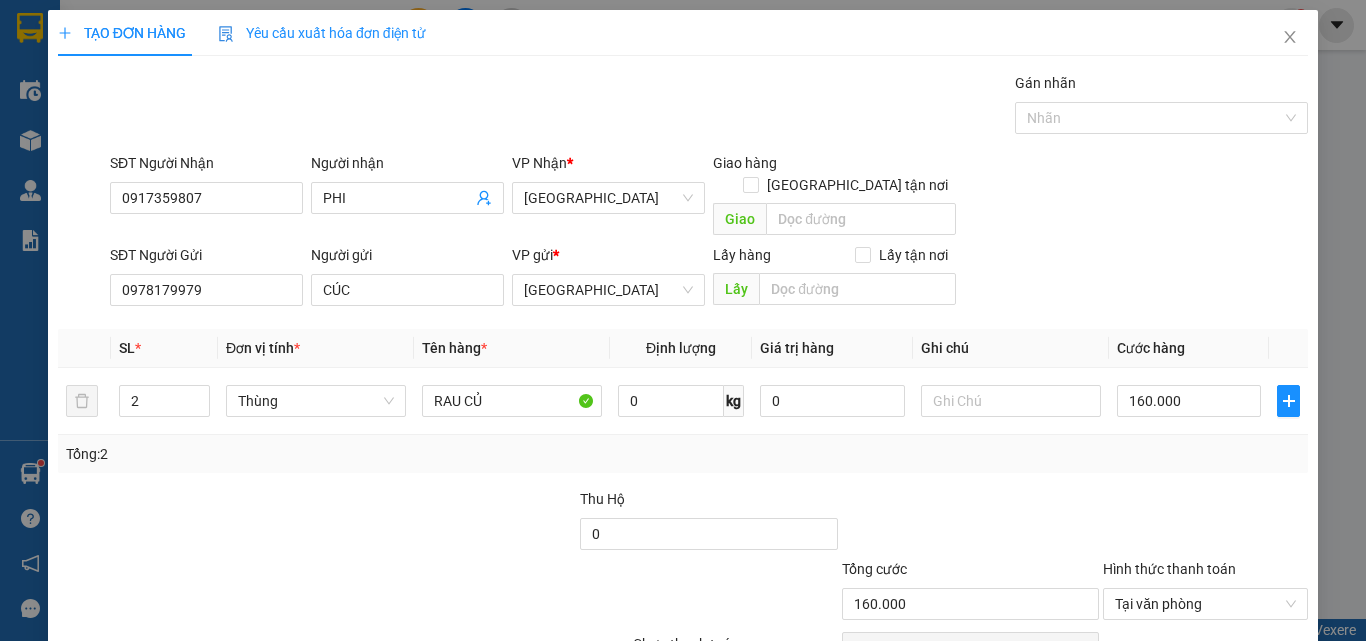click on "[PERSON_NAME] và In" at bounding box center [1263, 699] 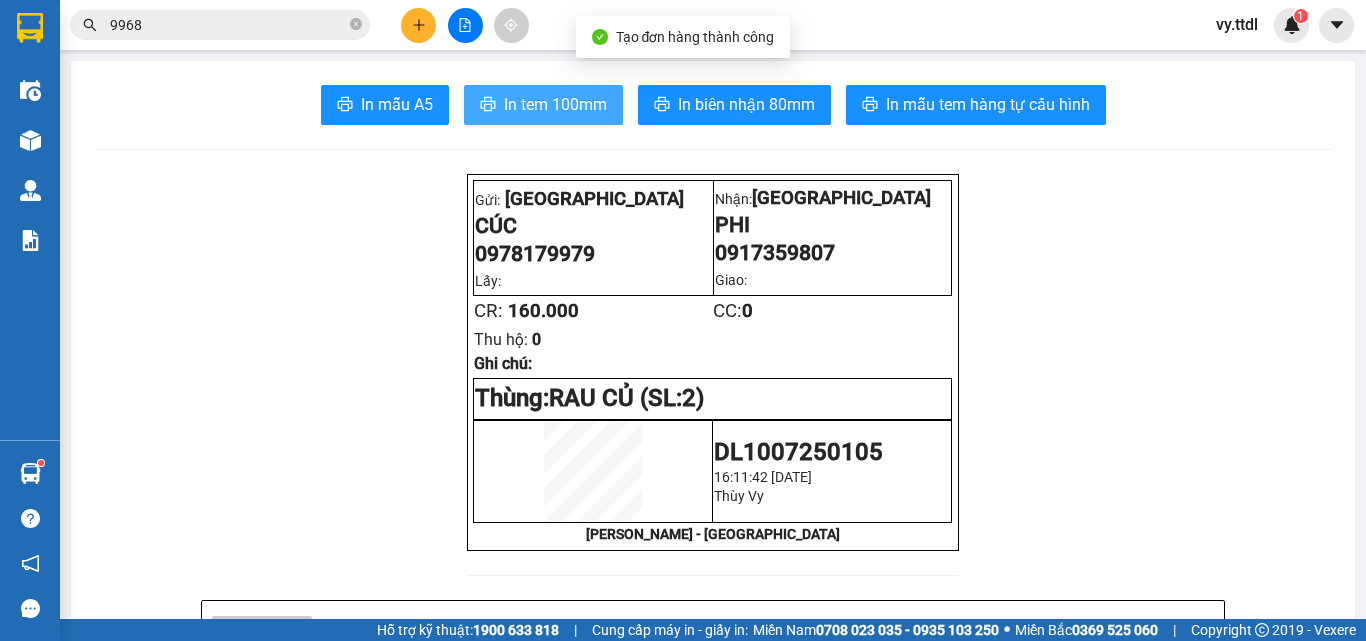 click on "In tem 100mm" at bounding box center (555, 104) 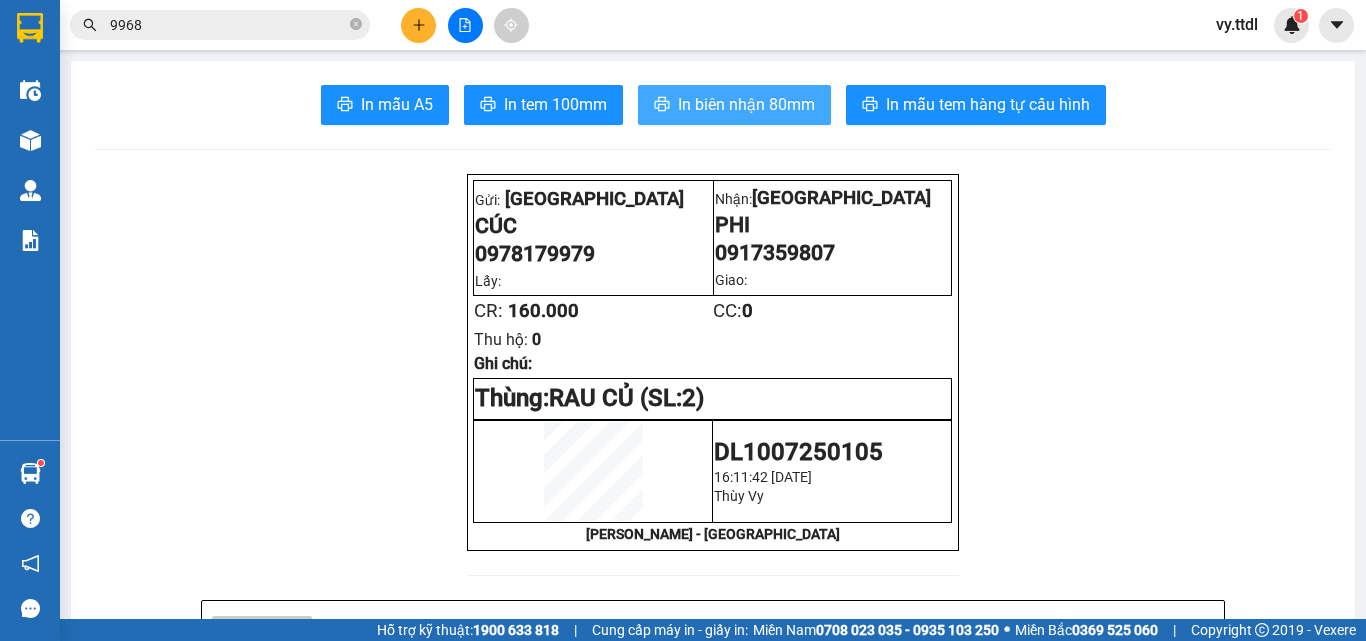 click on "In biên nhận 80mm" at bounding box center [746, 104] 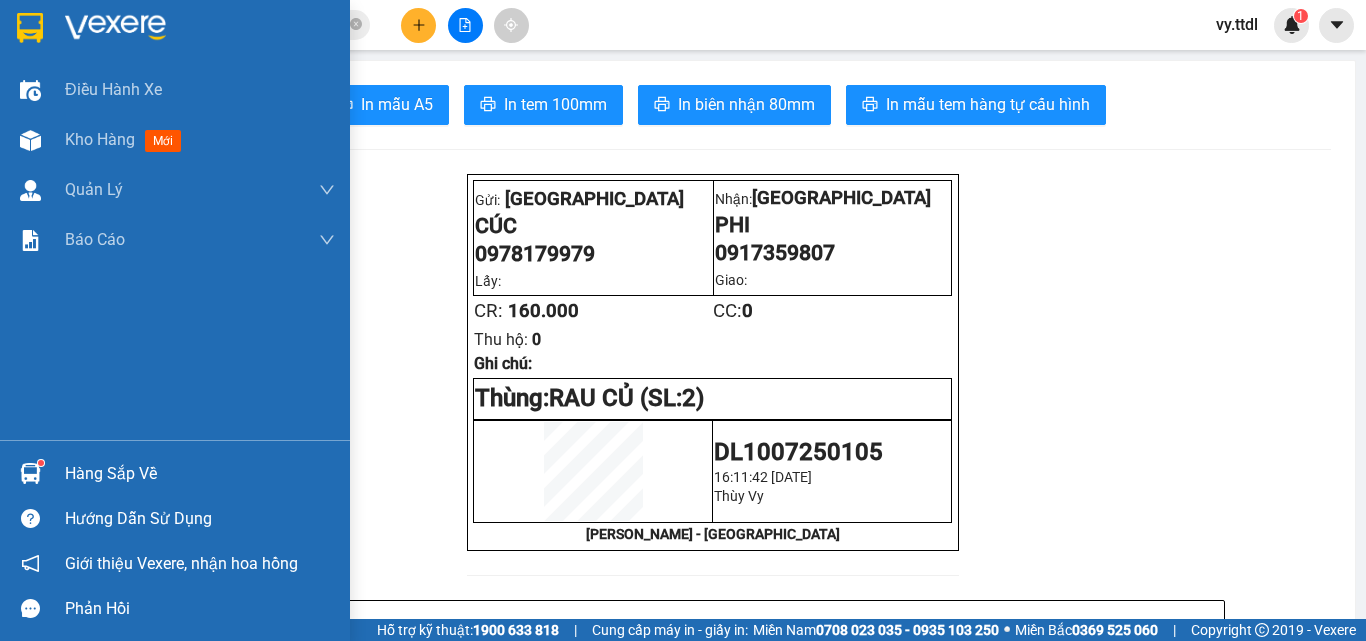 click at bounding box center (30, 28) 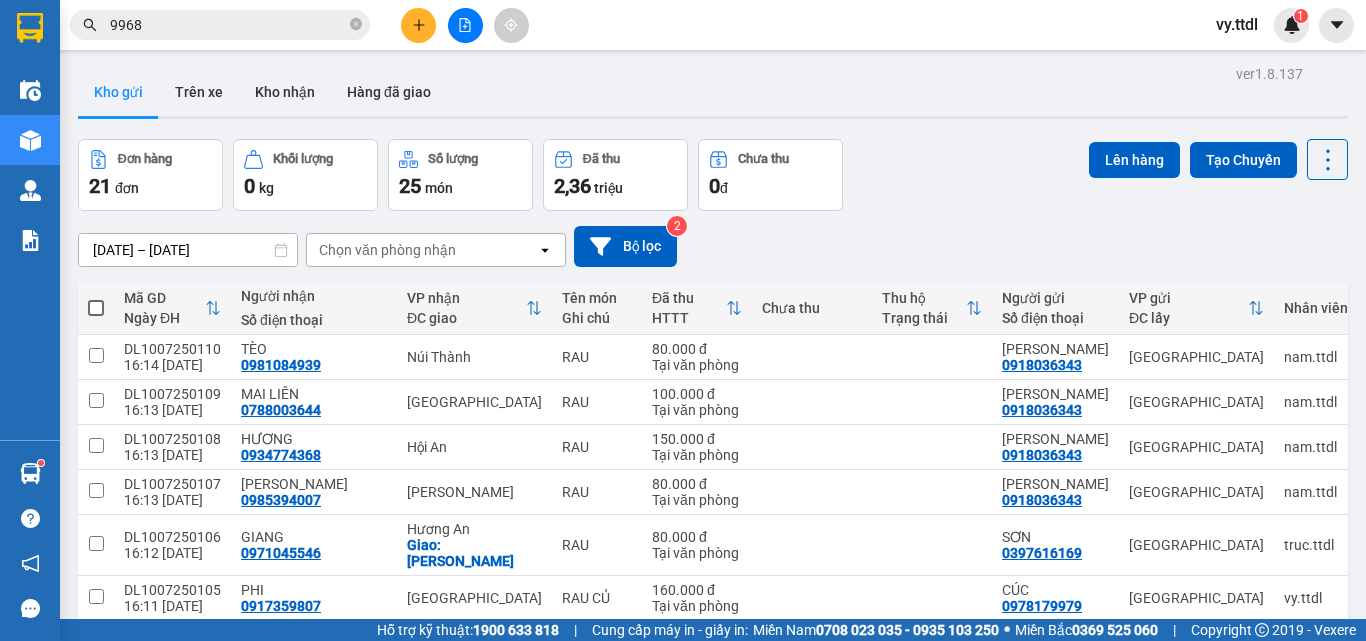 click at bounding box center [96, 308] 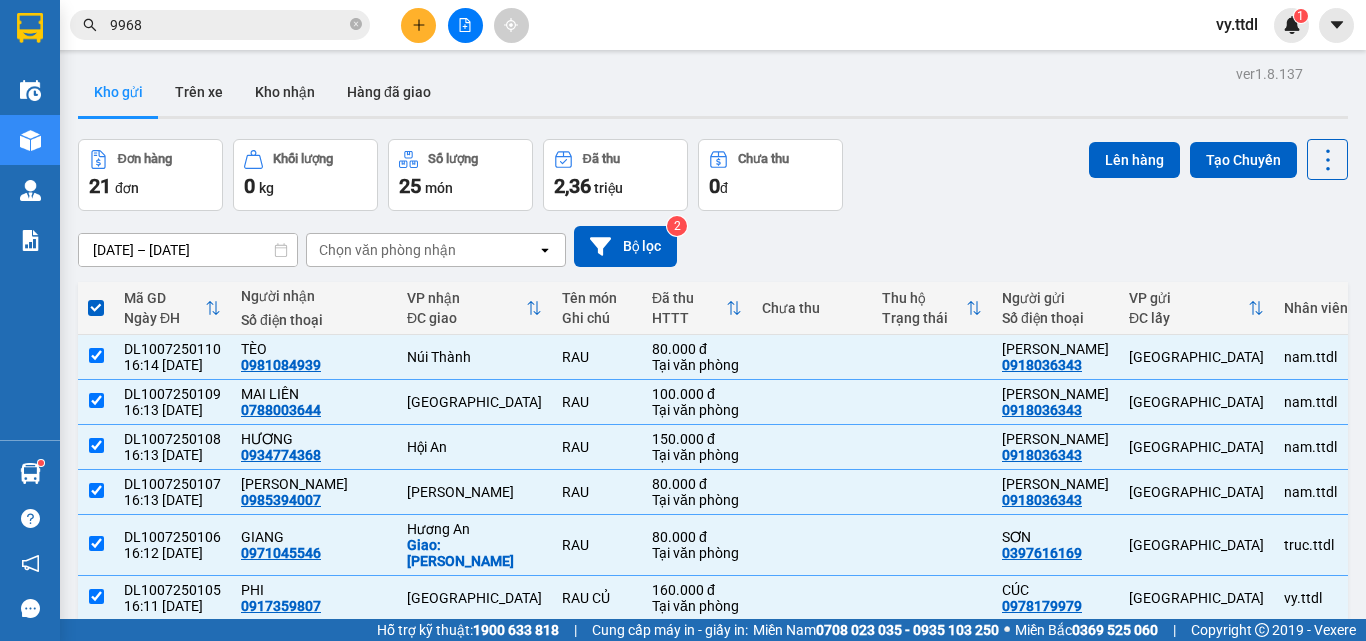drag, startPoint x: 1126, startPoint y: 188, endPoint x: 1123, endPoint y: 178, distance: 10.440307 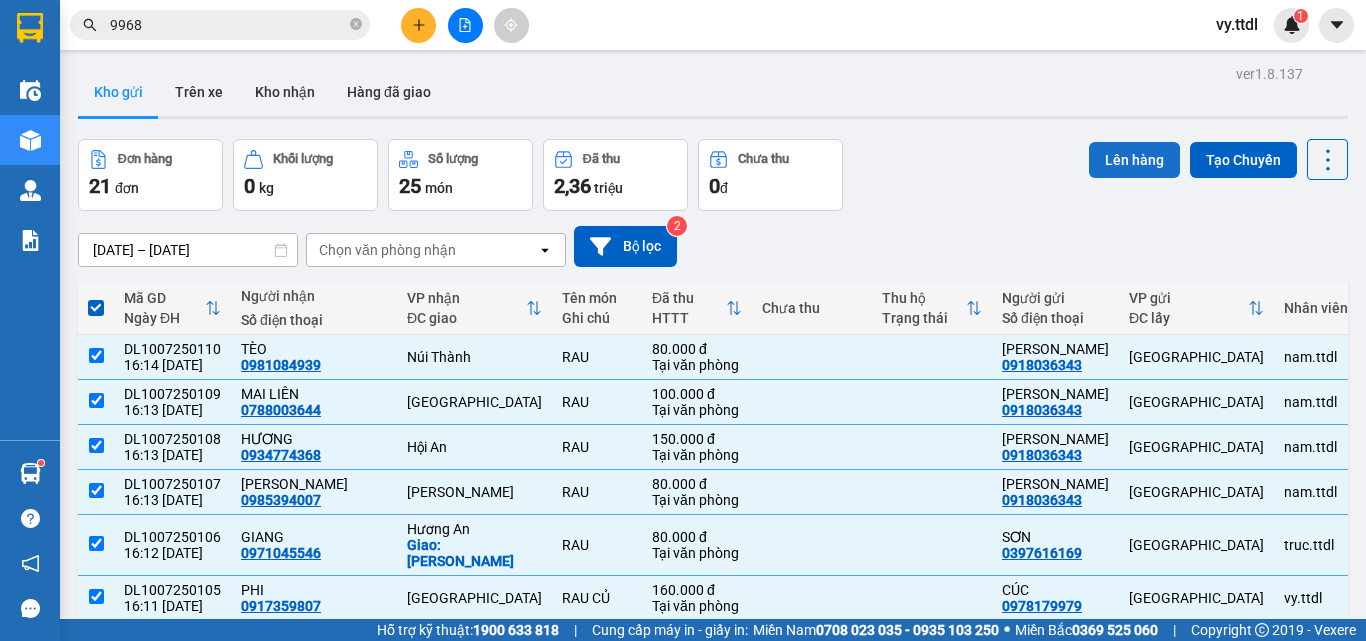 click on "Lên hàng" at bounding box center (1134, 160) 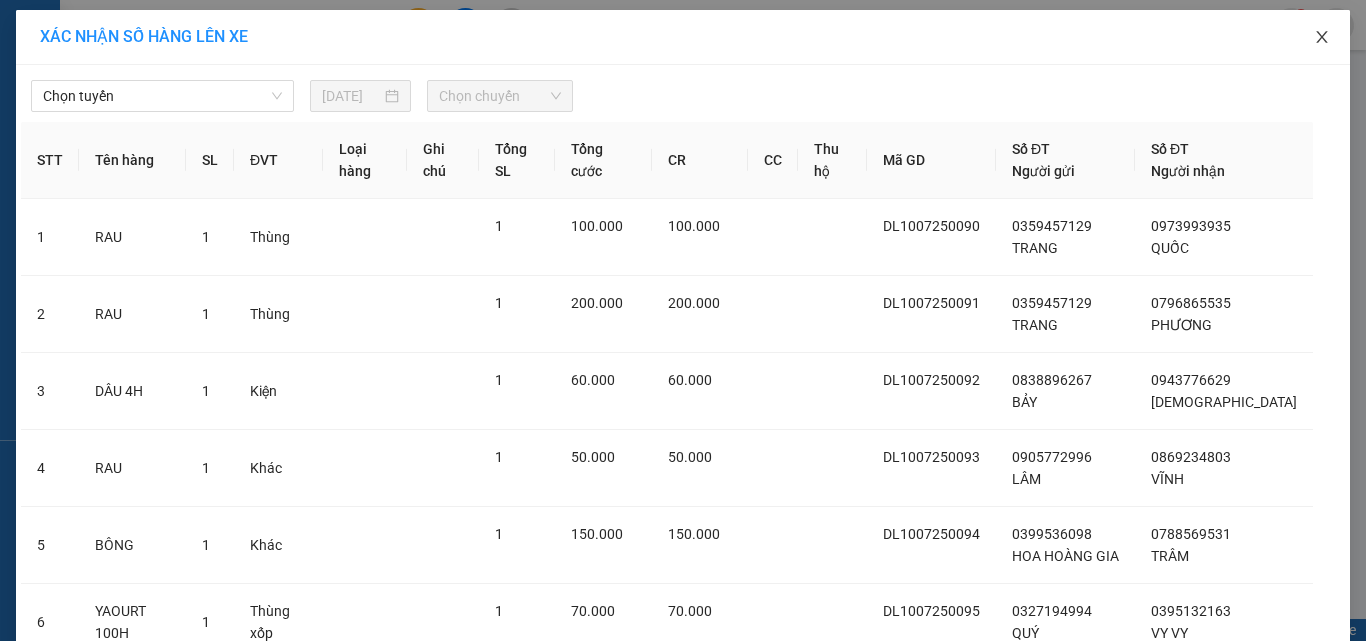 click 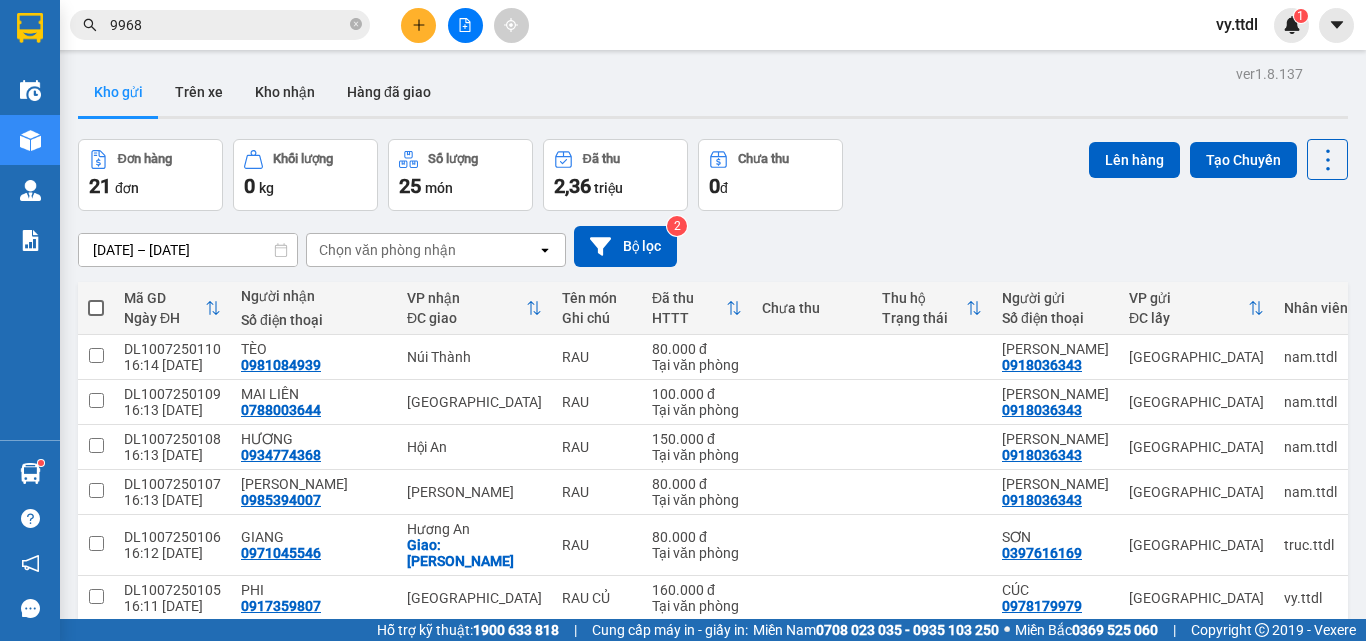 click at bounding box center [96, 308] 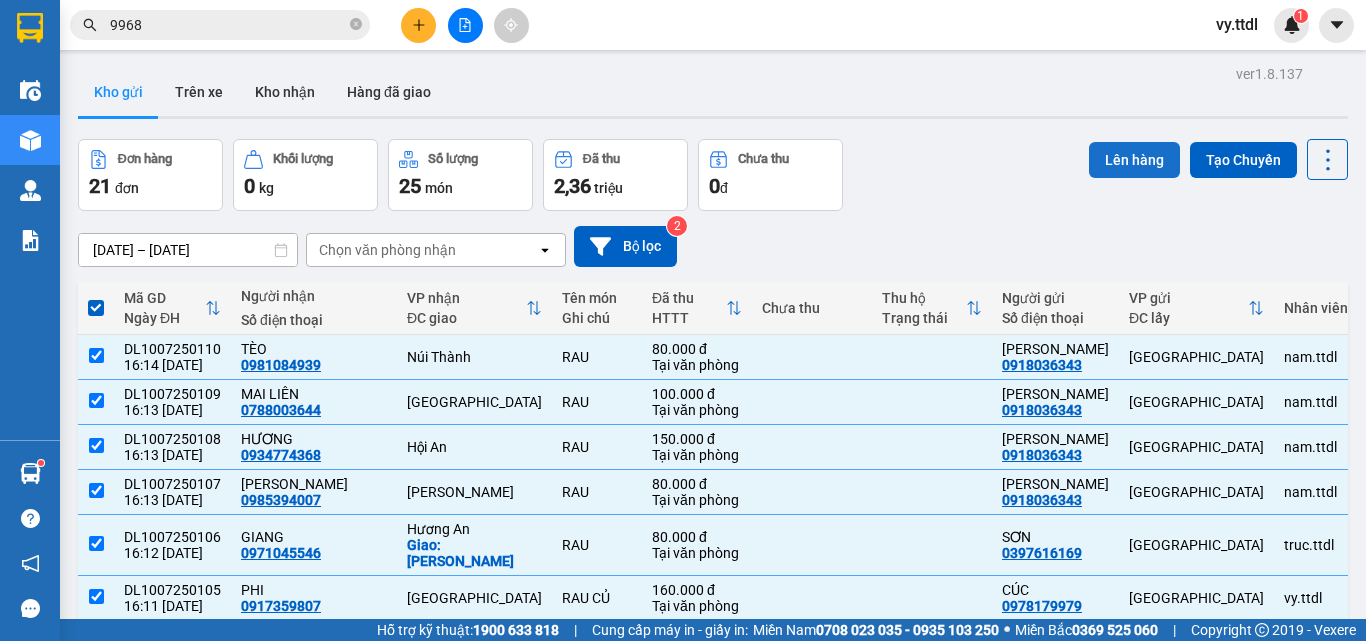 click on "Lên hàng" at bounding box center (1134, 160) 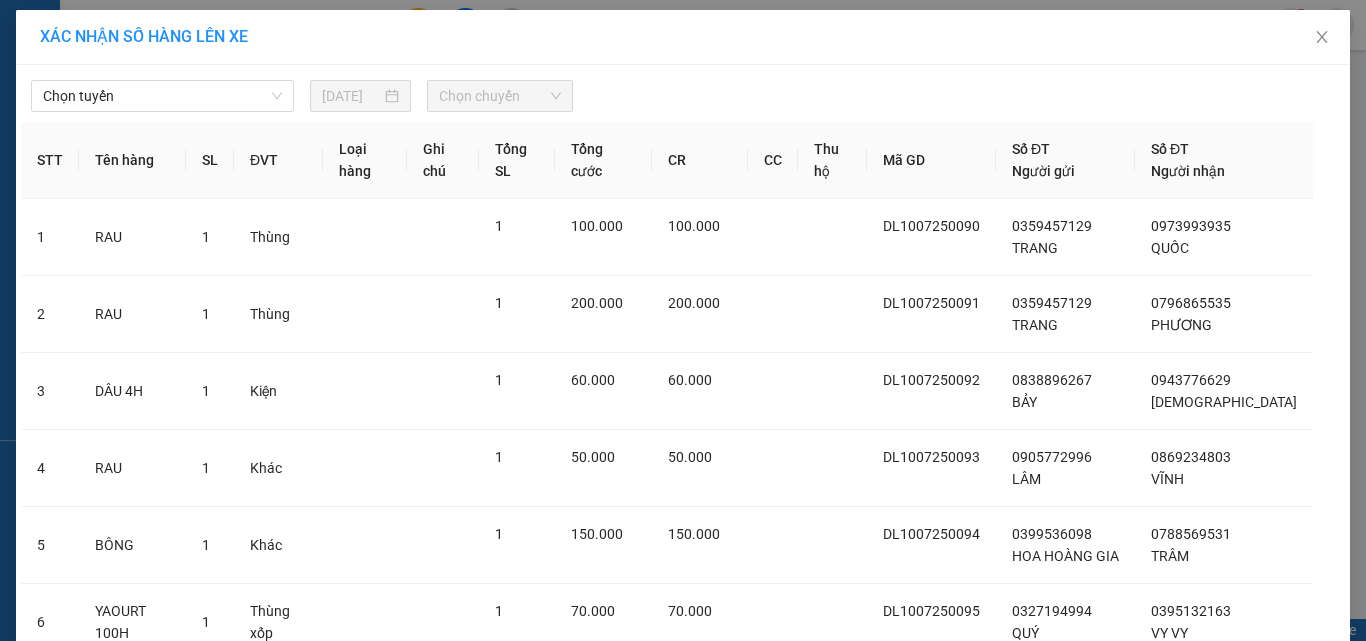 click on "Chọn tuyến [DATE] Chọn chuyến STT Tên hàng SL ĐVT Loại hàng Ghi chú Tổng SL Tổng cước CR CC Thu hộ Mã GD Số ĐT Người gửi Số ĐT Người nhận 1 RAU 1 Thùng 1 100.000 100.000 DL1007250090 0359457129 TRANG 0973993935  QUỐC 2 RAU 1 Thùng 1 200.000 200.000 DL1007250091 0359457129 TRANG 0796865535 PHƯƠNG  3 DÂU 4H 1 Kiện 1 60.000 60.000 DL1007250092 0838896267 BẢY 0943776629 HUÊ ĐẠO 4 RAU  1 Khác 1 50.000 50.000 DL1007250093 0905772996 LÂM 0869234803 VĨNH 5 BÔNG  1 Khác 1 150.000 150.000 DL1007250094 0399536098 HOA HOÀNG GIA 0788569531 TRÂM  6 YAOURT 100H 1 Thùng xốp 1 70.000 70.000 DL1007250095 0327194994 QUÝ  0395132163 VY VY 7 YAOURT 200H 1 Thùng xốp 1 120.000 120.000 DL1007250096 0327194994 QUÝ  0775468023 KHÁNH LINH 8 DÂU 5KG  1 Thùng 1 50.000 50.000 DL1007250097 0389608723 TRỌNG 0905202533 QUANG 9 RAU 1 Thùng 1 130.000 130.000 DL1007250098 0934425813 THẢO 0909650535 HƯƠNG 10 RAU 1 Thùng 1 50.000 50.000 DL1007250099 0934425813" at bounding box center (683, 1029) 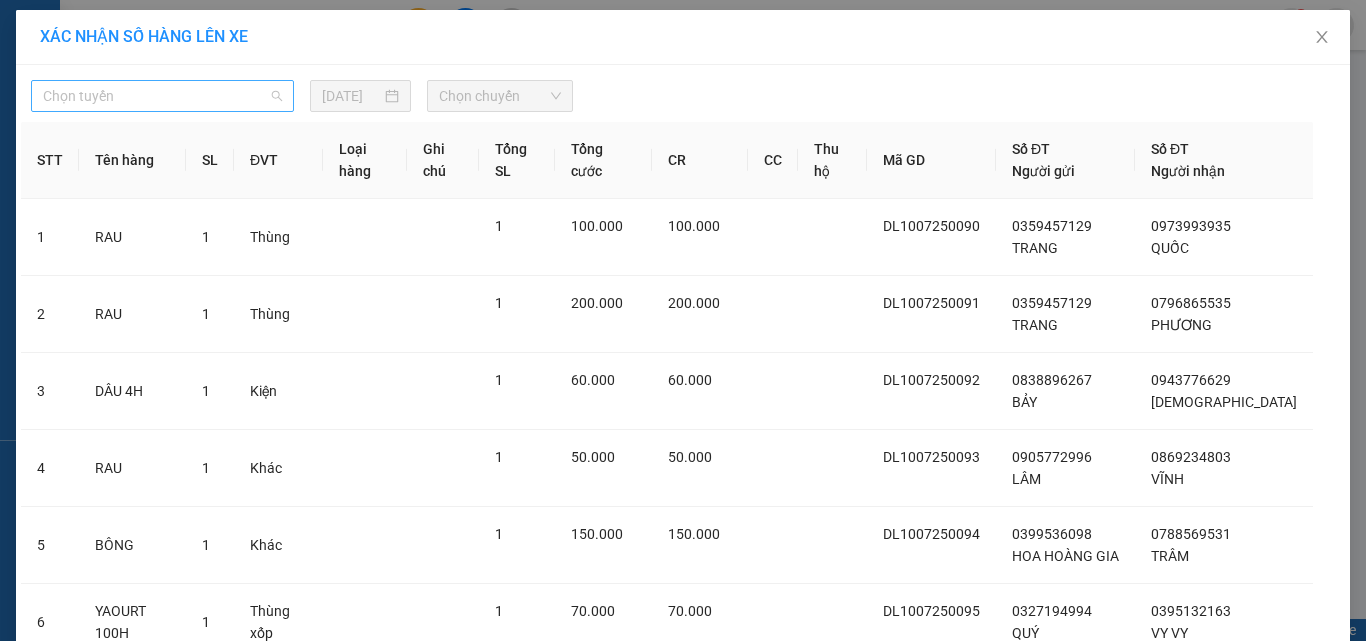click on "Chọn tuyến" at bounding box center (162, 96) 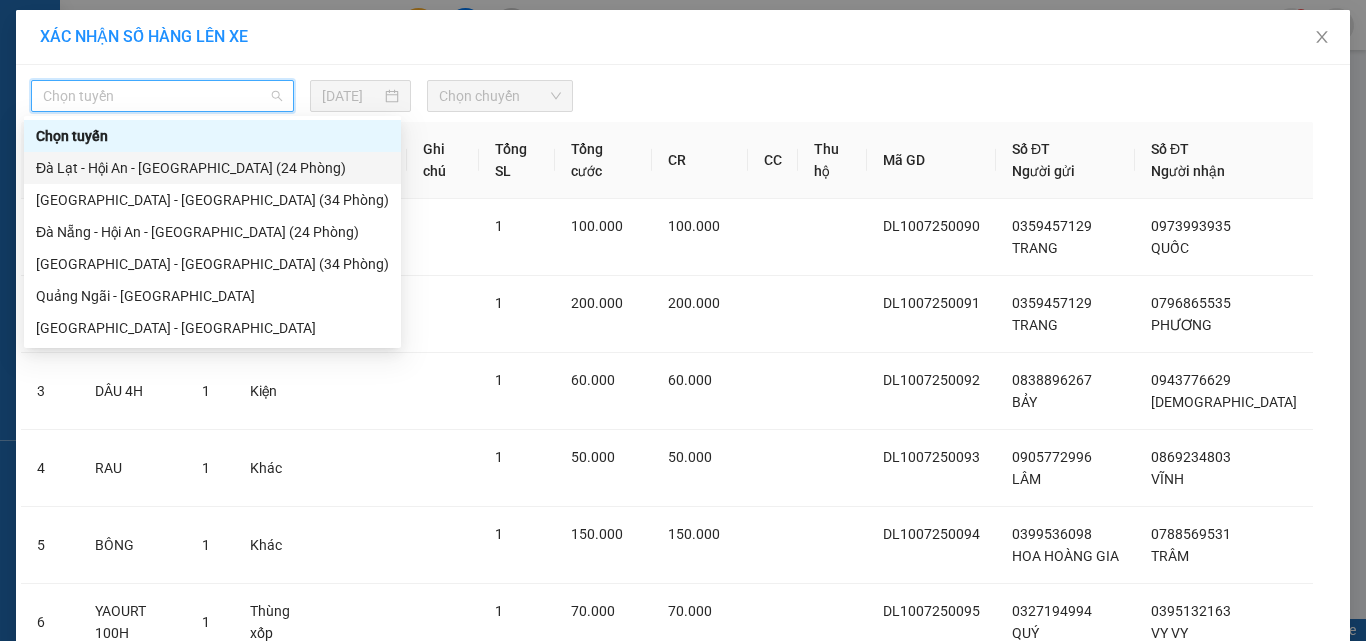 drag, startPoint x: 220, startPoint y: 176, endPoint x: 381, endPoint y: 126, distance: 168.5853 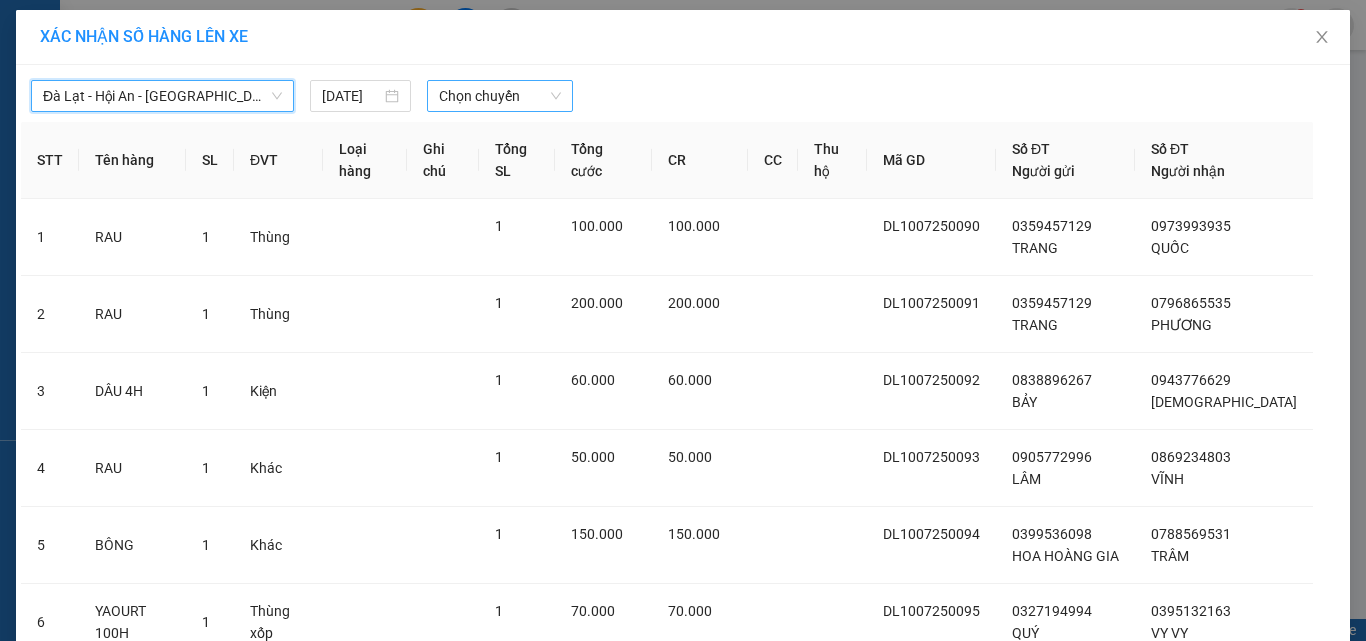 click on "Chọn chuyến" at bounding box center (500, 96) 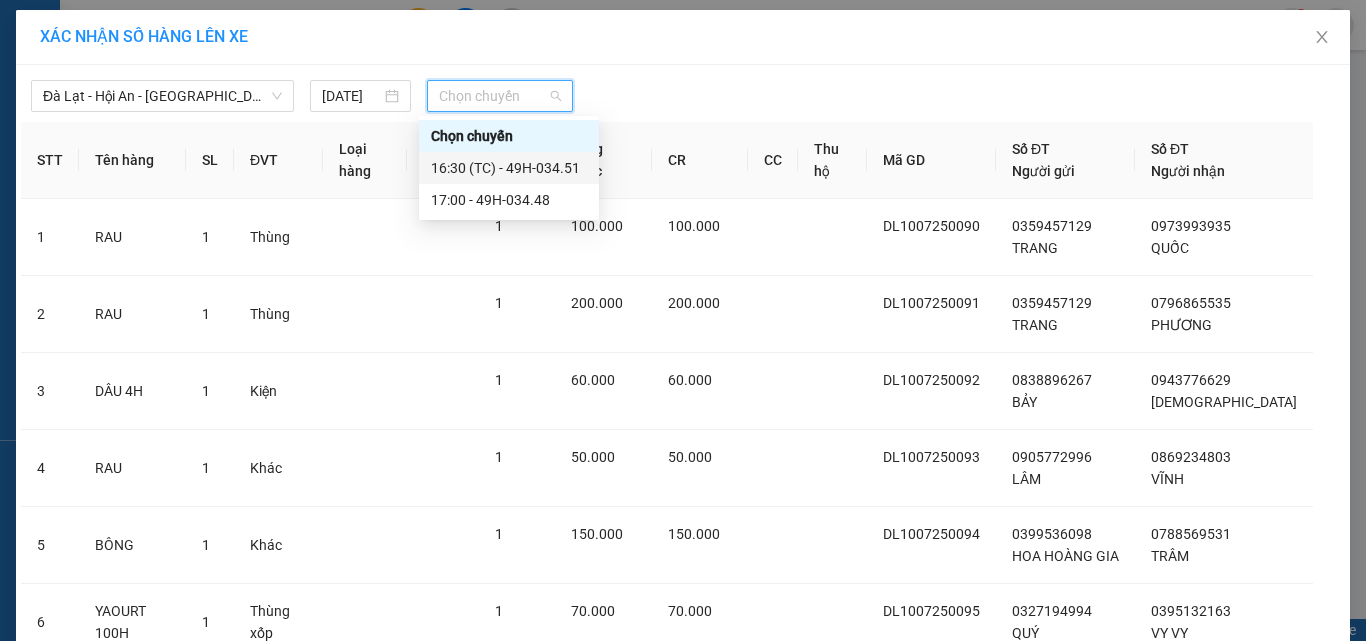 click on "16:30   (TC)   - 49H-034.51" at bounding box center [509, 168] 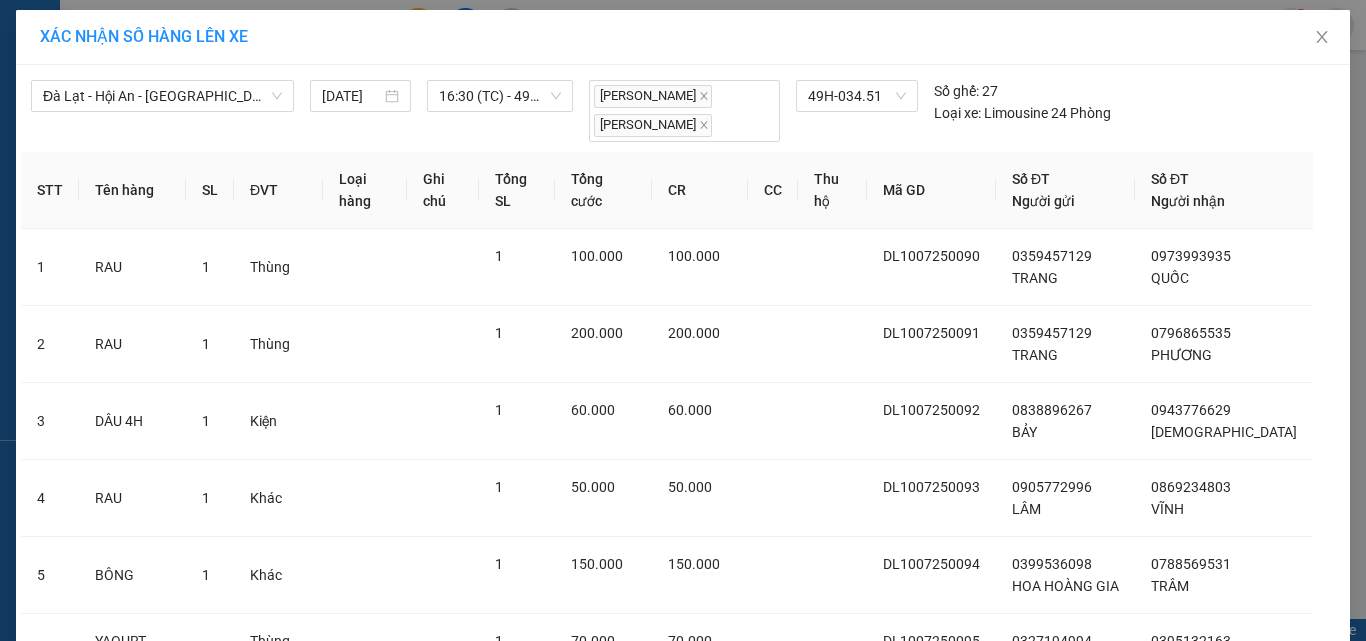 click on "Lên hàng" at bounding box center [756, 1992] 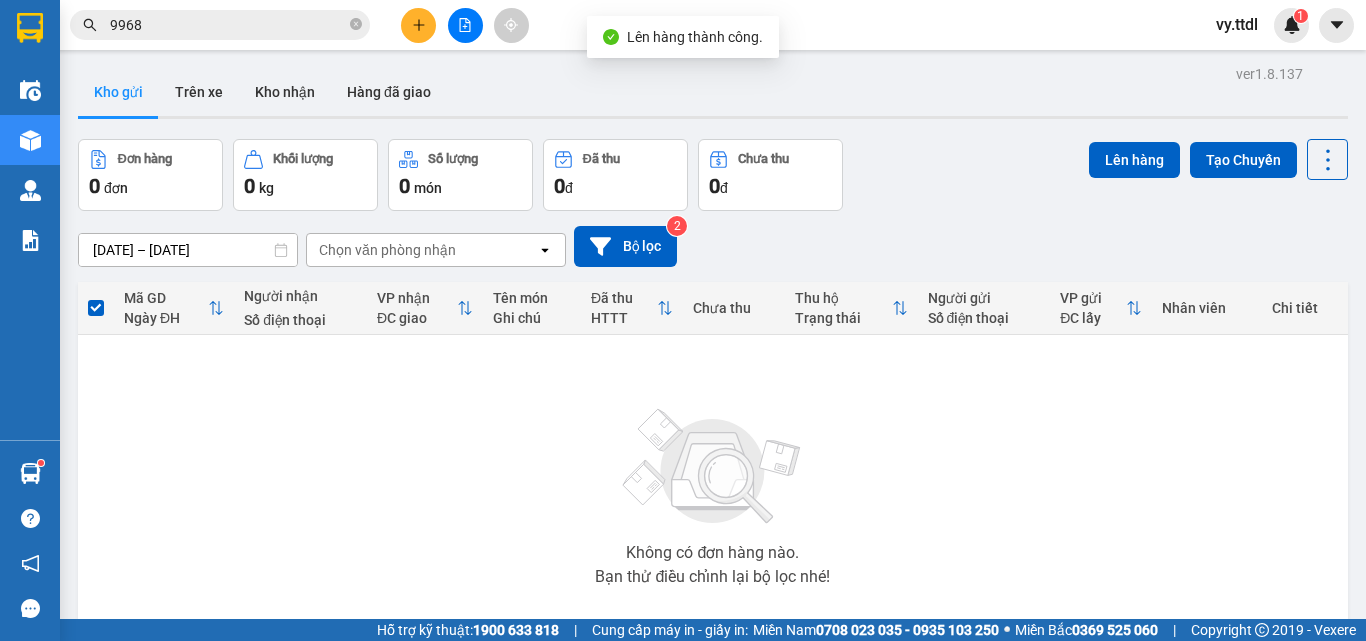 click at bounding box center [465, 25] 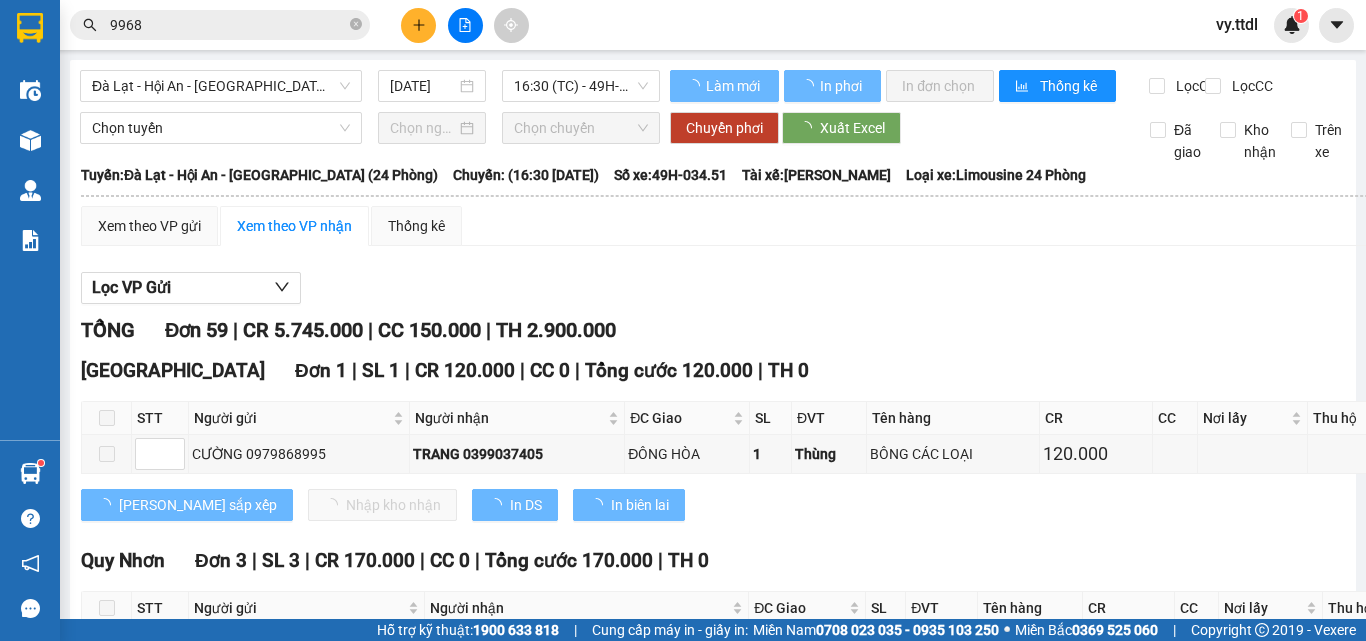scroll, scrollTop: 0, scrollLeft: 0, axis: both 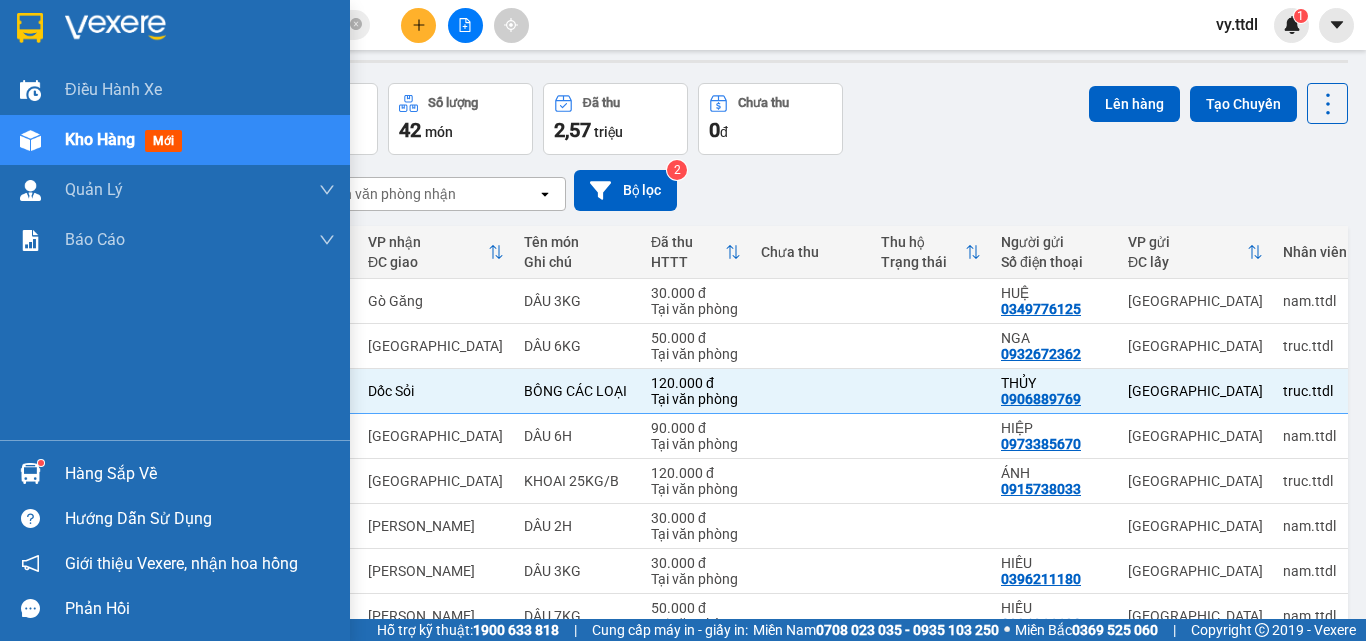 click at bounding box center [175, 32] 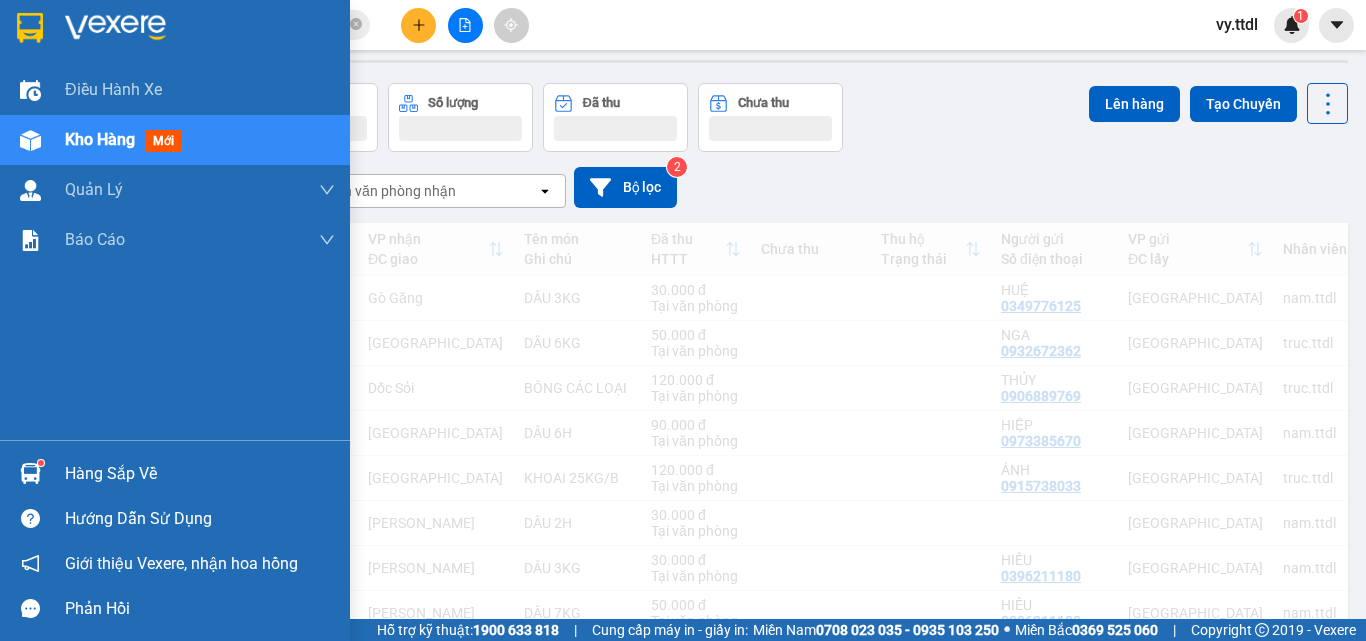 click at bounding box center [115, 28] 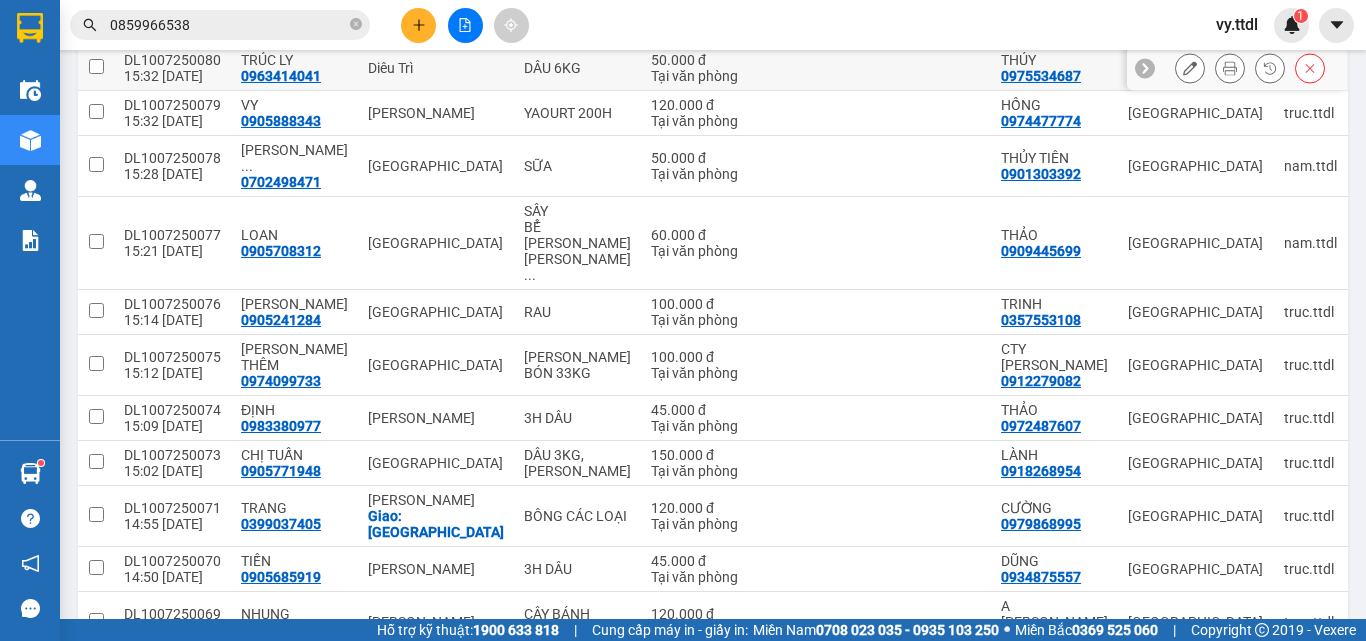 scroll, scrollTop: 0, scrollLeft: 0, axis: both 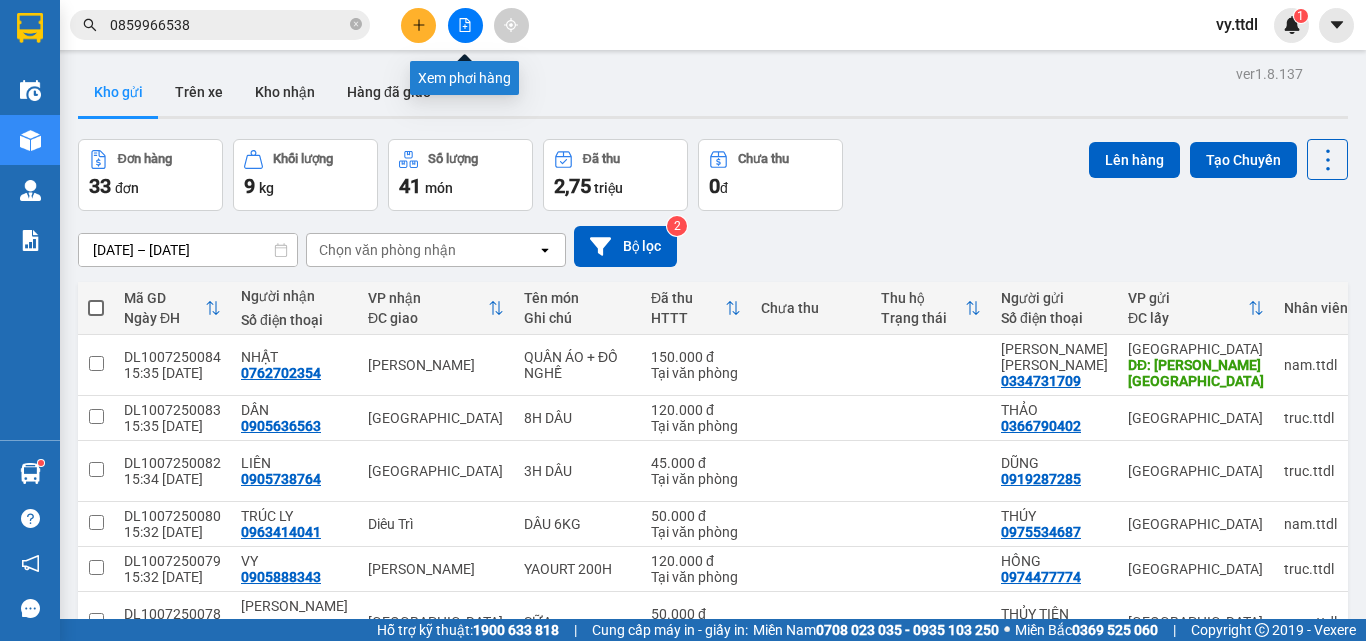 click 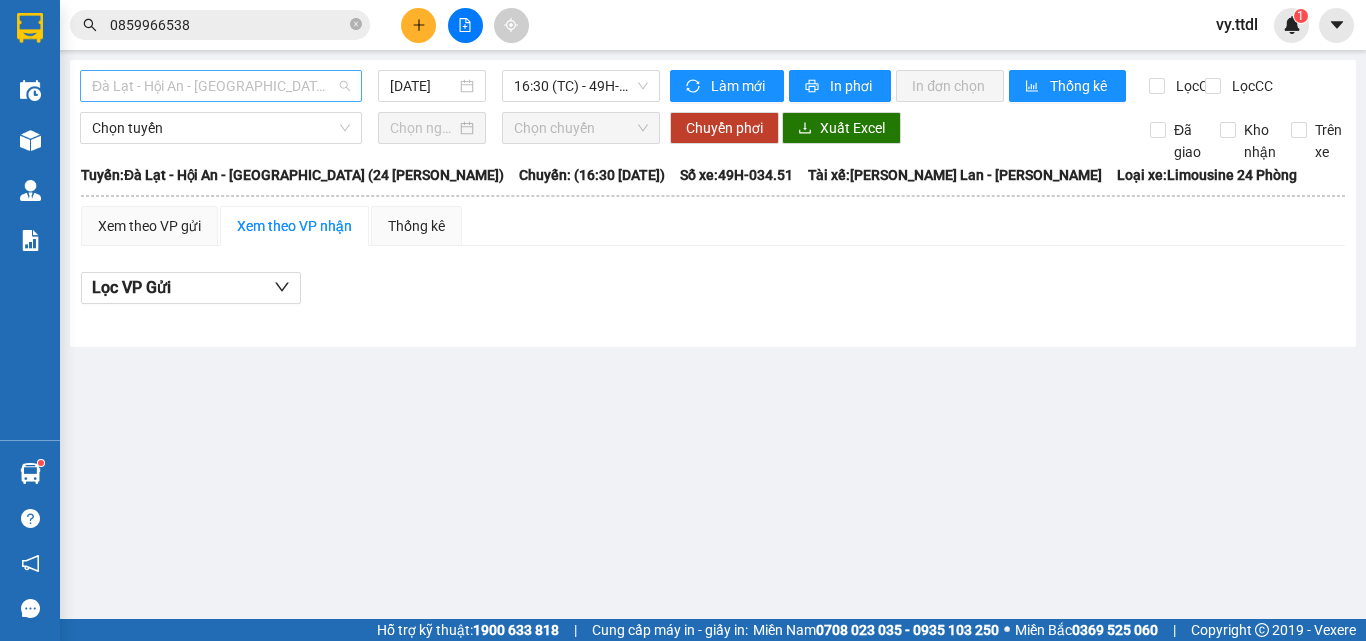 click on "Đà Lạt - Hội An - [GEOGRAPHIC_DATA] (24 Phòng)" at bounding box center (221, 86) 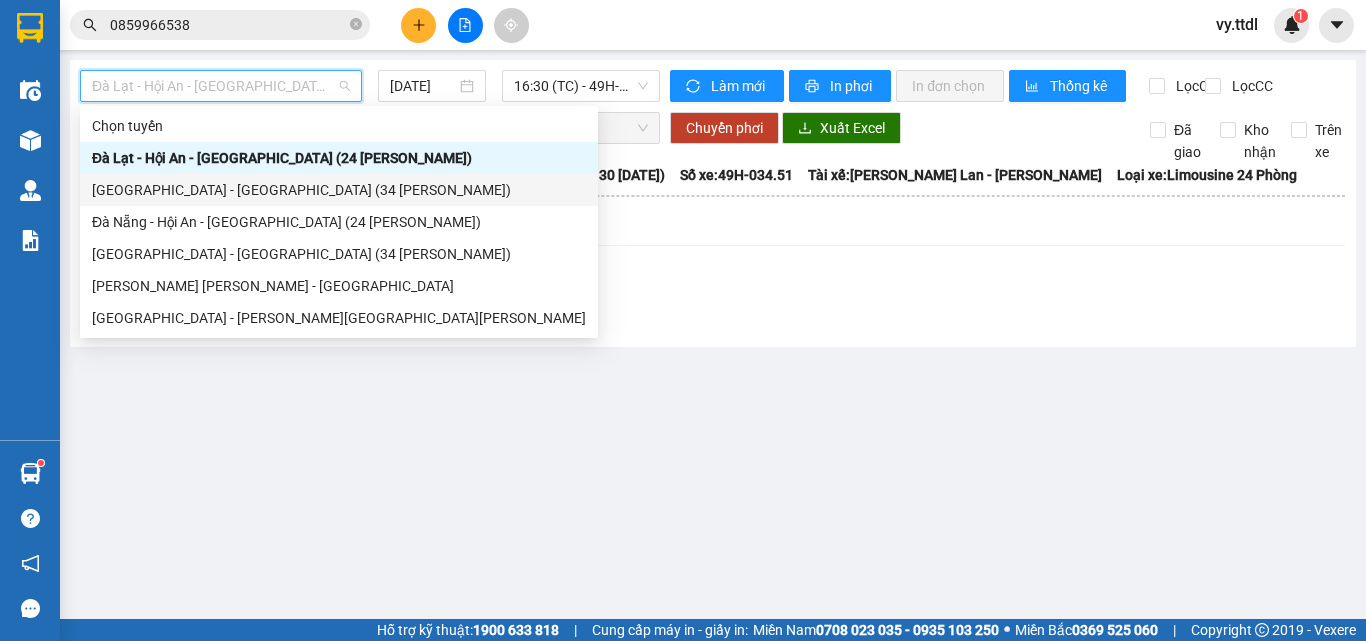click on "[GEOGRAPHIC_DATA] - [GEOGRAPHIC_DATA] (34 Phòng)" at bounding box center [339, 190] 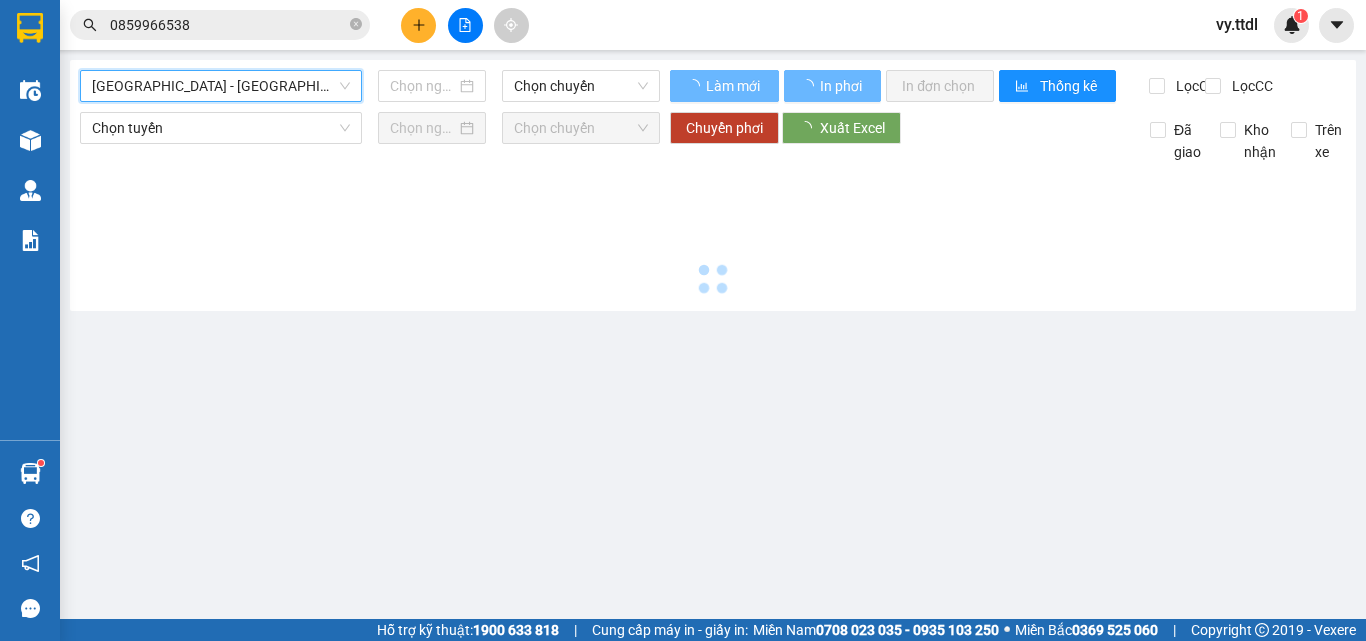 type on "[DATE]" 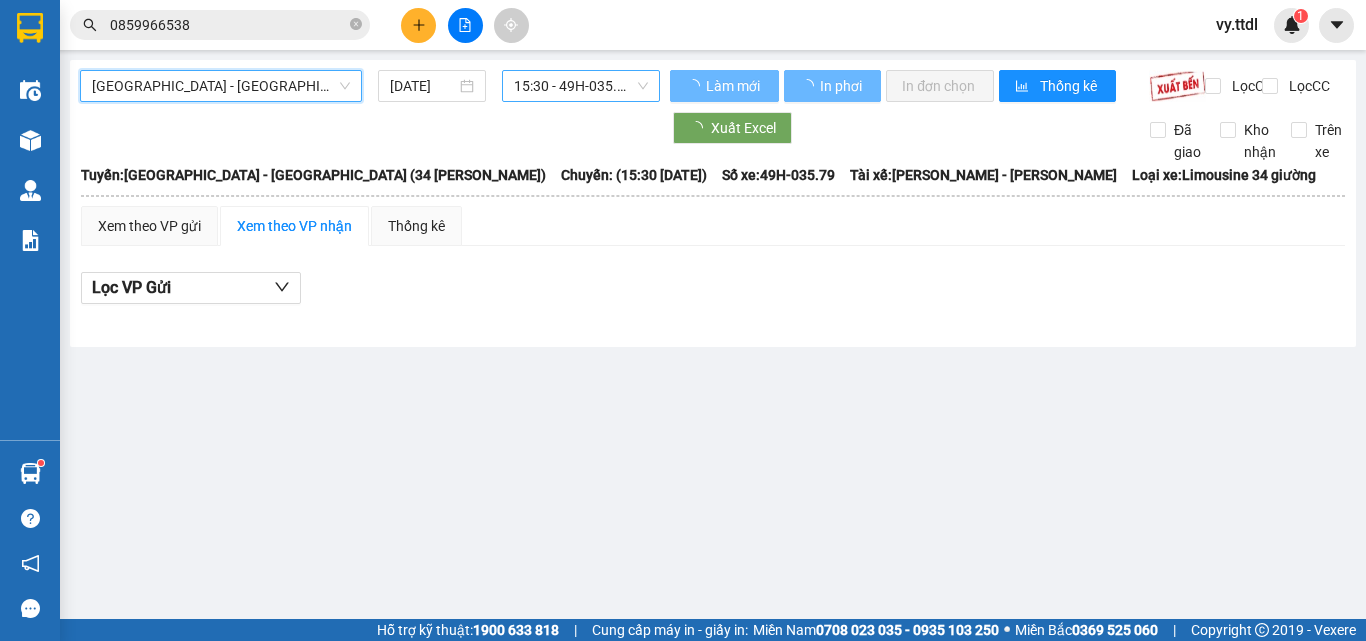 click on "15:30     - 49H-035.79" at bounding box center (581, 86) 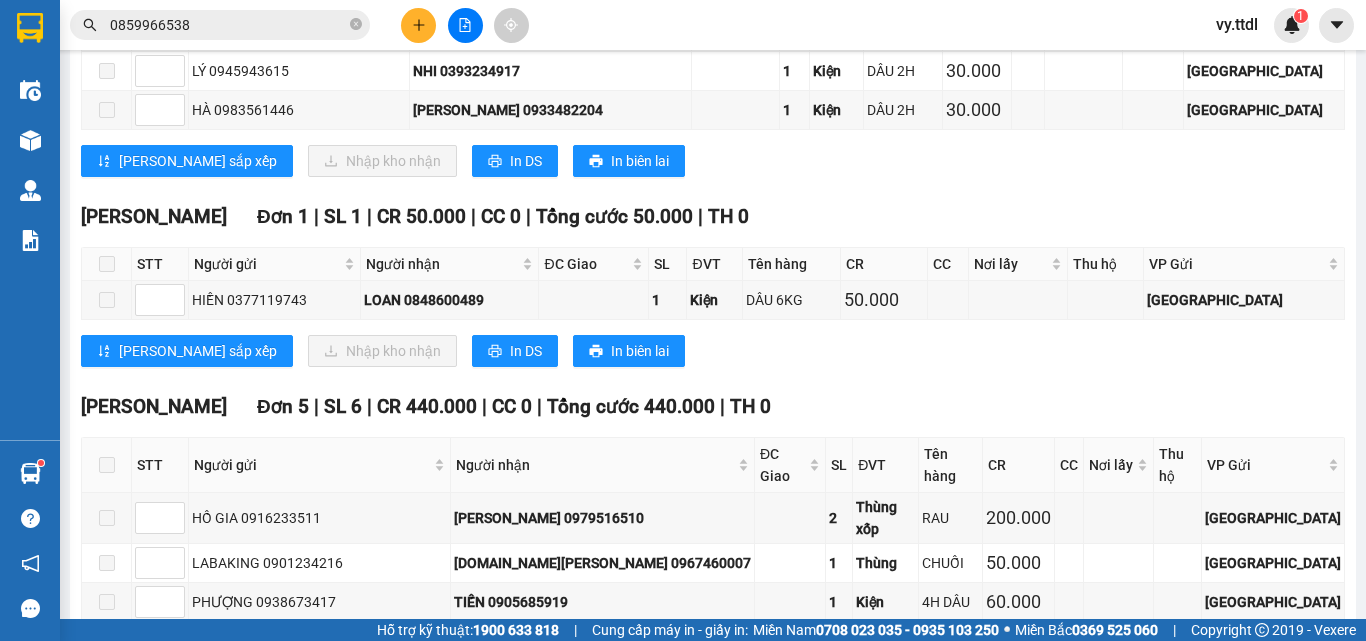 scroll, scrollTop: 0, scrollLeft: 0, axis: both 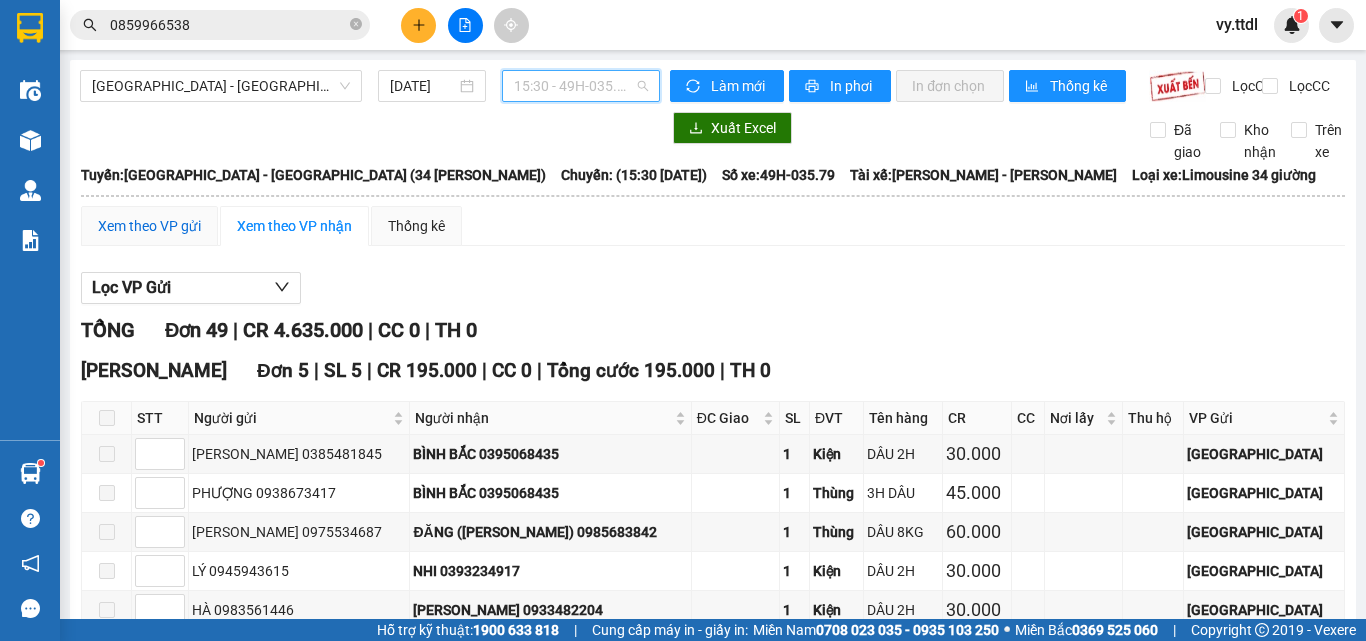click on "Xem theo VP gửi" at bounding box center [149, 226] 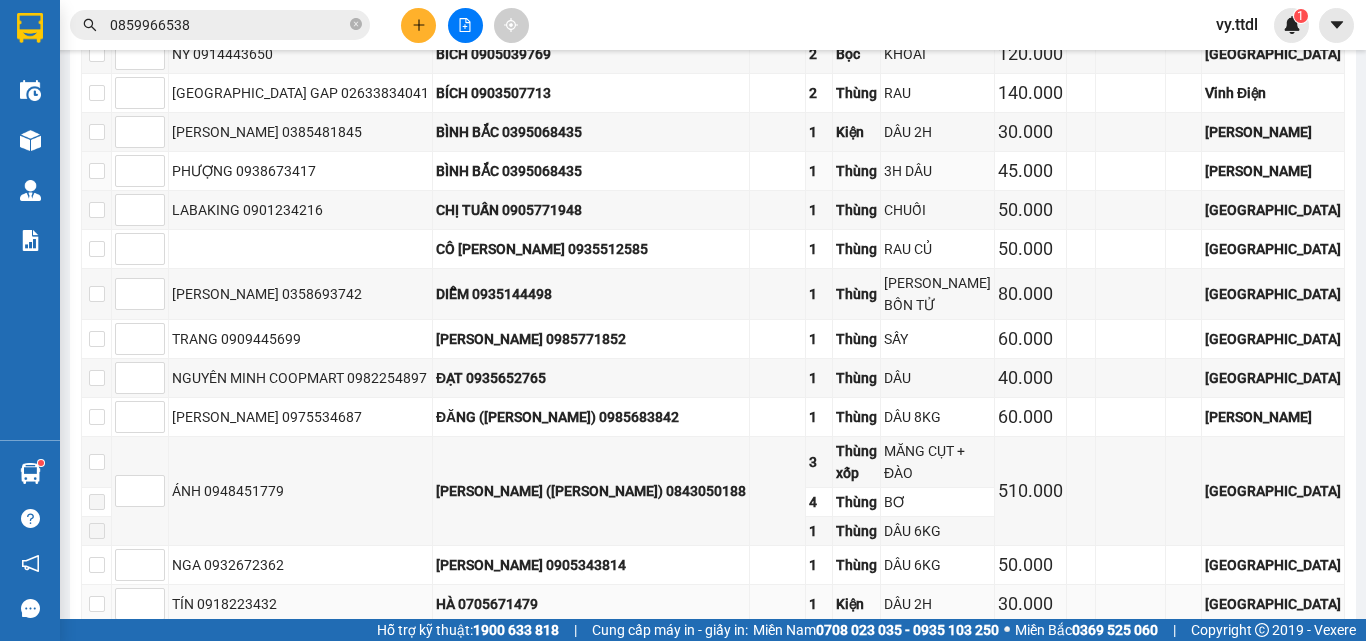 scroll, scrollTop: 900, scrollLeft: 0, axis: vertical 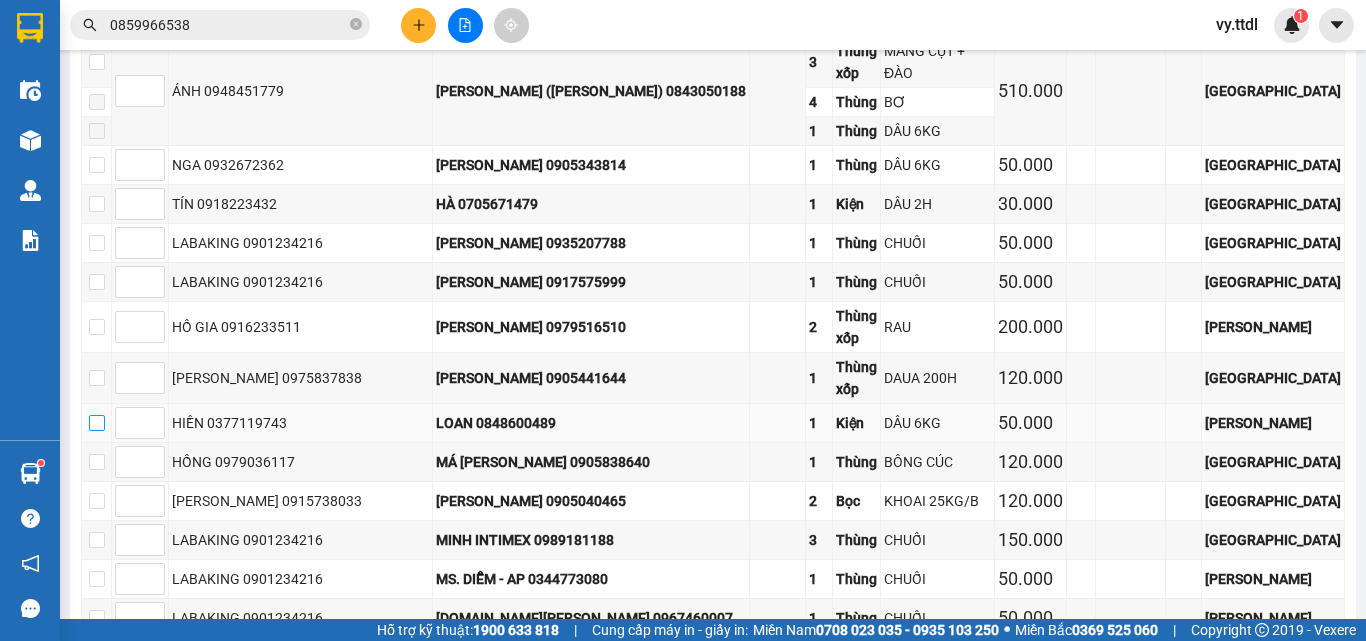 click at bounding box center [97, 423] 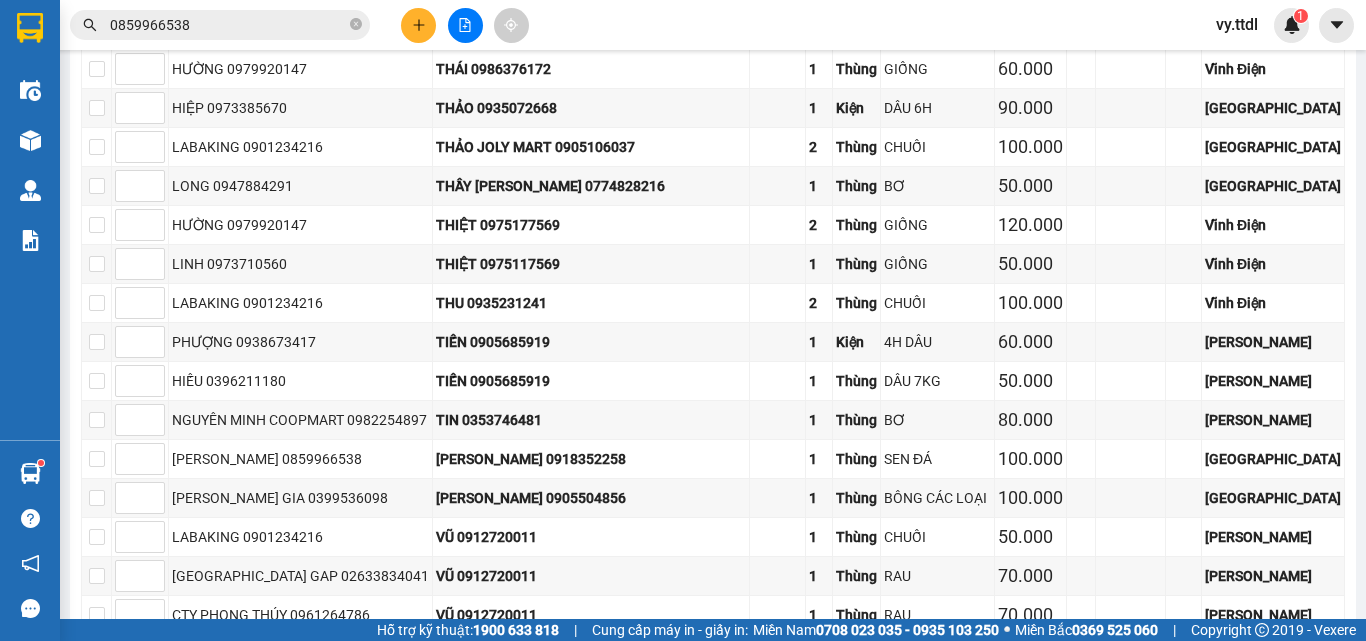 scroll, scrollTop: 1895, scrollLeft: 0, axis: vertical 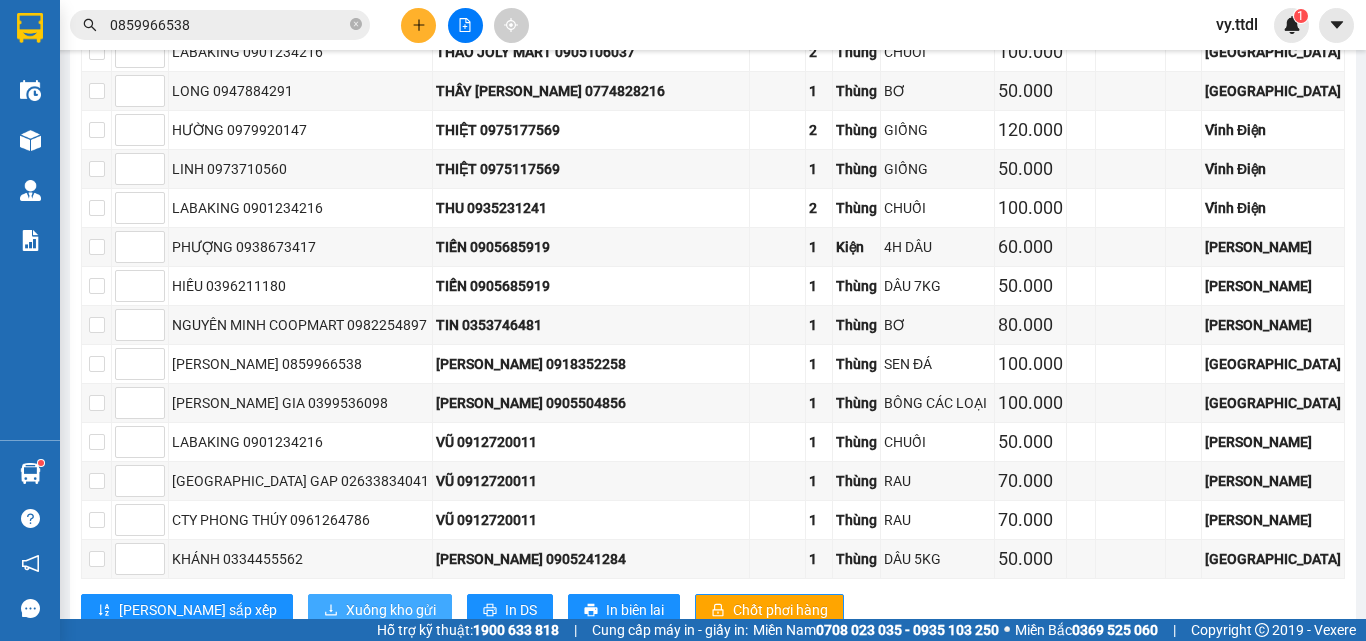 click on "Xuống kho gửi" at bounding box center (380, 610) 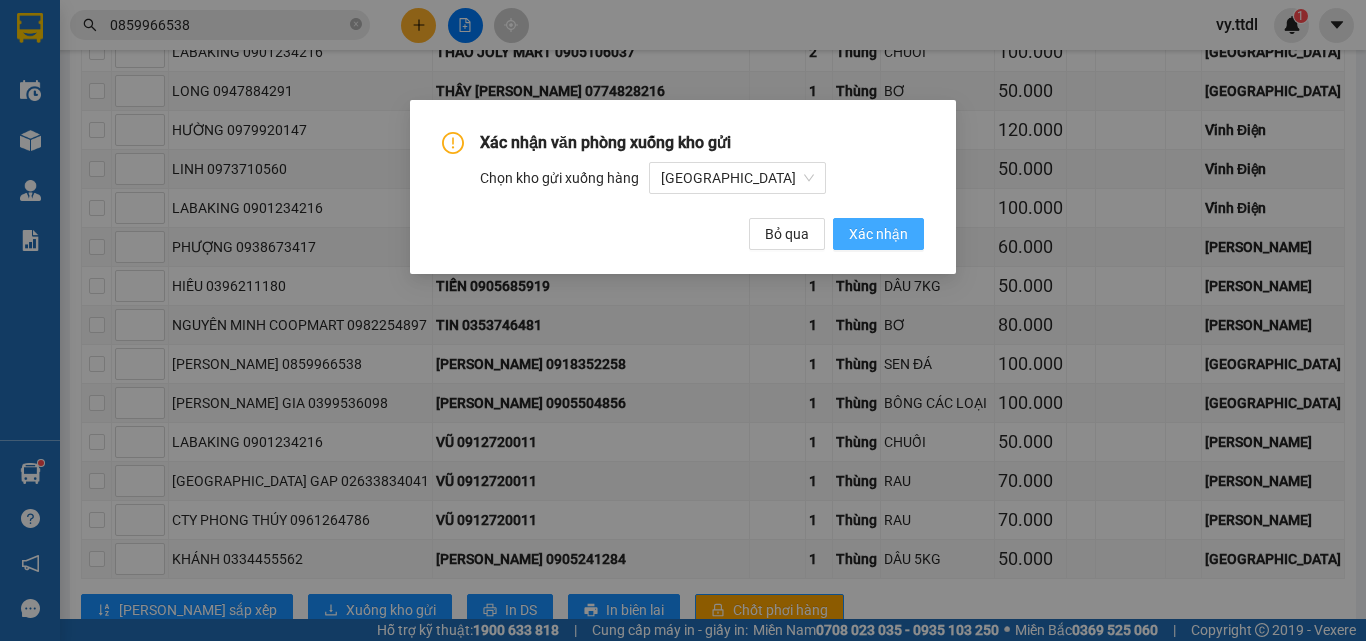 click on "Xác nhận" at bounding box center (878, 234) 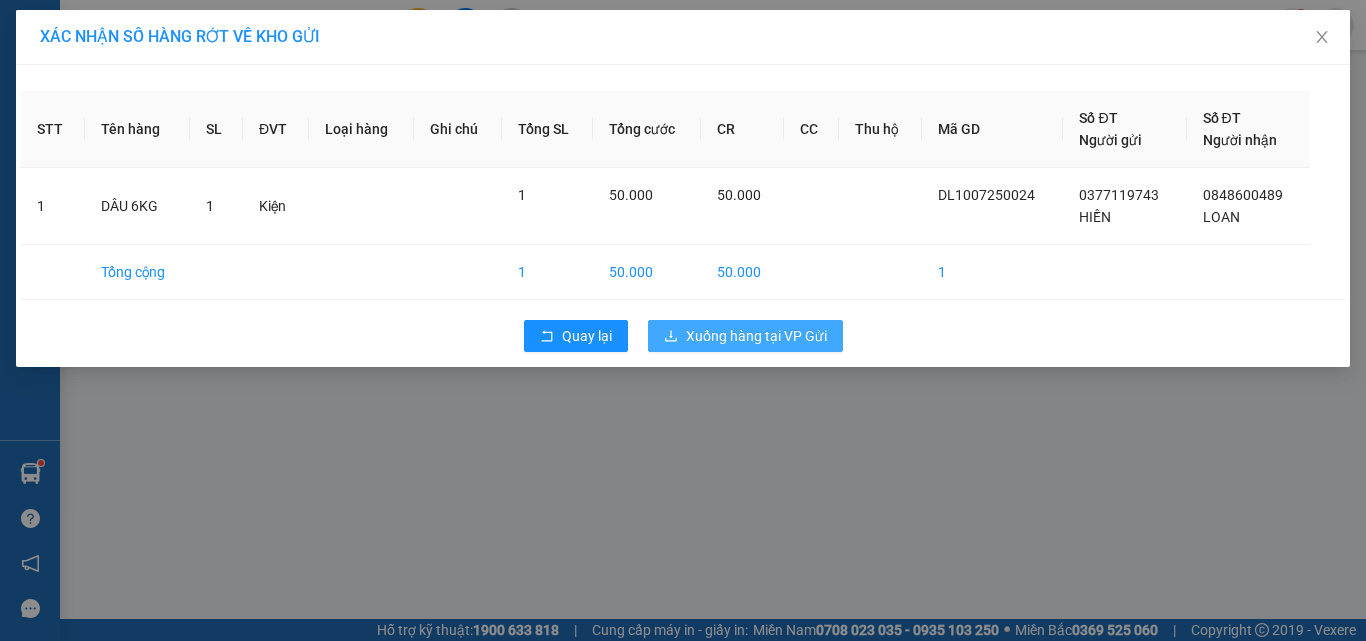 click on "Xuống hàng tại VP Gửi" at bounding box center (756, 336) 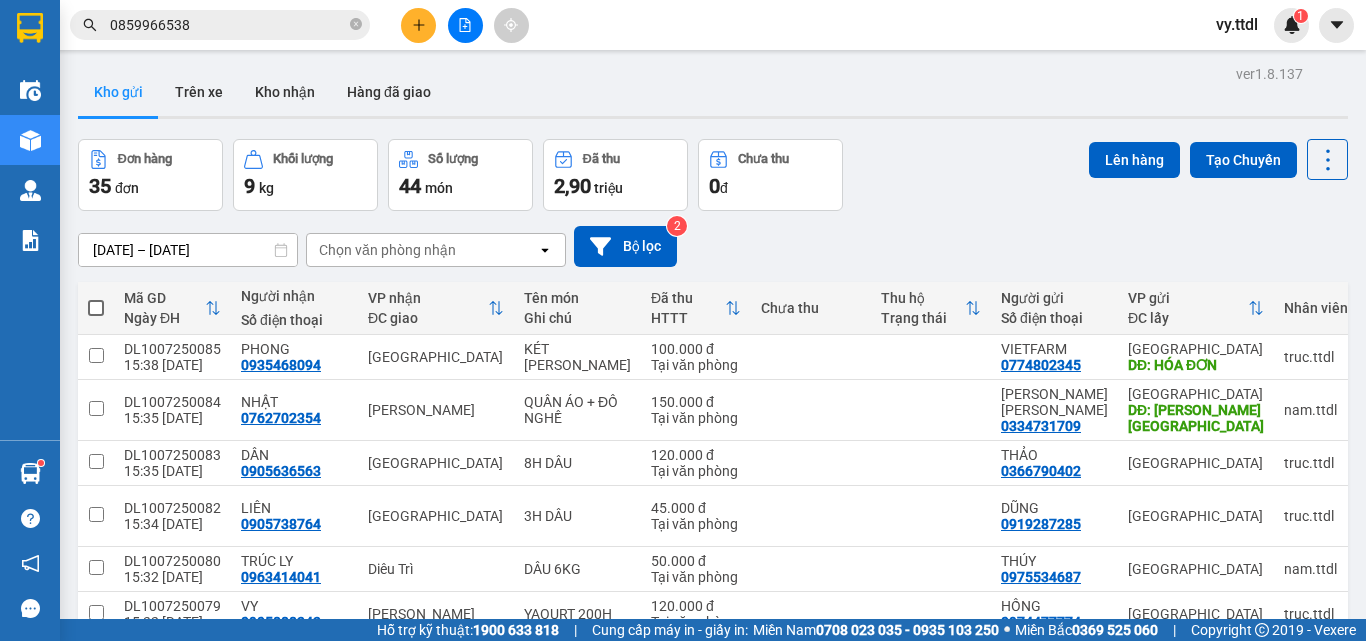 drag, startPoint x: 905, startPoint y: 296, endPoint x: 978, endPoint y: 82, distance: 226.10838 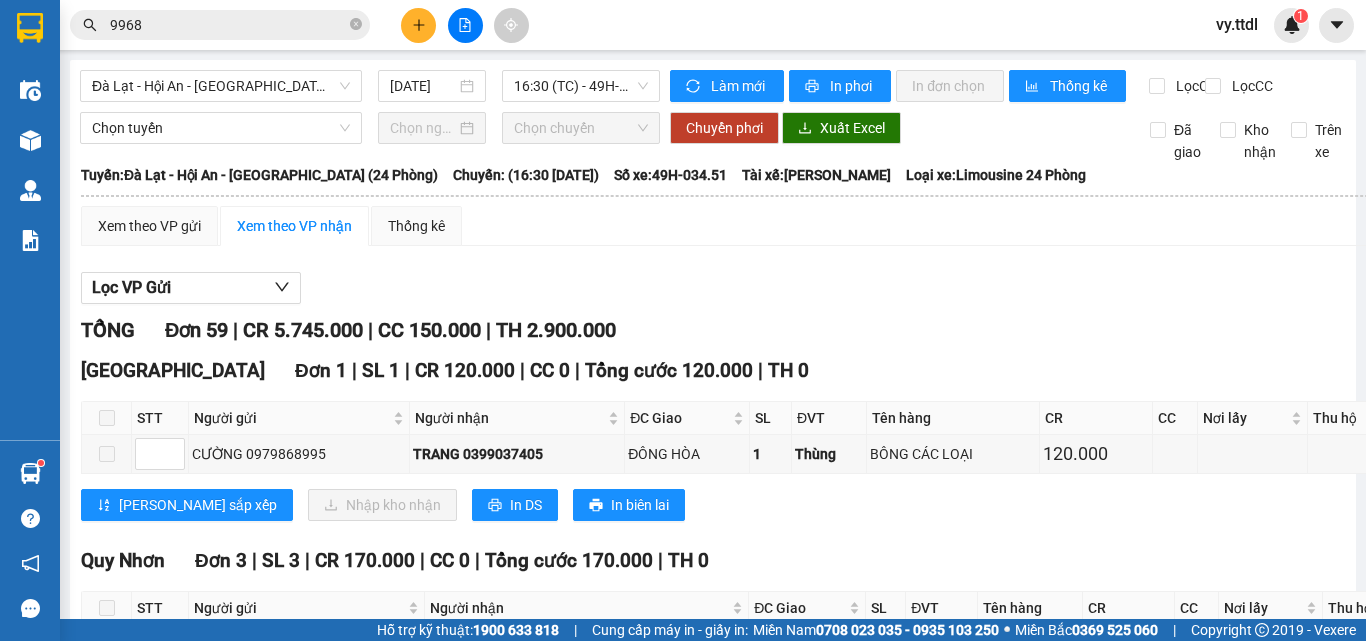 click on "Làm mới" at bounding box center (739, 86) 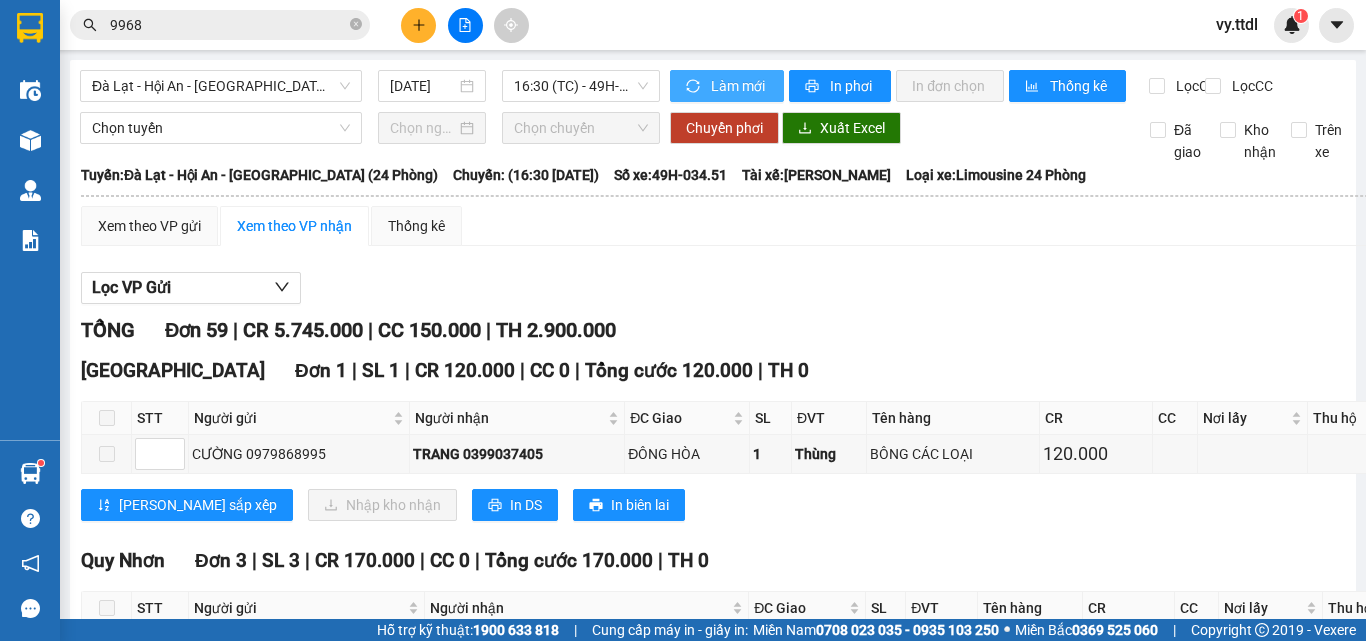 scroll, scrollTop: 0, scrollLeft: 0, axis: both 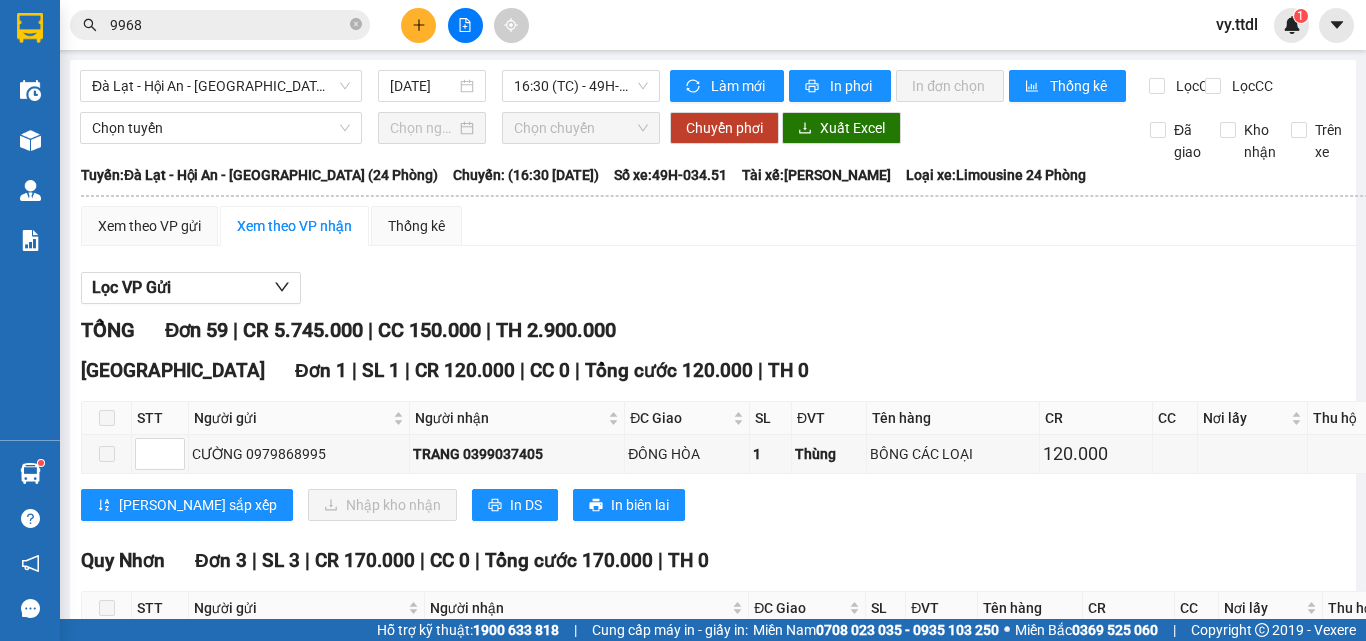 drag, startPoint x: 866, startPoint y: 291, endPoint x: 865, endPoint y: 281, distance: 10.049875 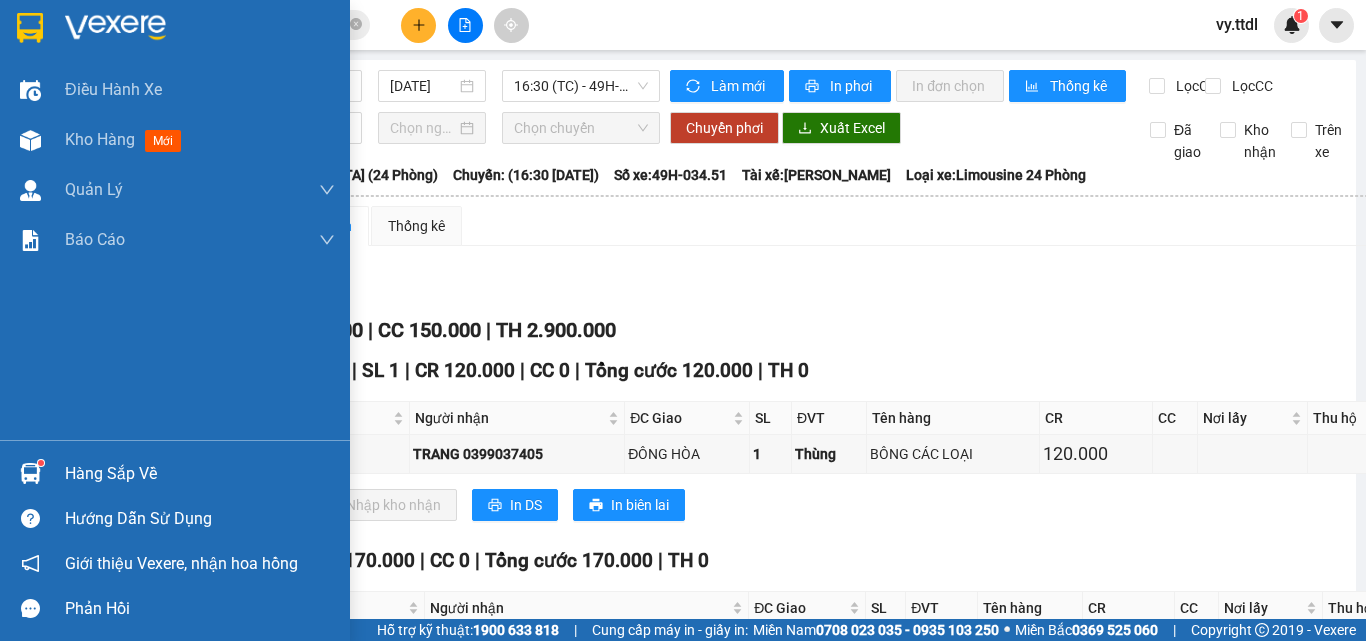 click at bounding box center [175, 32] 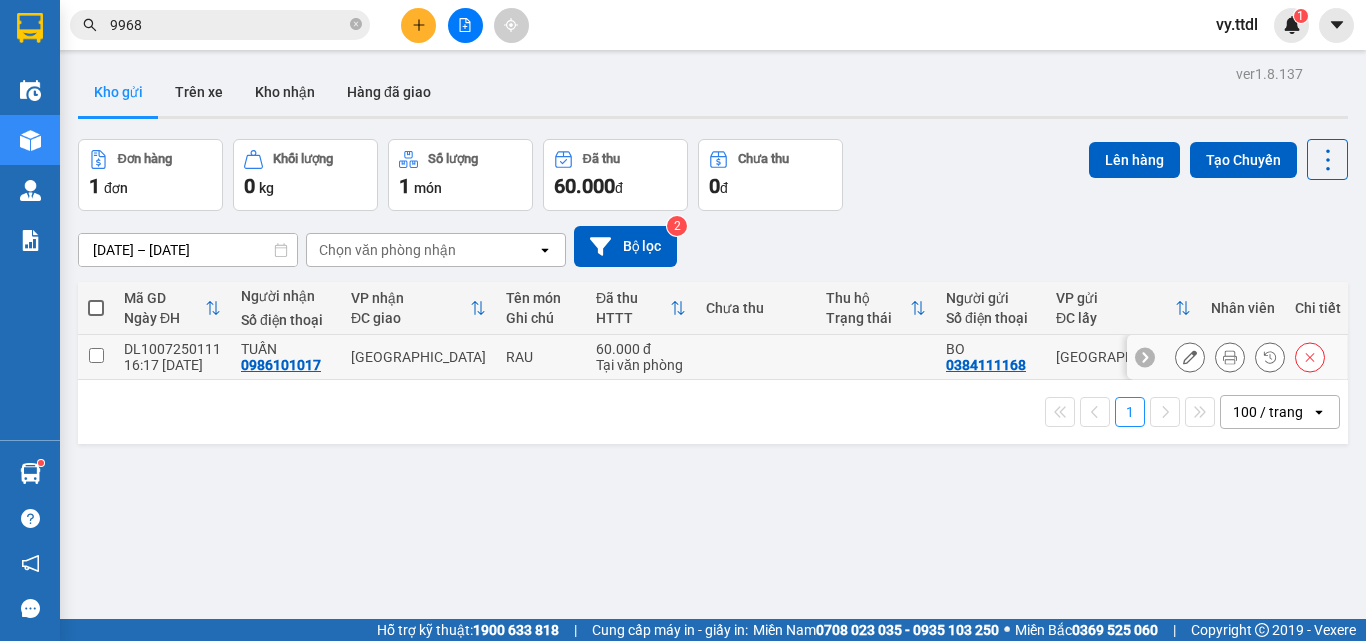 click at bounding box center [96, 355] 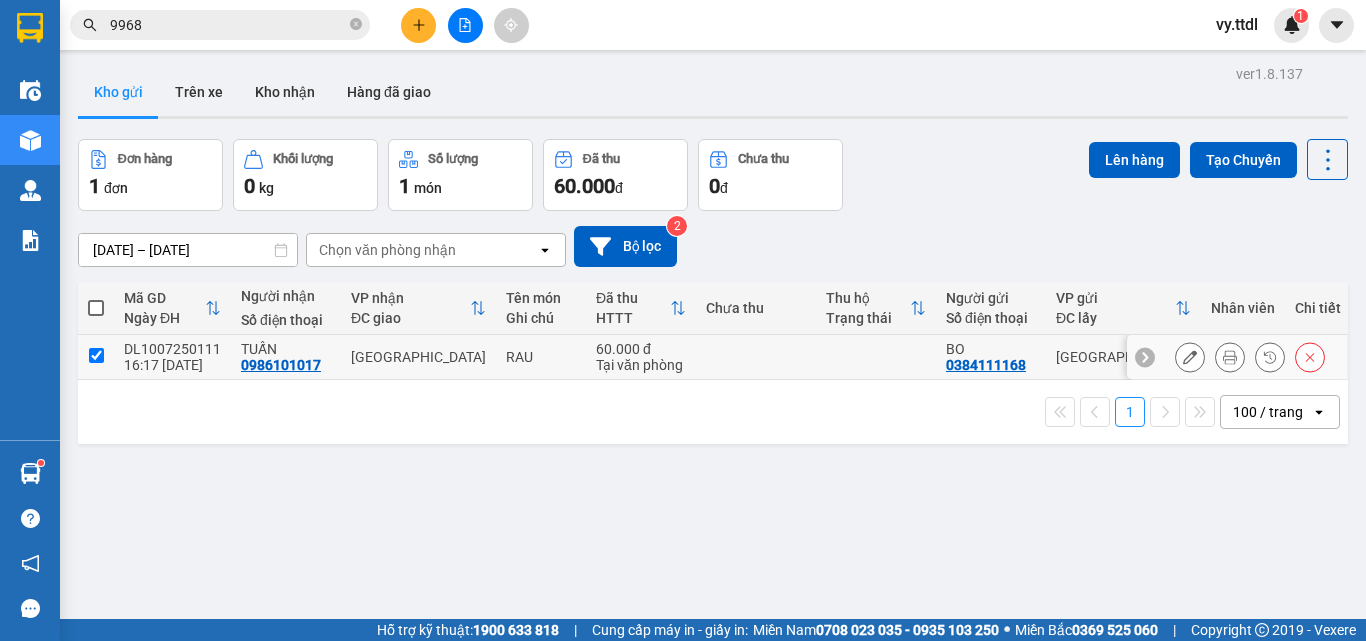 checkbox on "true" 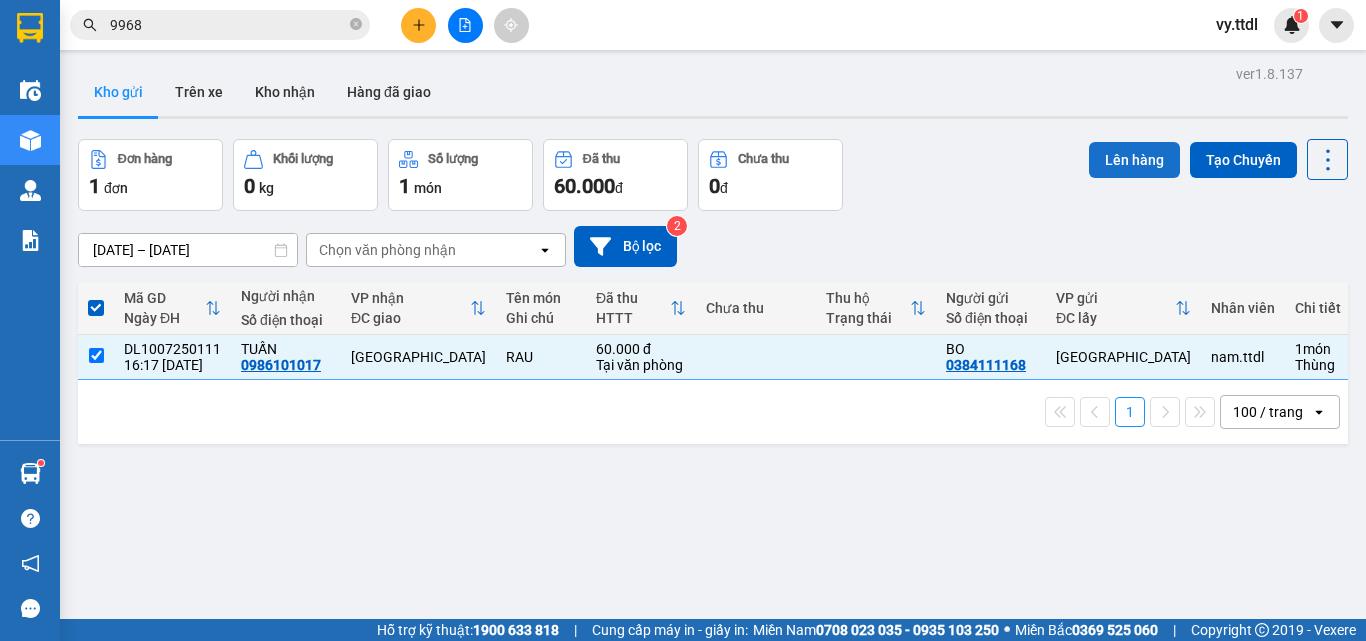 click on "Lên hàng" at bounding box center (1134, 160) 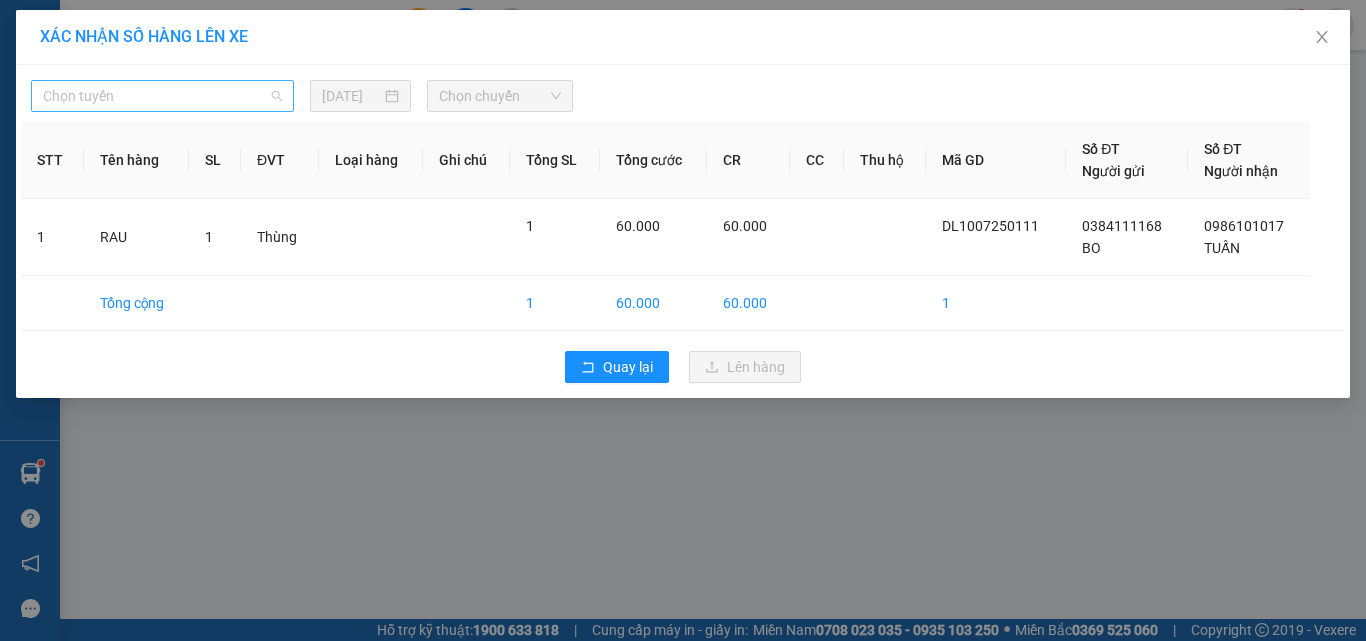 click on "Chọn tuyến" at bounding box center [162, 96] 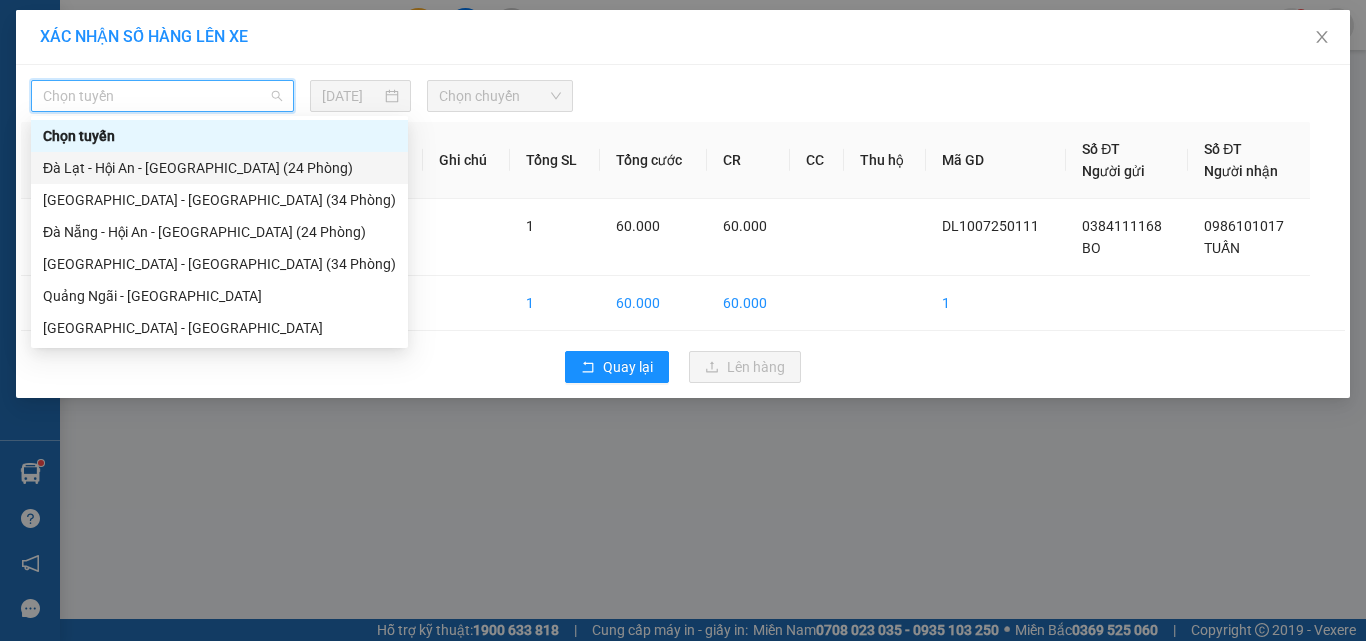 click on "Đà Lạt - Hội An - [GEOGRAPHIC_DATA] (24 Phòng)" at bounding box center [219, 168] 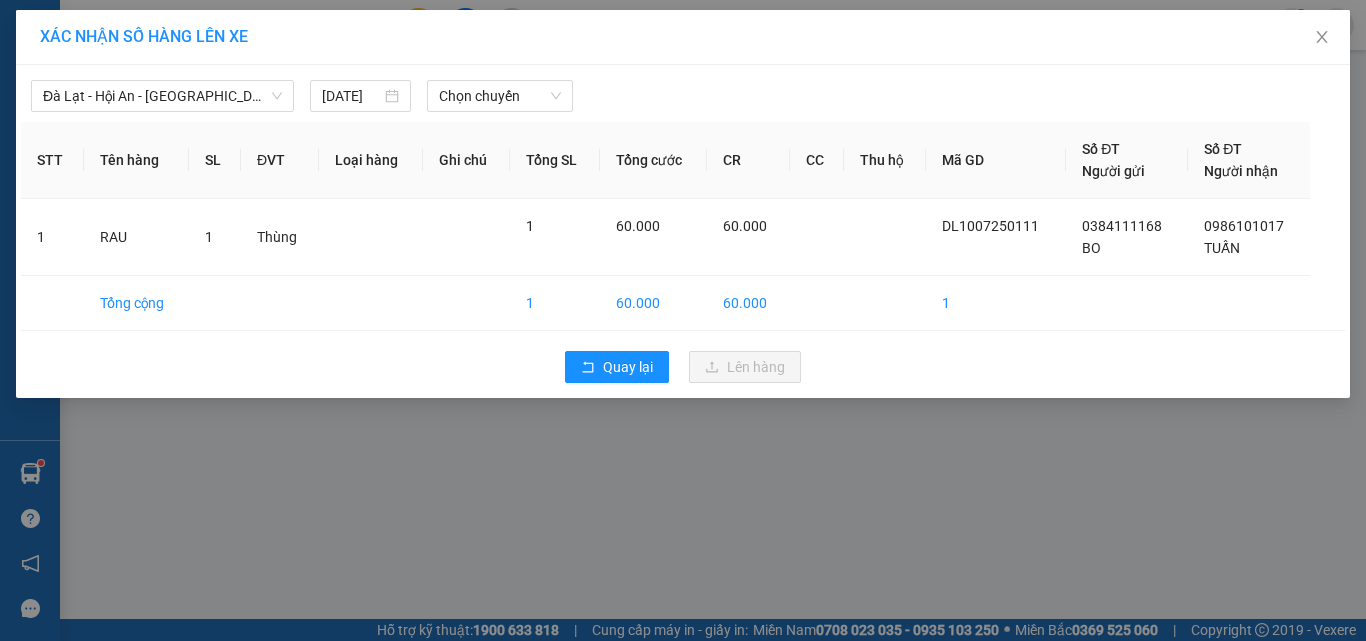 click on "Đà Lạt - Hội An - Đà Nẵng (24 Phòng) 10/07/2025 Chọn chuyến STT Tên hàng SL ĐVT Loại hàng Ghi chú Tổng SL Tổng cước CR CC Thu hộ Mã GD Số ĐT Người gửi Số ĐT Người nhận 1 RAU  1 Thùng 1 60.000 60.000 DL1007250111 0384111168 BO 0986101017 TUẤN  Tổng cộng 1 60.000 60.000 1 Quay lại Lên hàng" at bounding box center (683, 231) 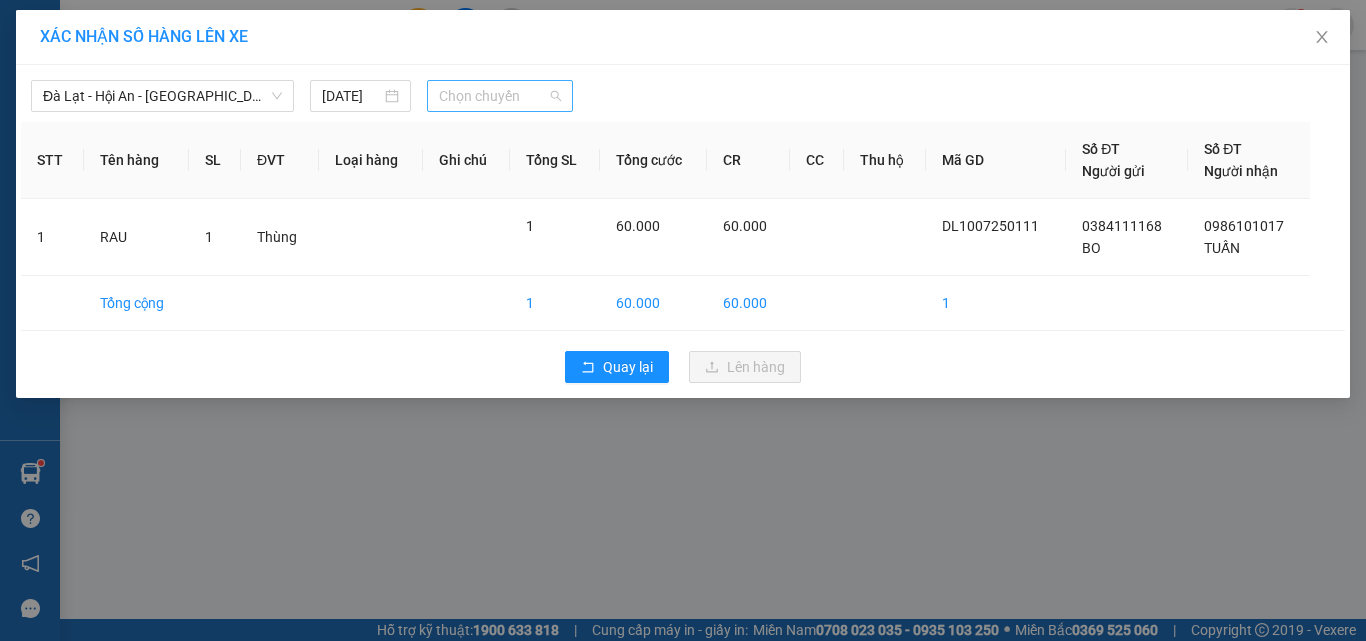 click on "Chọn chuyến" at bounding box center [500, 96] 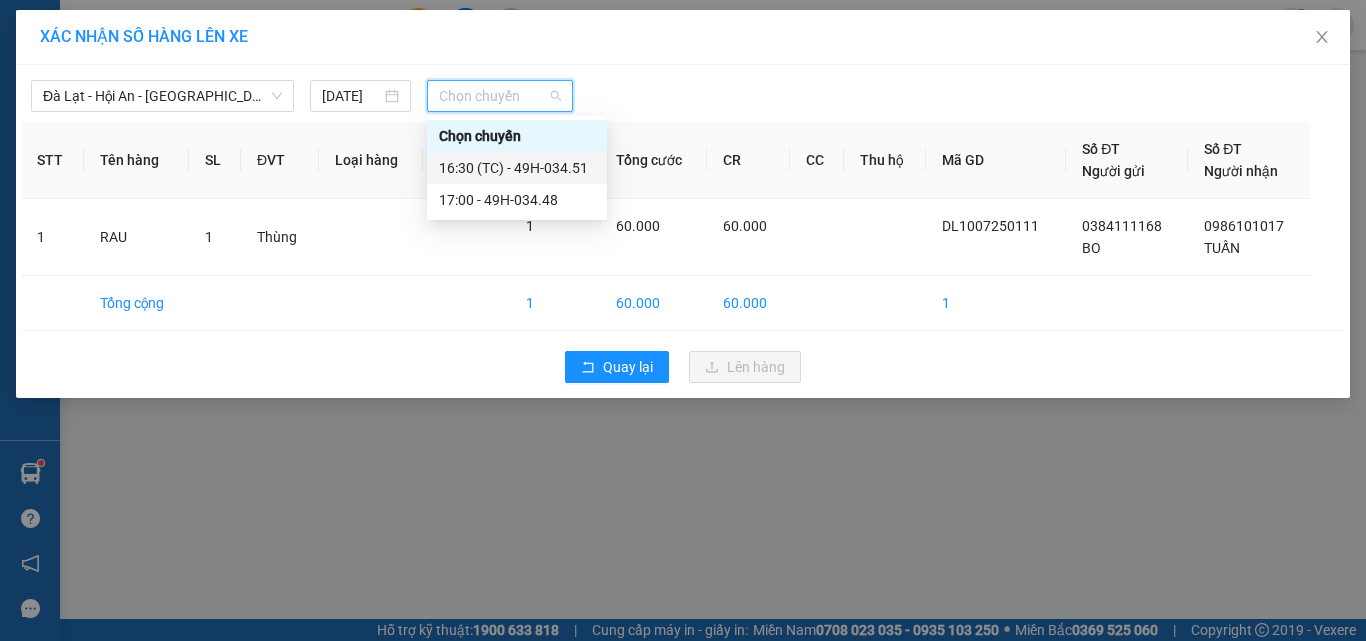 click on "16:30   (TC)   - 49H-034.51" at bounding box center [517, 168] 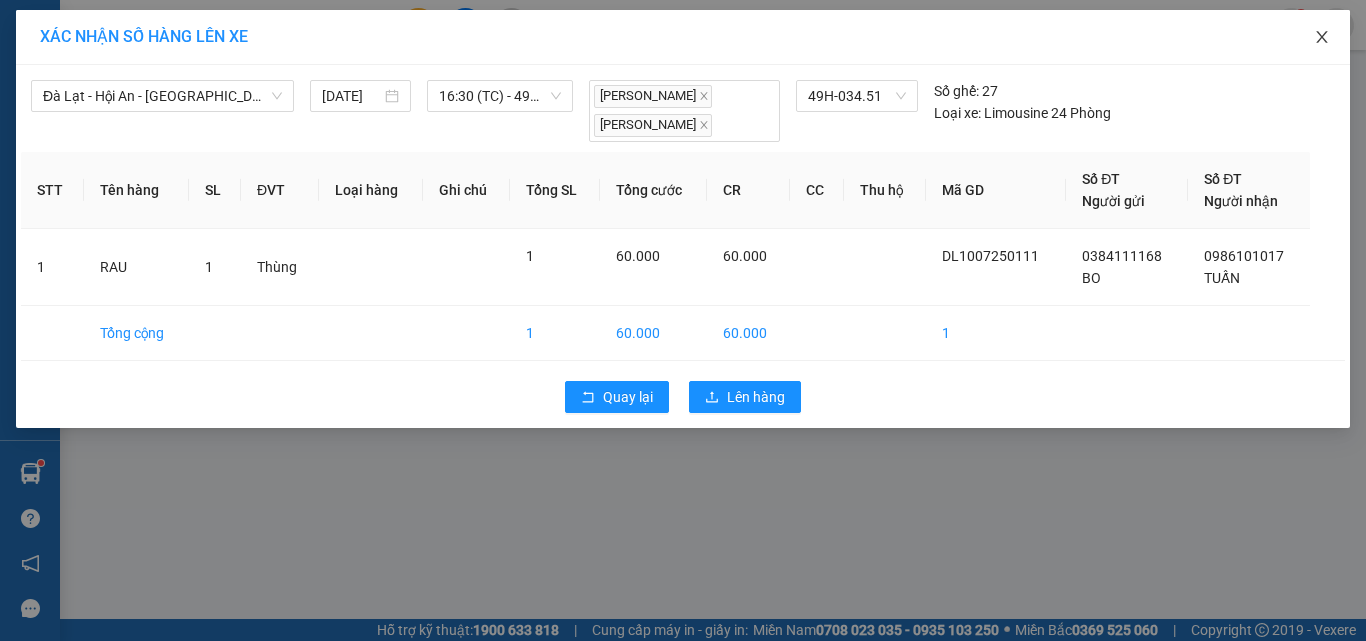click at bounding box center (1322, 38) 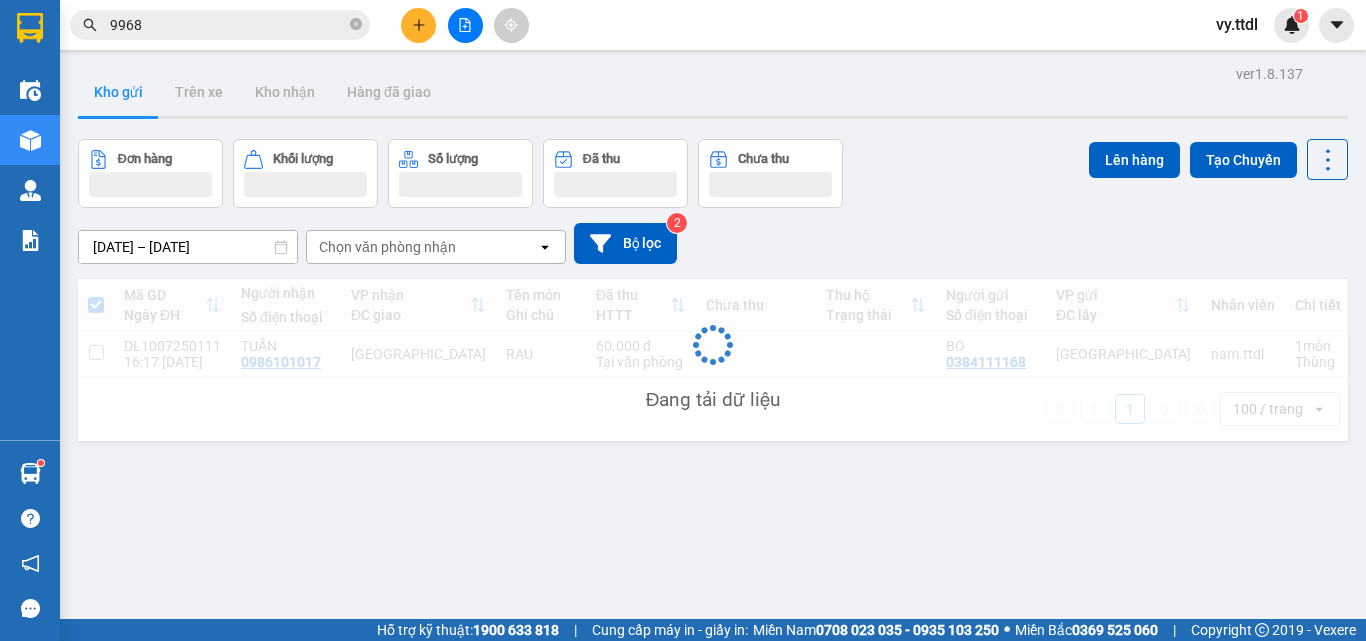 click at bounding box center [1336, 25] 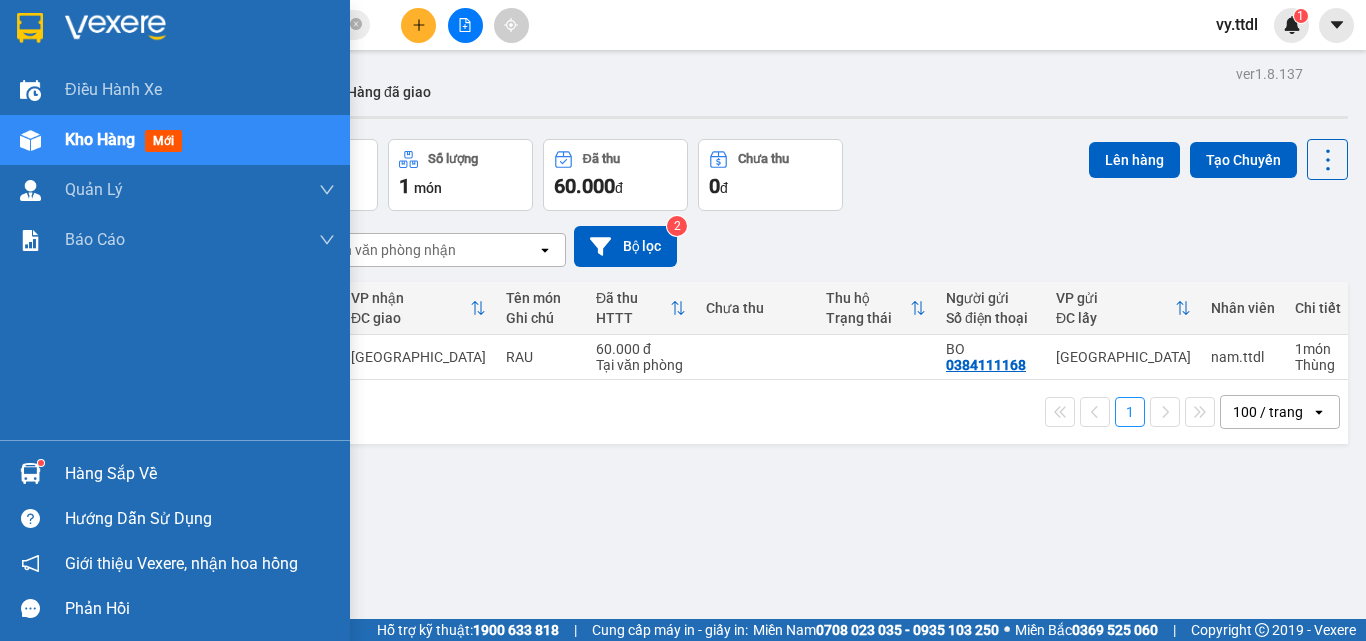 click at bounding box center (115, 28) 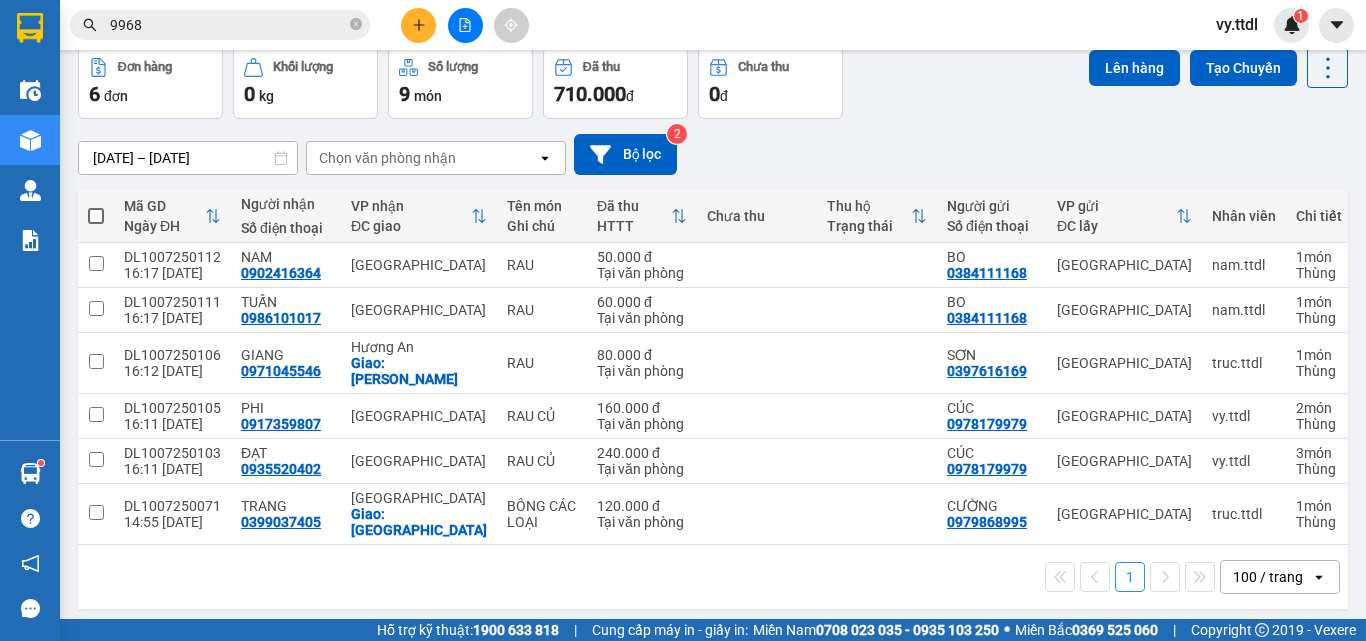 scroll, scrollTop: 0, scrollLeft: 0, axis: both 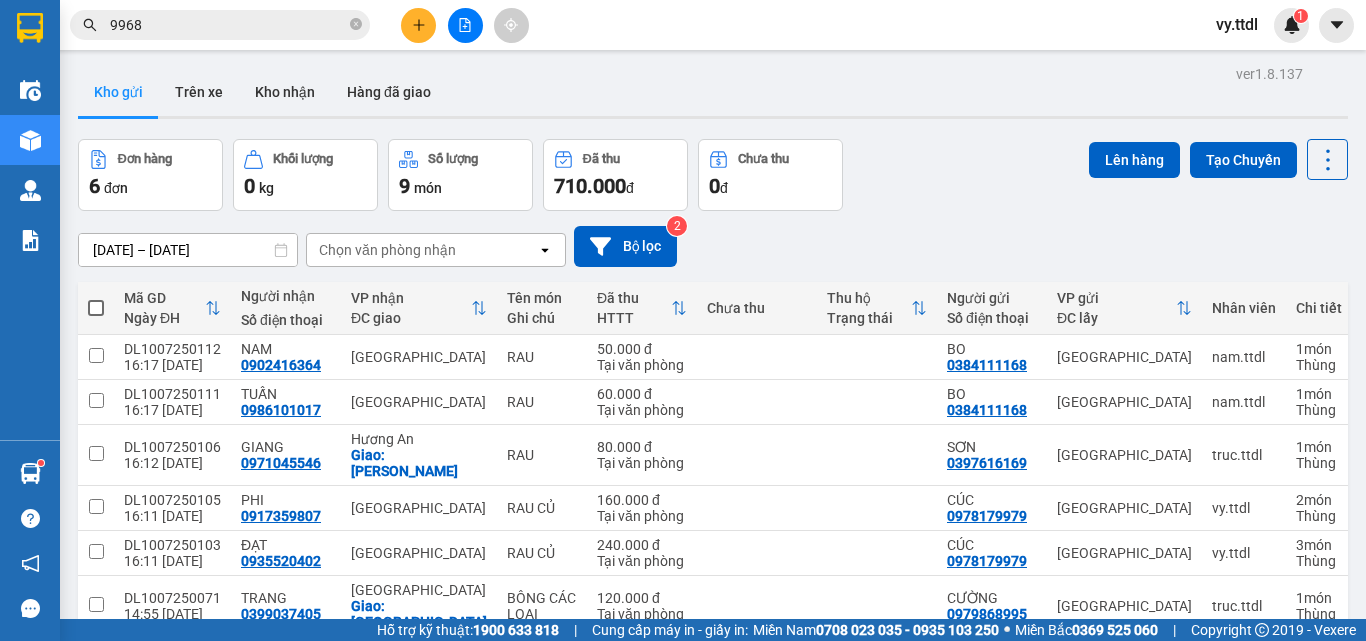 click 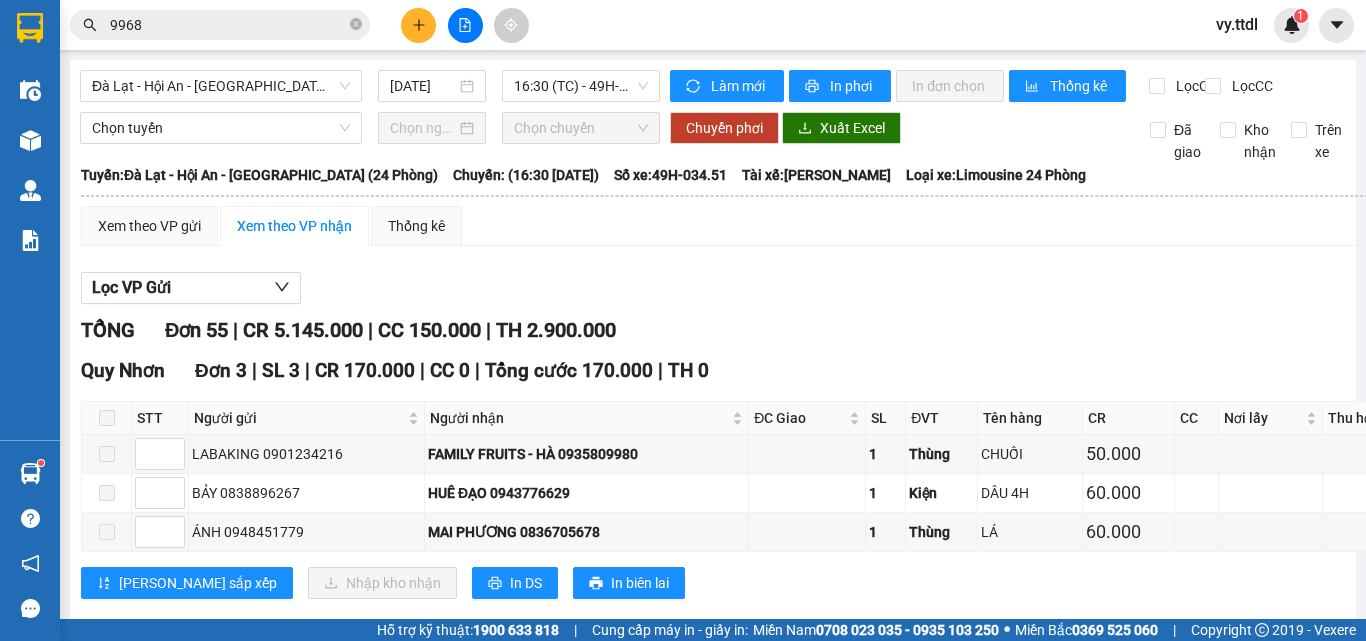 click at bounding box center (849, 304) 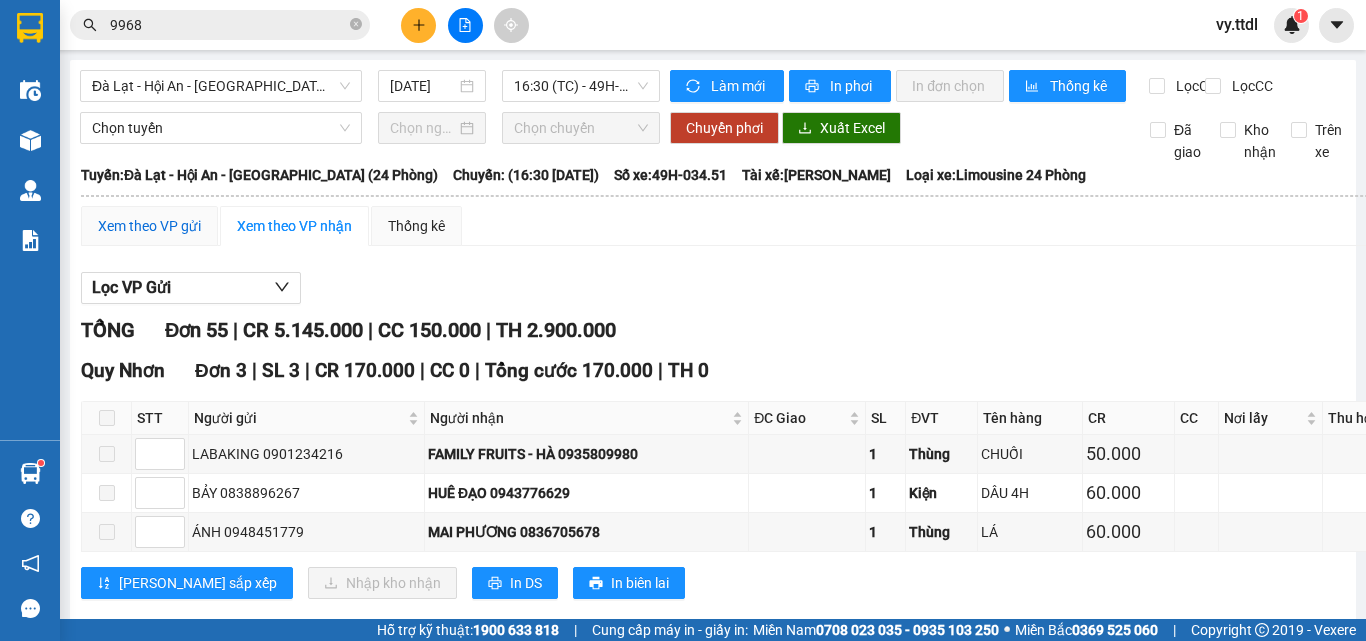 click on "Xem theo VP gửi" at bounding box center [149, 226] 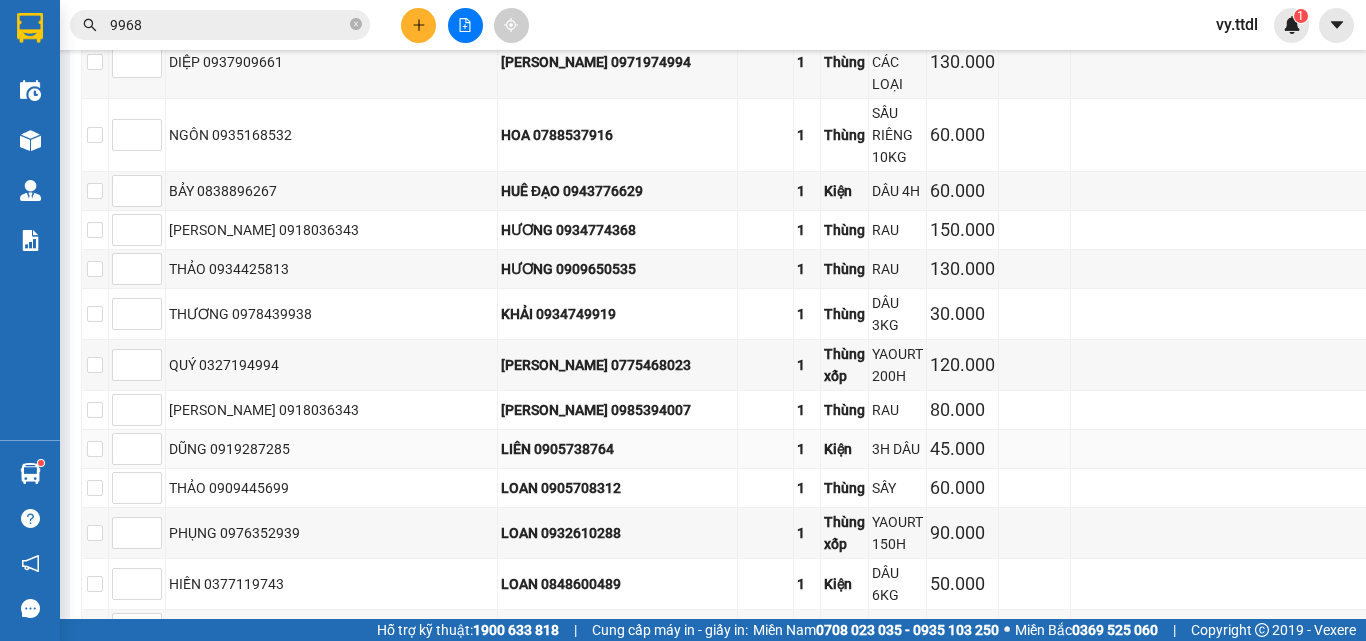scroll, scrollTop: 1613, scrollLeft: 0, axis: vertical 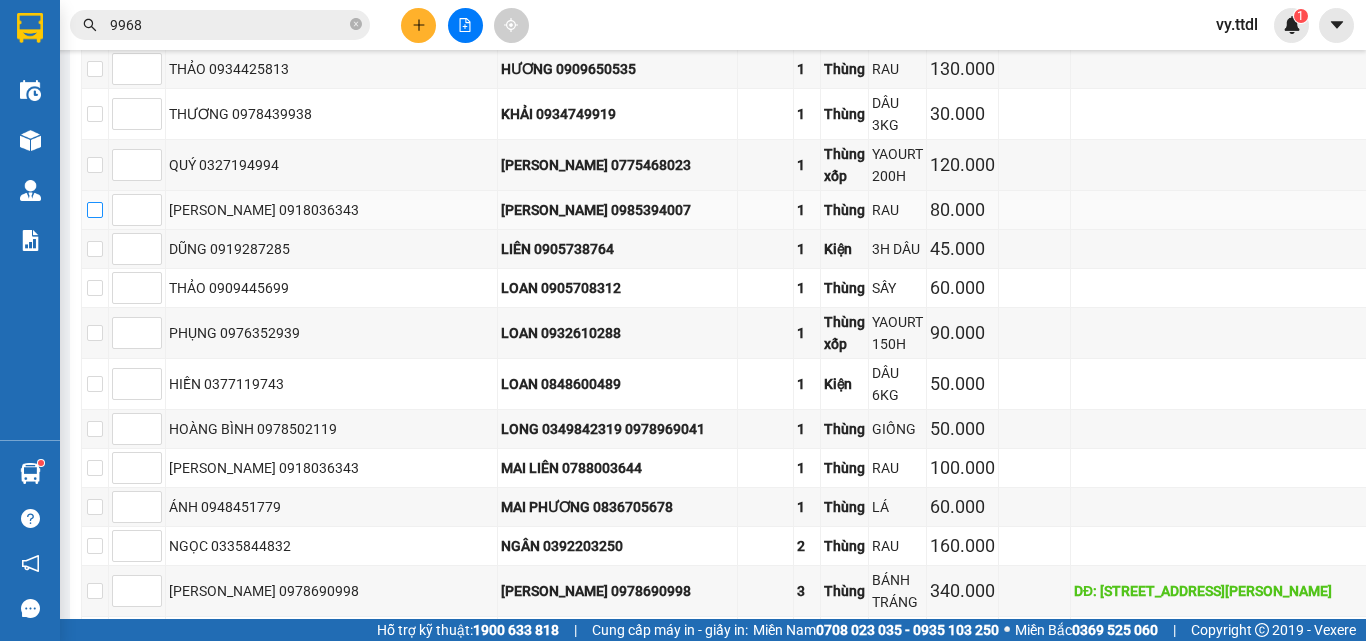 click at bounding box center [95, 210] 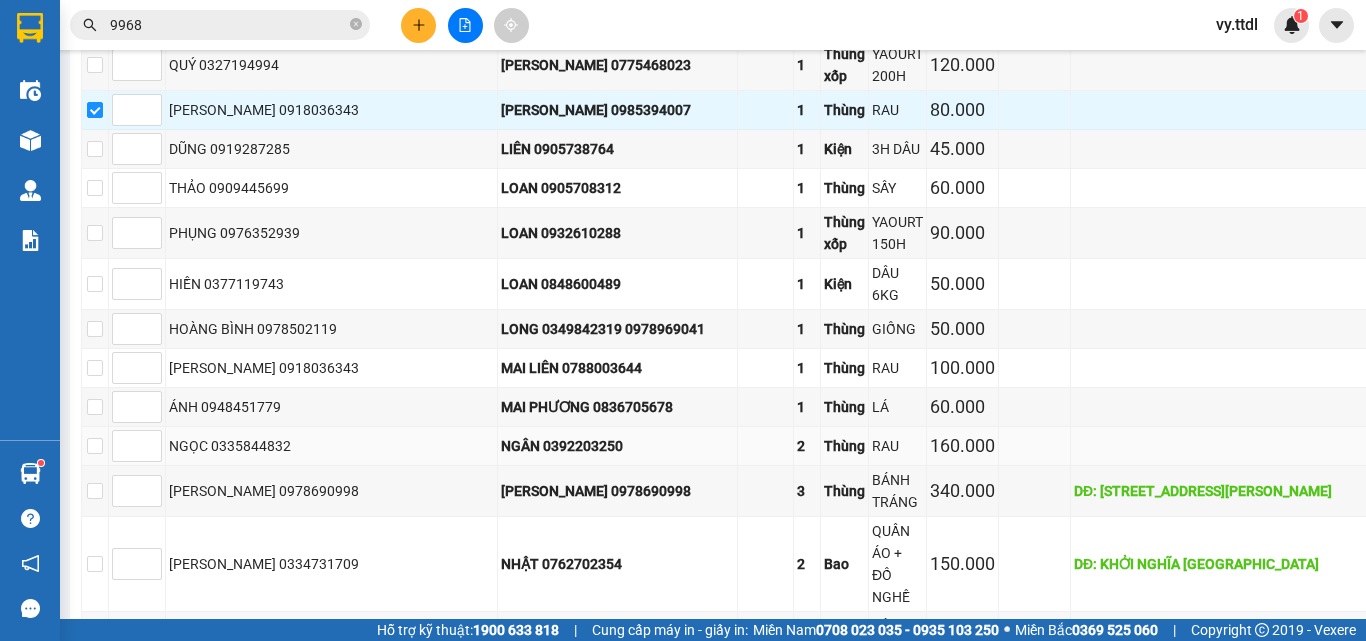 scroll, scrollTop: 1813, scrollLeft: 0, axis: vertical 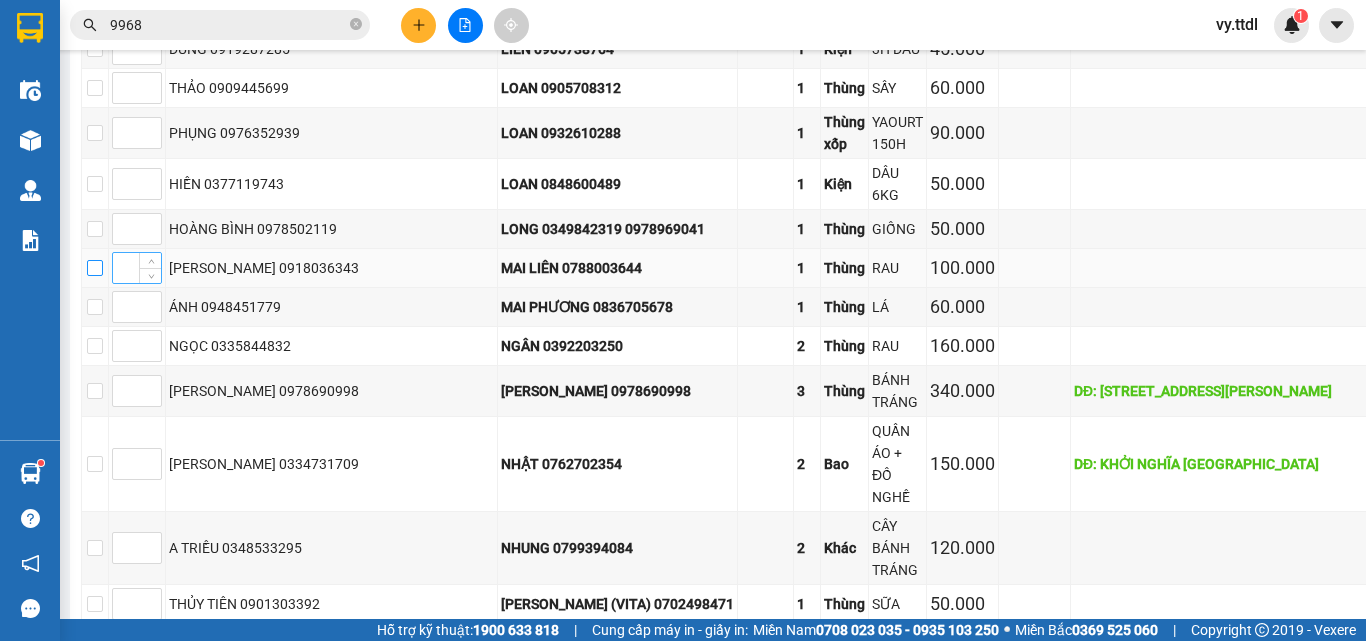 drag, startPoint x: 95, startPoint y: 352, endPoint x: 125, endPoint y: 350, distance: 30.066593 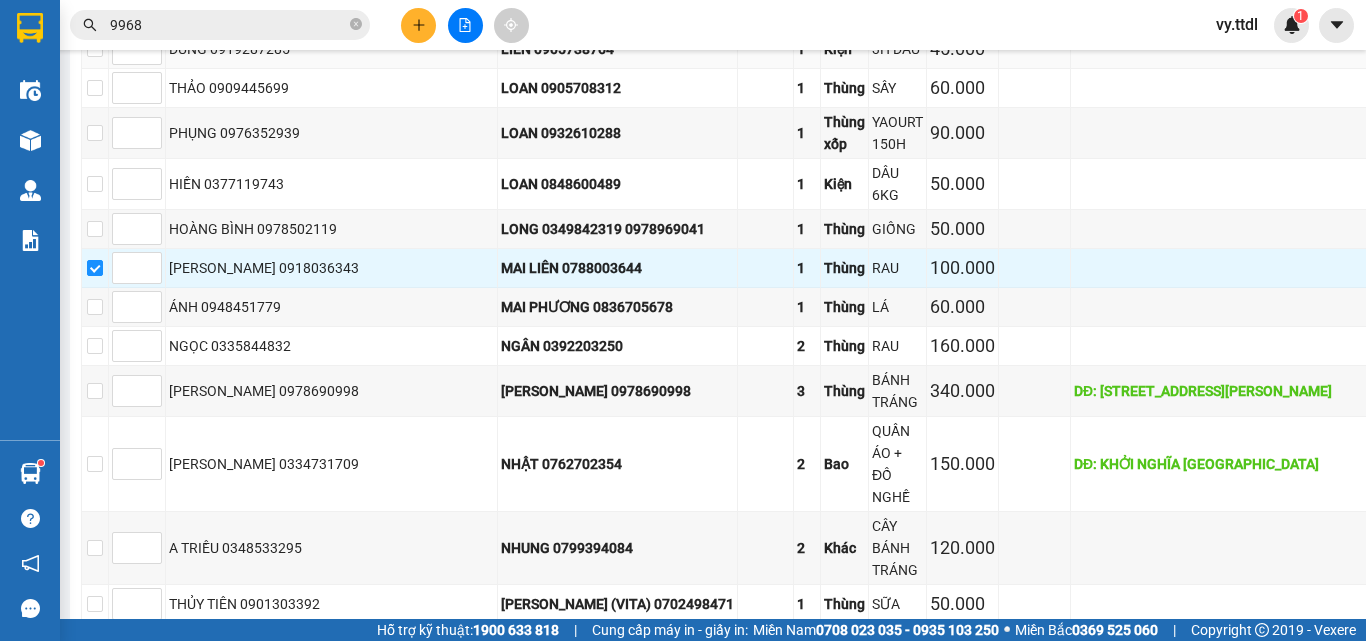 scroll, scrollTop: 1313, scrollLeft: 0, axis: vertical 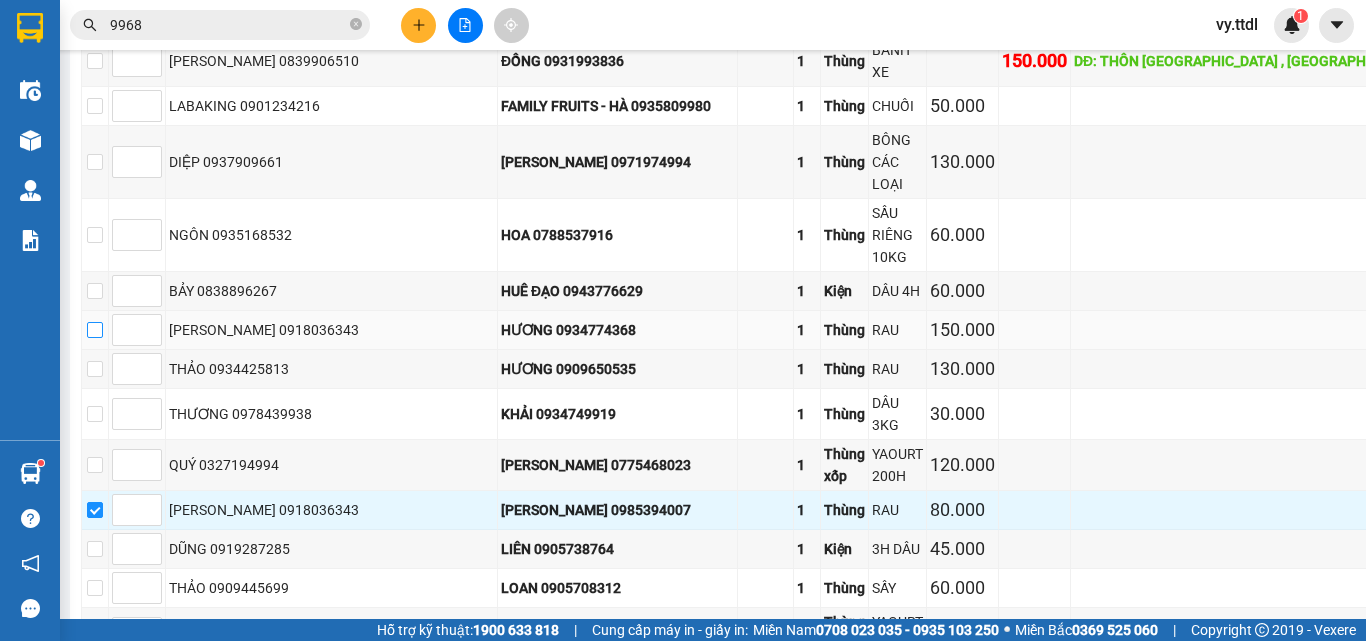 click at bounding box center (95, 330) 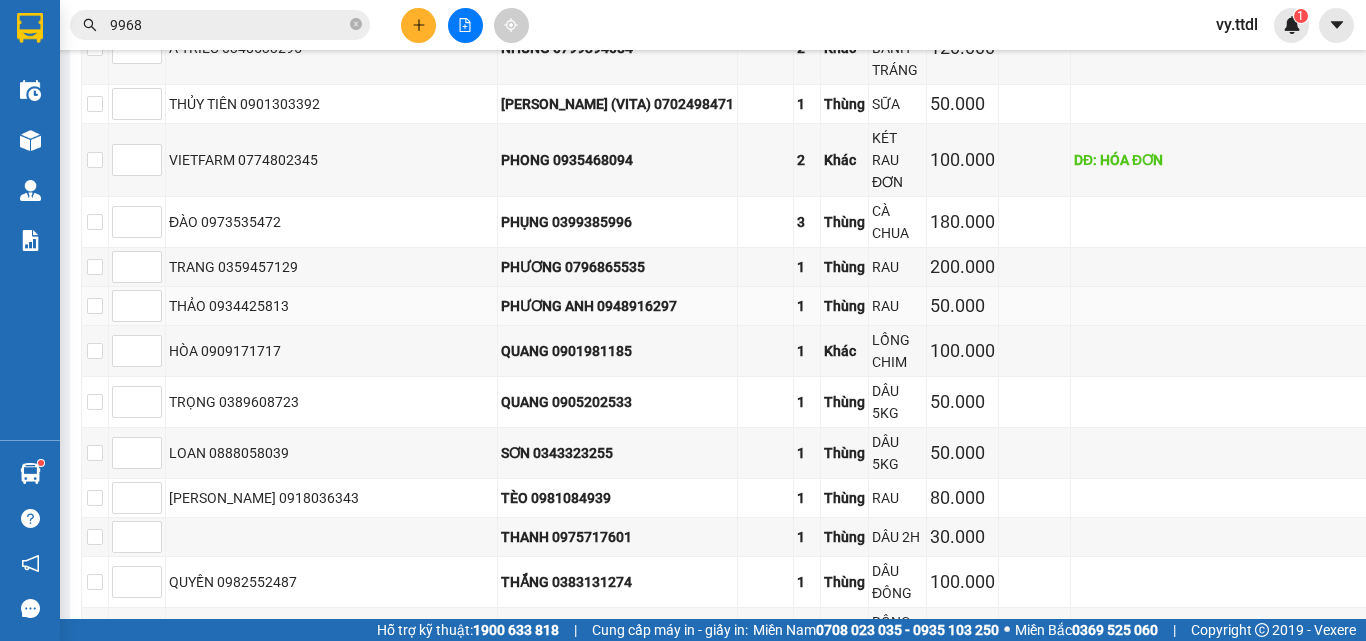 scroll, scrollTop: 2413, scrollLeft: 0, axis: vertical 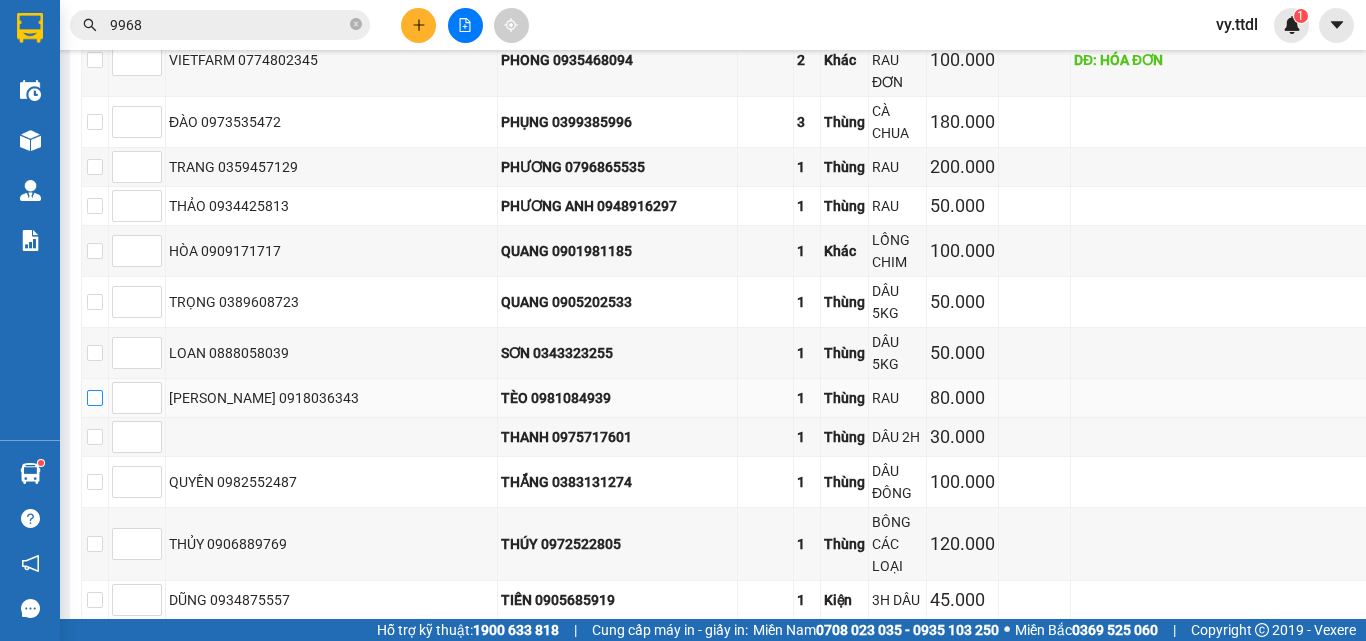 click at bounding box center (95, 398) 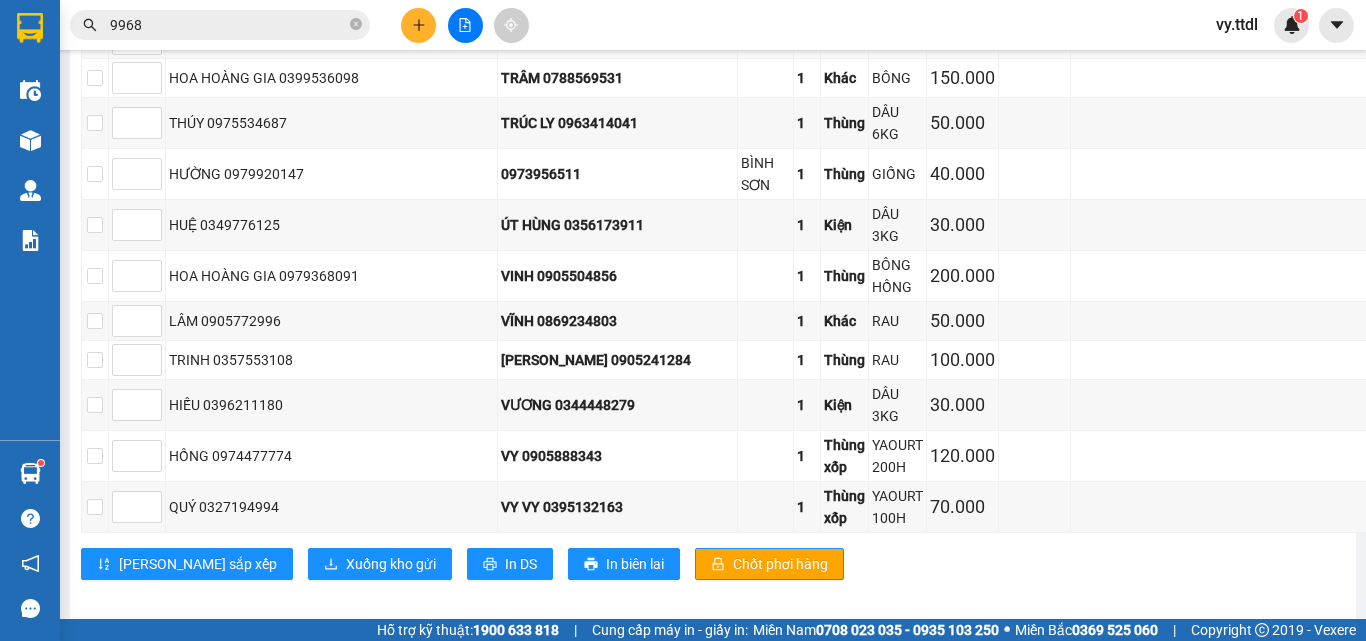 scroll, scrollTop: 3113, scrollLeft: 0, axis: vertical 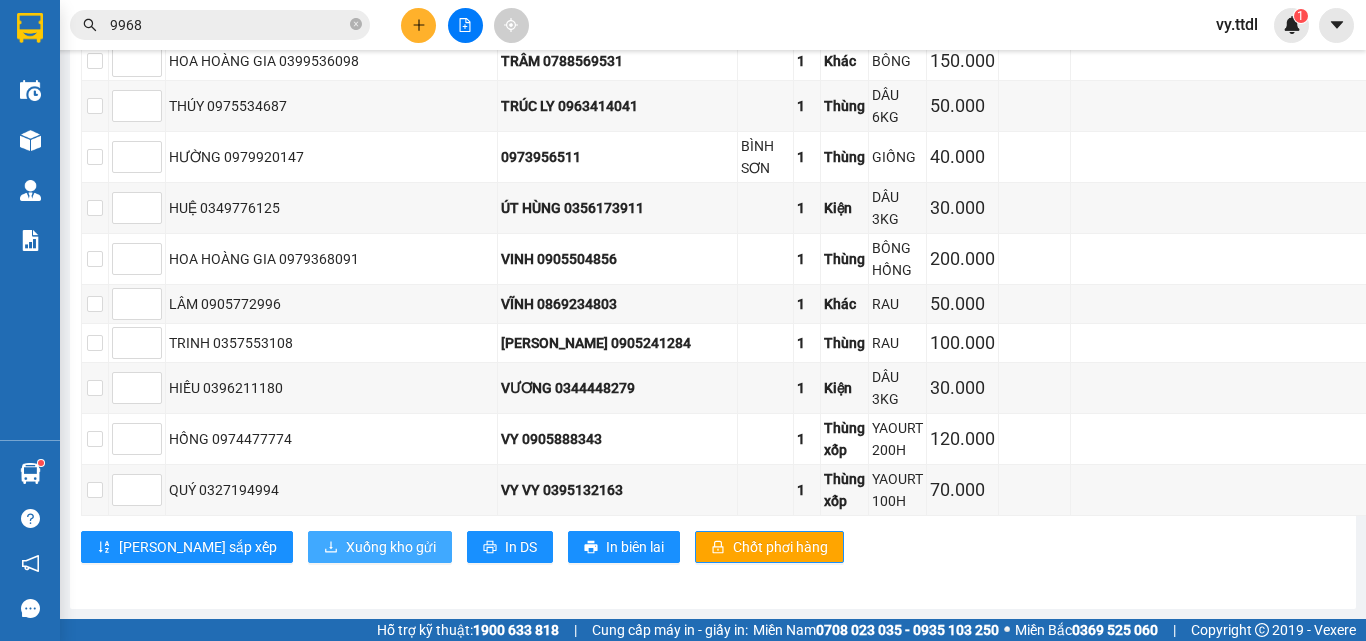 click on "Xuống kho gửi" at bounding box center (391, 547) 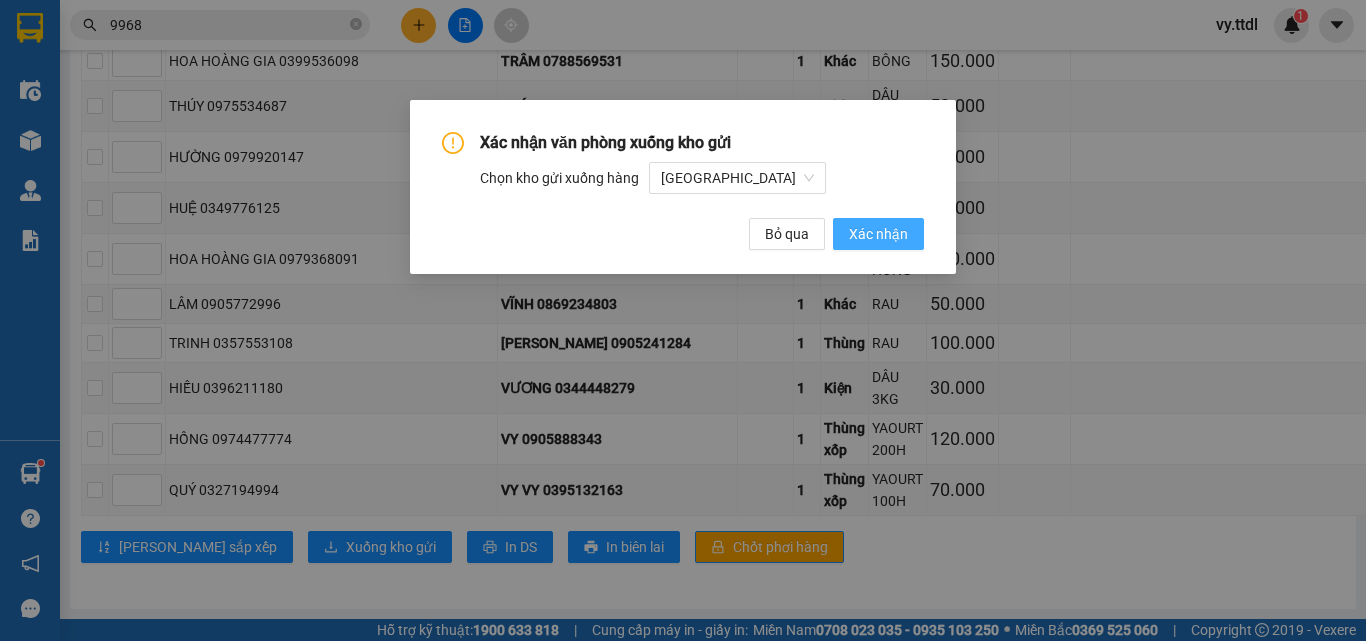 click on "Xác nhận" at bounding box center (878, 234) 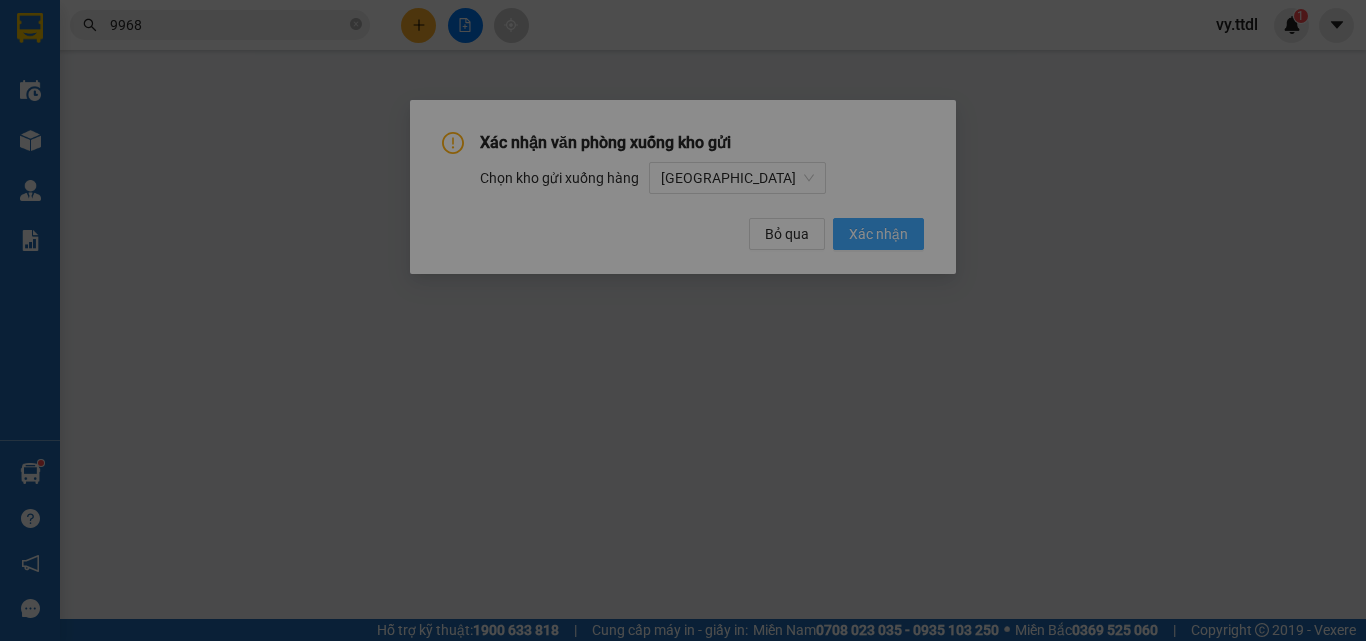 scroll, scrollTop: 0, scrollLeft: 0, axis: both 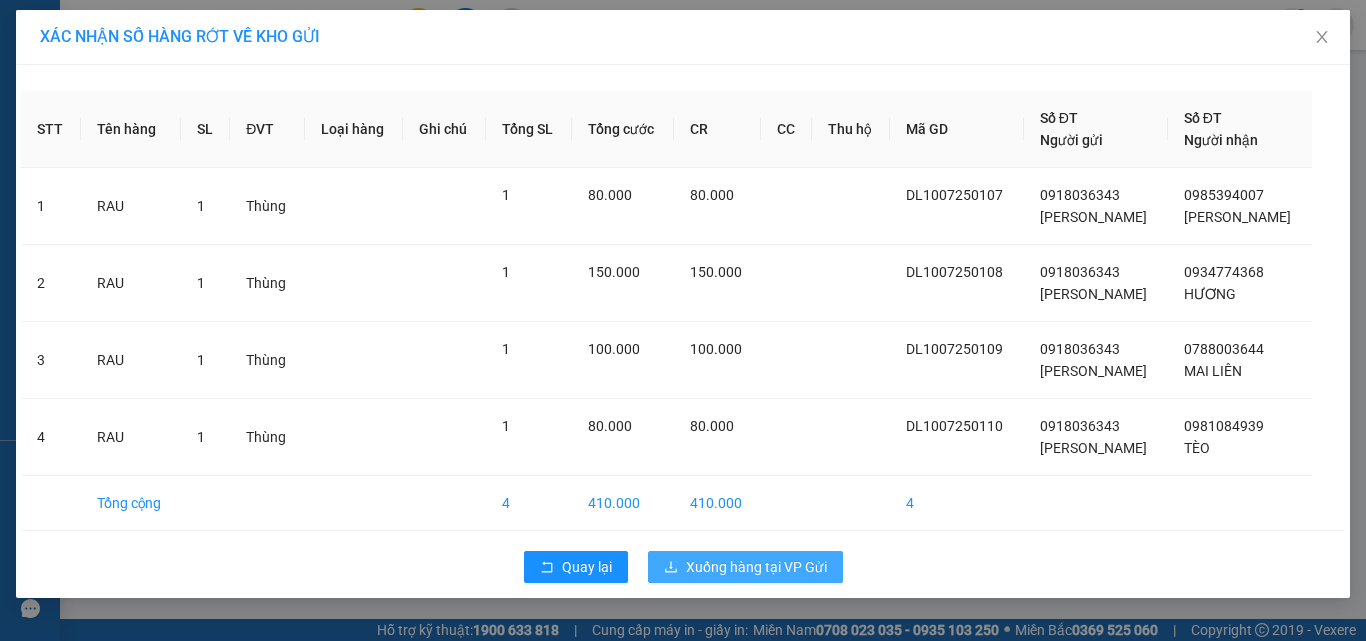 click on "Xuống hàng tại VP Gửi" at bounding box center (756, 567) 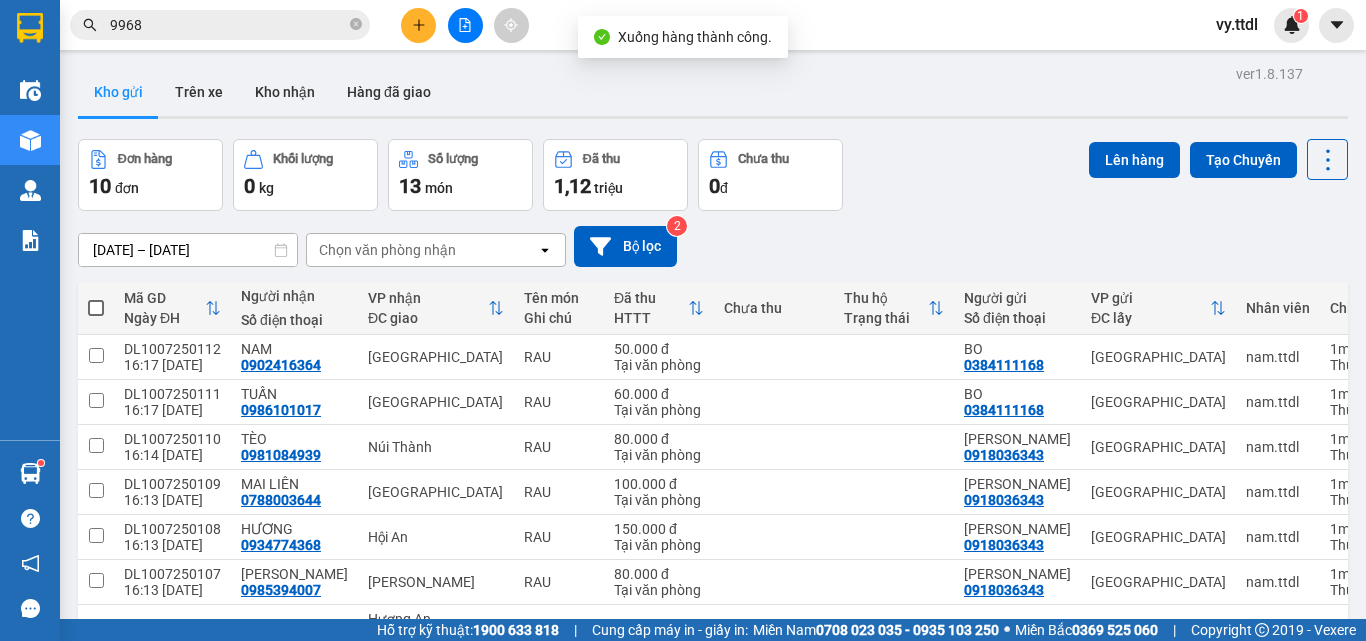 click on "Đơn hàng 10 đơn Khối lượng 0 kg Số lượng 13 món Đã thu 1,12   triệu Chưa thu 0  đ Lên hàng Tạo Chuyến" at bounding box center [713, 175] 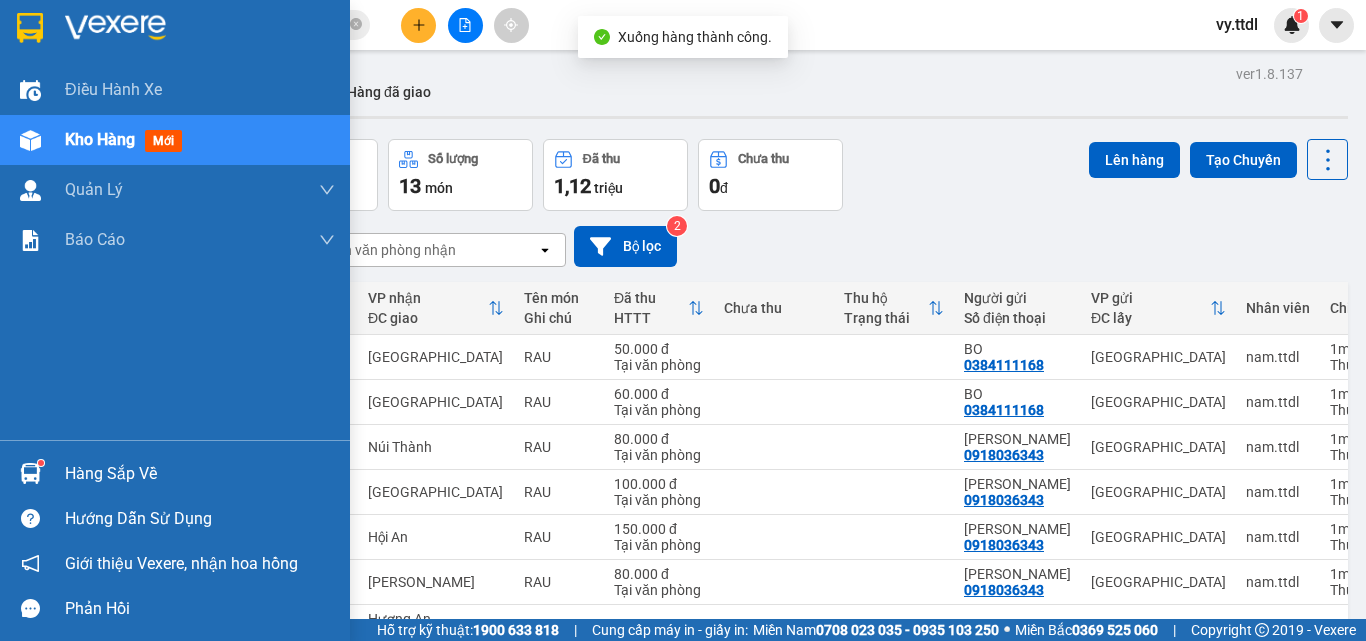 click at bounding box center [30, 27] 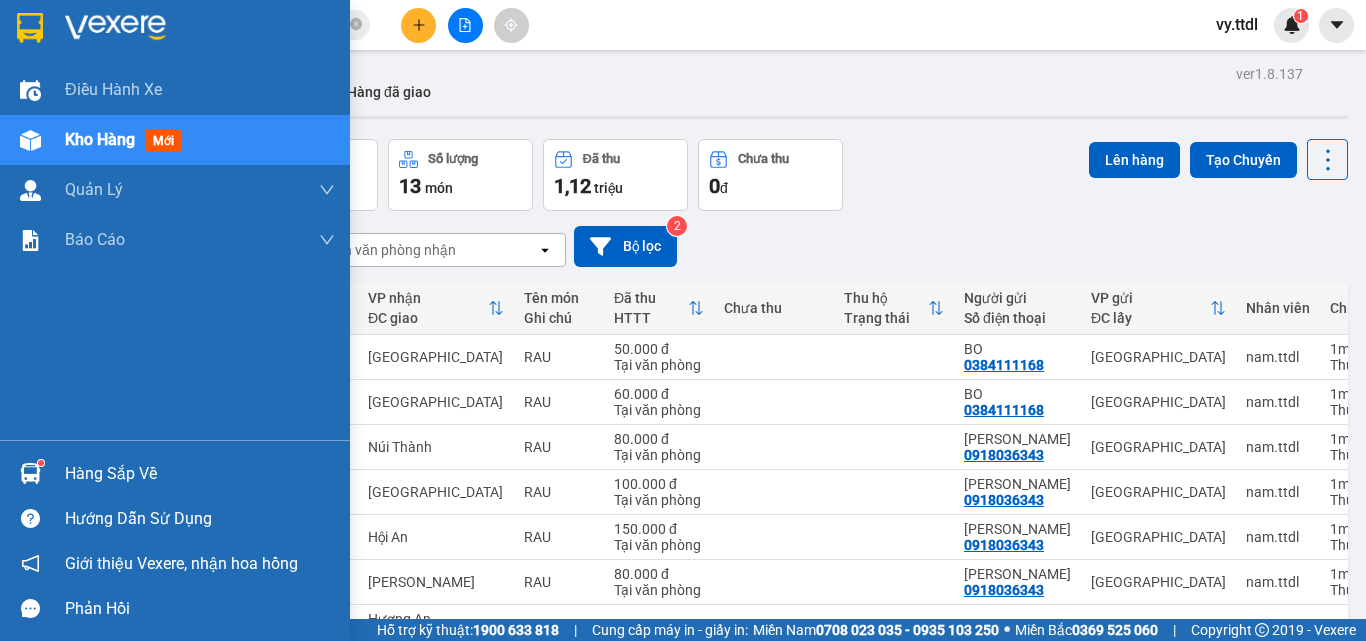 click at bounding box center [30, 28] 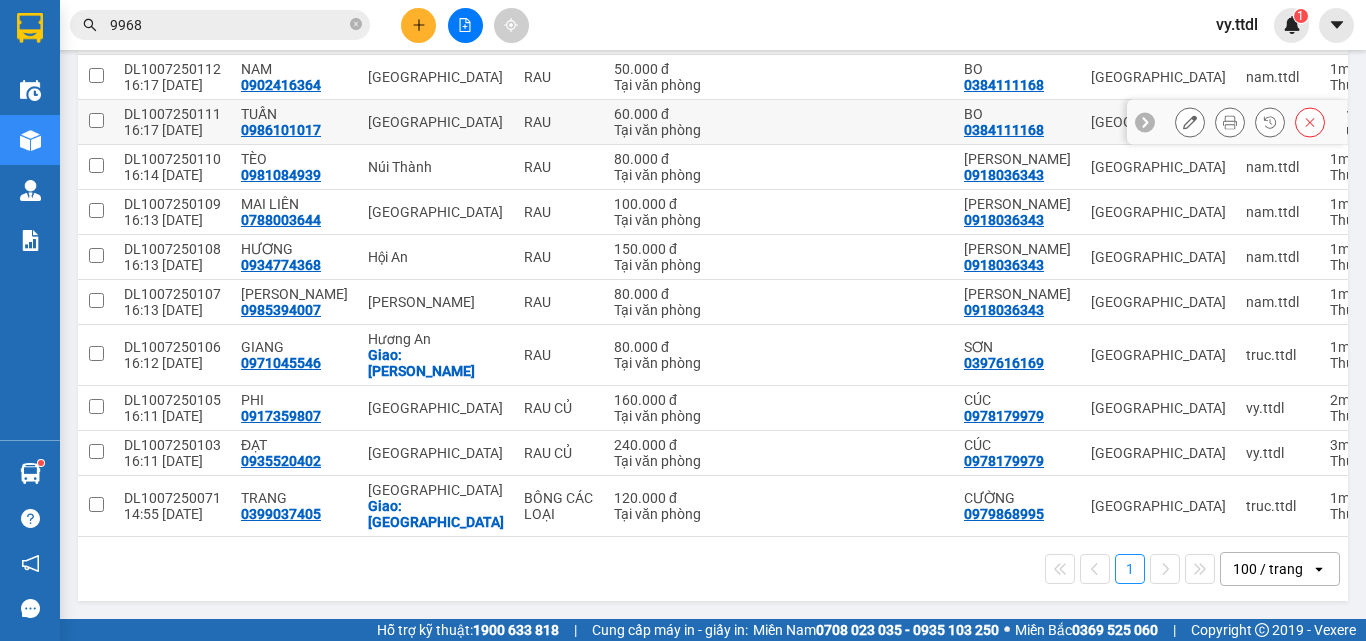 scroll, scrollTop: 0, scrollLeft: 0, axis: both 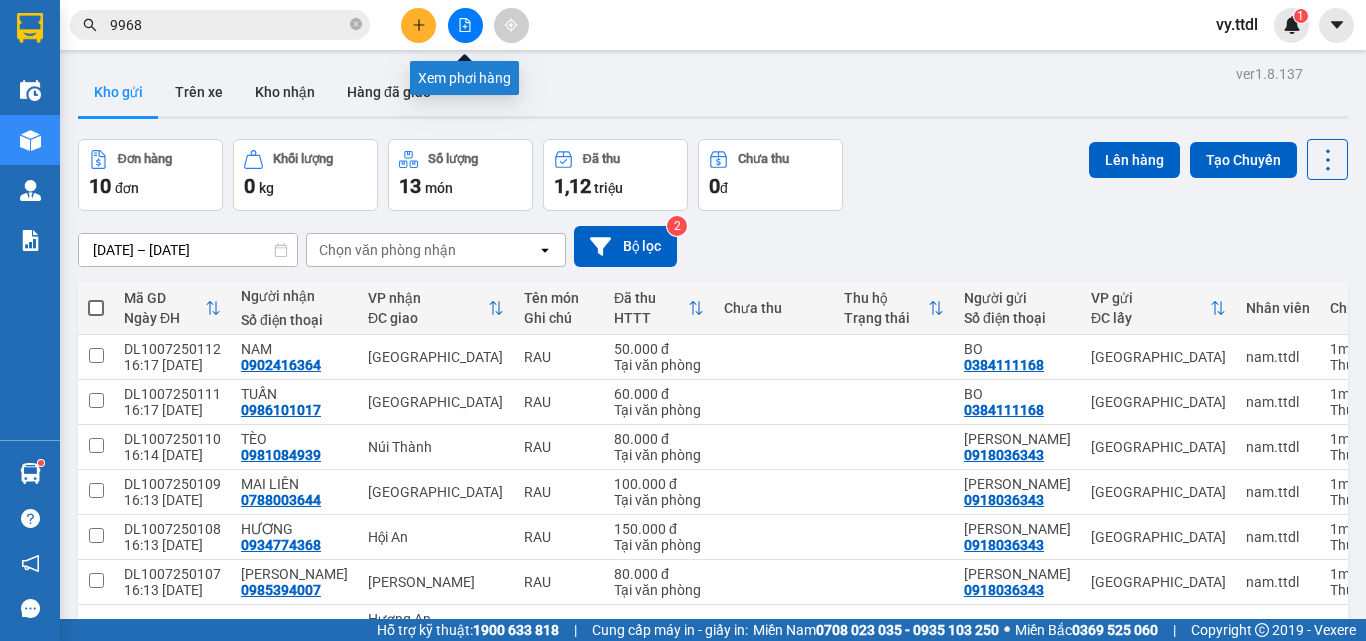 click at bounding box center (465, 25) 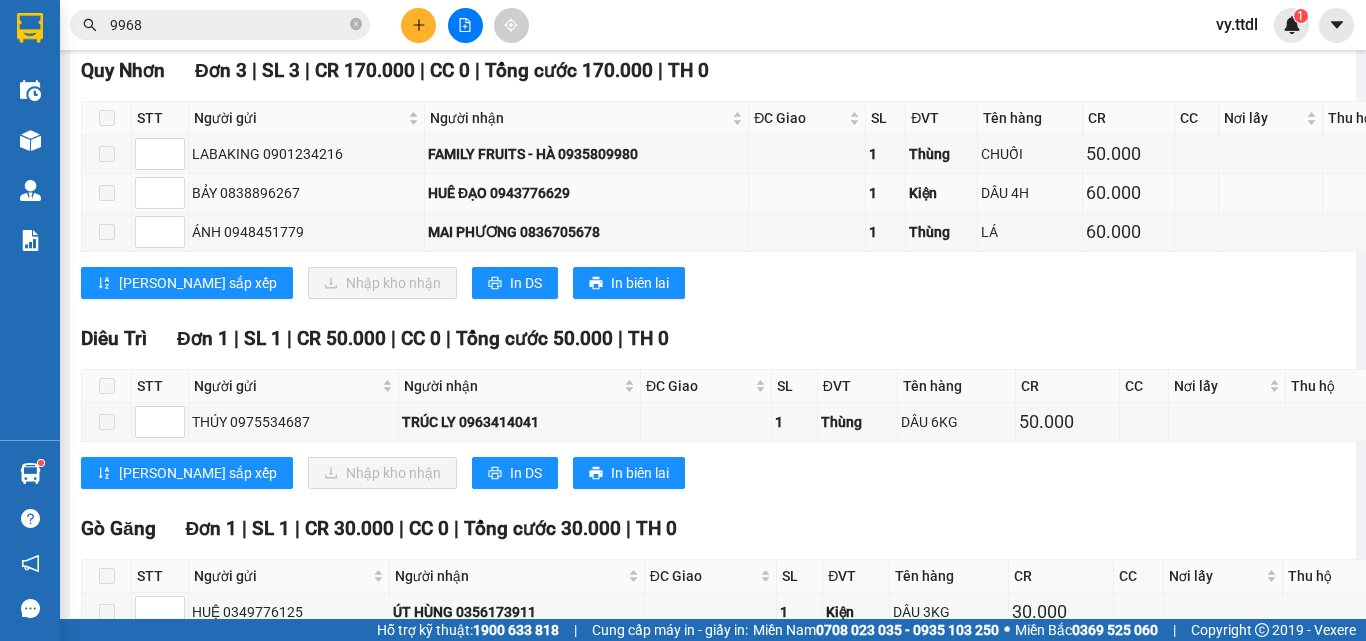 scroll, scrollTop: 0, scrollLeft: 0, axis: both 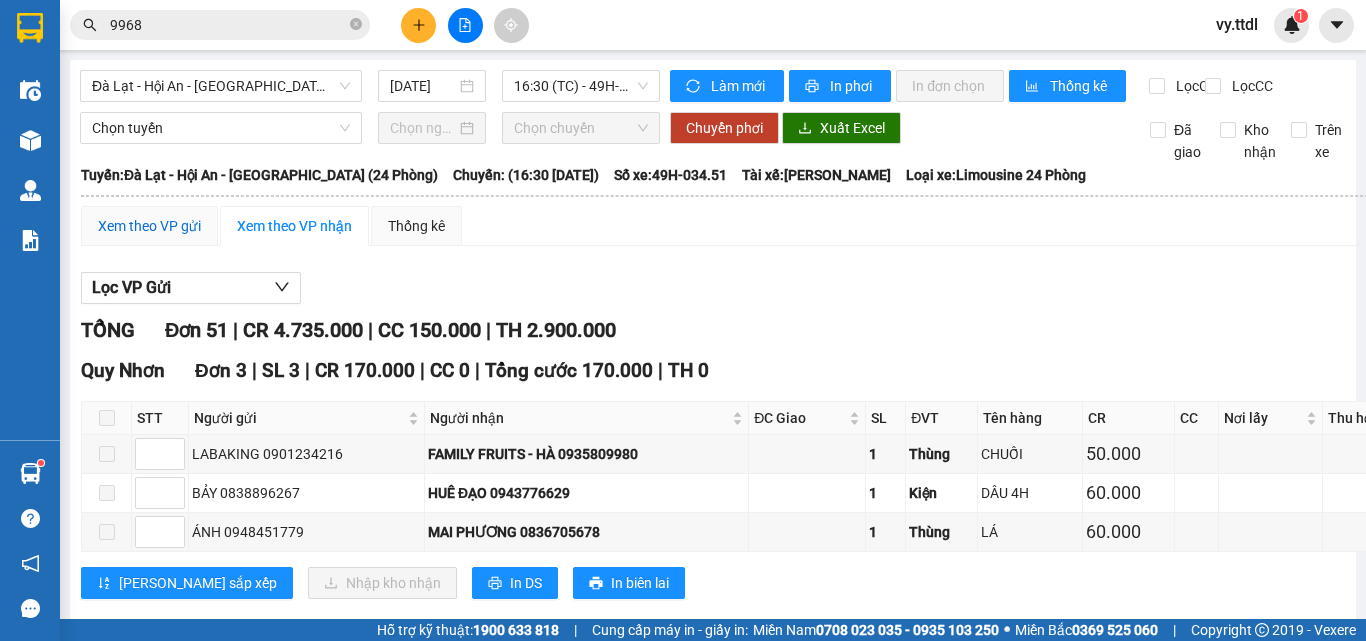 click on "Xem theo VP gửi" at bounding box center (149, 226) 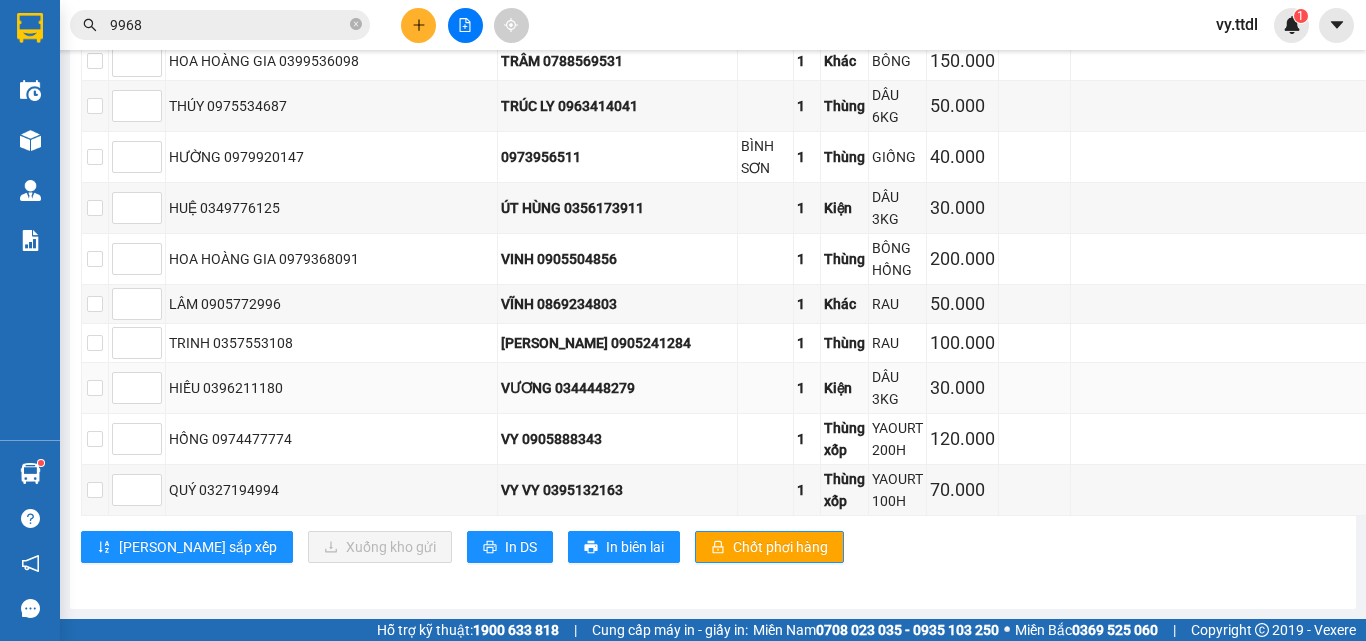 scroll, scrollTop: 2757, scrollLeft: 0, axis: vertical 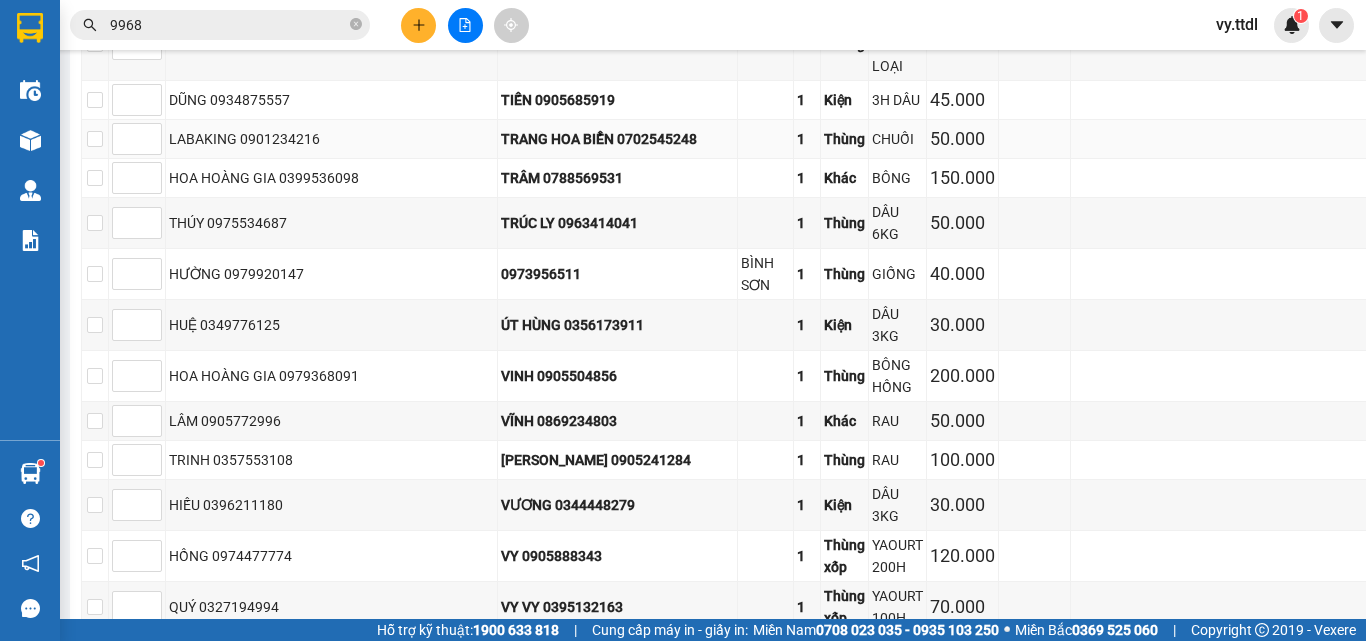 click at bounding box center (95, 139) 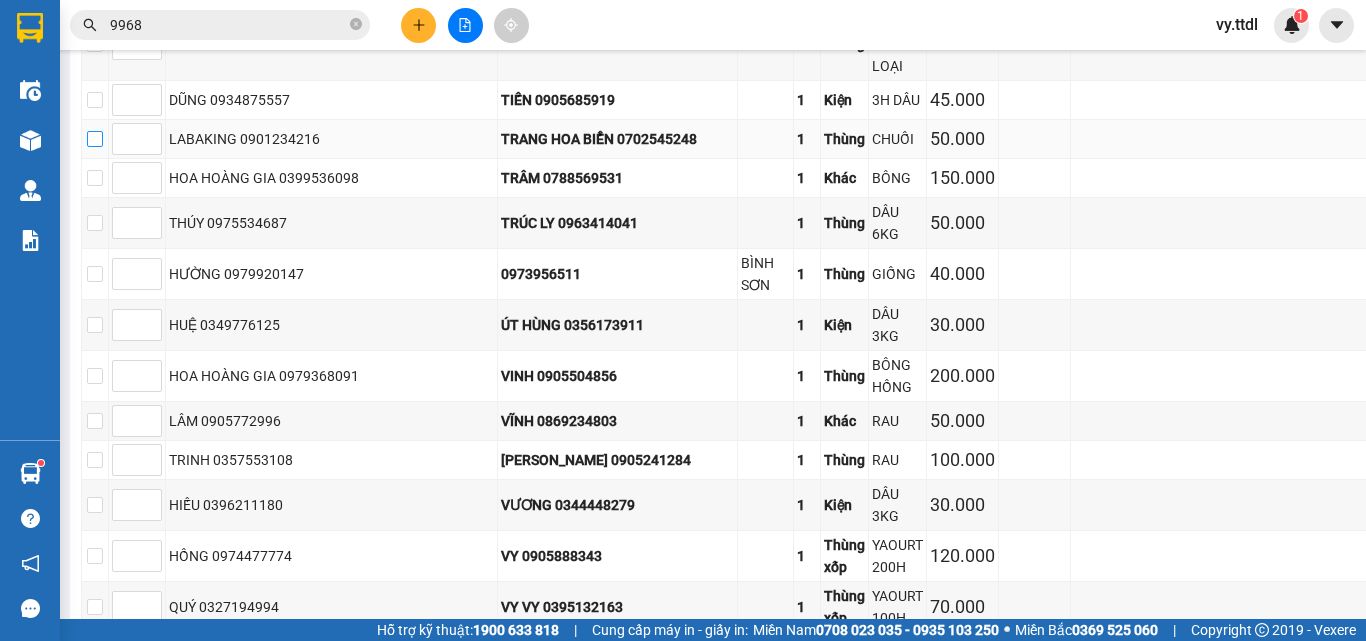 click at bounding box center [95, 139] 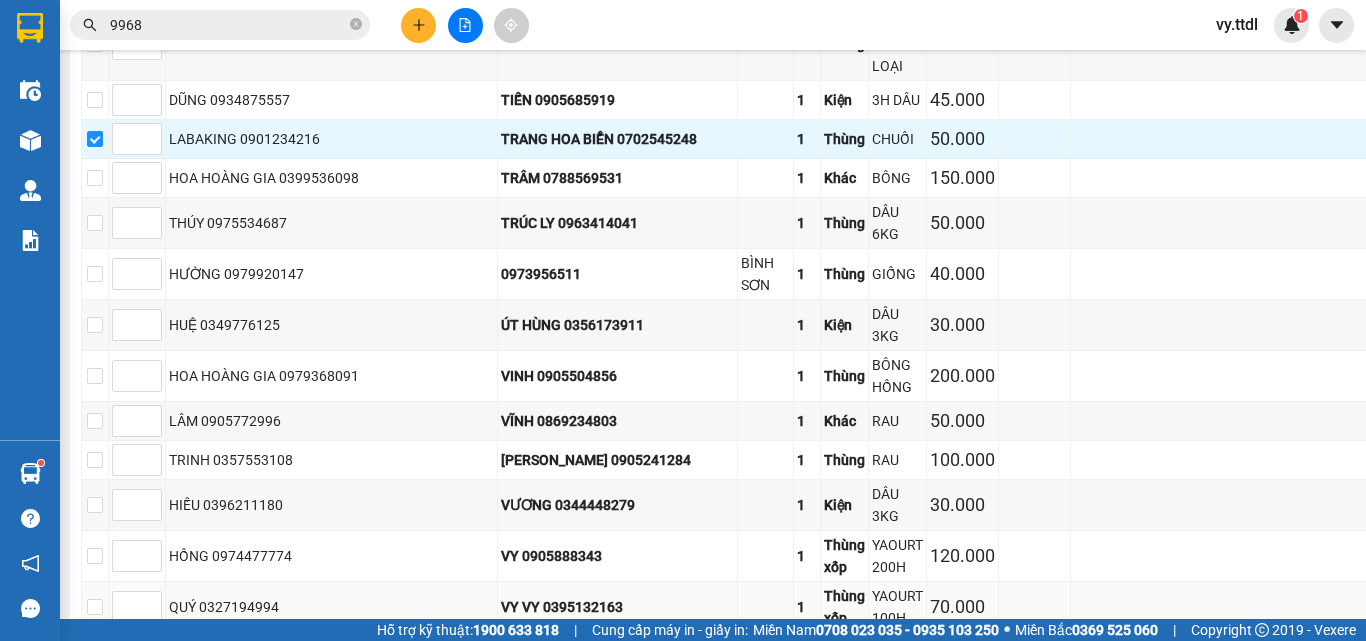 scroll, scrollTop: 2957, scrollLeft: 0, axis: vertical 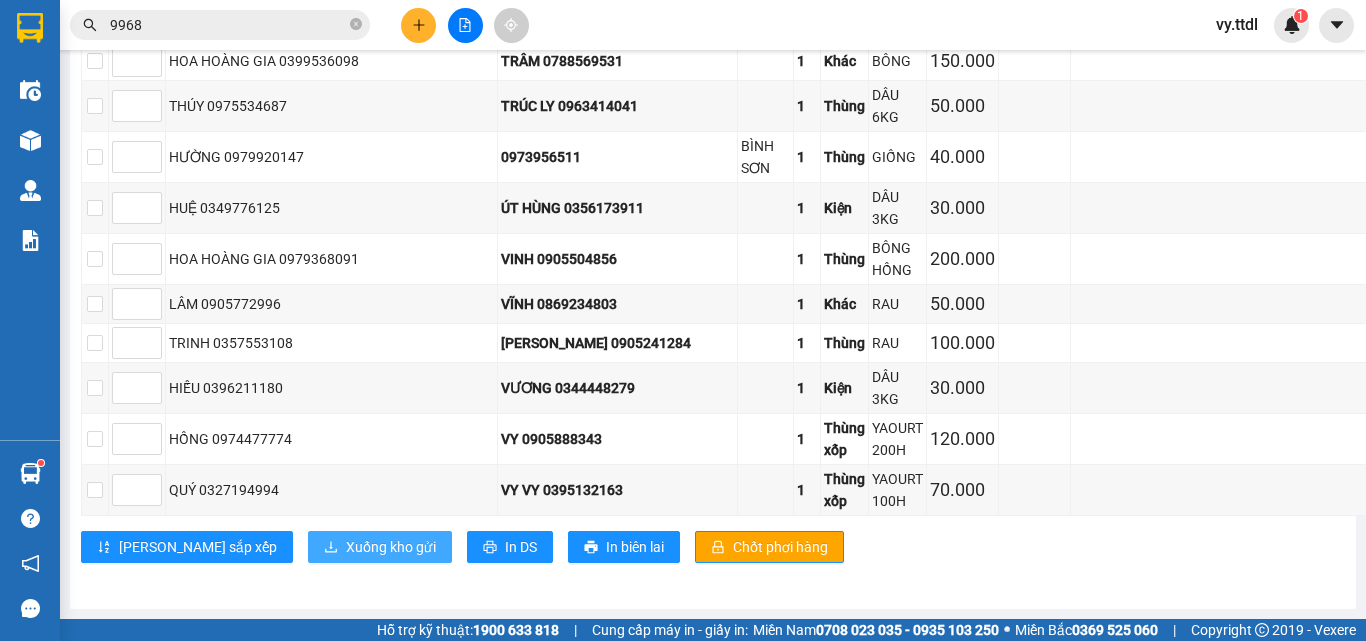 click on "Xuống kho gửi" at bounding box center [391, 547] 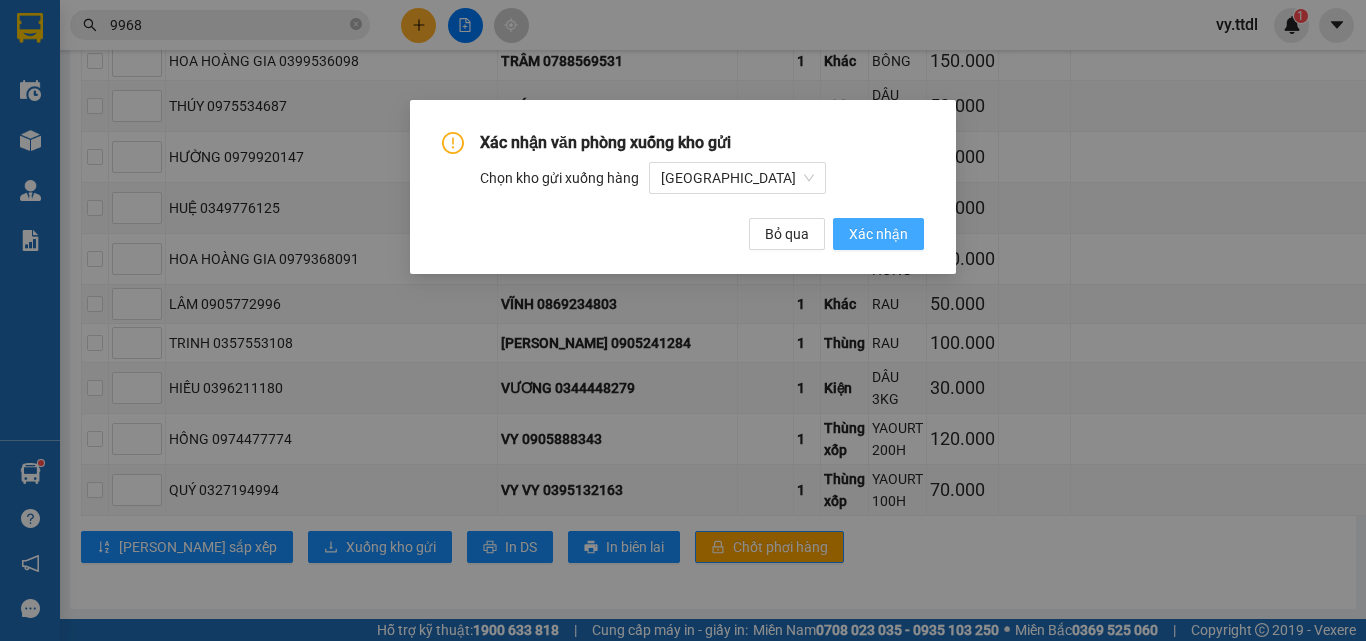 click on "Xác nhận" at bounding box center (878, 234) 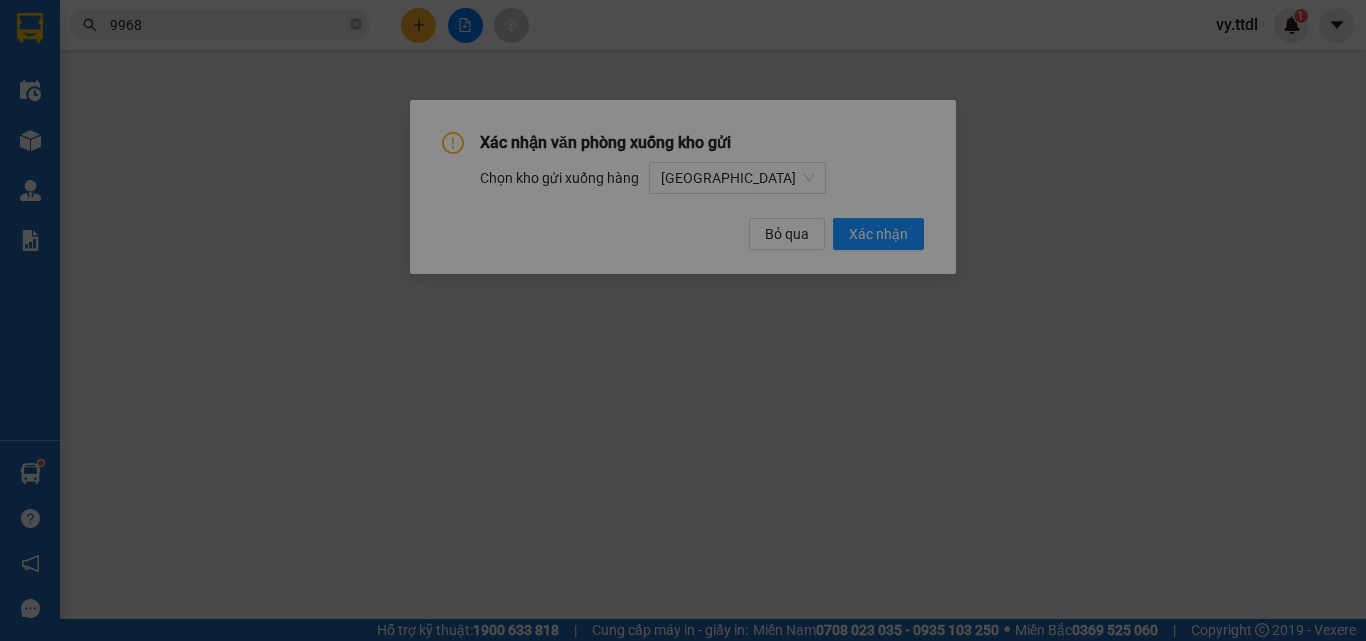 scroll, scrollTop: 0, scrollLeft: 0, axis: both 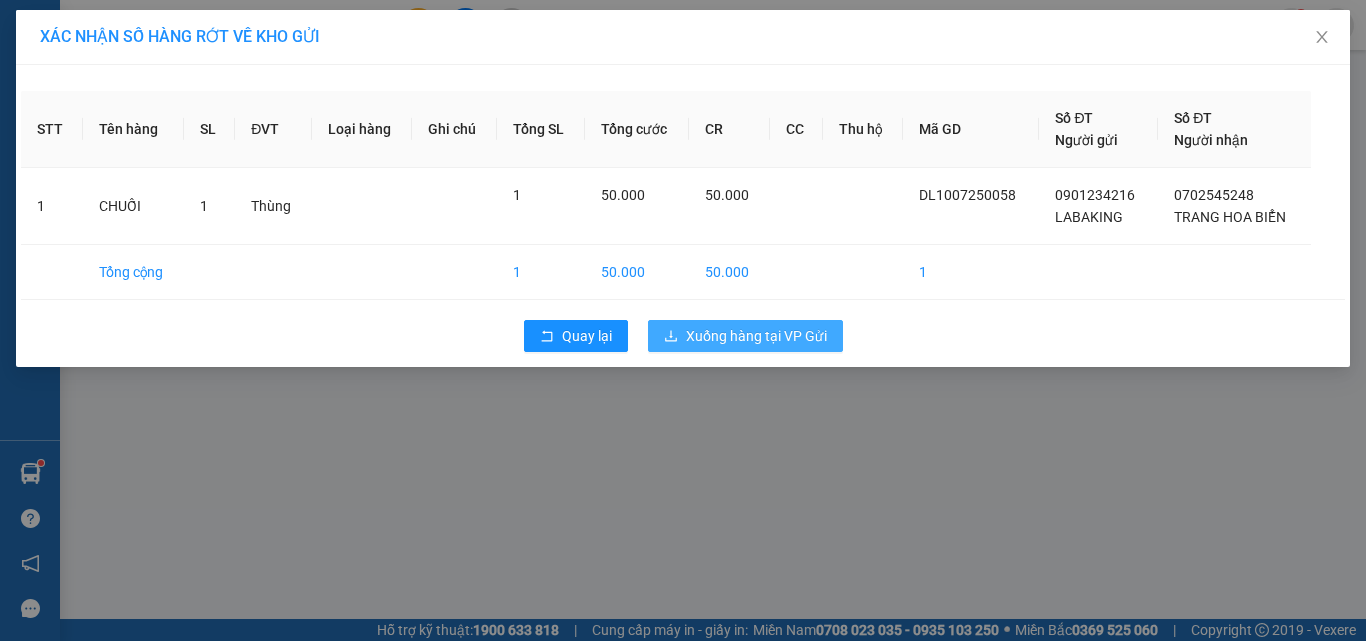 click on "Xuống hàng tại VP Gửi" at bounding box center [756, 336] 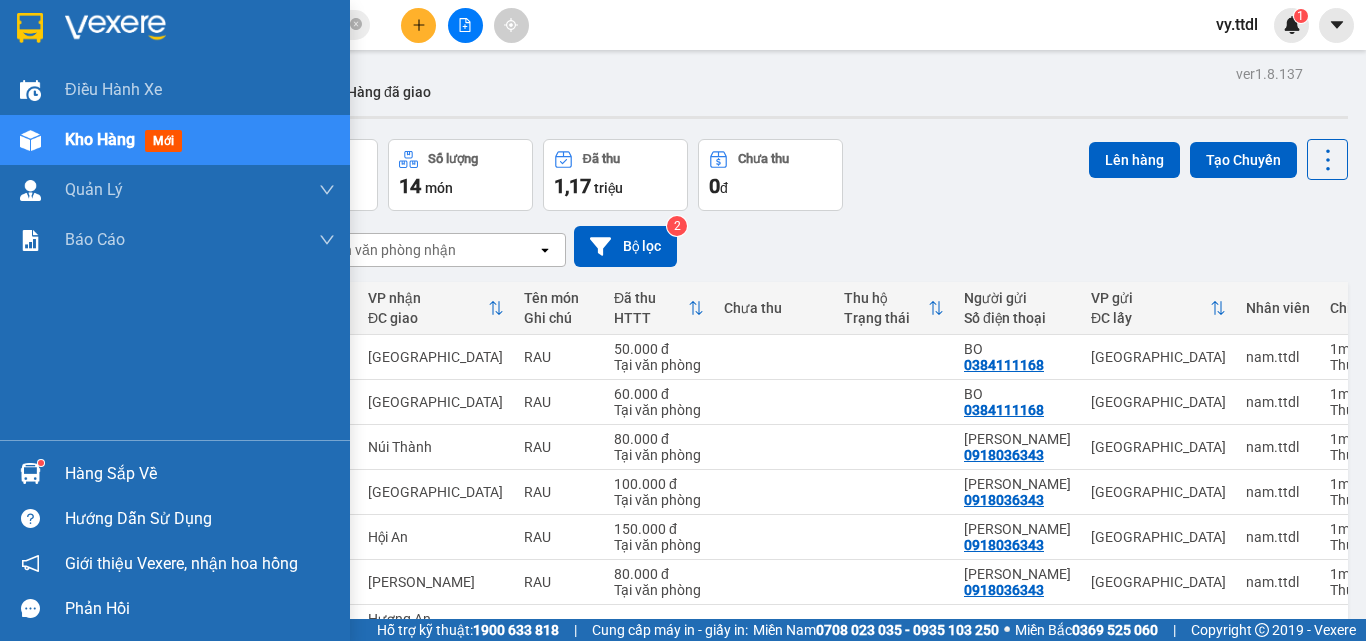 click at bounding box center [30, 28] 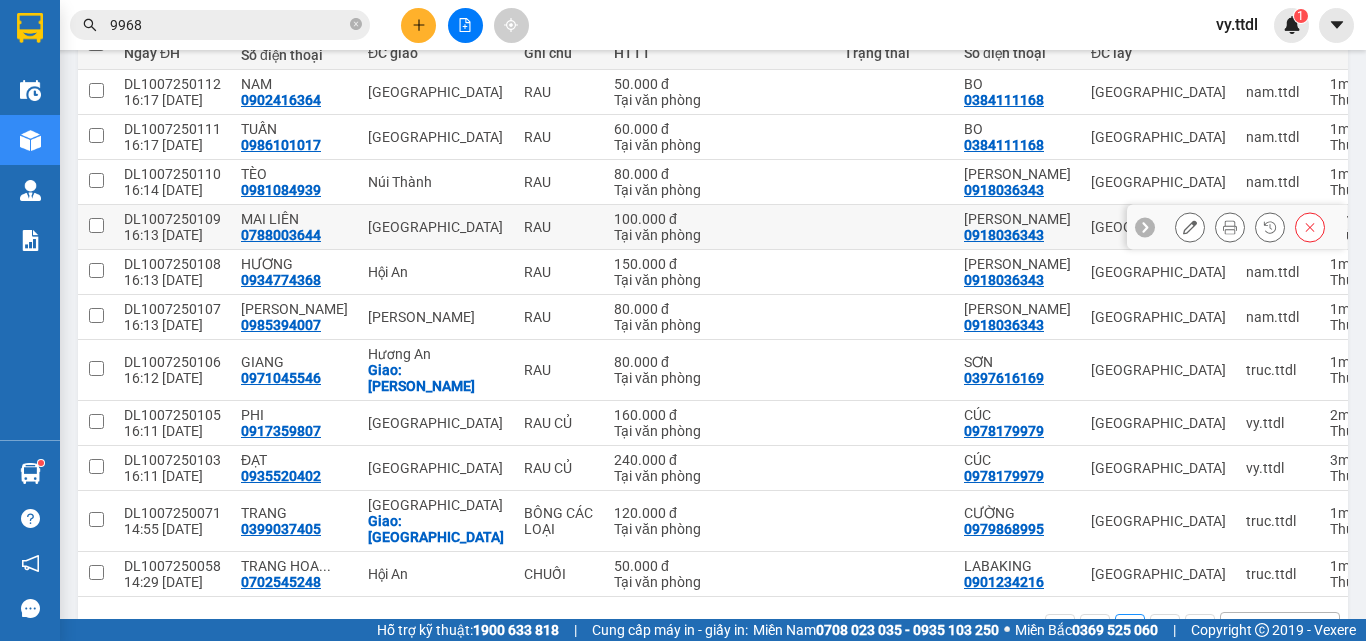 scroll, scrollTop: 65, scrollLeft: 0, axis: vertical 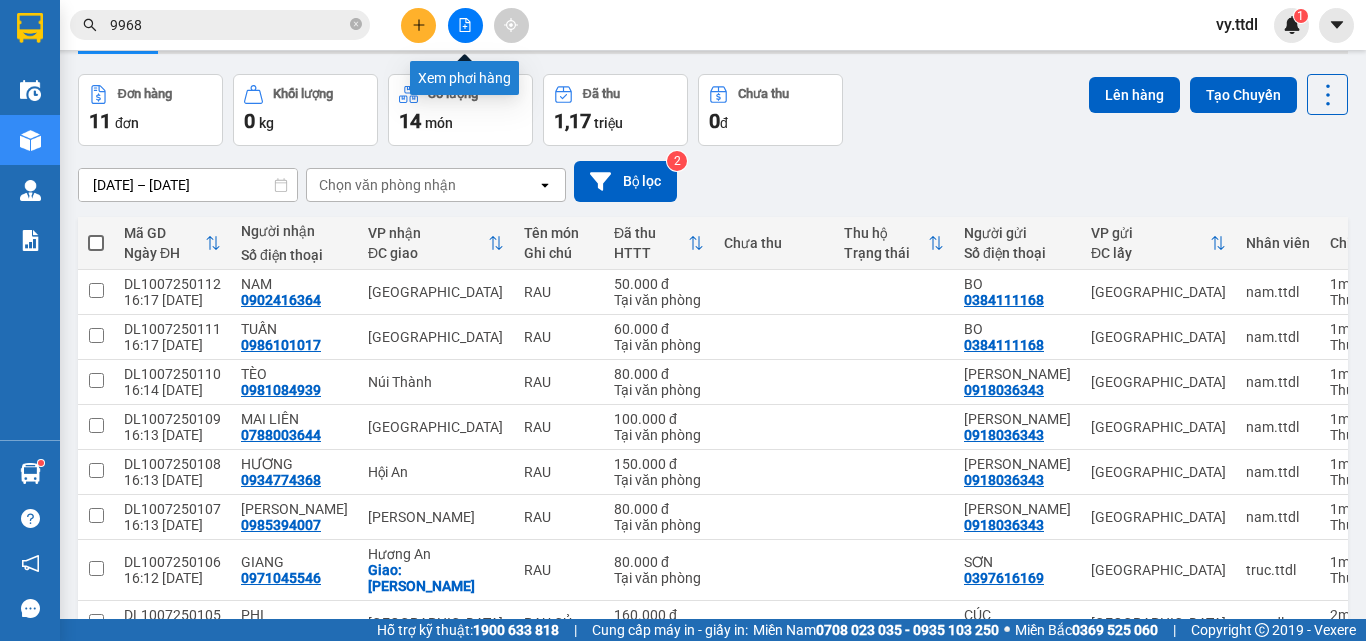 click at bounding box center [465, 25] 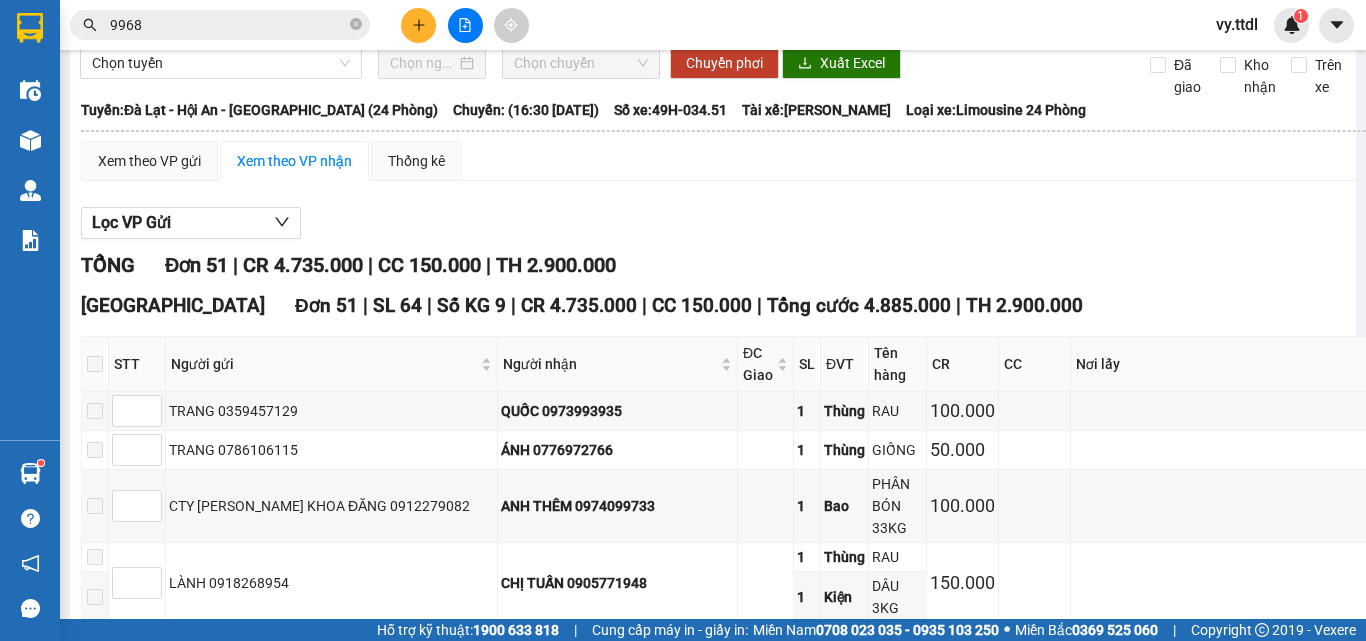 scroll, scrollTop: 0, scrollLeft: 0, axis: both 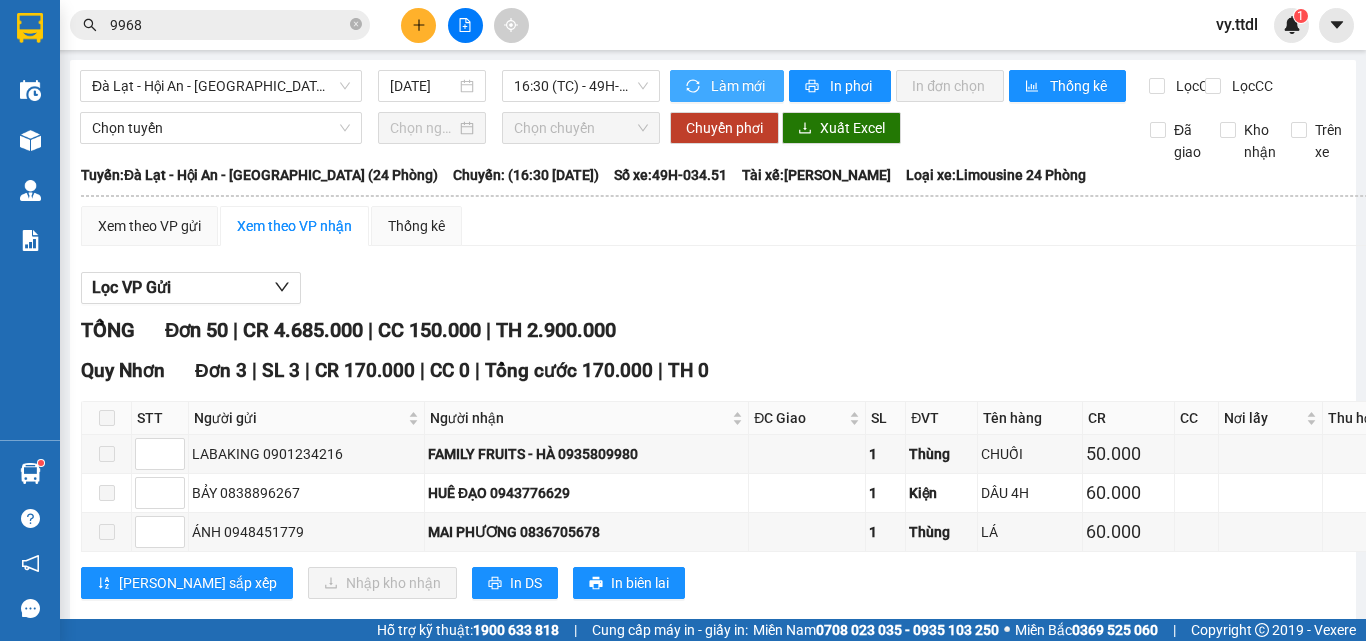 click on "Làm mới" at bounding box center [739, 86] 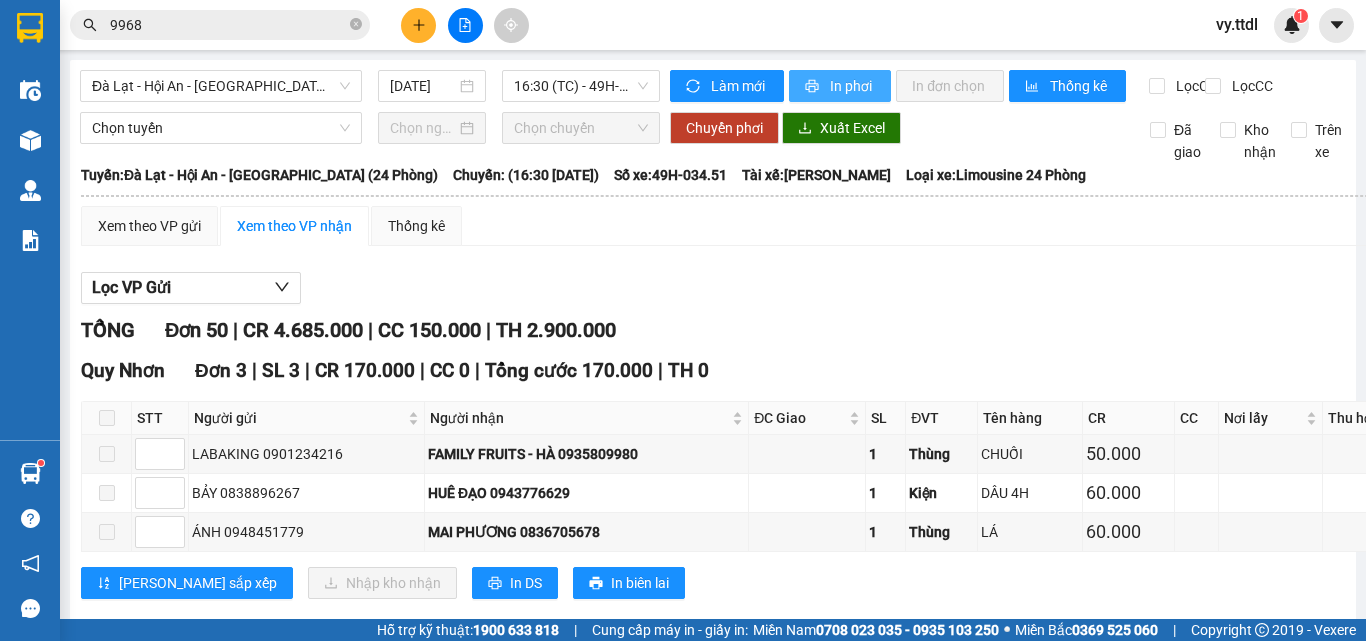 click on "In phơi" at bounding box center [852, 86] 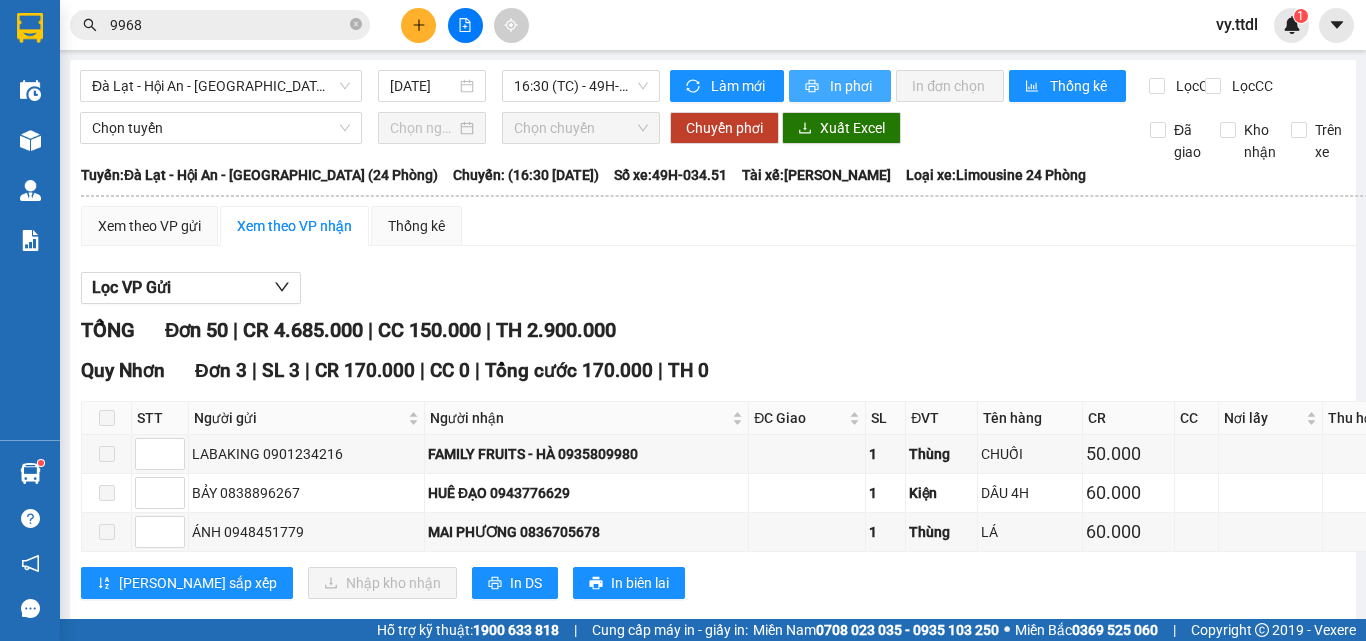scroll, scrollTop: 0, scrollLeft: 0, axis: both 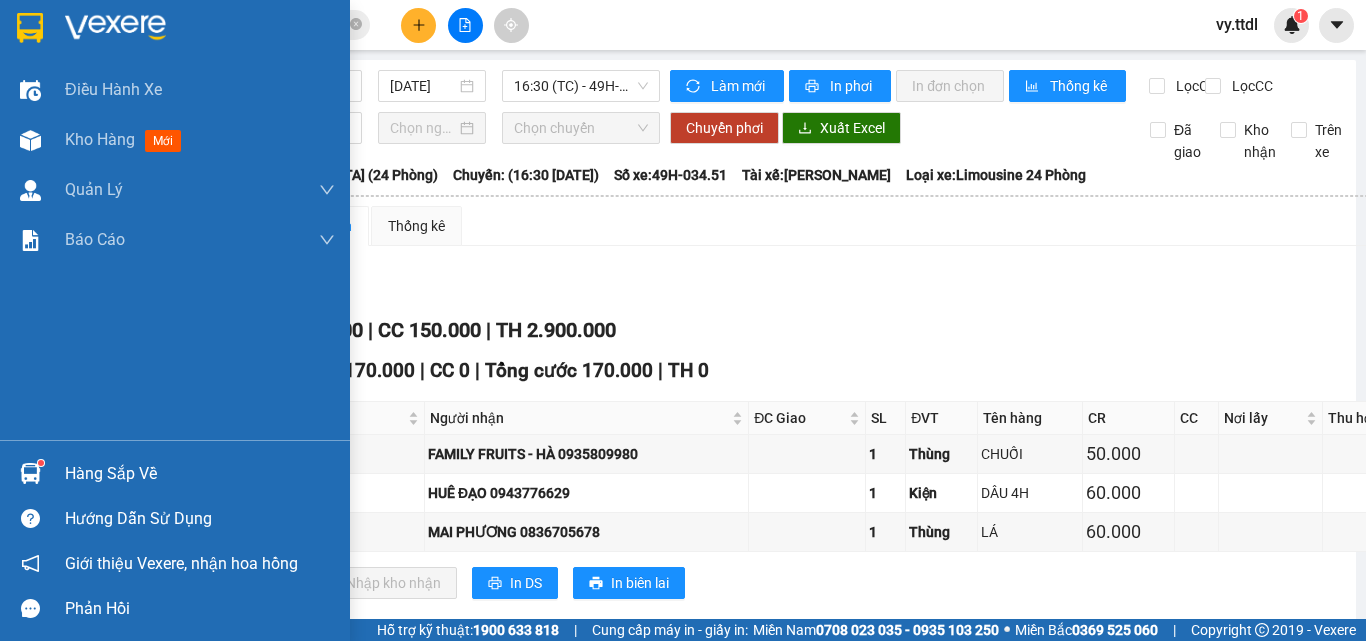 click at bounding box center (30, 28) 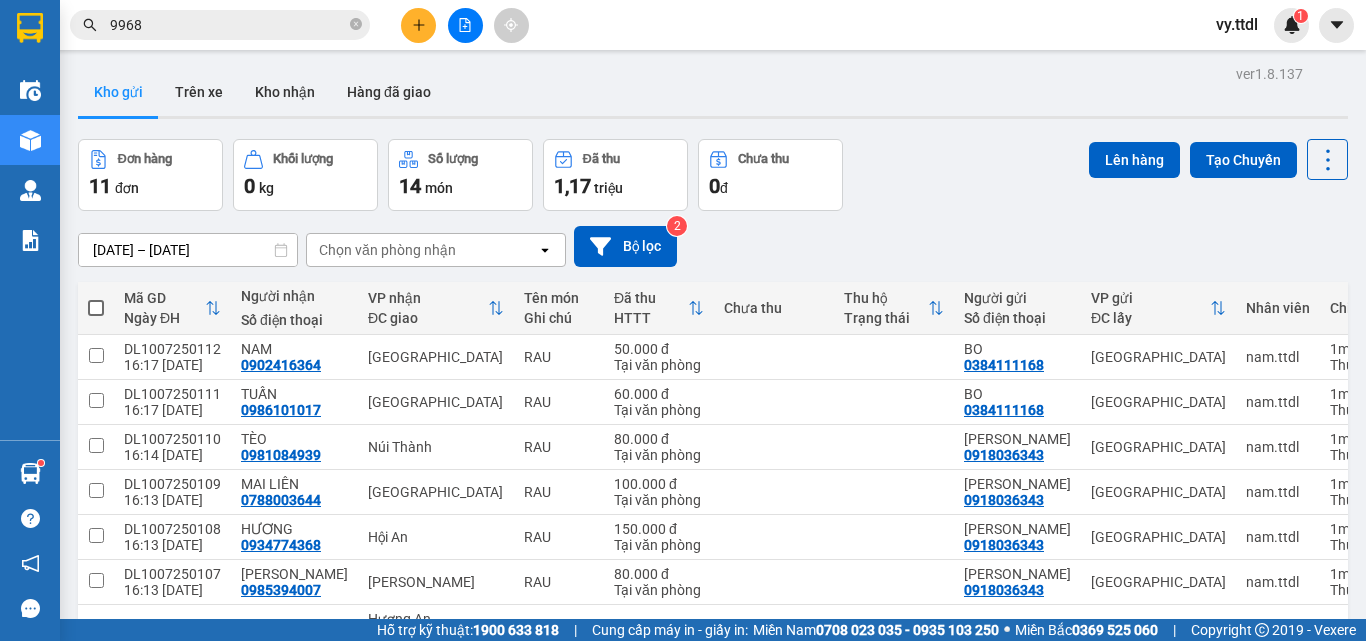 click 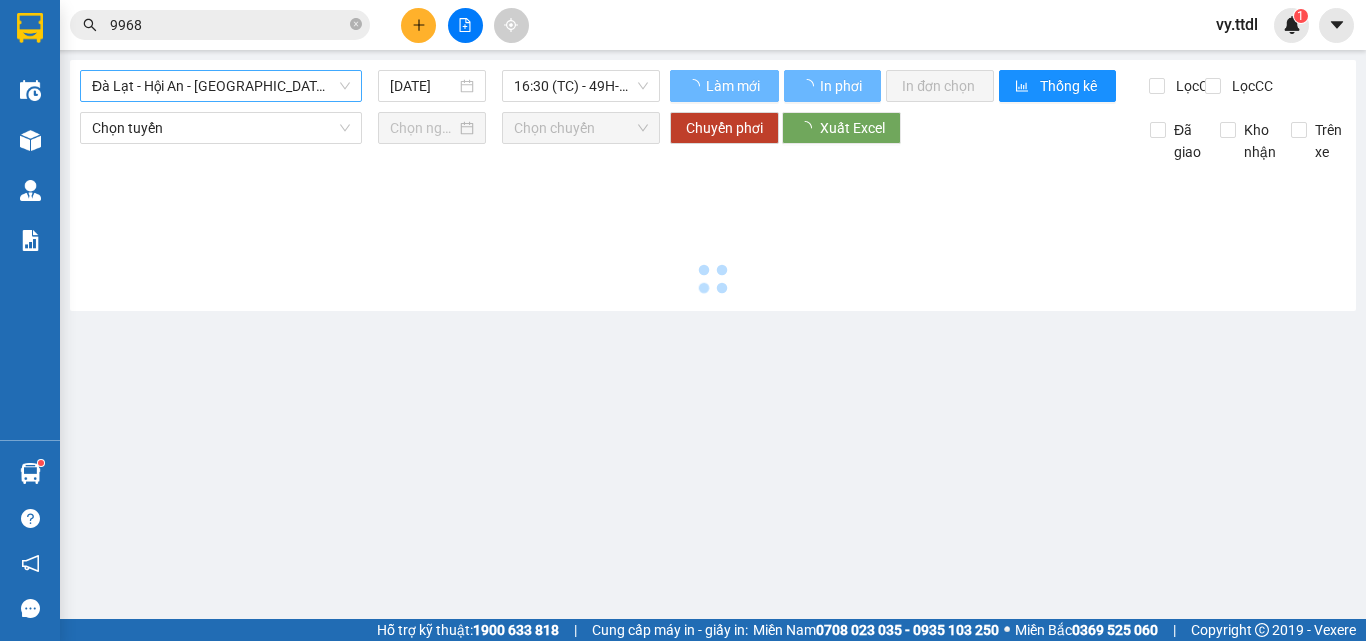 click on "Đà Lạt - Hội An - [GEOGRAPHIC_DATA] (24 Phòng)" at bounding box center (221, 86) 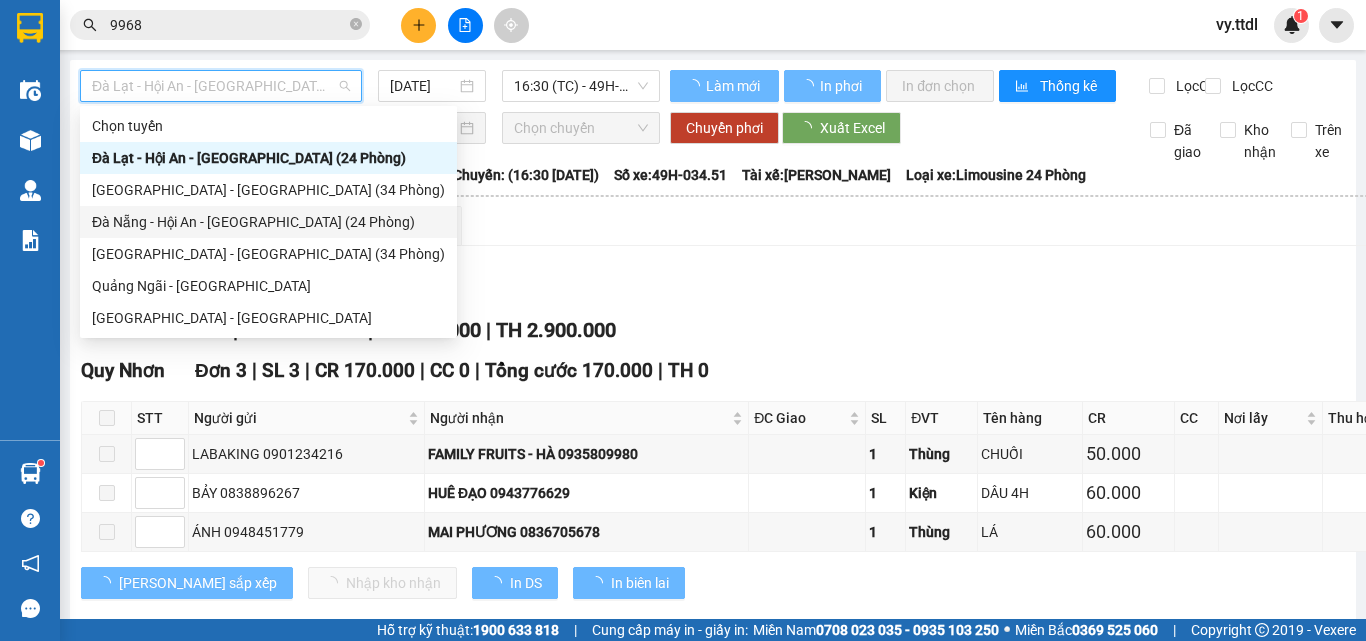 click on "Chọn tuyến Đà Lạt - Hội An - Đà Nẵng (24 Phòng) Đà Lạt - Đà Nẵng (34 Phòng) Đà Nẵng - Hội An - Đà Lạt (24 Phòng) Đà Nẵng - Đà Lạt (34 Phòng) Quảng Ngãi - Đà Lạt Đà Lạt - Quảng Ngãi" at bounding box center (268, 222) 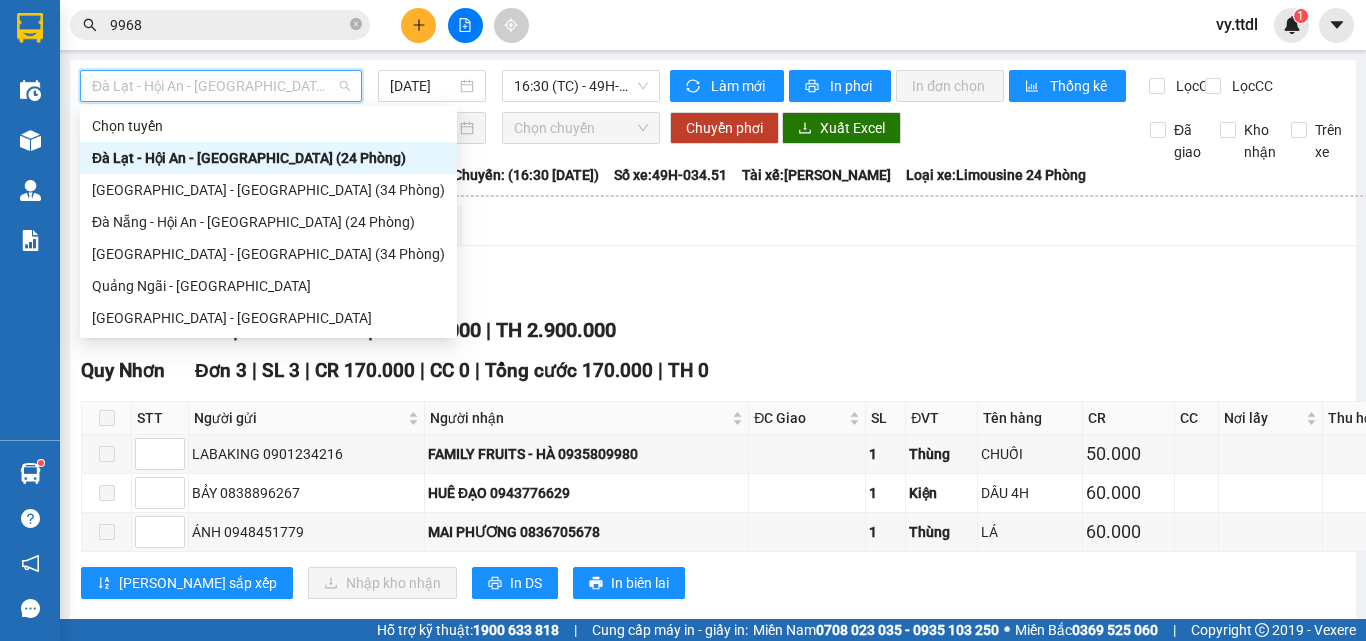 click on "Lọc VP Gửi TỔNG Đơn   50 | CR   4.685.000 | CC   150.000 | TH   2.900.000 Quy Nhơn Đơn   3 | SL   3 | CR   170.000 | CC   0 | Tổng cước   170.000 | TH   0 STT Người gửi Người nhận ĐC Giao SL ĐVT Tên hàng CR CC Nơi lấy Thu hộ VP Gửi Ký nhận                             LABAKING 0901234216 FAMILY FRUITS - HÀ  0935809980 1 Thùng CHUỐI 50.000 Đà Lạt  BẢY 0838896267 HUÊ ĐẠO 0943776629 1 Kiện DÂU 4H 60.000 Đà Lạt  ÁNH 0948451779 MAI PHƯƠNG 0836705678 1 Thùng LÁ  60.000 Đà Lạt  Lưu sắp xếp Nhập kho nhận In DS In biên lai Thanh Thuỷ   063 3823 151   296 Nguyên Tử Lực Đà Lạt   -  16:25 - 10/07/2025 Tuyến:  Đà Lạt - Hội An - Đà Nẵng (24 Phòng) Chuyến:   (16:30 - 10/07/2025) Tài xế:  Nguyễn Chí Lan  - Trương Văn Minh   Phụ xe:  Hùng Số xe:  49H-034.51   Loại xe:  Limousine 24 Phòng STT Người gửi Người nhận ĐC Giao SL ĐVT Tên hàng CR CC Nơi lấy Thu hộ VP Gửi Đơn" at bounding box center [849, 2555] 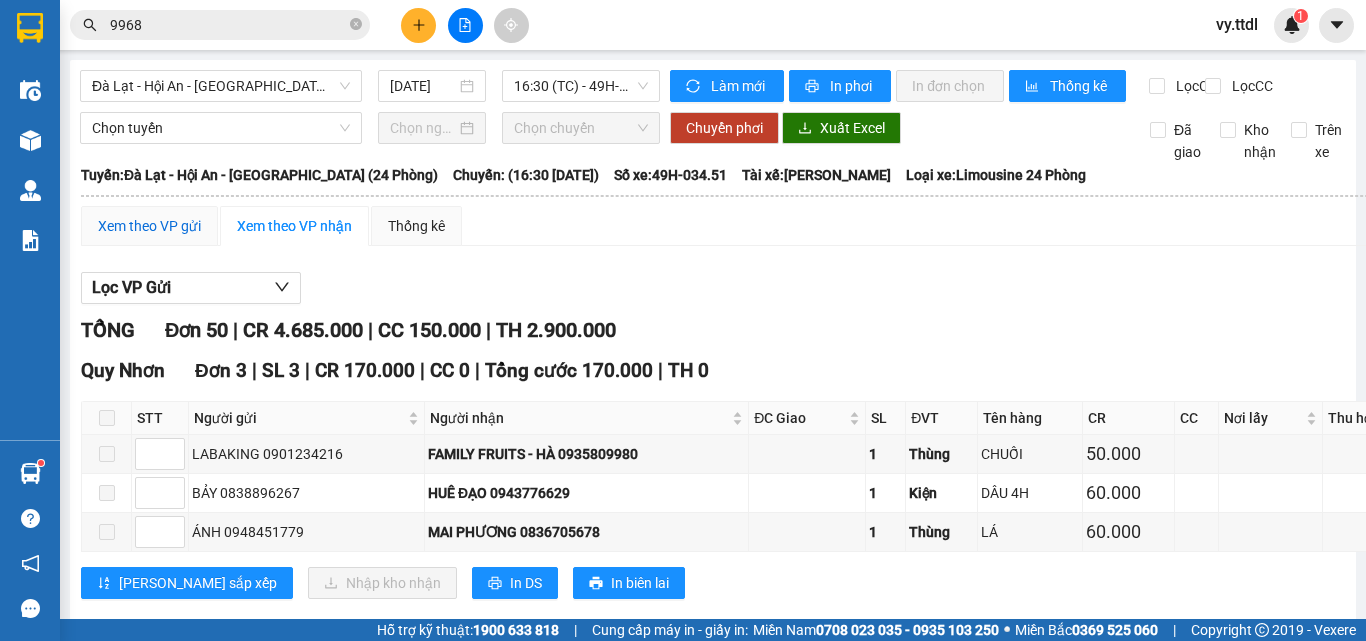 click on "Xem theo VP gửi" at bounding box center [149, 226] 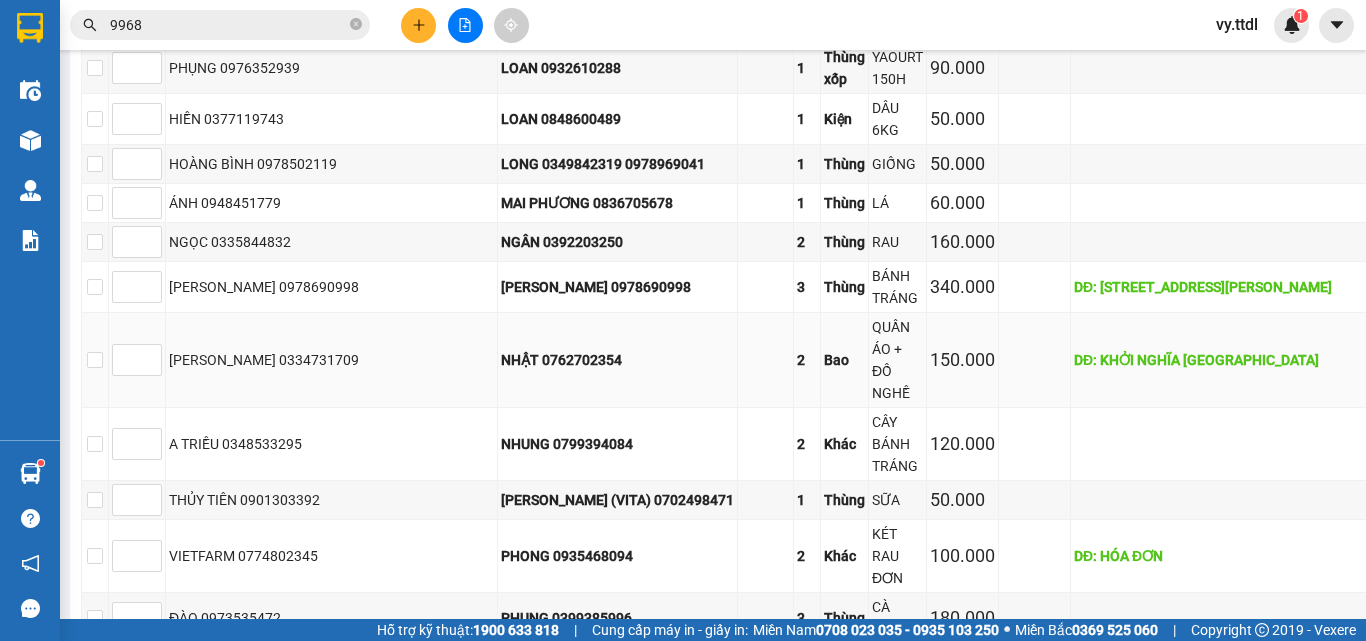 scroll, scrollTop: 1900, scrollLeft: 0, axis: vertical 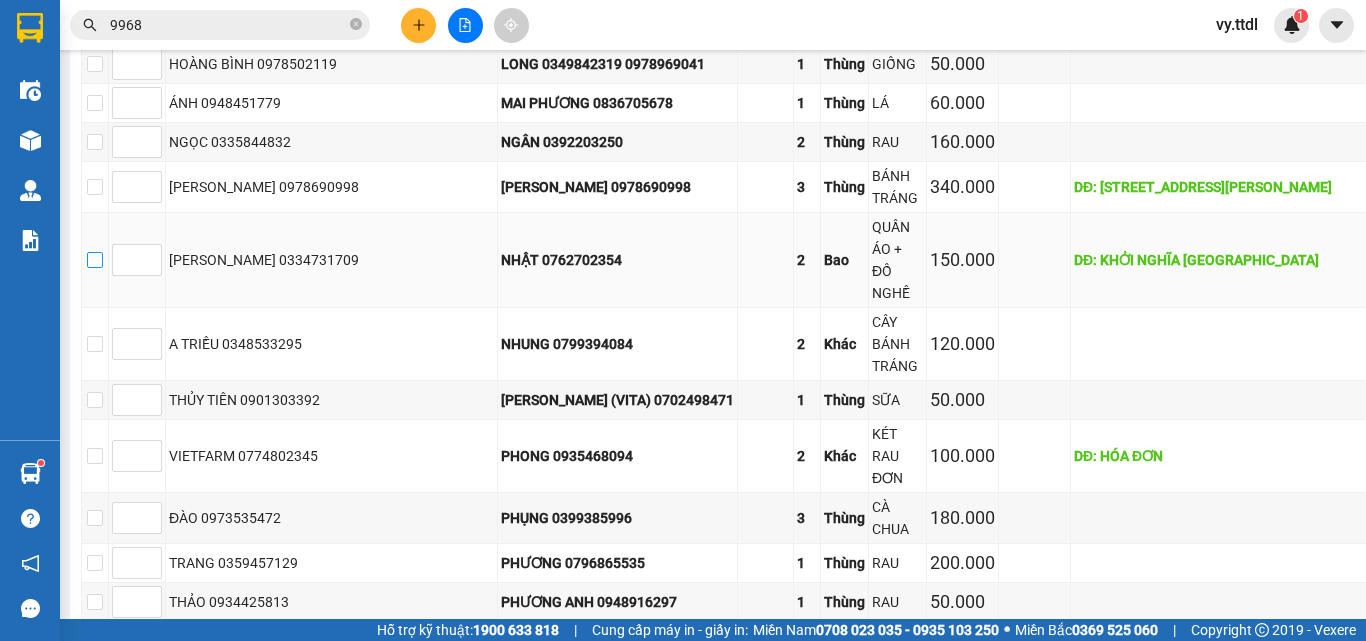 click at bounding box center (95, 260) 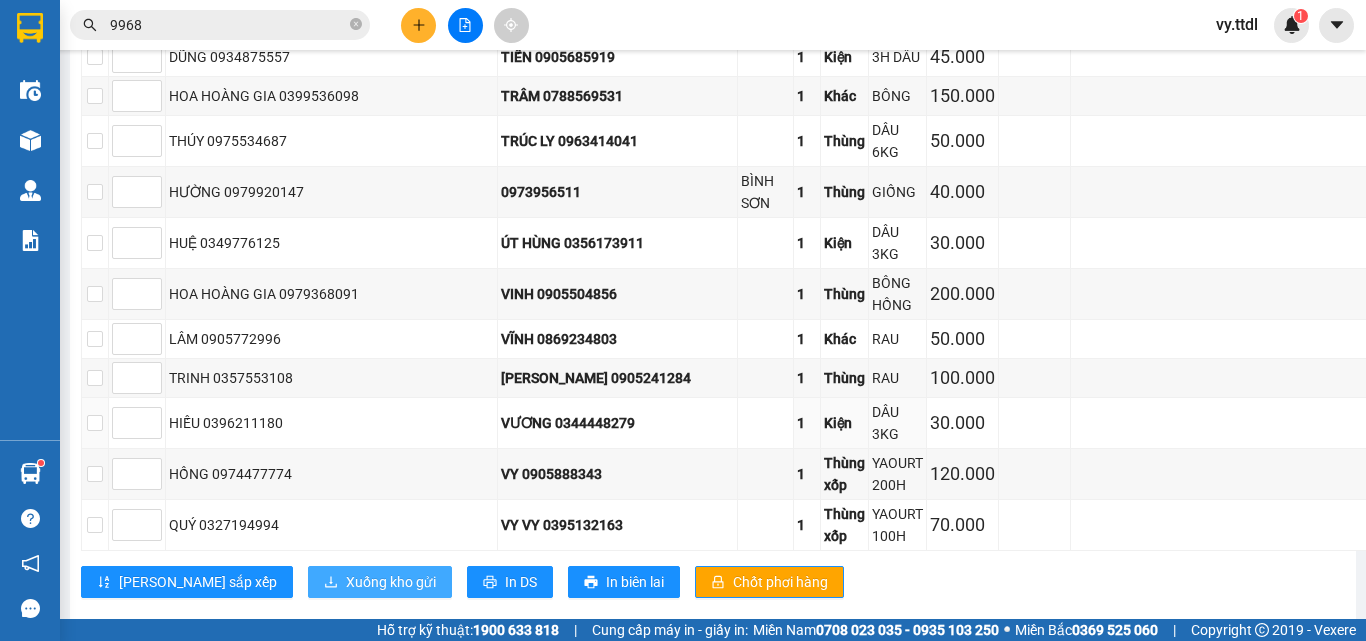 scroll, scrollTop: 2918, scrollLeft: 0, axis: vertical 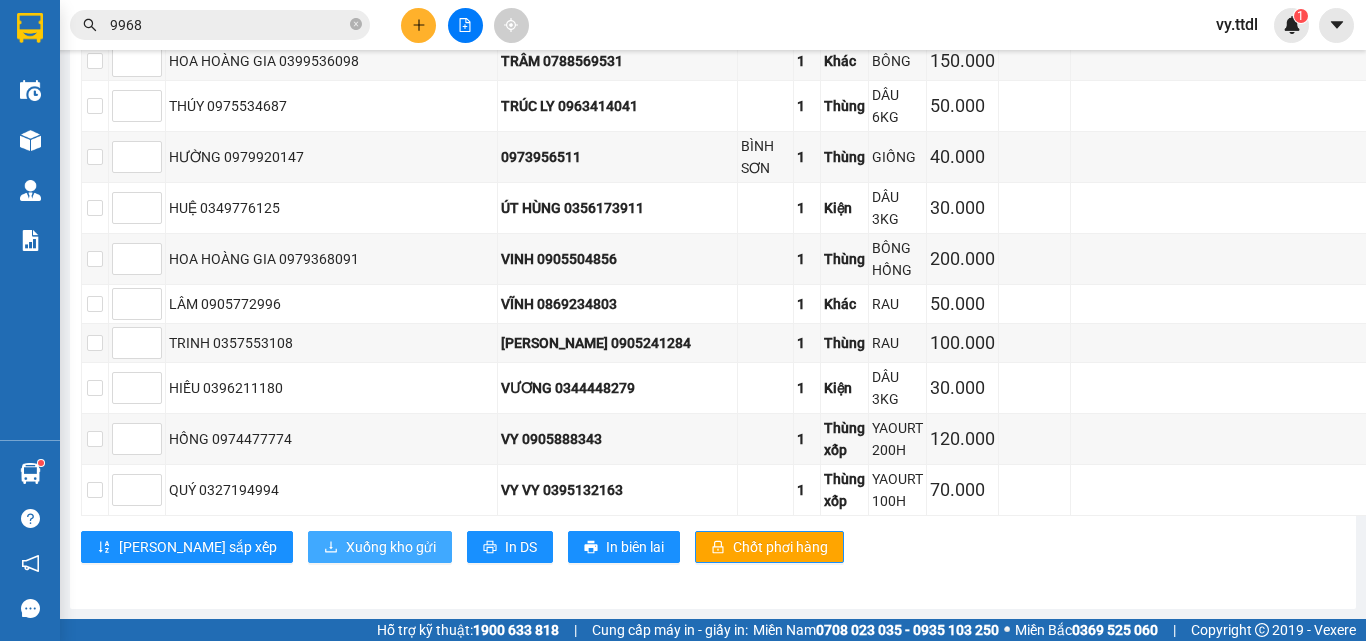 click on "Xuống kho gửi" at bounding box center [391, 547] 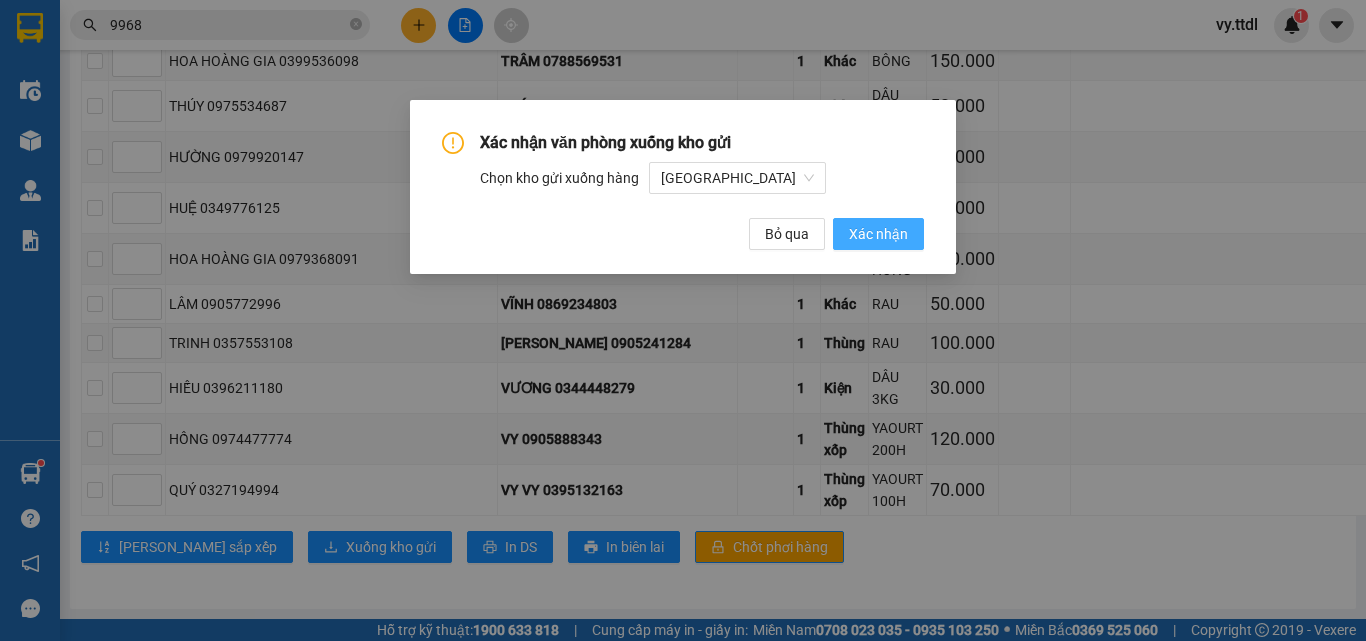 click on "Xác nhận" at bounding box center (878, 234) 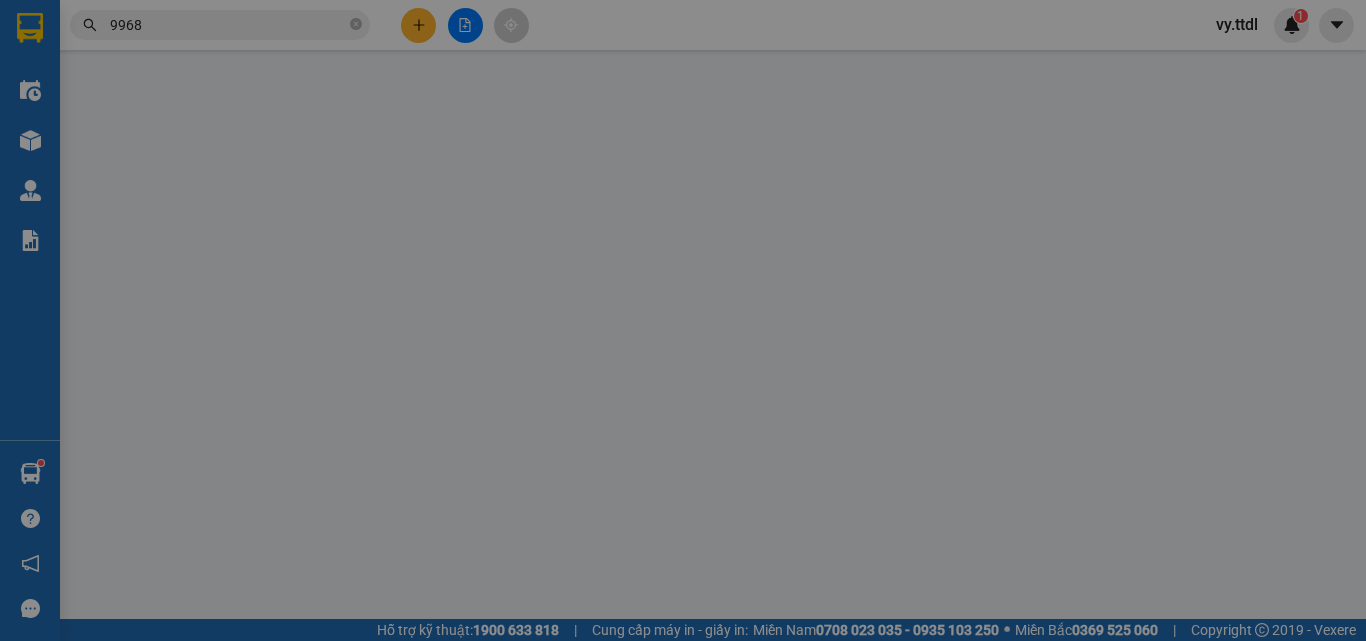 scroll, scrollTop: 0, scrollLeft: 0, axis: both 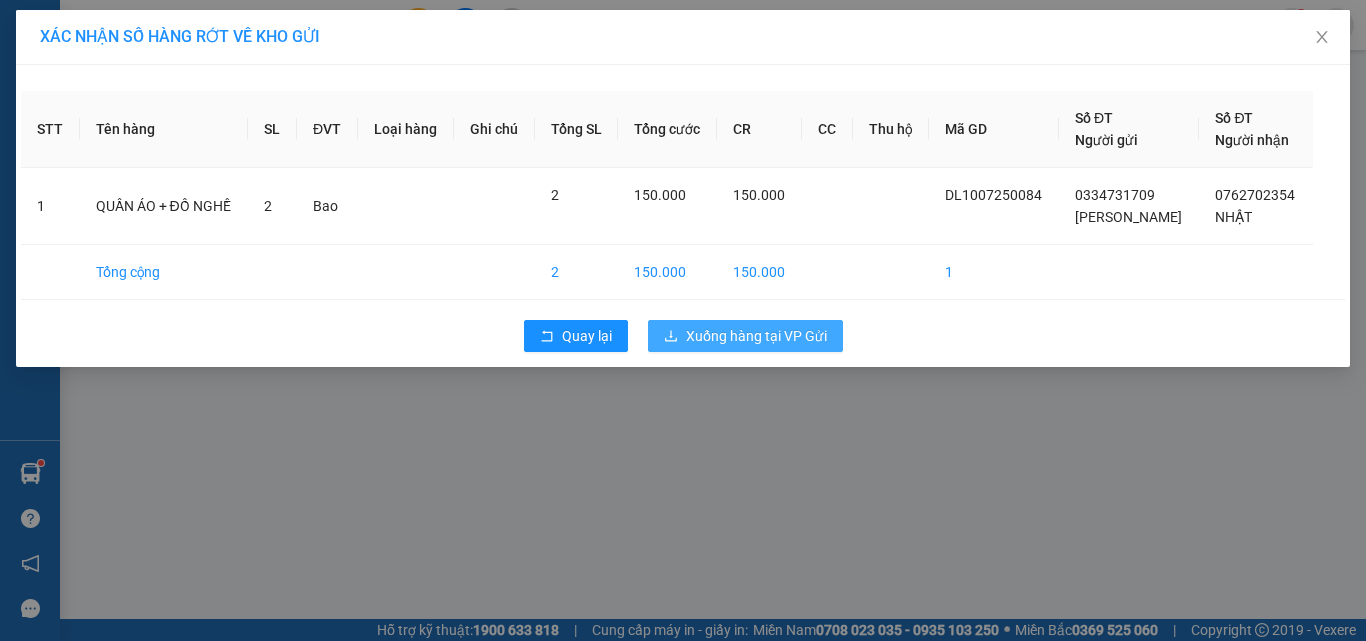click on "Xuống hàng tại VP Gửi" at bounding box center [756, 336] 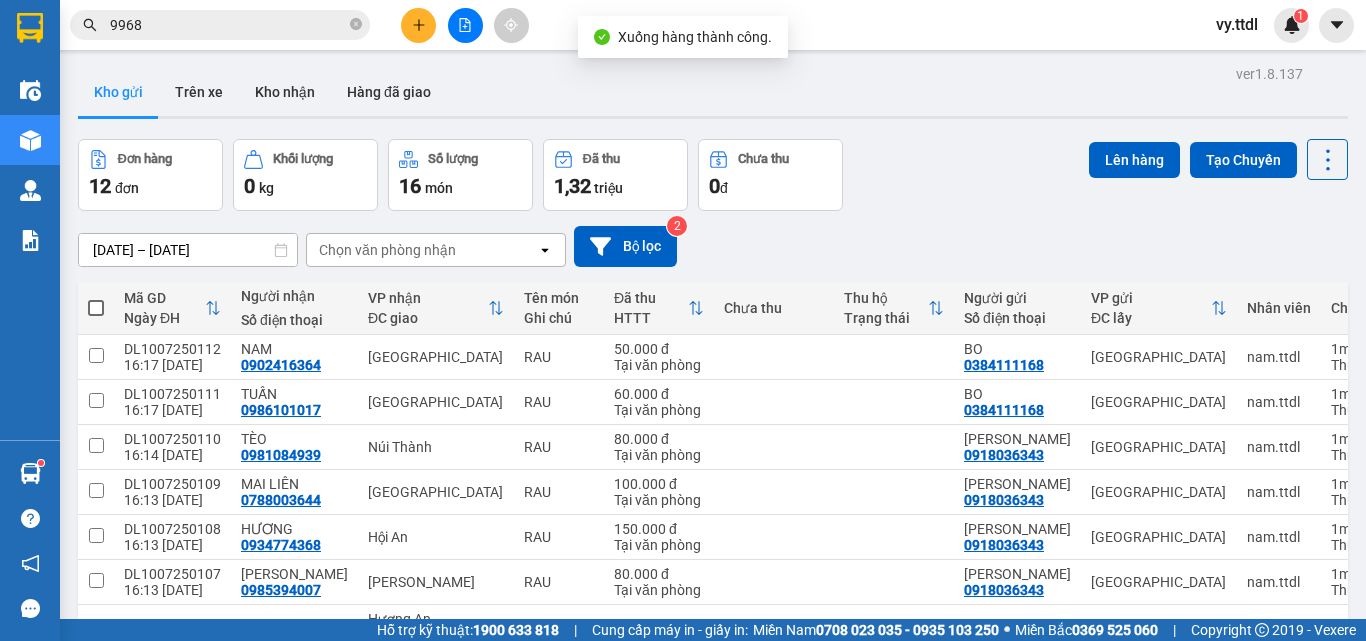click 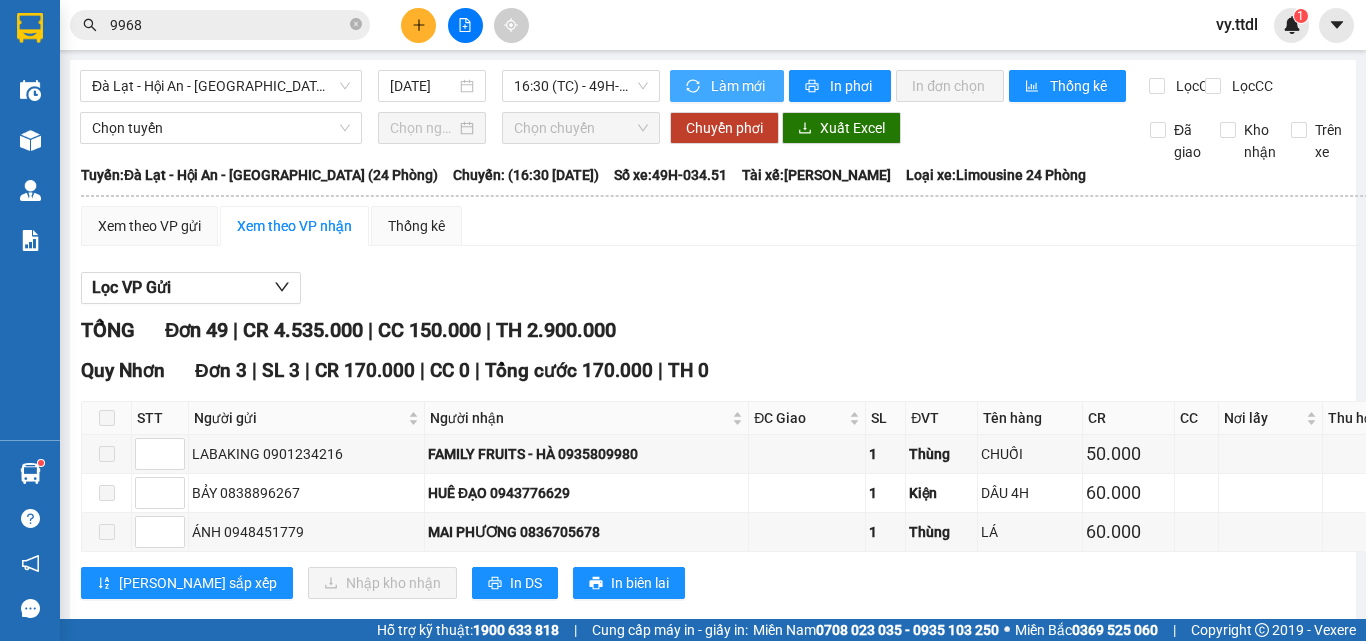 click on "Làm mới" at bounding box center [727, 86] 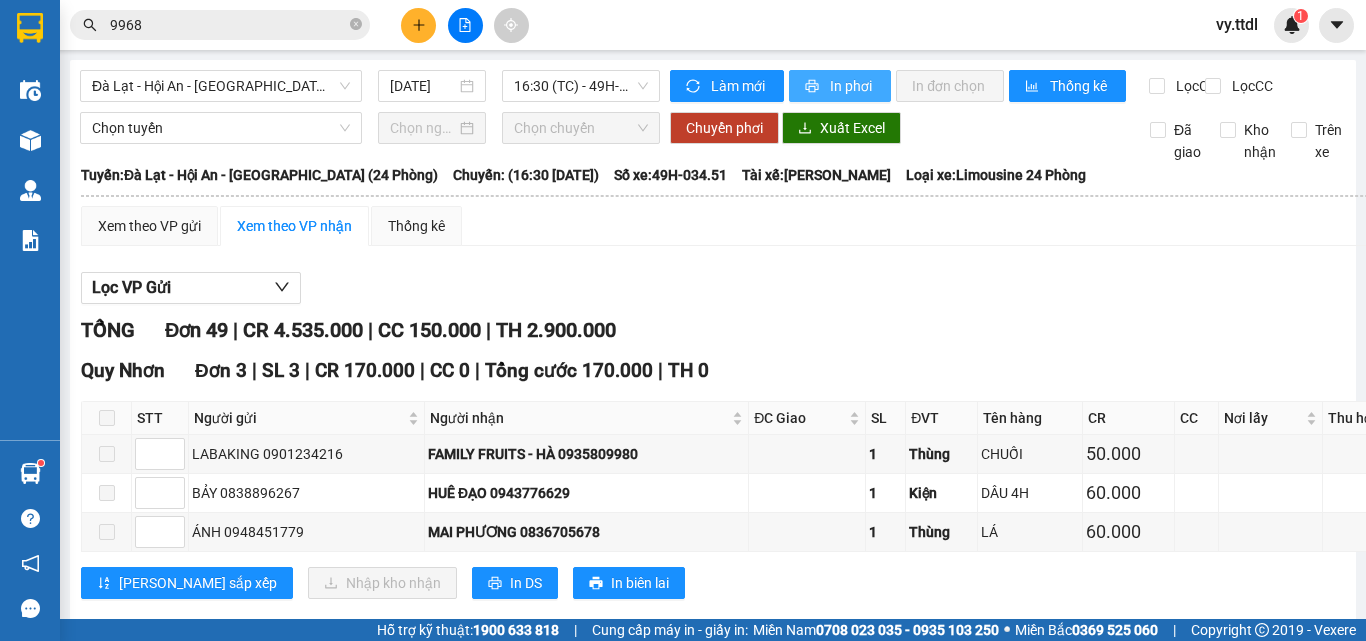 click on "In phơi" at bounding box center [852, 86] 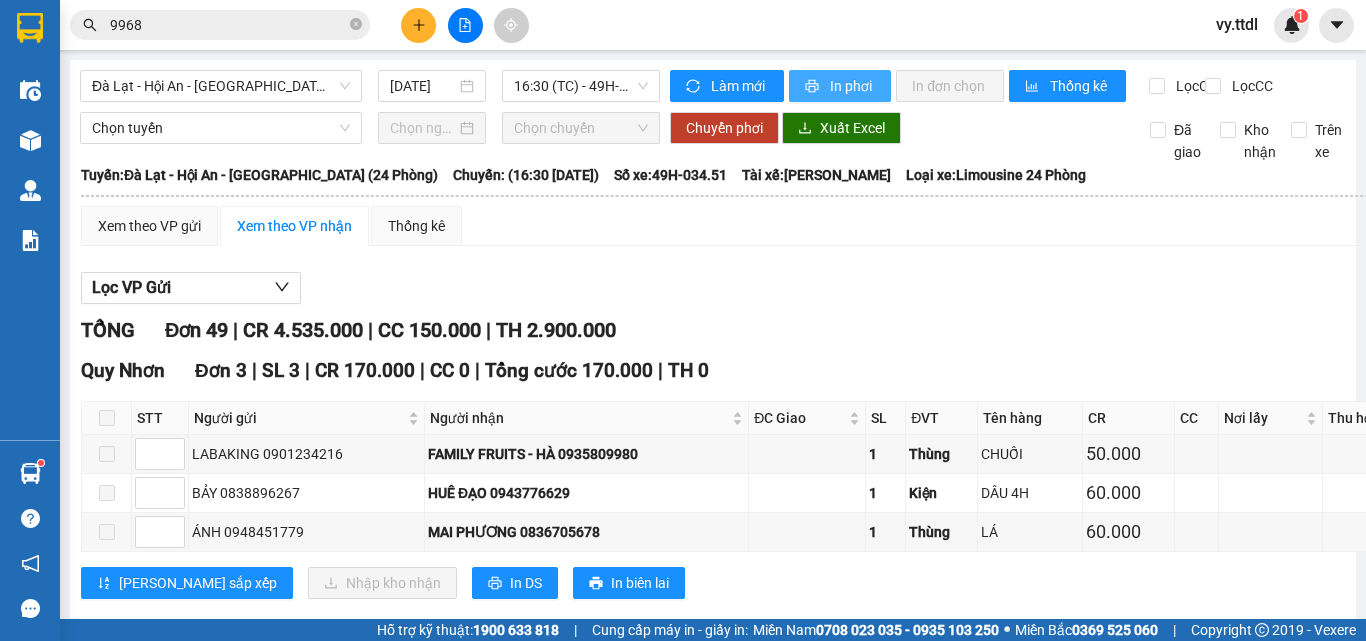 scroll, scrollTop: 0, scrollLeft: 0, axis: both 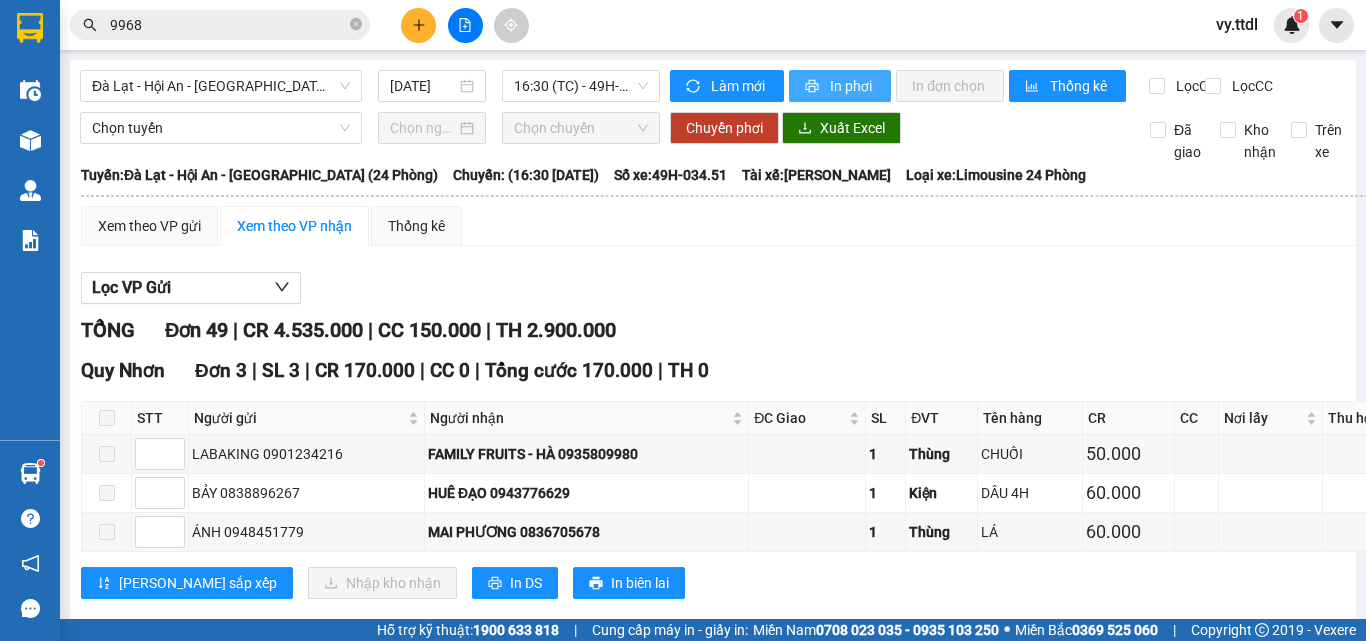 click on "In phơi" at bounding box center [852, 86] 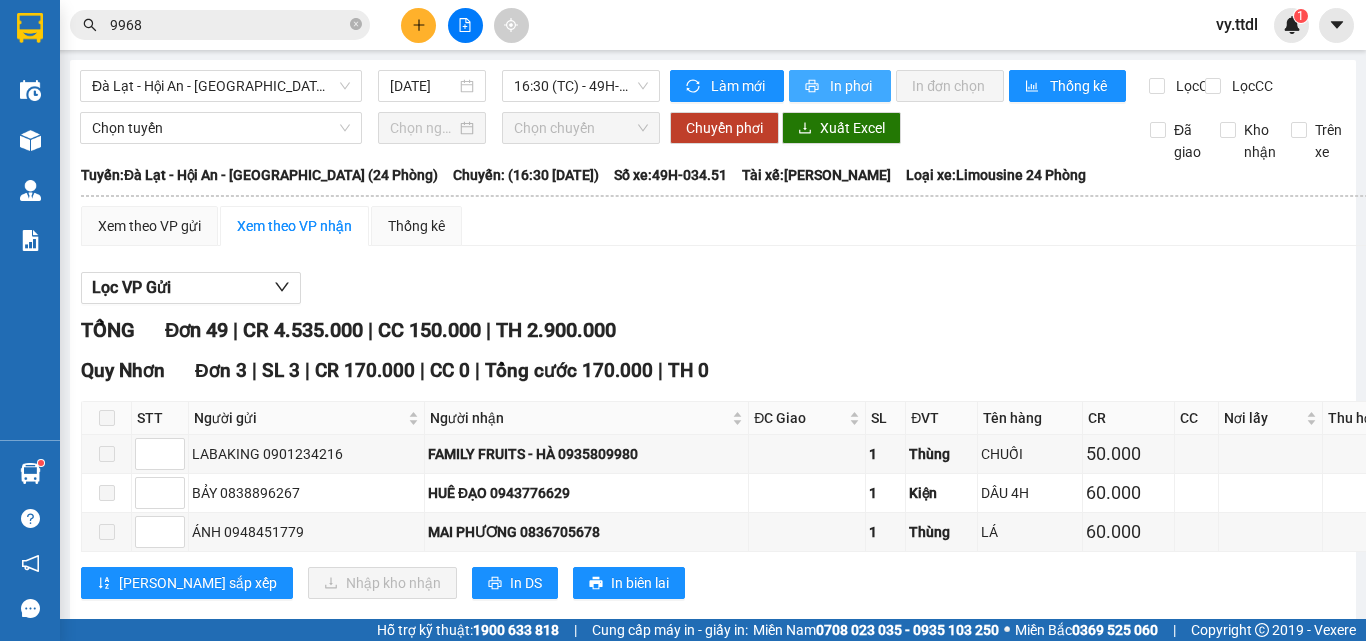 scroll, scrollTop: 0, scrollLeft: 0, axis: both 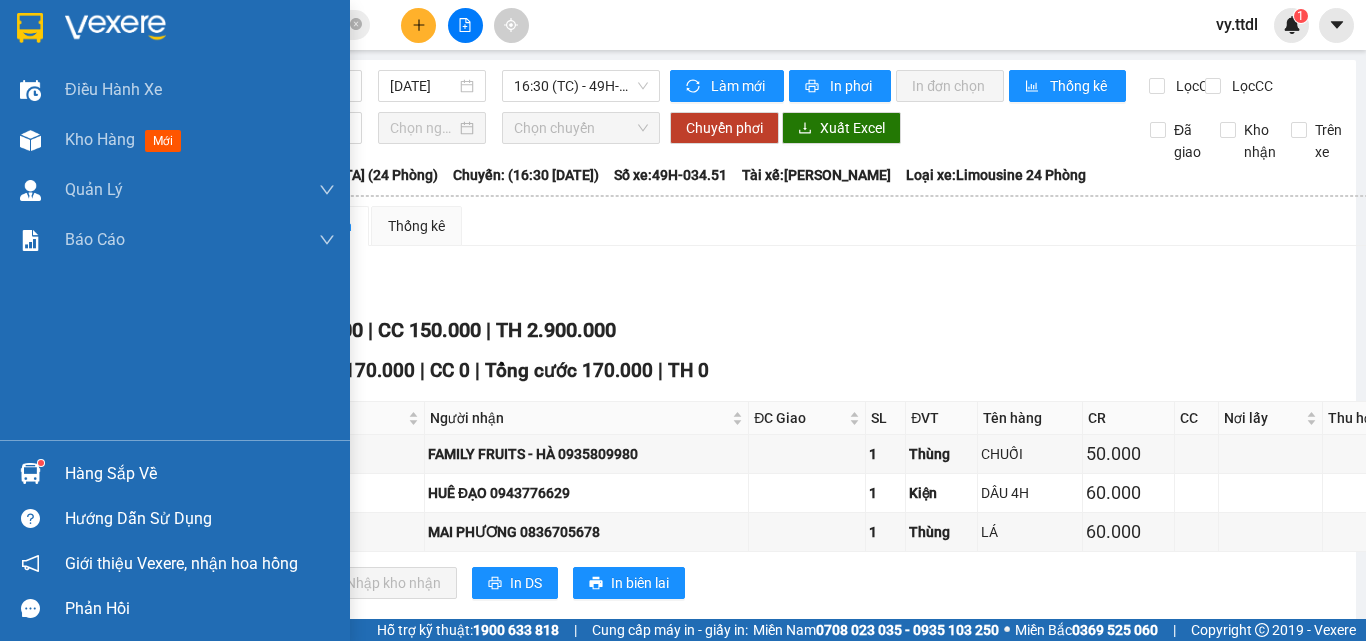 click at bounding box center [175, 32] 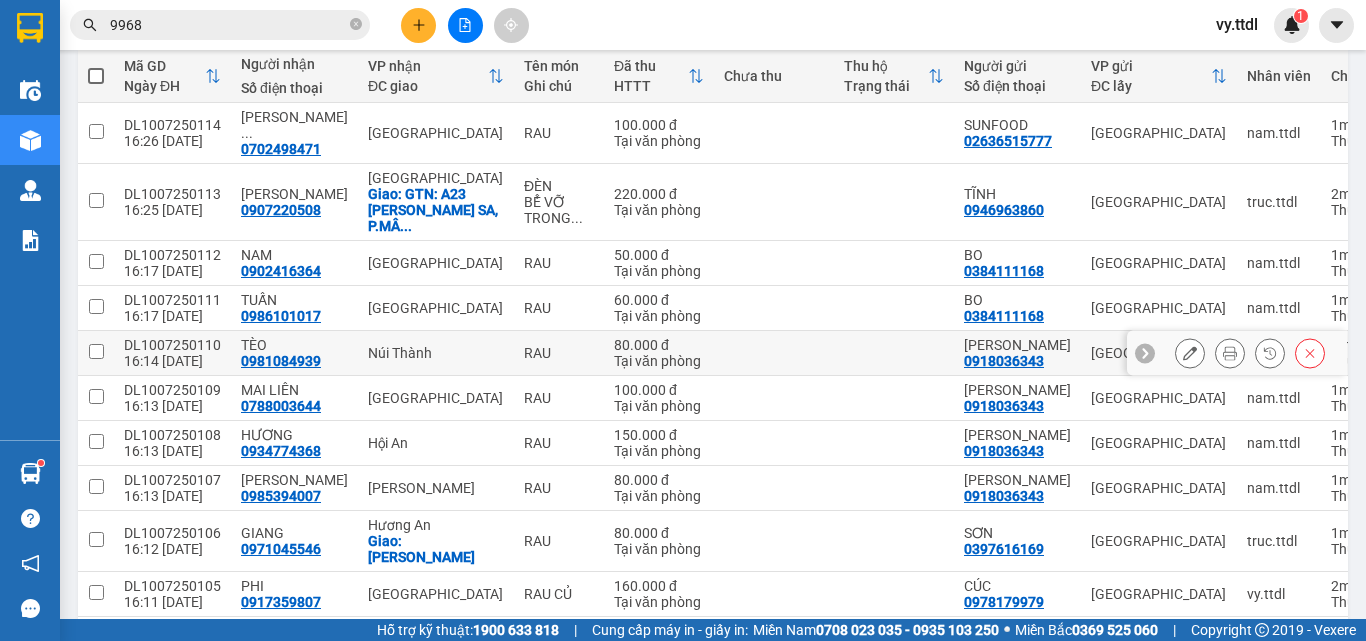 scroll, scrollTop: 32, scrollLeft: 0, axis: vertical 